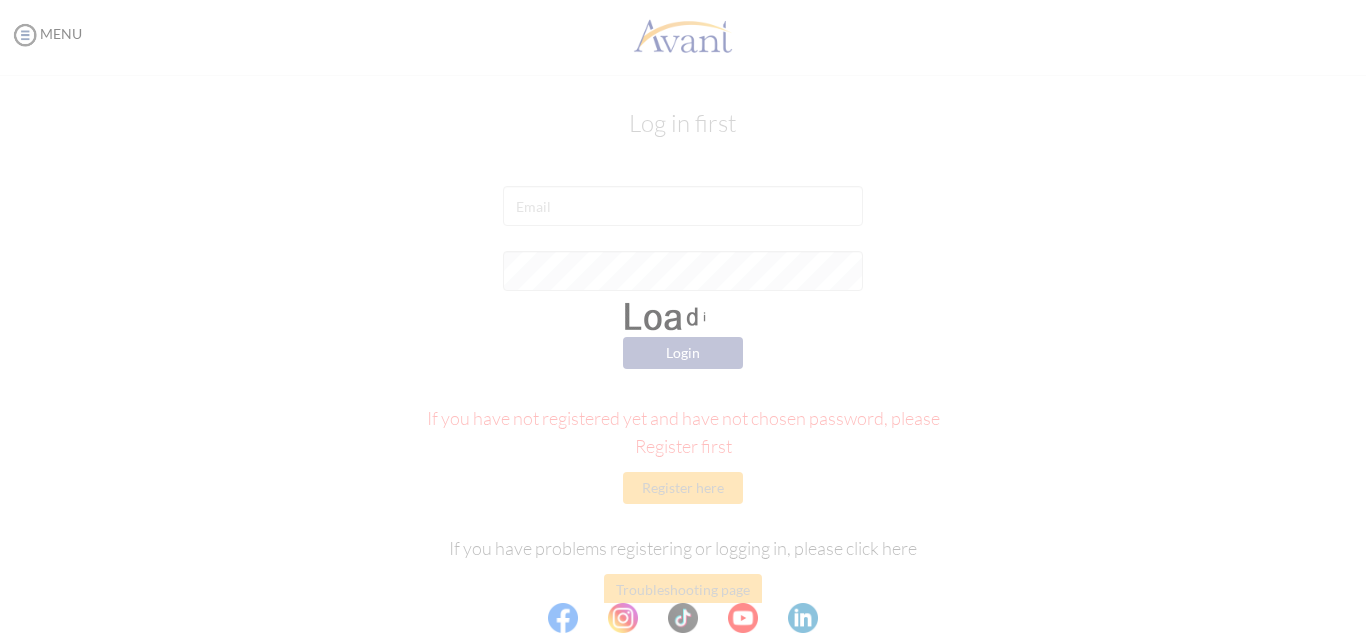 scroll, scrollTop: 0, scrollLeft: 0, axis: both 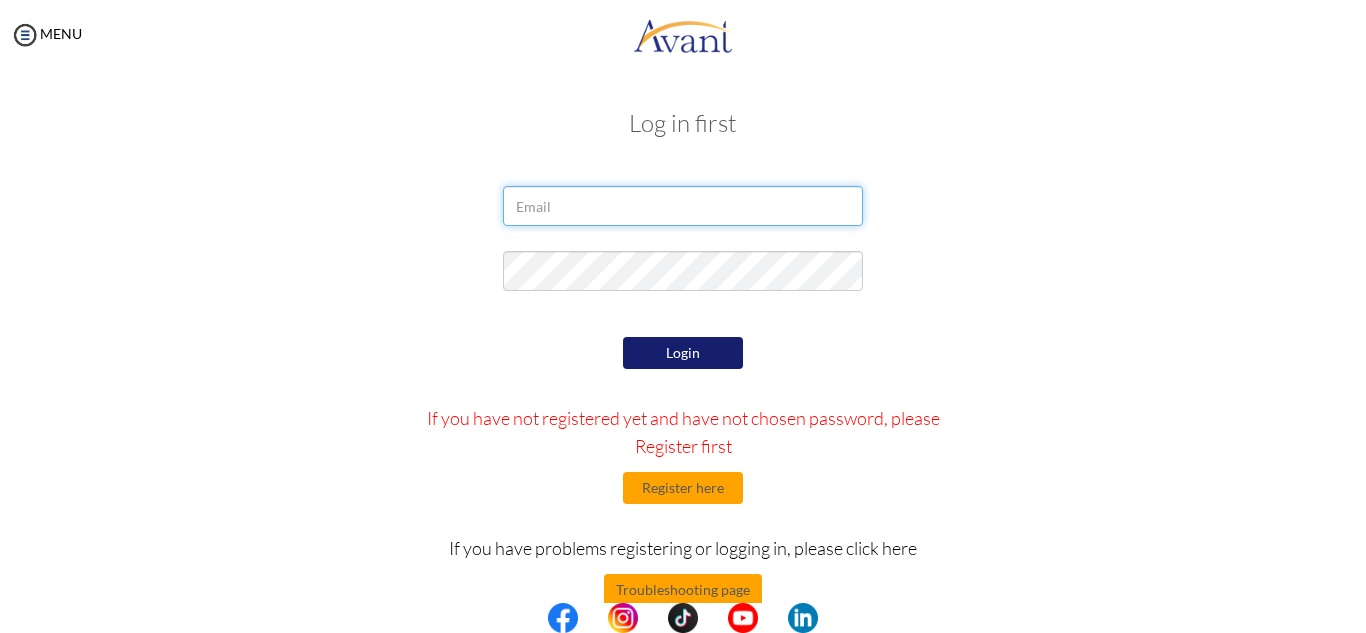 type on "[EMAIL]" 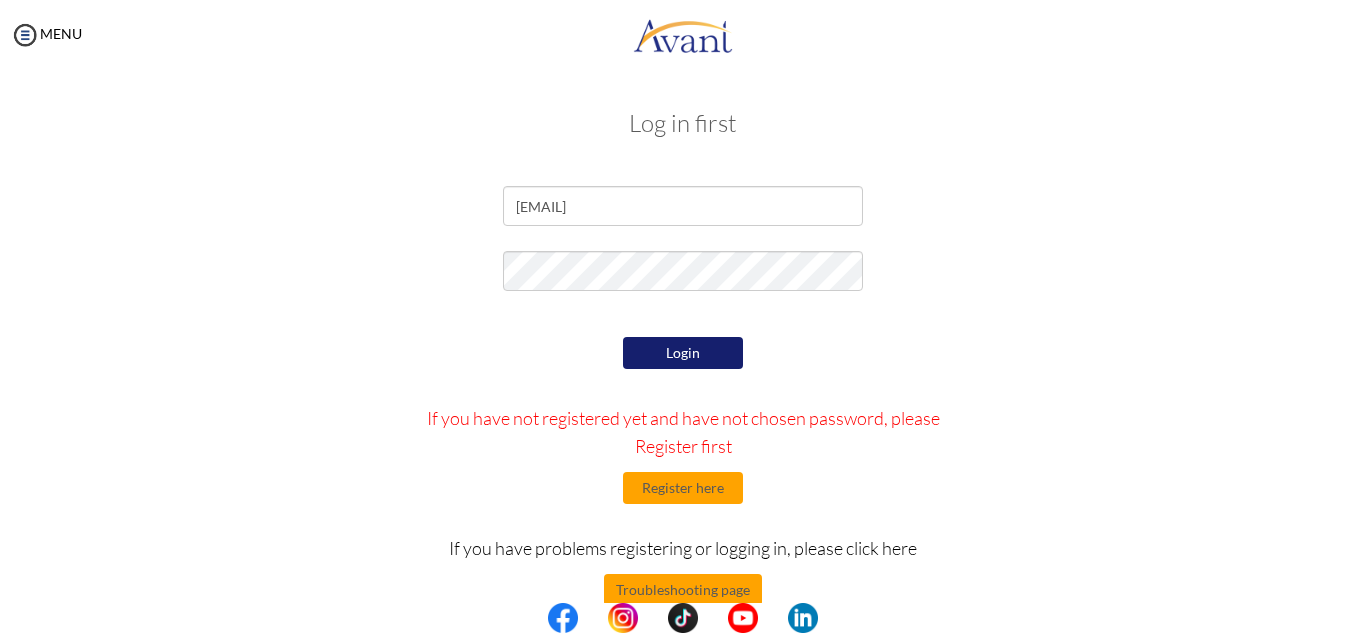 click on "Login" at bounding box center (683, 353) 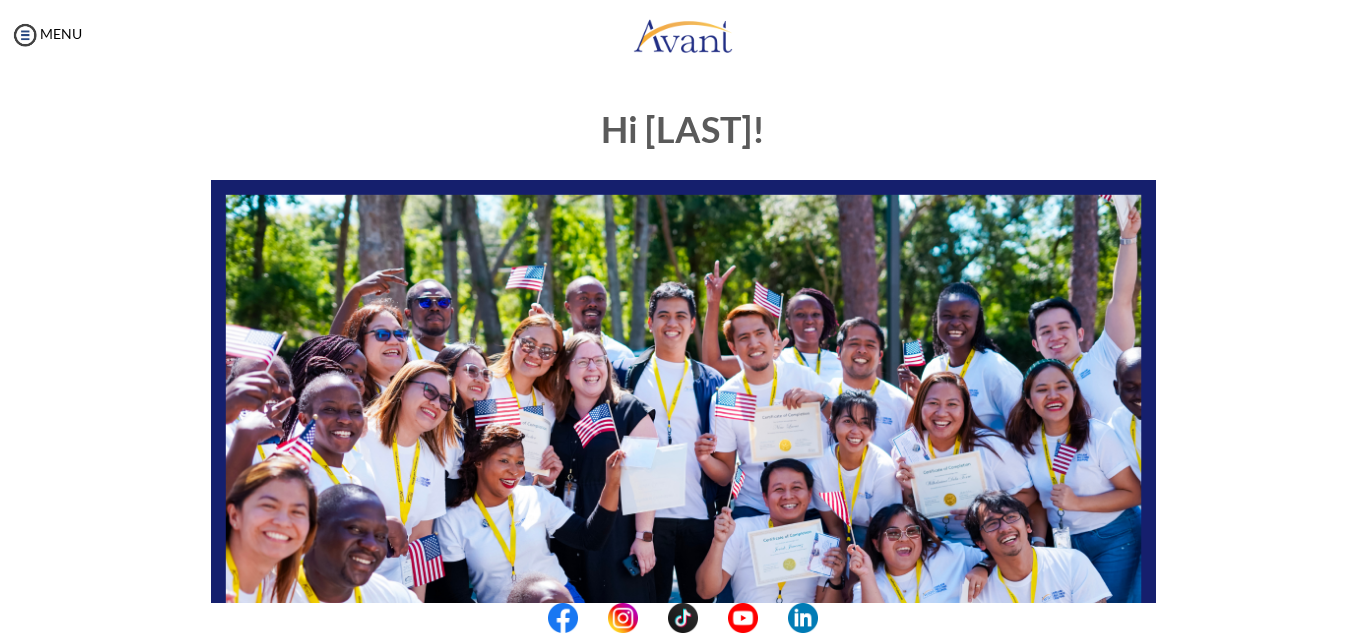 click on "Hi [NAME]!
START HERE: Avant Video Library
My Process
My Resources
About Avant
Refer a Friend
Pre-Interview for test purposes only" at bounding box center [683, 575] 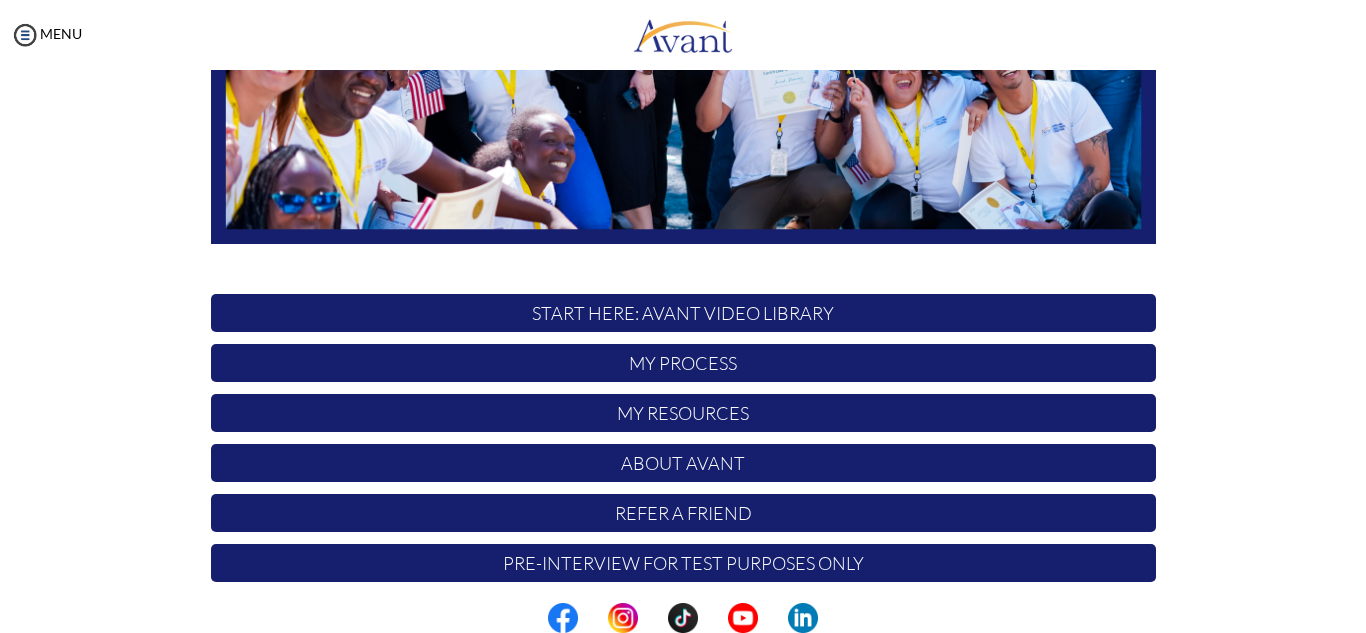 scroll, scrollTop: 478, scrollLeft: 0, axis: vertical 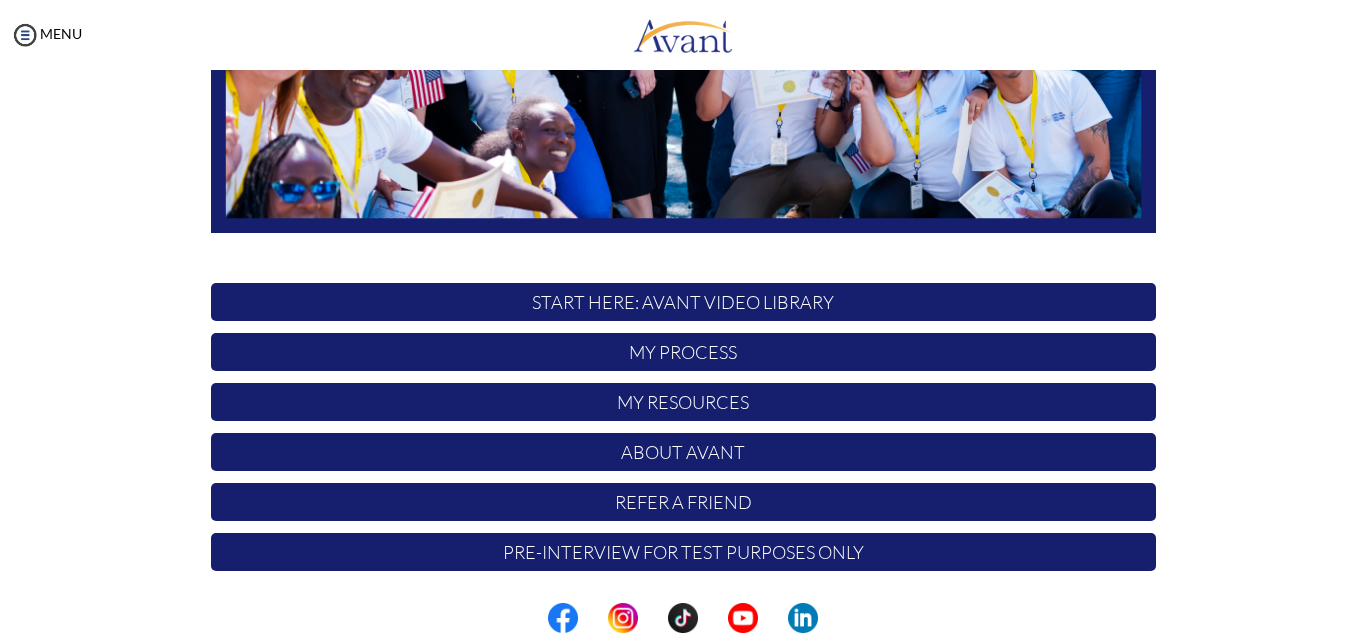 click on "My Process" at bounding box center [683, 352] 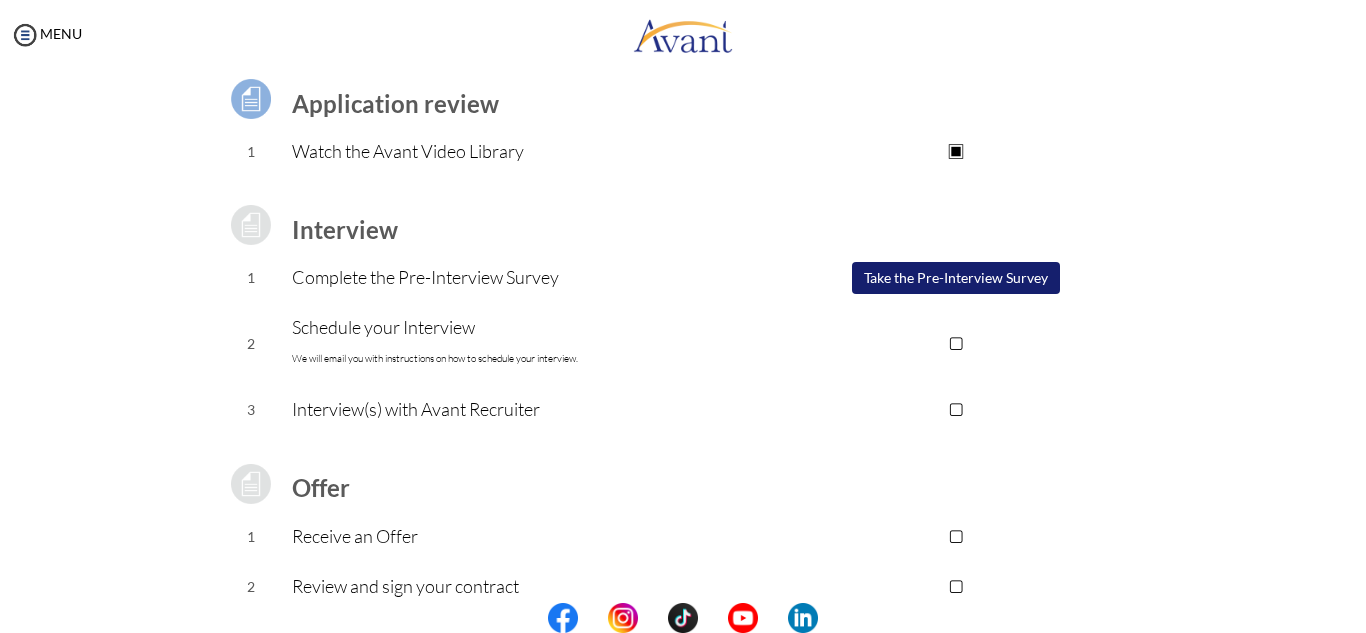 scroll, scrollTop: 152, scrollLeft: 0, axis: vertical 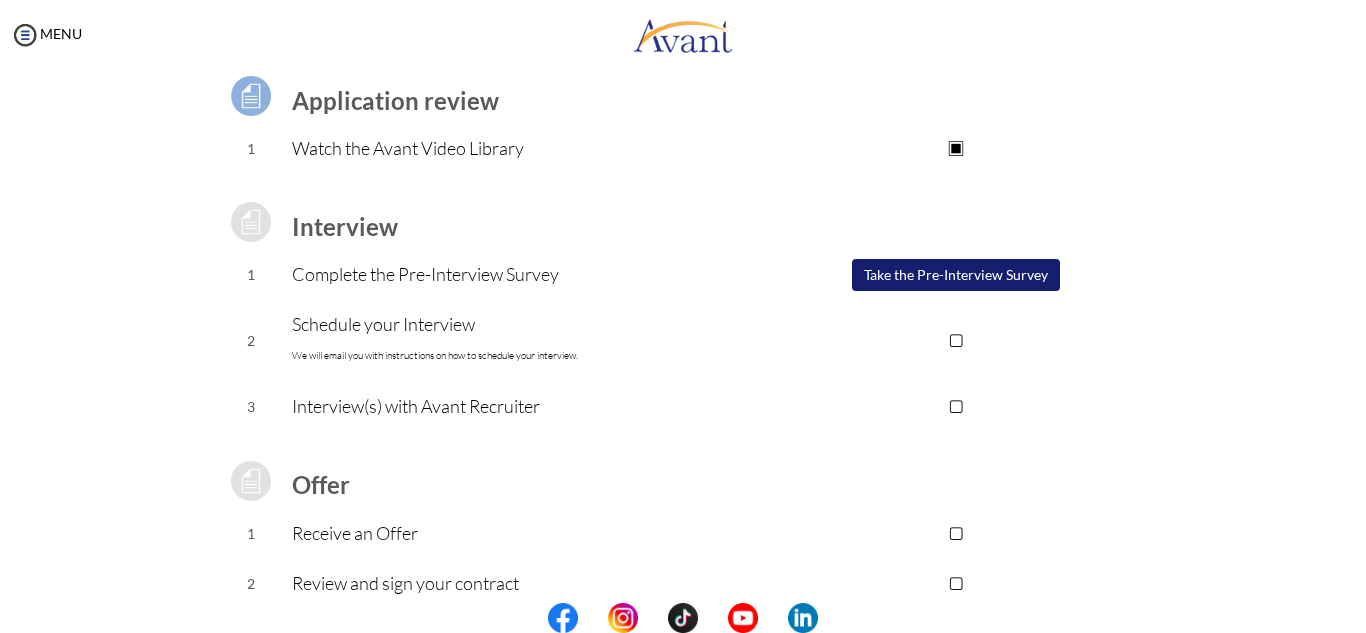 click on "Take the Pre-Interview Survey" at bounding box center (956, 275) 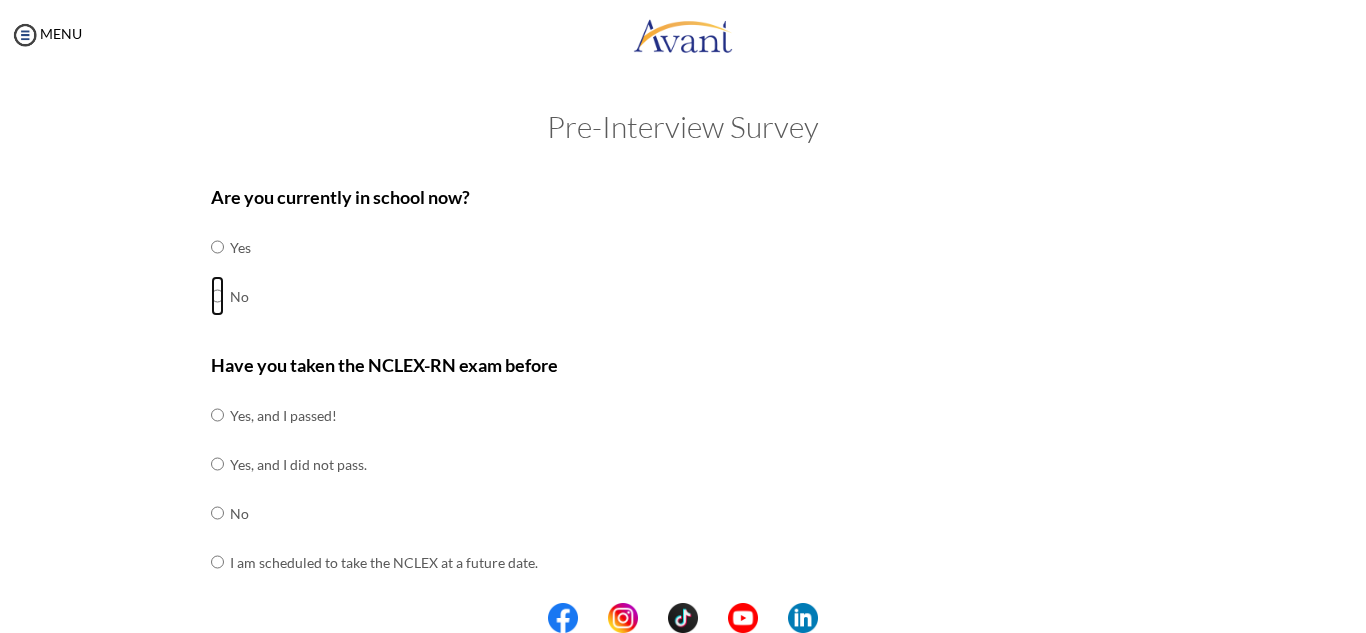 click at bounding box center (217, 247) 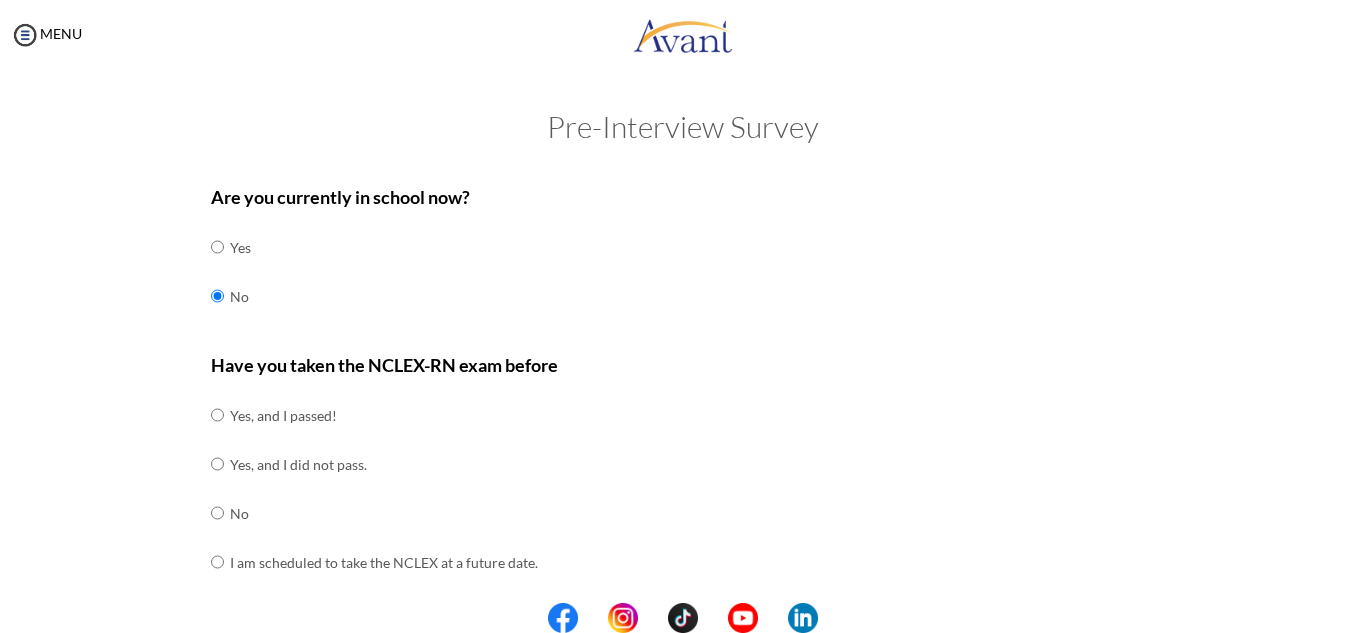 click on "Are you currently in school now?
Yes
No" at bounding box center [683, 262] 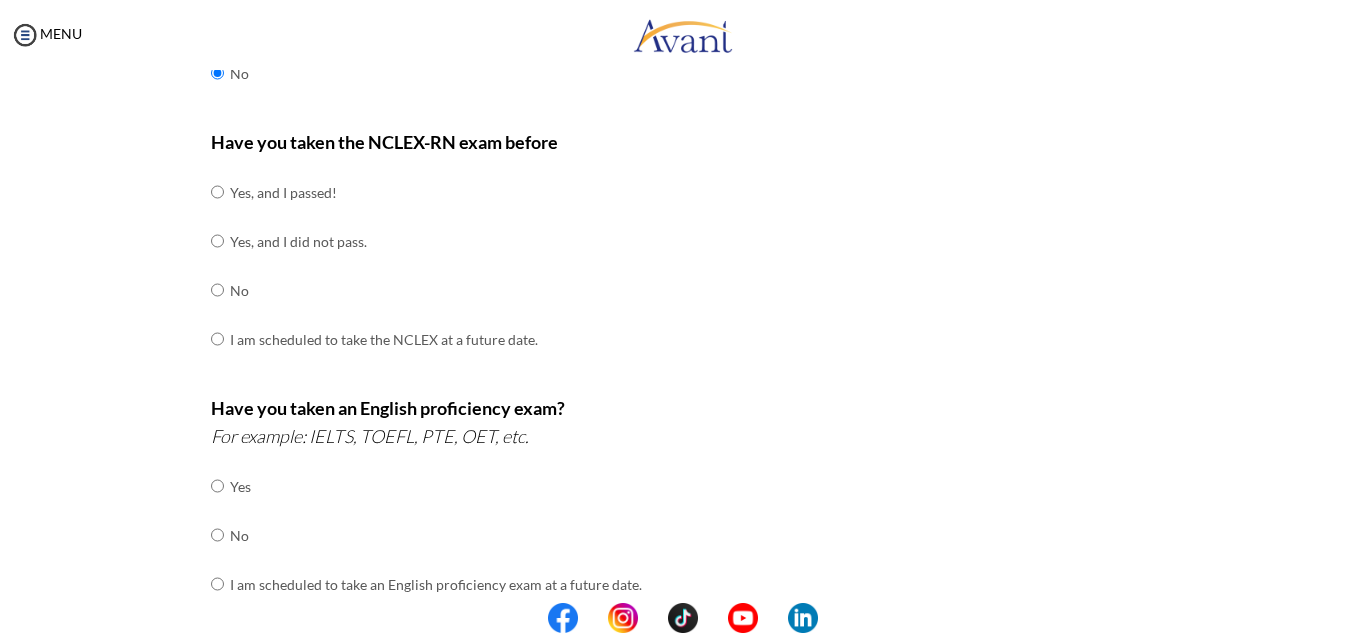 scroll, scrollTop: 240, scrollLeft: 0, axis: vertical 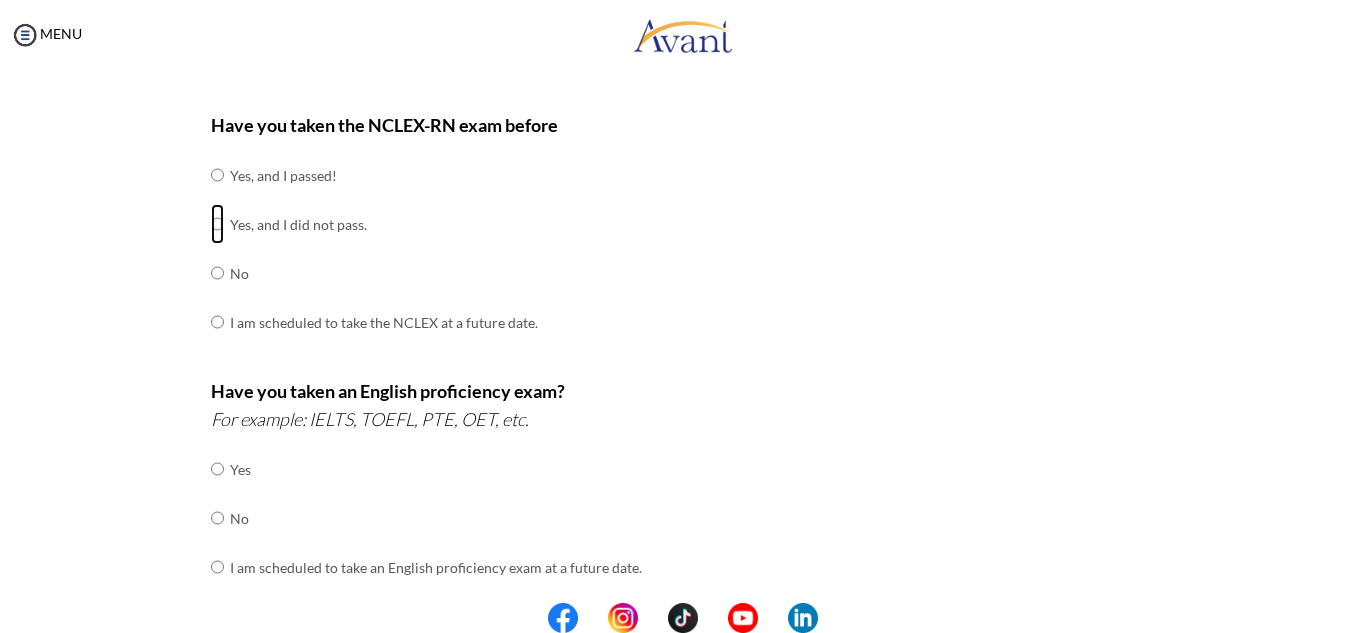 click at bounding box center (217, 175) 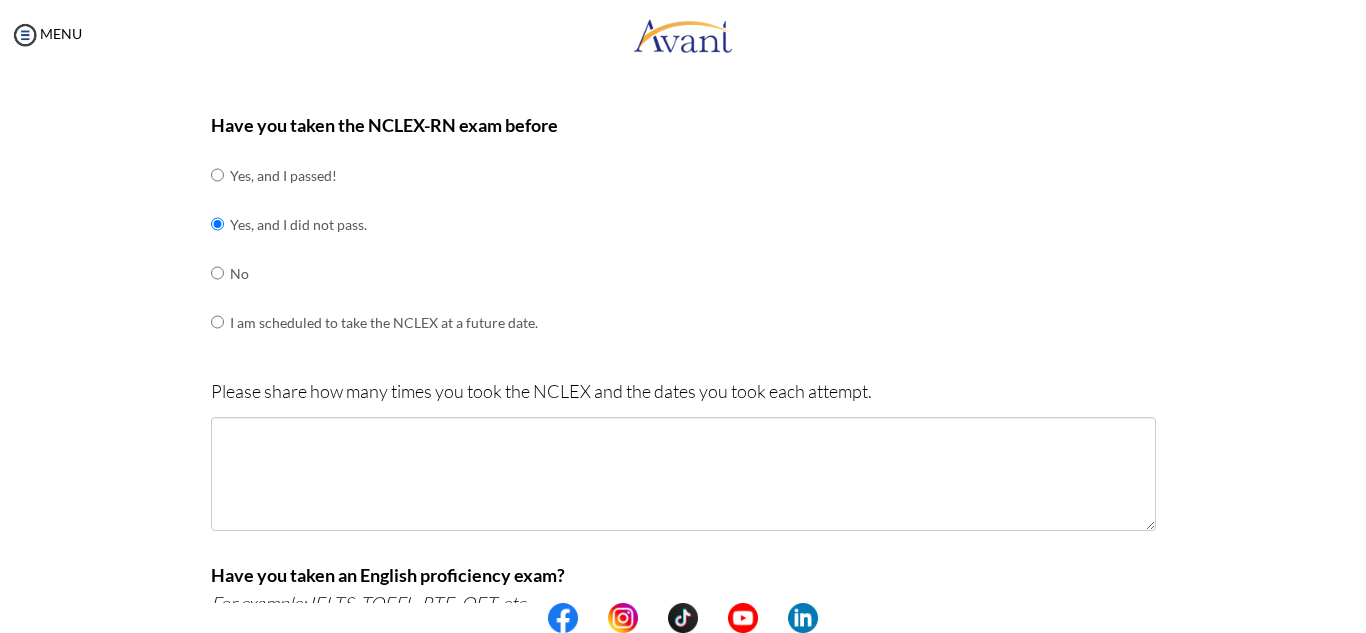click on "Are you currently in school now?
Yes
No
Have you taken the NCLEX-RN exam before
Yes, and I passed!
Yes, and I did not pass.
No
I am scheduled to take the NCLEX at a future date.
Please share how many times you took the NCLEX and the dates you took each attempt.
When are you scheduled to take the NCLEX?
Have you taken an English proficiency exam? For example: IELTS, TOEFL, PTE, OET, etc.
Yes
No" at bounding box center (683, 553) 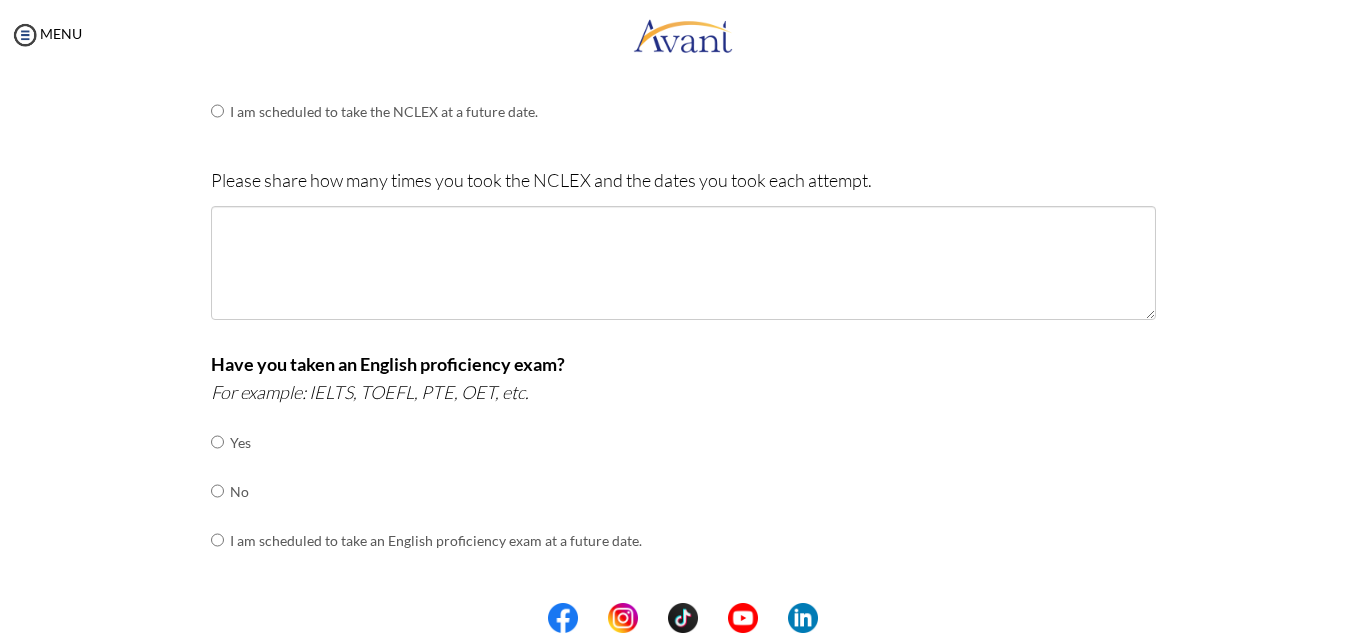 scroll, scrollTop: 480, scrollLeft: 0, axis: vertical 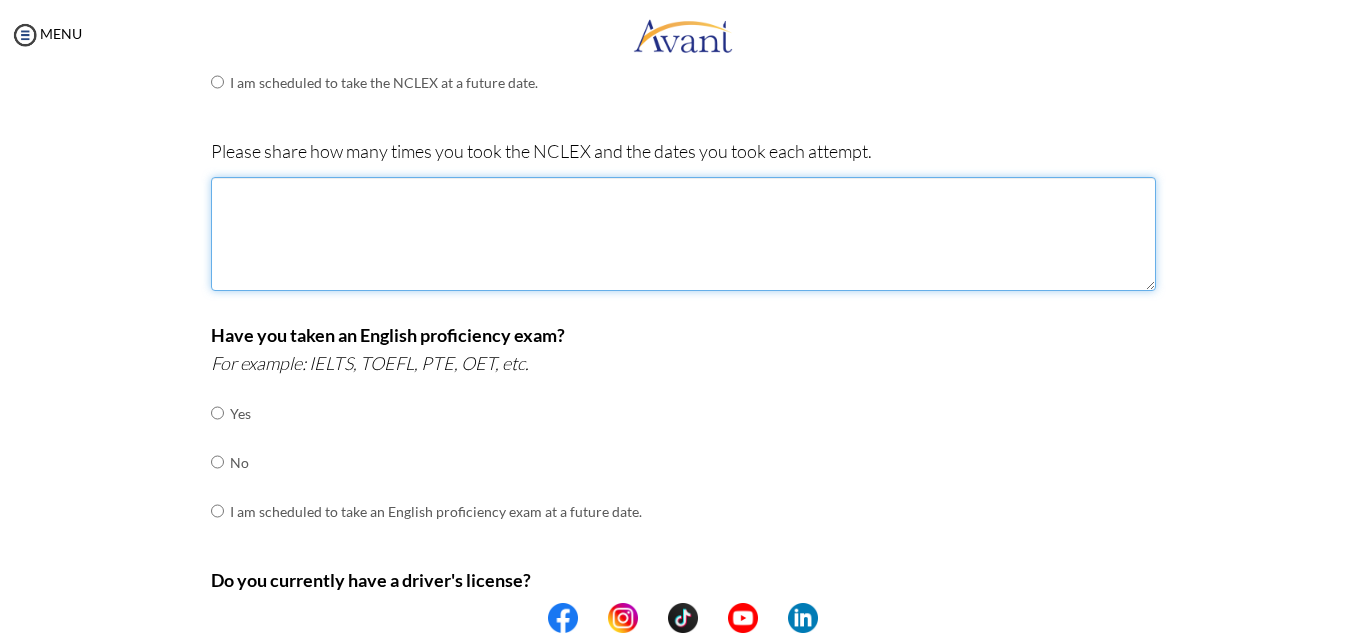 click at bounding box center (683, 234) 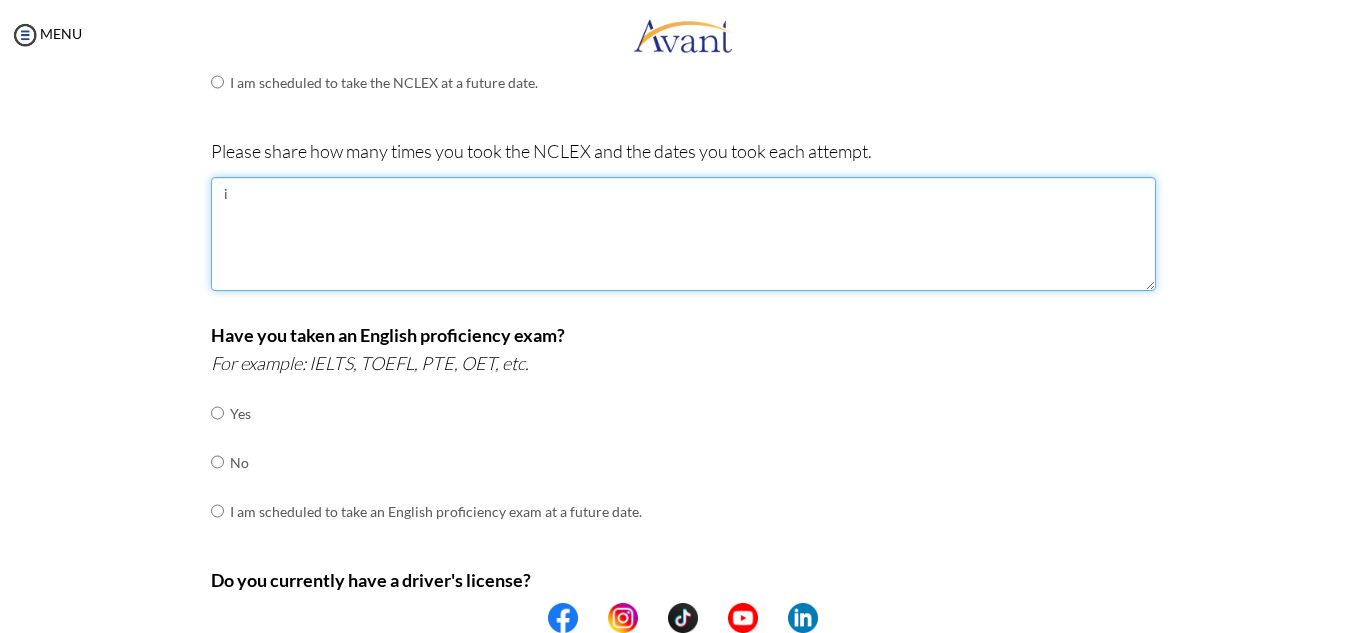 type on "i" 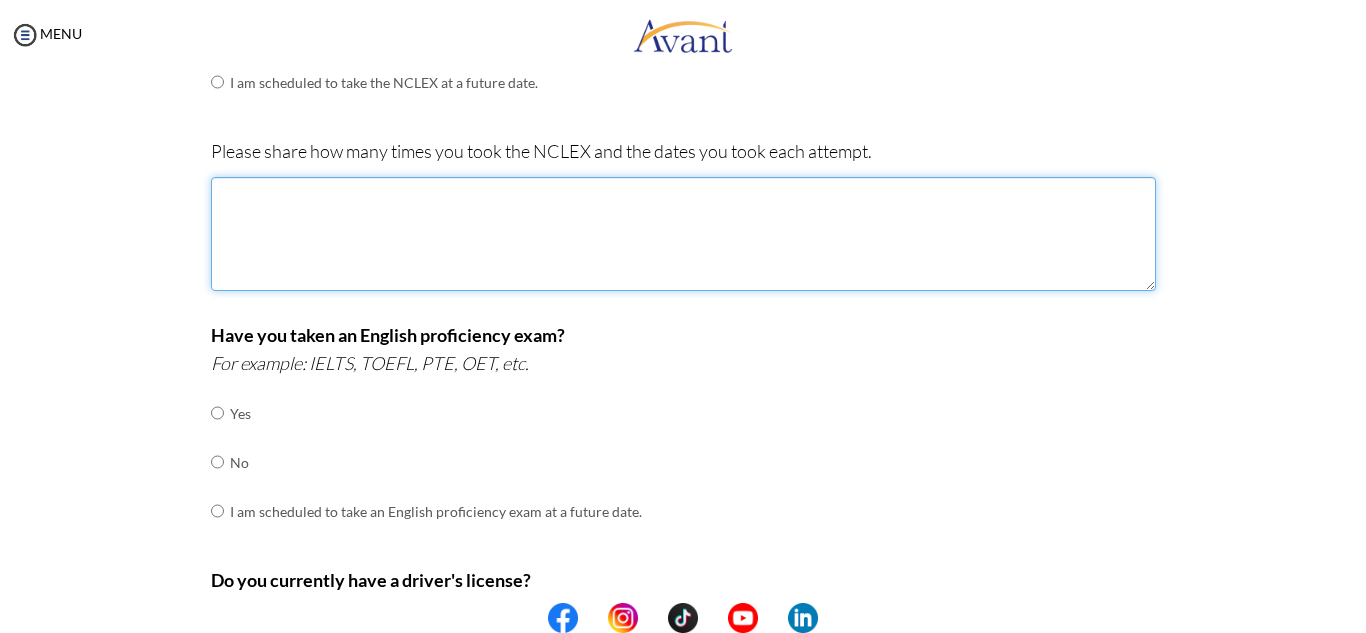 type on "i" 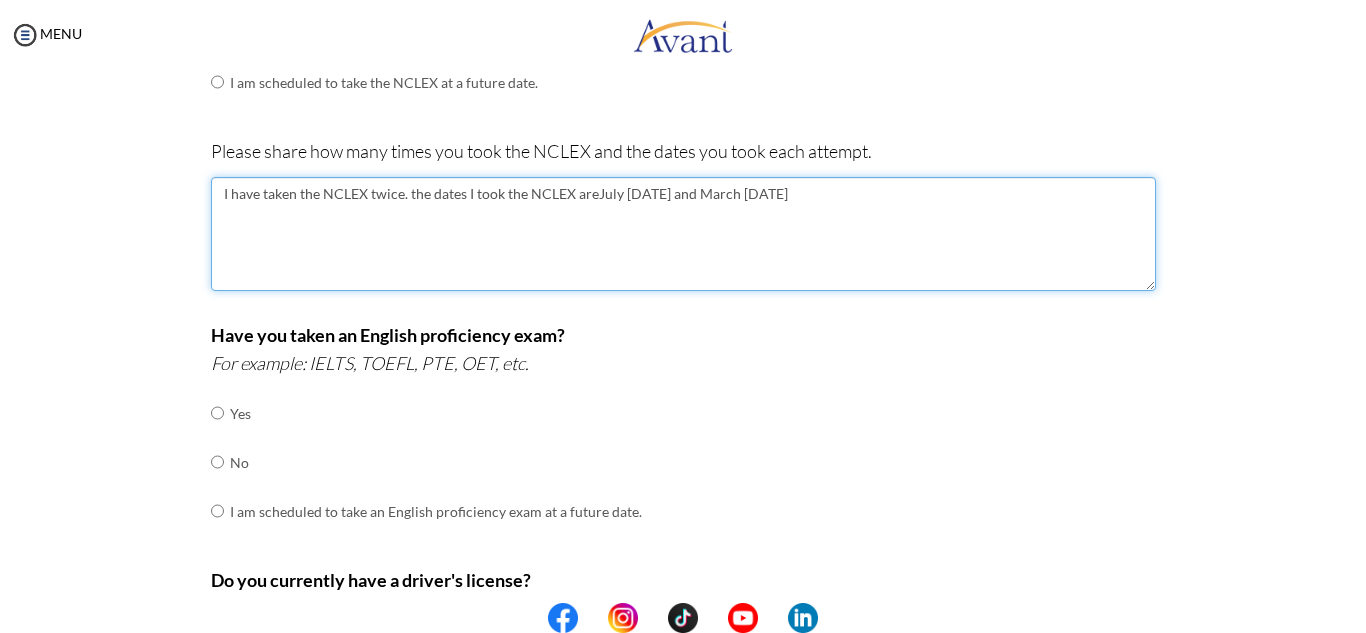 click on "I have taken the NCLEX twice. the dates I took the NCLEX areJuly [DATE] and March [DATE]" at bounding box center (683, 234) 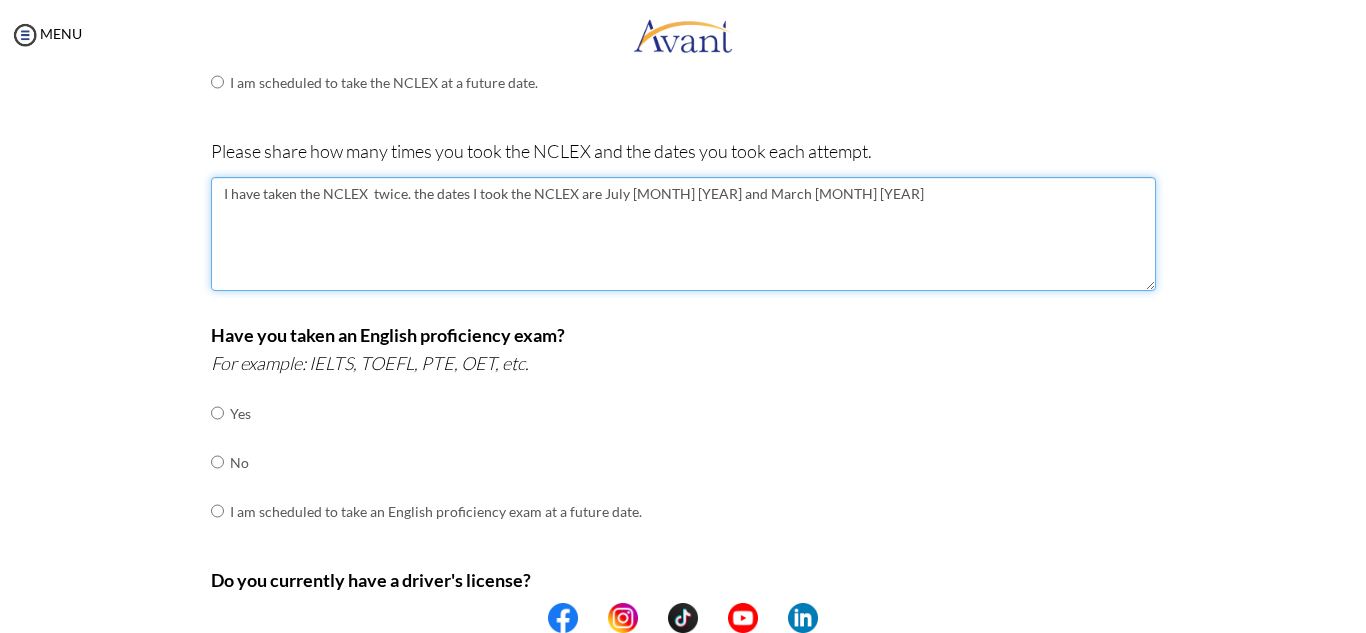 click on "I have taken the NCLEX  twice. the dates I took the NCLEX are July [MONTH] [YEAR] and March [MONTH] [YEAR]" at bounding box center (683, 234) 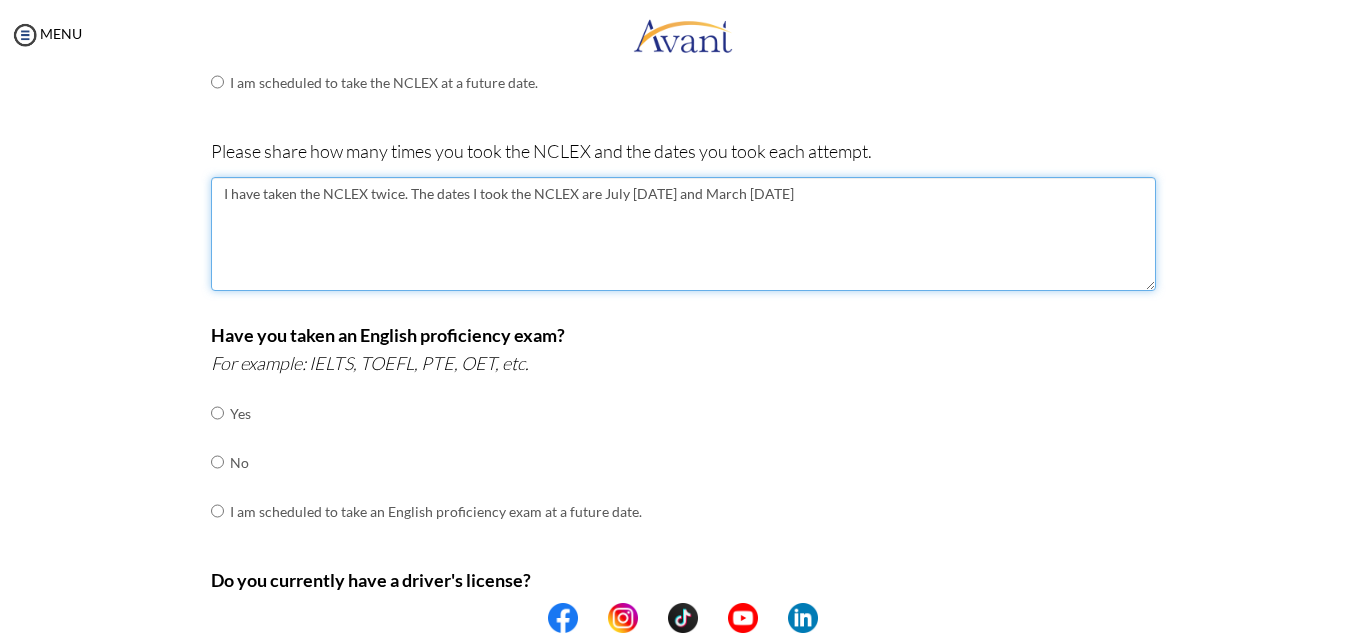 click on "I have taken the NCLEX twice. The dates I took the NCLEX are July [DATE] and March [DATE]" at bounding box center (683, 234) 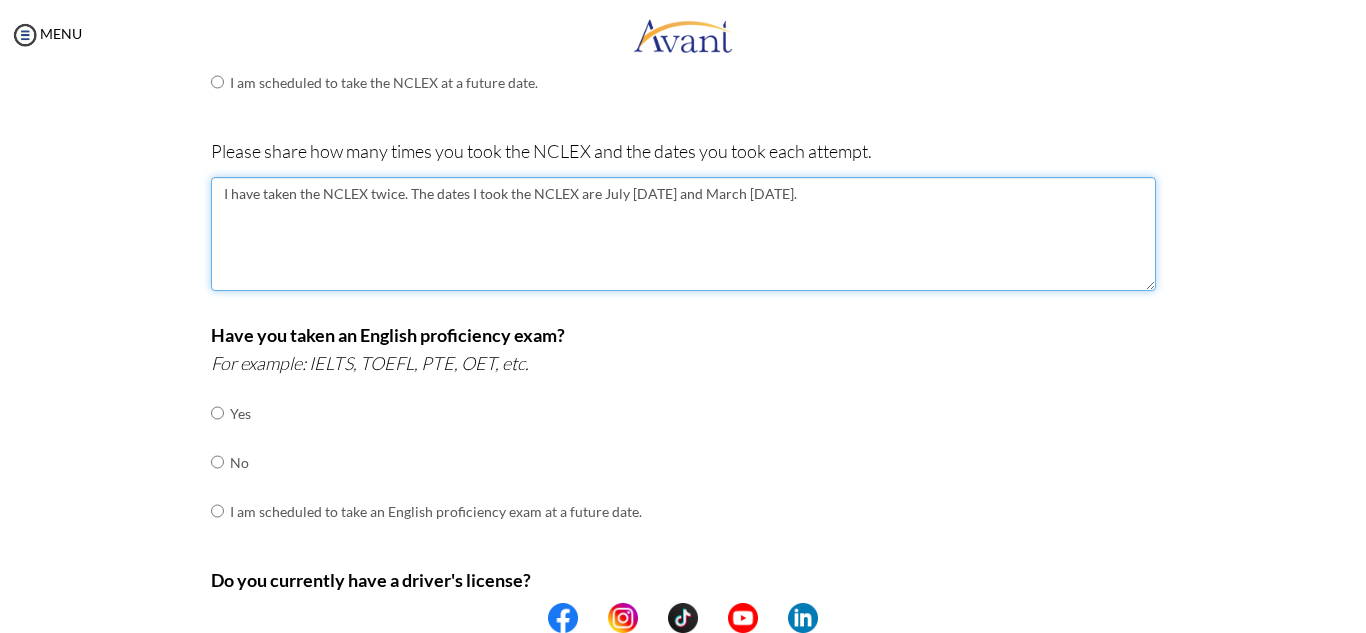type on "I have taken the NCLEX twice. The dates I took the NCLEX are July [DATE] and March [DATE]." 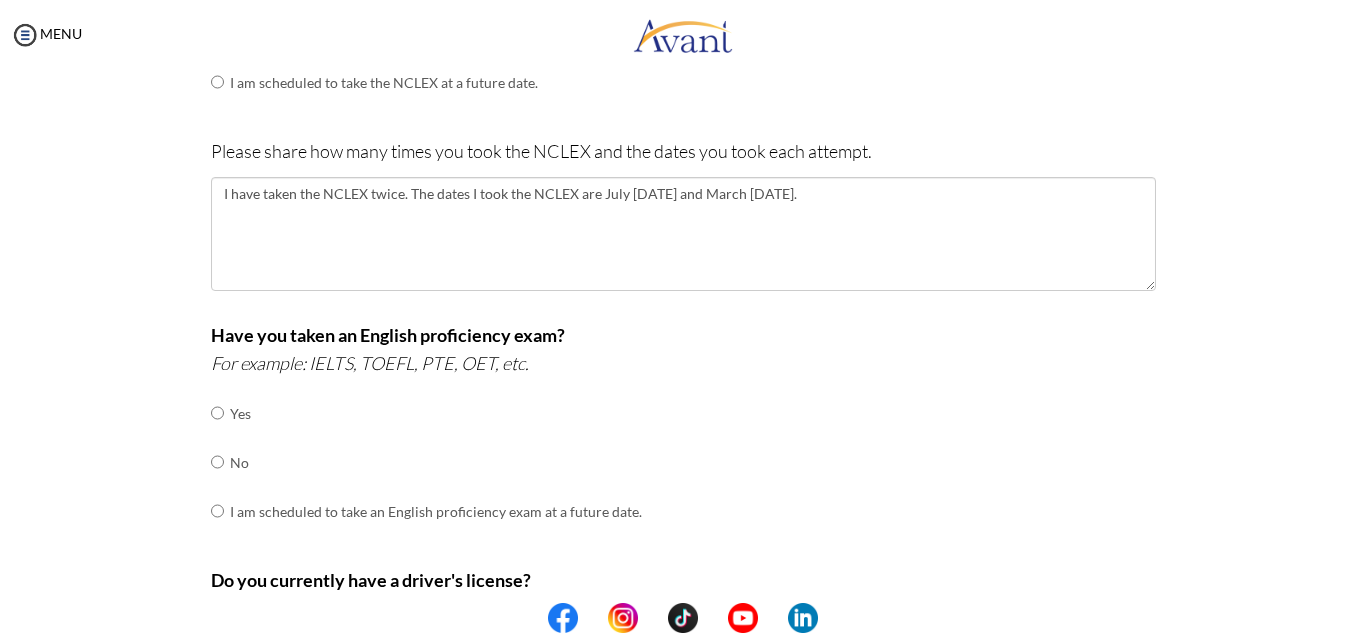 click on "Have you taken an English proficiency exam? For example: IELTS, TOEFL, PTE, OET, etc.
Yes
No
I am scheduled to take an English proficiency exam at a future date." at bounding box center (683, 438) 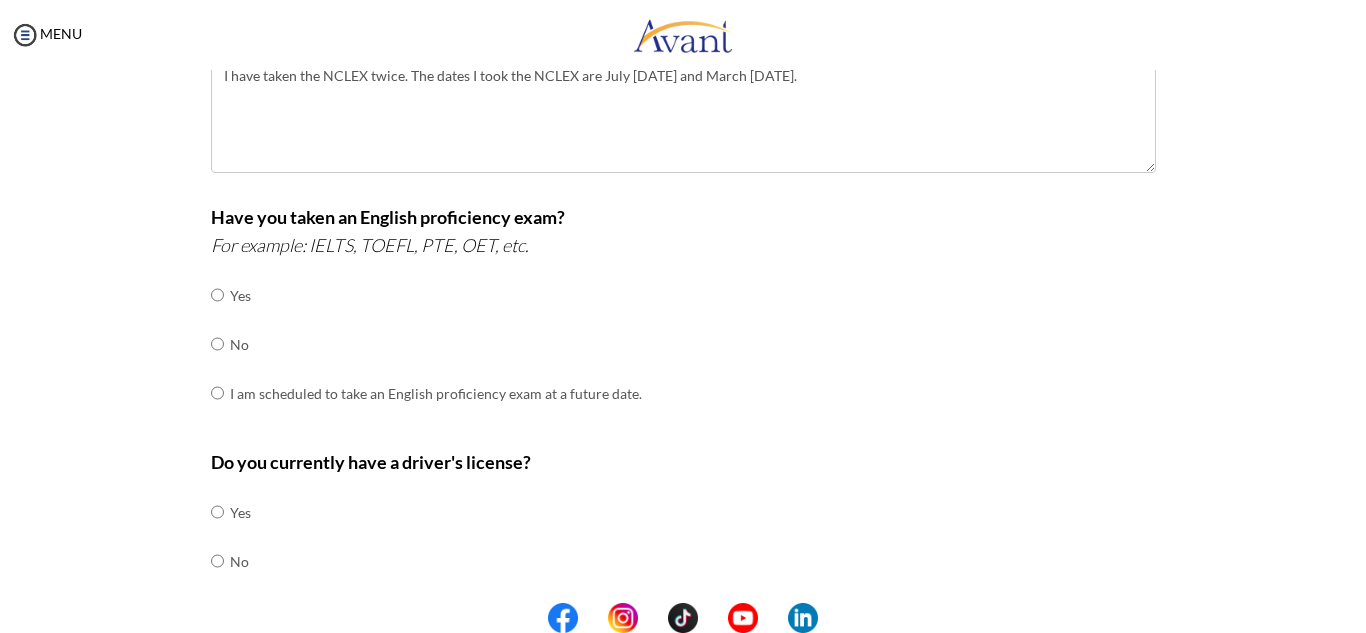 scroll, scrollTop: 600, scrollLeft: 0, axis: vertical 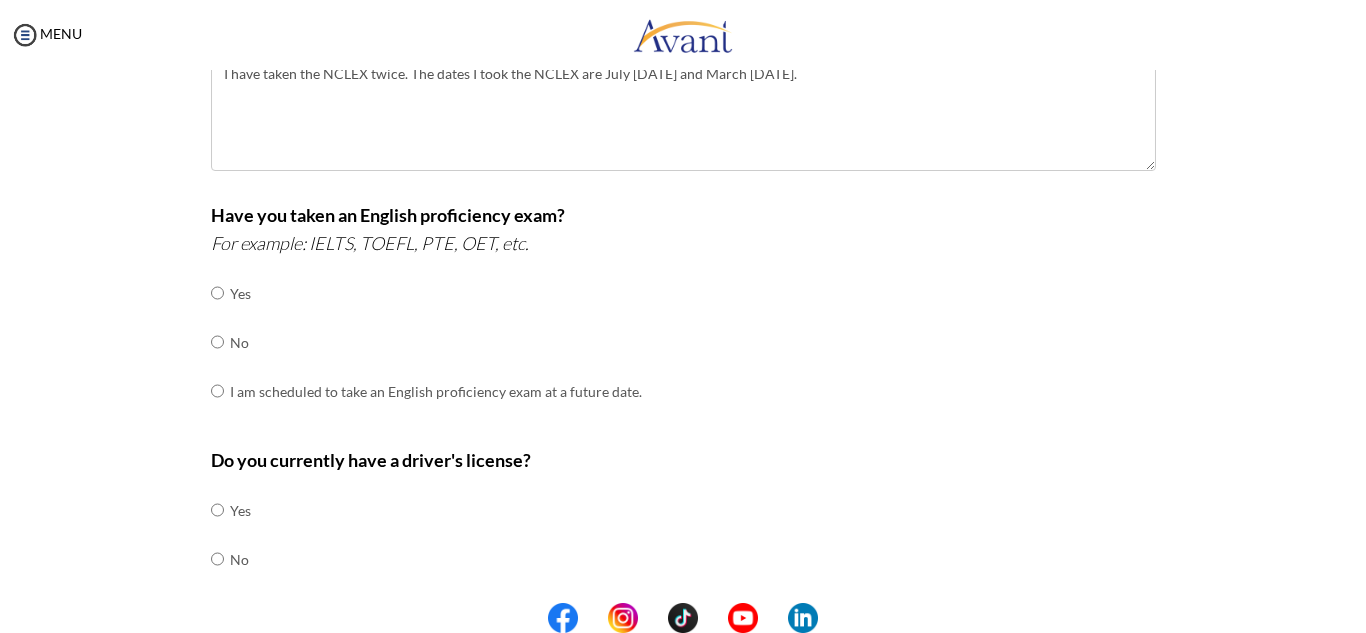 click on "Are you currently in school now?
Yes
No
Have you taken the NCLEX-RN exam before
Yes, and I passed!
Yes, and I did not pass.
No
I am scheduled to take the NCLEX at a future date.
Please share how many times you took the NCLEX and the dates you took each attempt.
I have taken the NCLEX  twice. The dates I took the NCLEX are July 11th 2025 and March 6th 2024.
When are you scheduled to take the NCLEX?
Have you taken an English proficiency exam? For example: IELTS, TOEFL, PTE, OET, etc.
Yes
No" at bounding box center (683, 193) 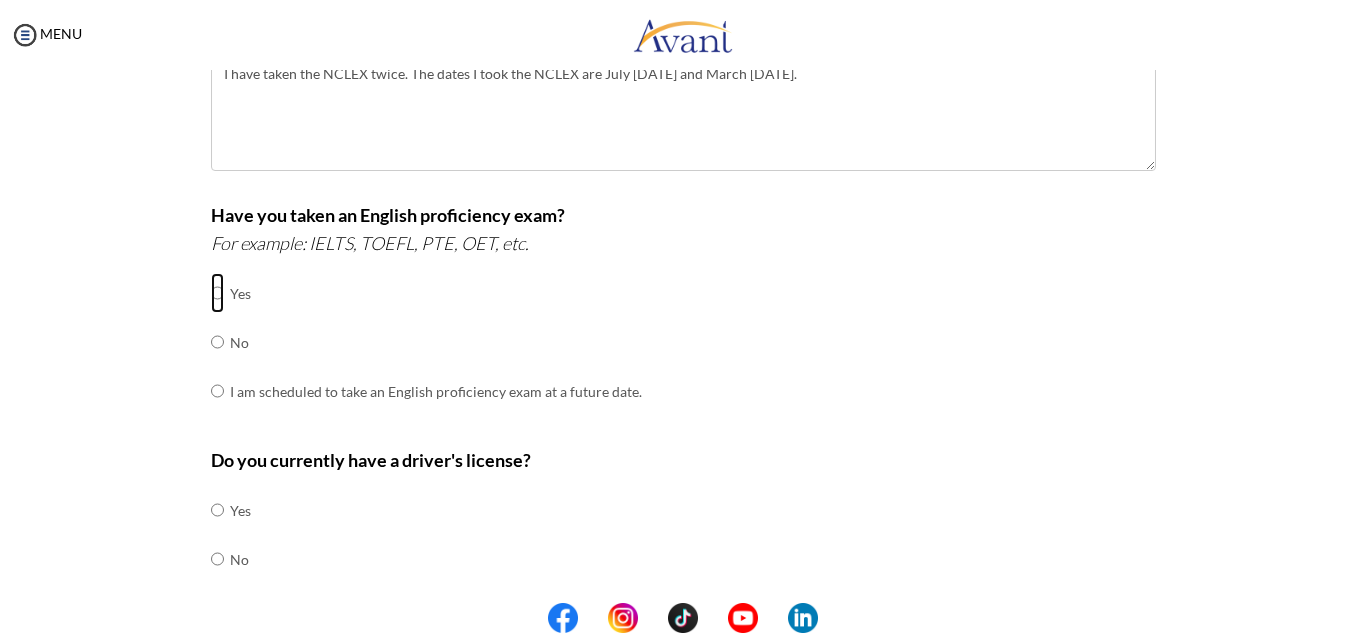 click at bounding box center (217, 293) 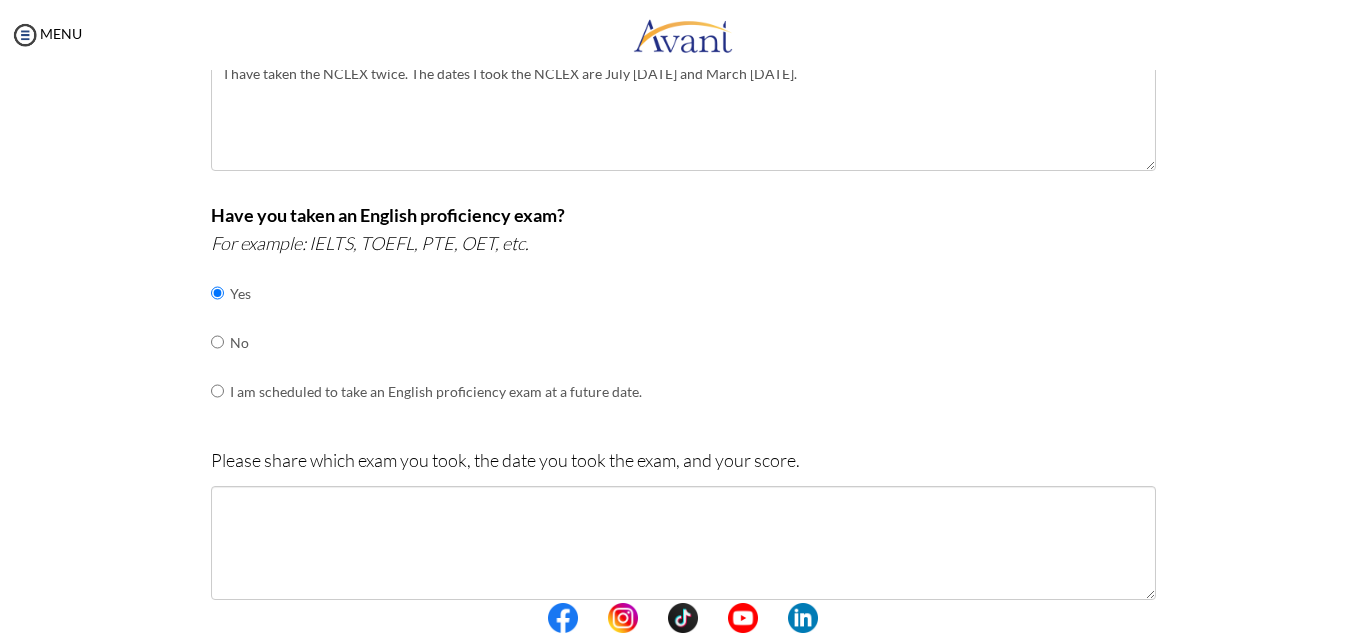 click on "I am scheduled to take an English proficiency exam at a future date." at bounding box center (436, 391) 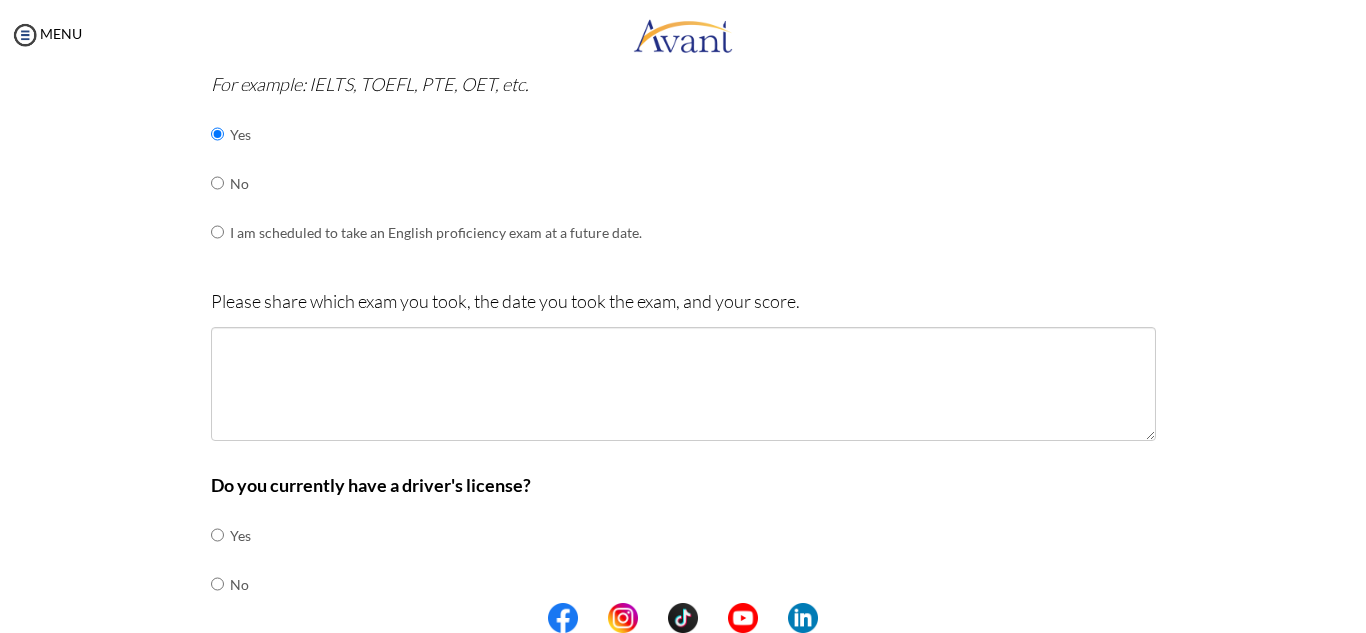 scroll, scrollTop: 760, scrollLeft: 0, axis: vertical 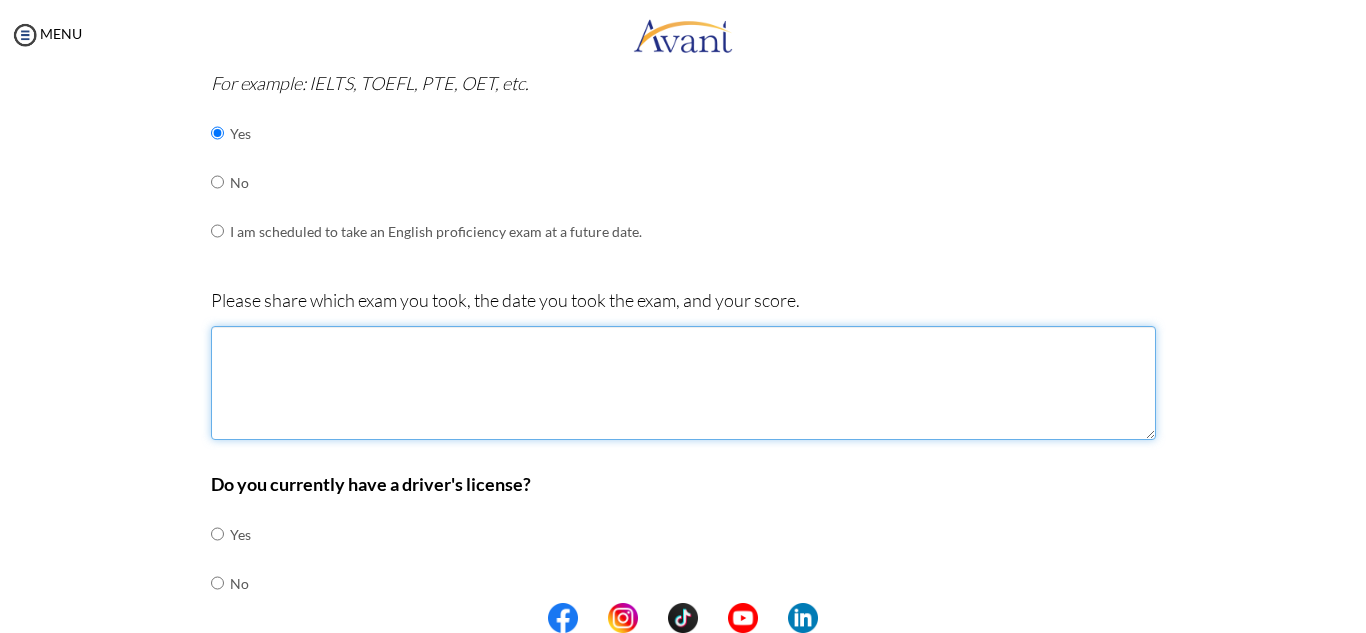 click at bounding box center [683, 383] 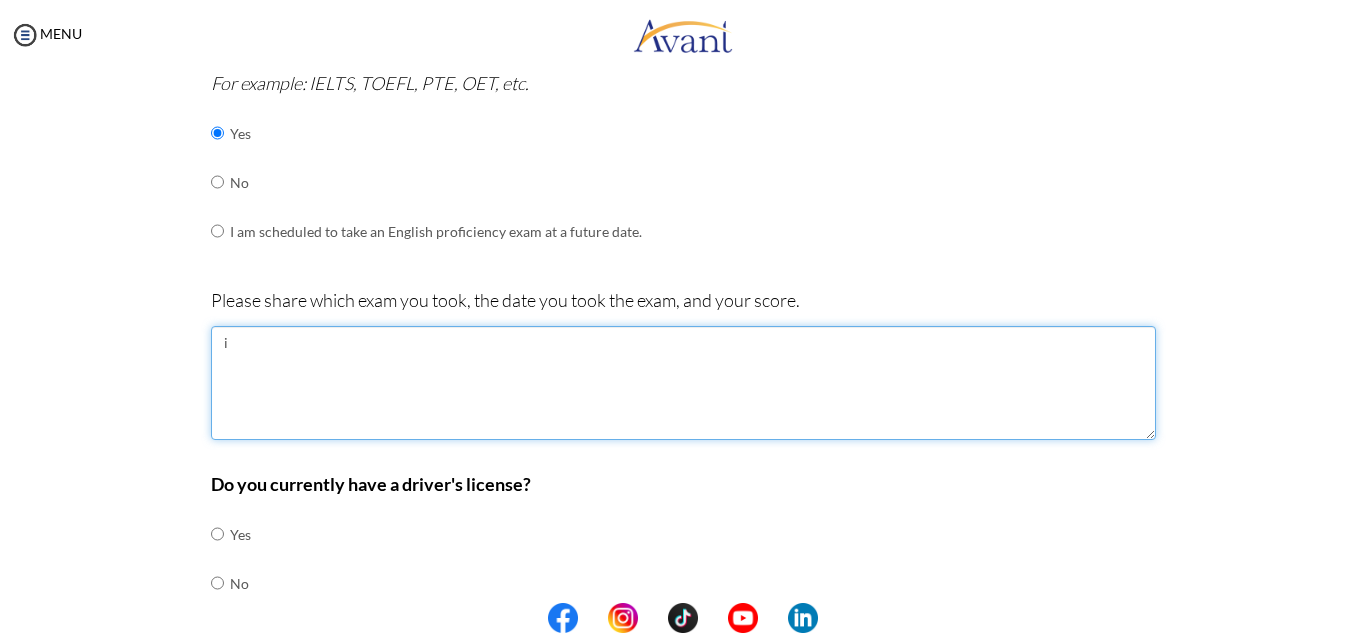 type on "i" 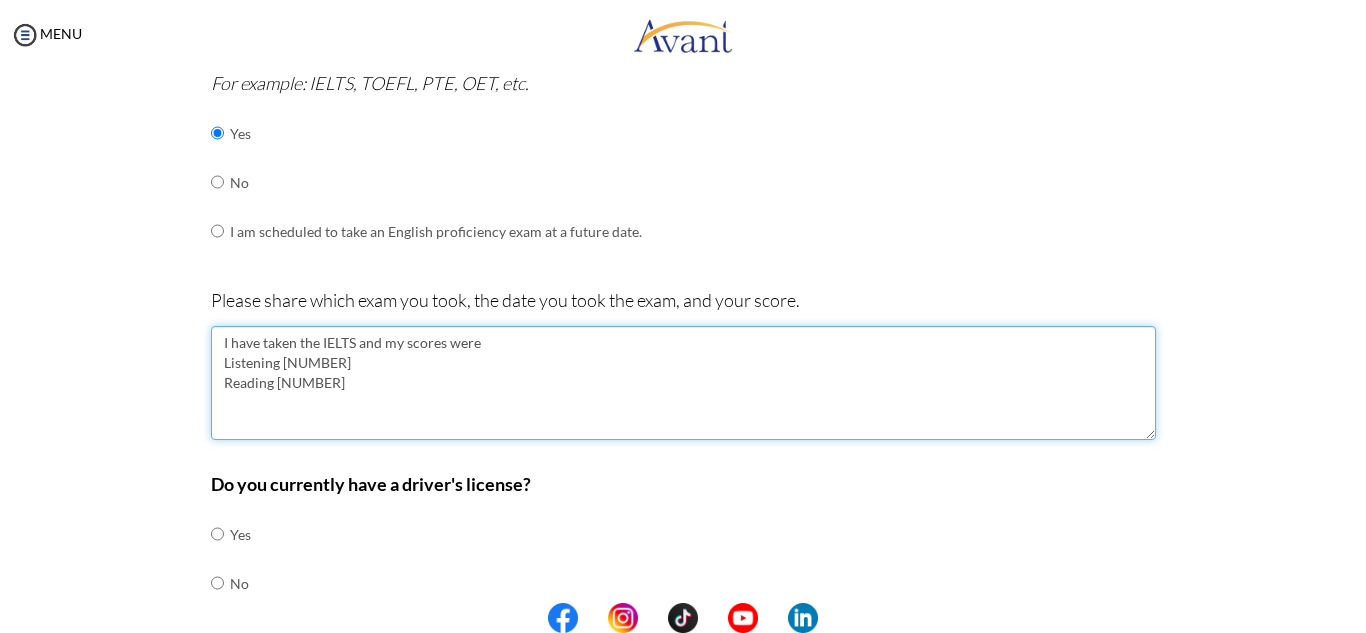 scroll, scrollTop: 0, scrollLeft: 0, axis: both 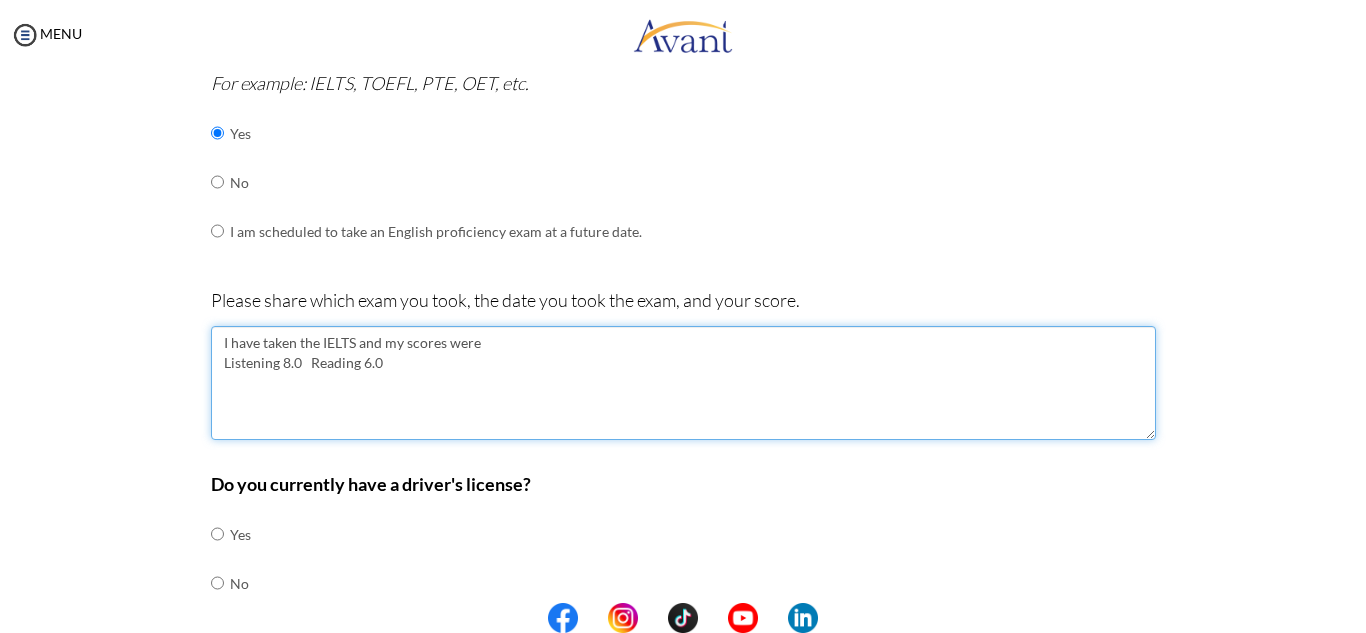 click on "I have taken the IELTS and my scores were
Listening 8.0   Reading 6.0" at bounding box center (683, 383) 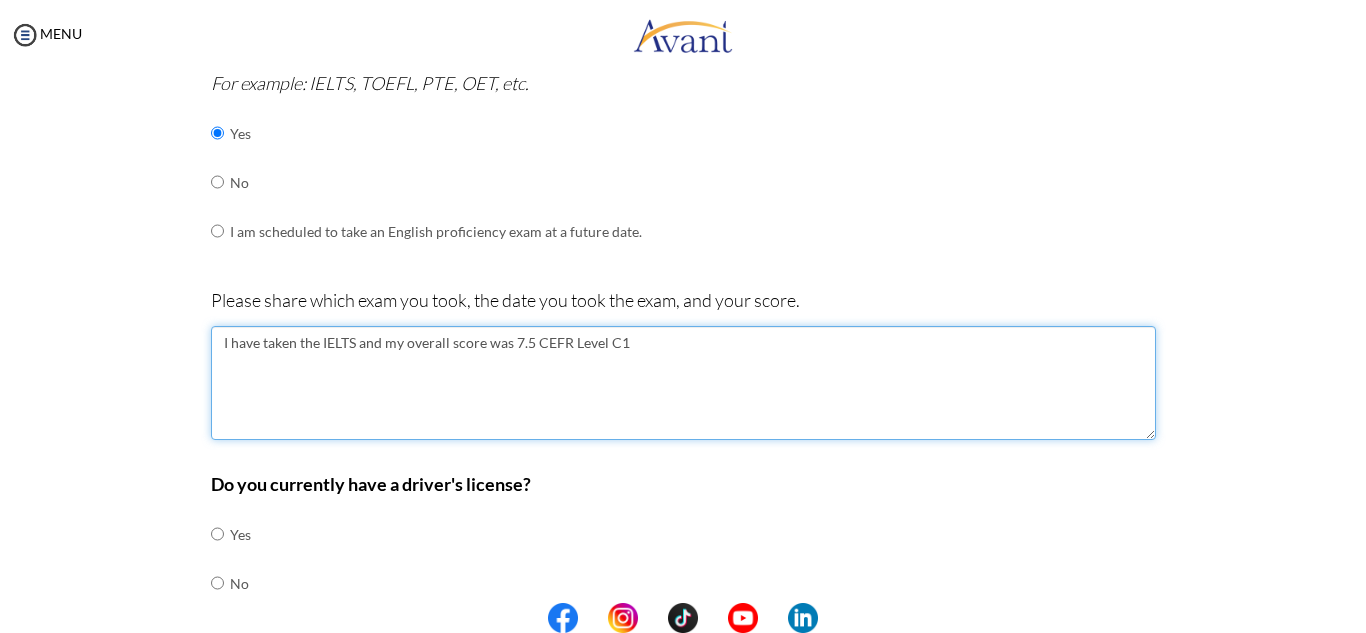 type on "I have taken the IELTS and my overall score was 7.5 CEFR Level C1" 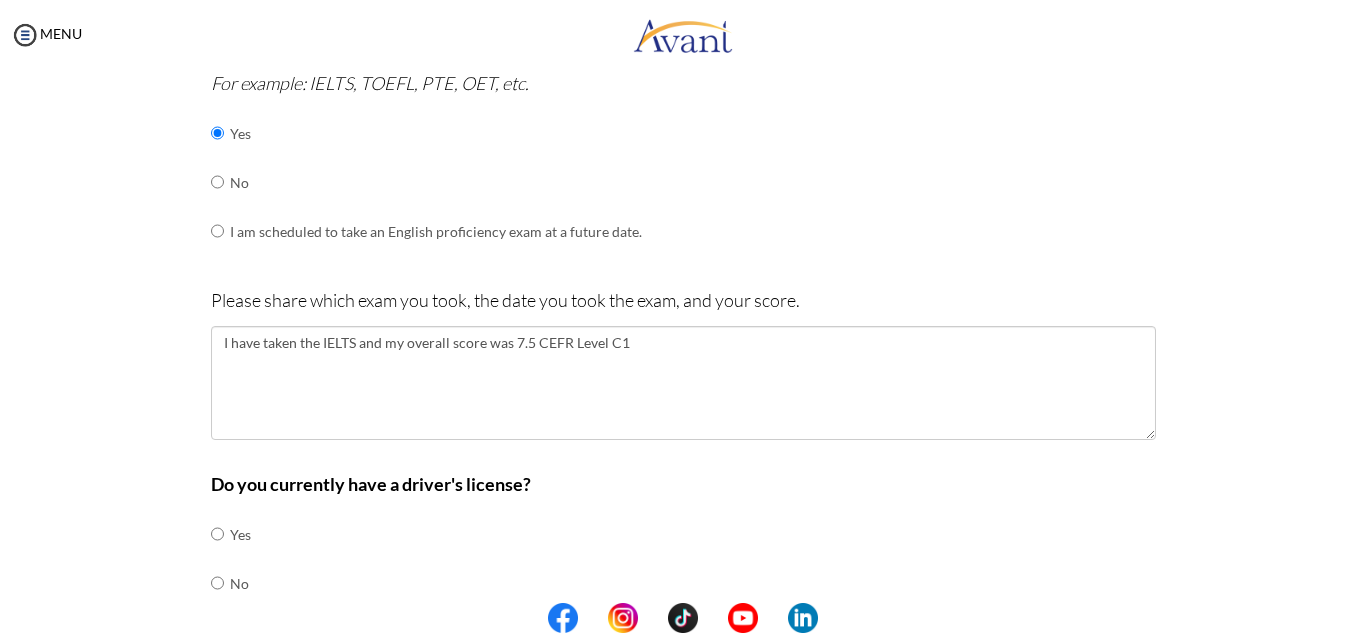 click on "Do you currently have a driver's license?
Yes
No" at bounding box center [683, 549] 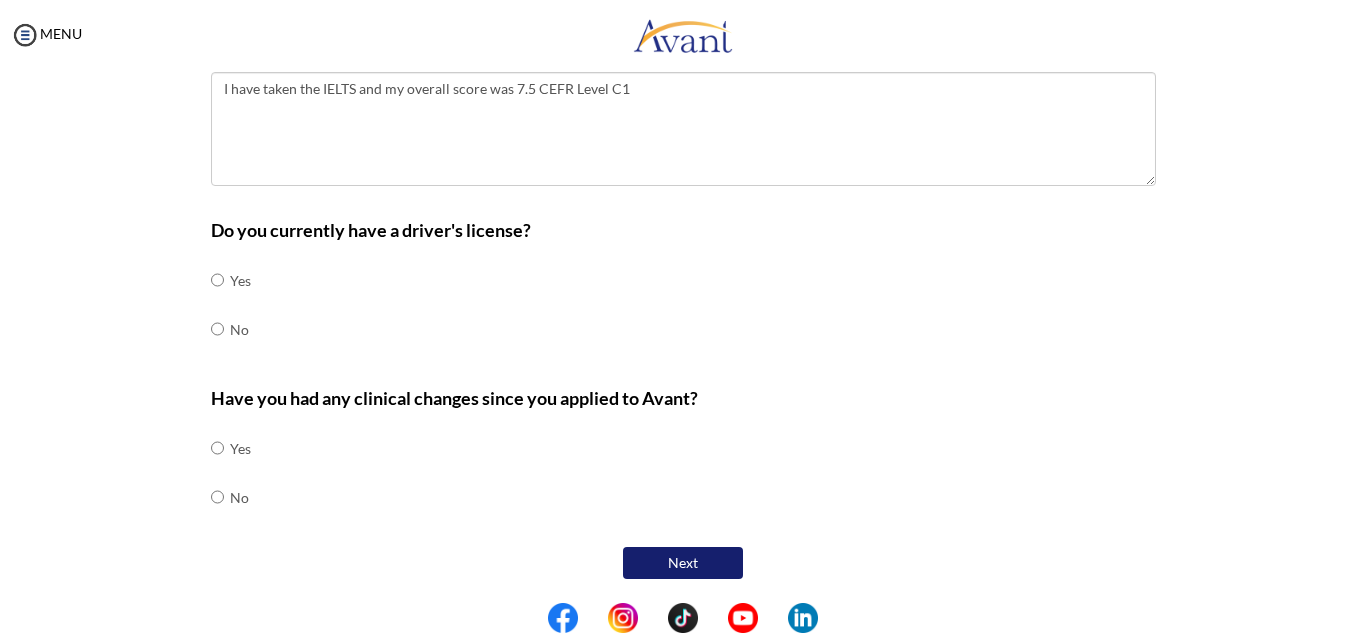 scroll, scrollTop: 1015, scrollLeft: 0, axis: vertical 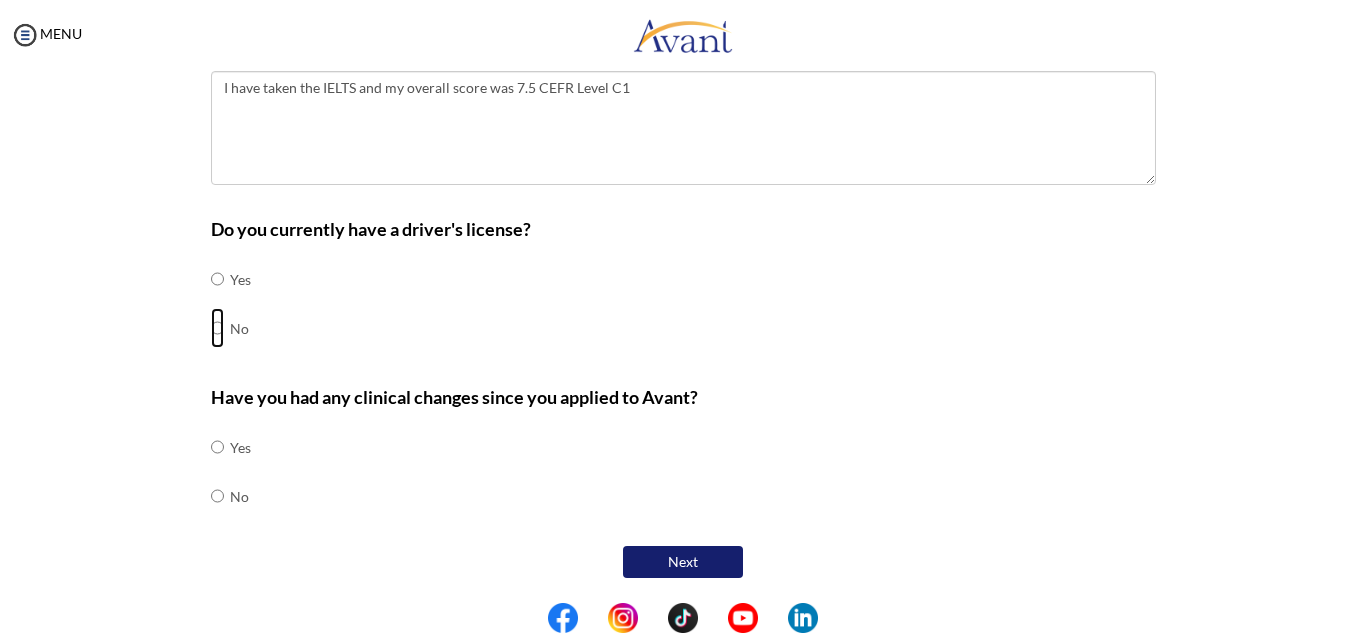 click at bounding box center (217, 279) 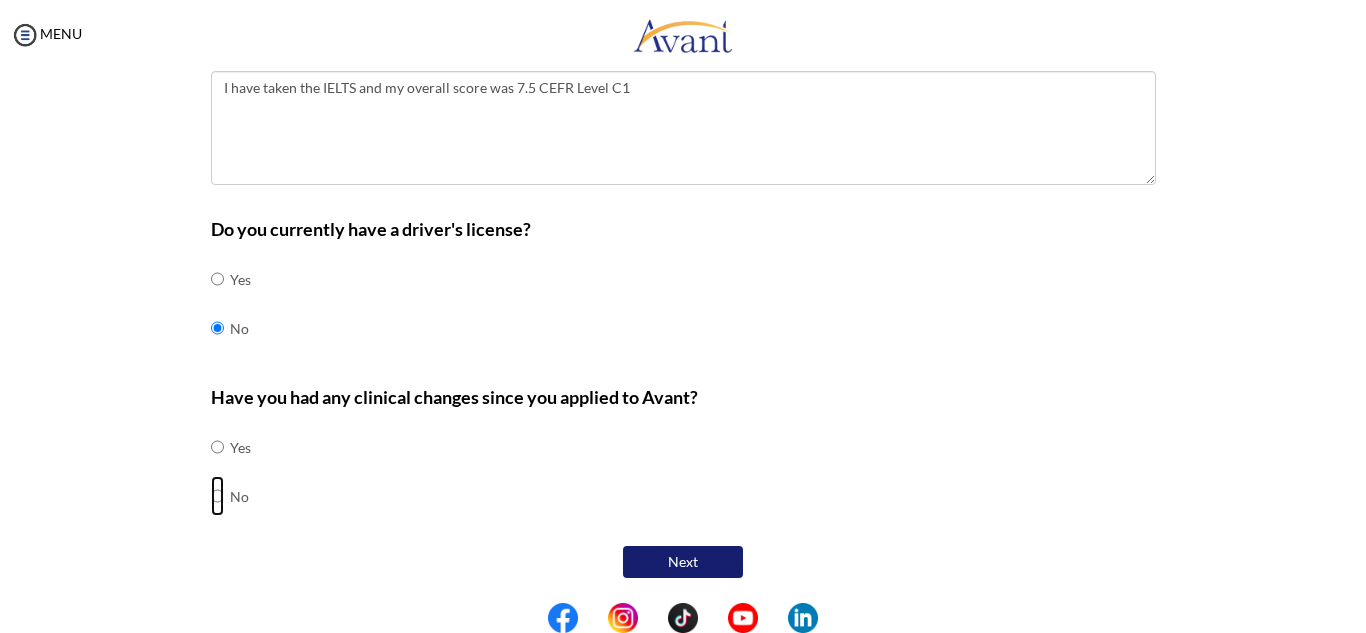 click at bounding box center (217, 447) 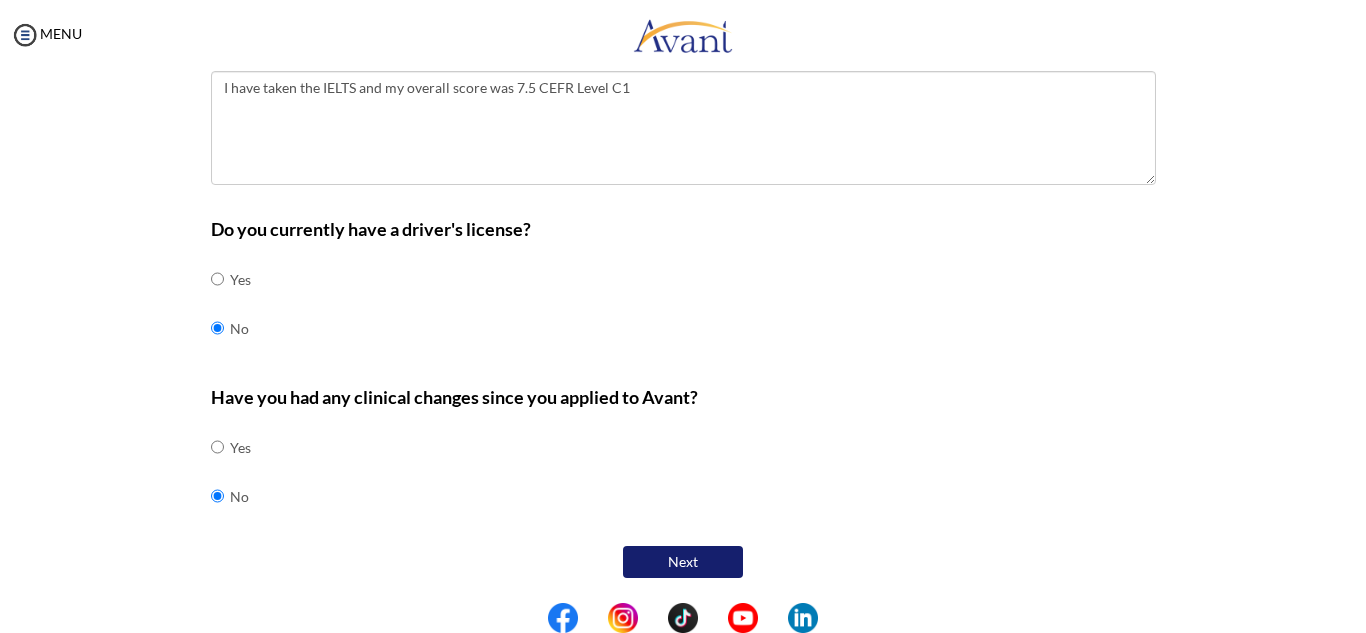 click on "Next" at bounding box center [683, 562] 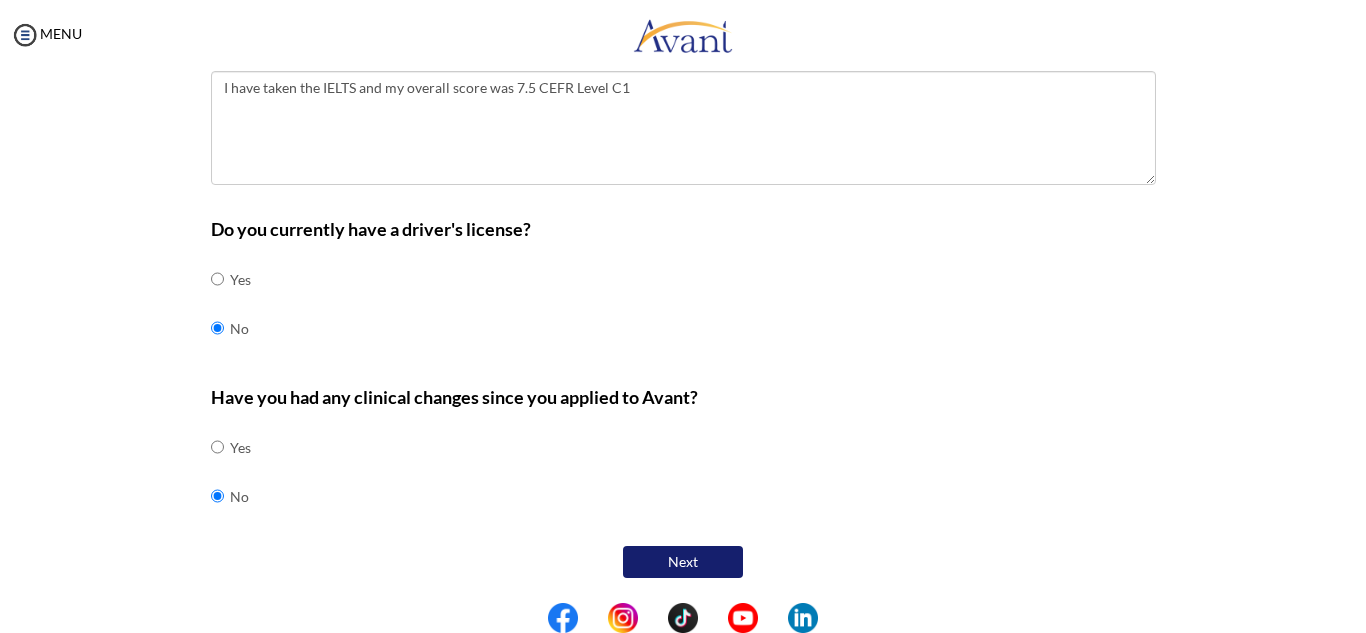 scroll, scrollTop: 40, scrollLeft: 0, axis: vertical 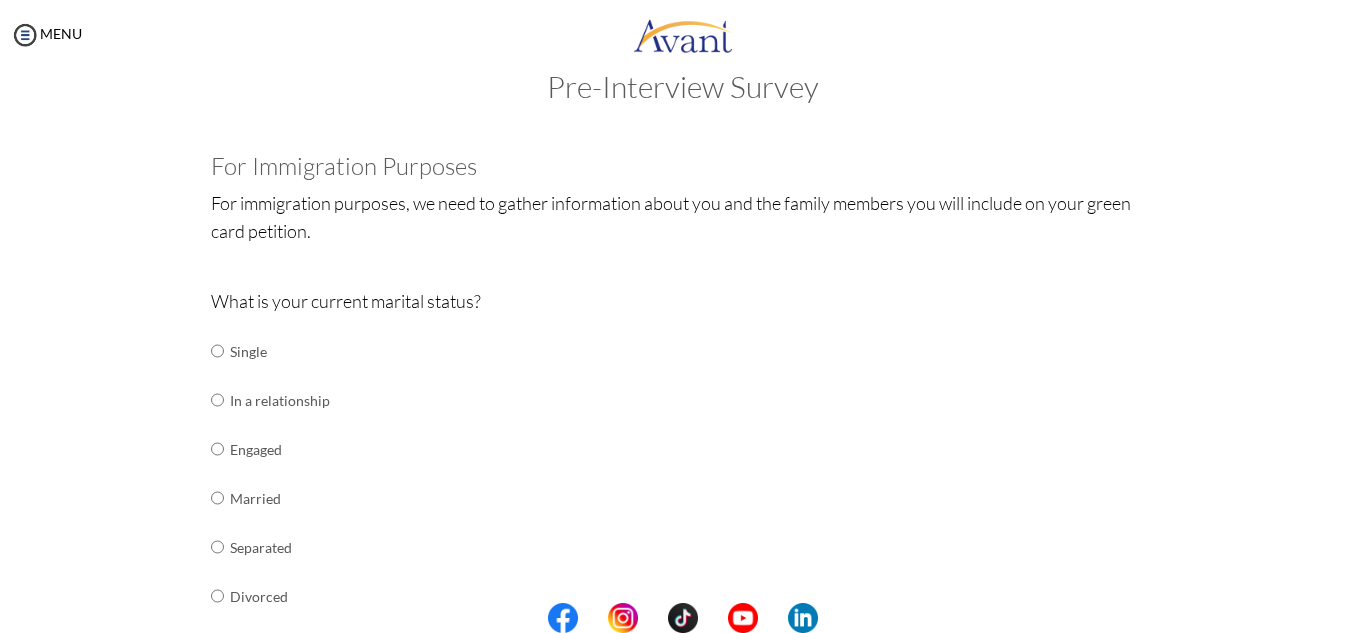 click on "What is your current marital status?
Single
In a relationship
Engaged
Married
Separated
Divorced
Other" at bounding box center [683, 488] 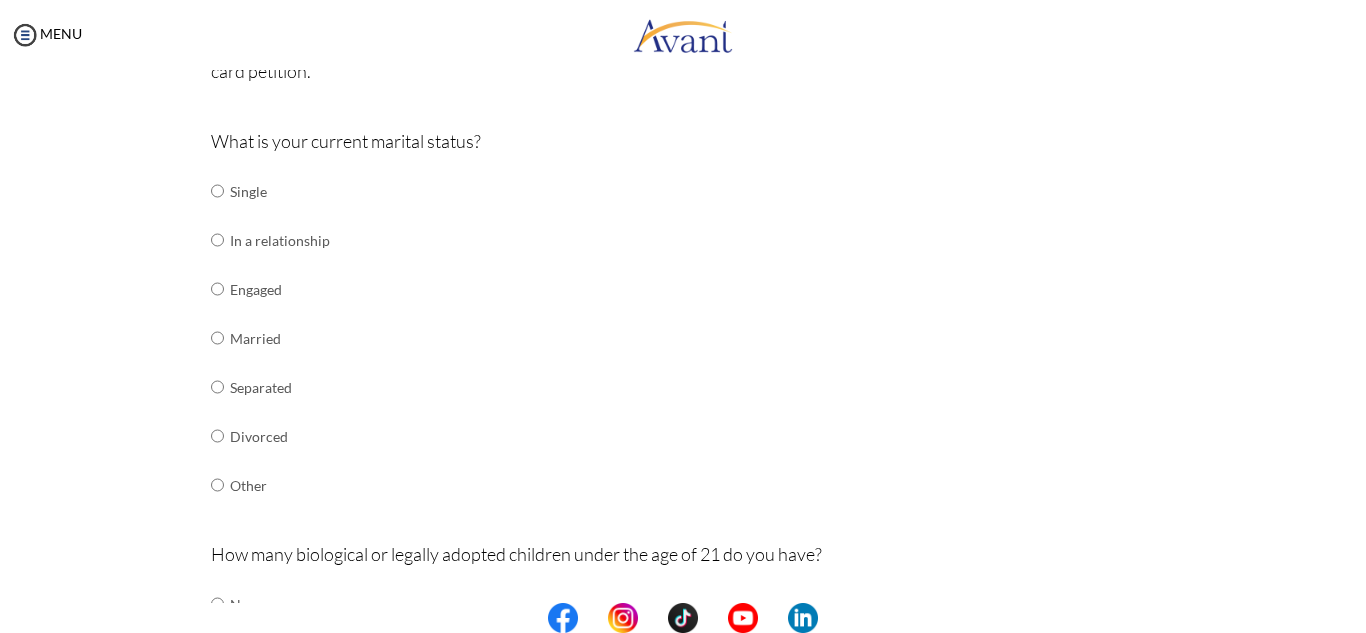 scroll, scrollTop: 160, scrollLeft: 0, axis: vertical 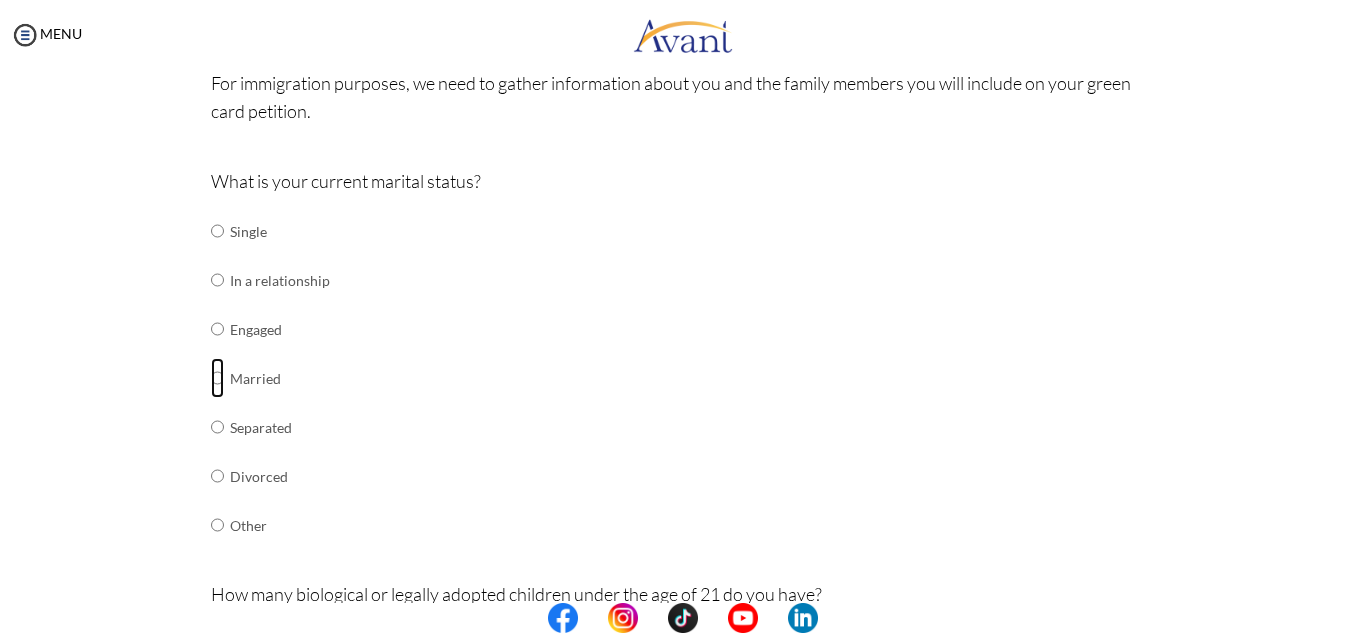 click at bounding box center [217, 231] 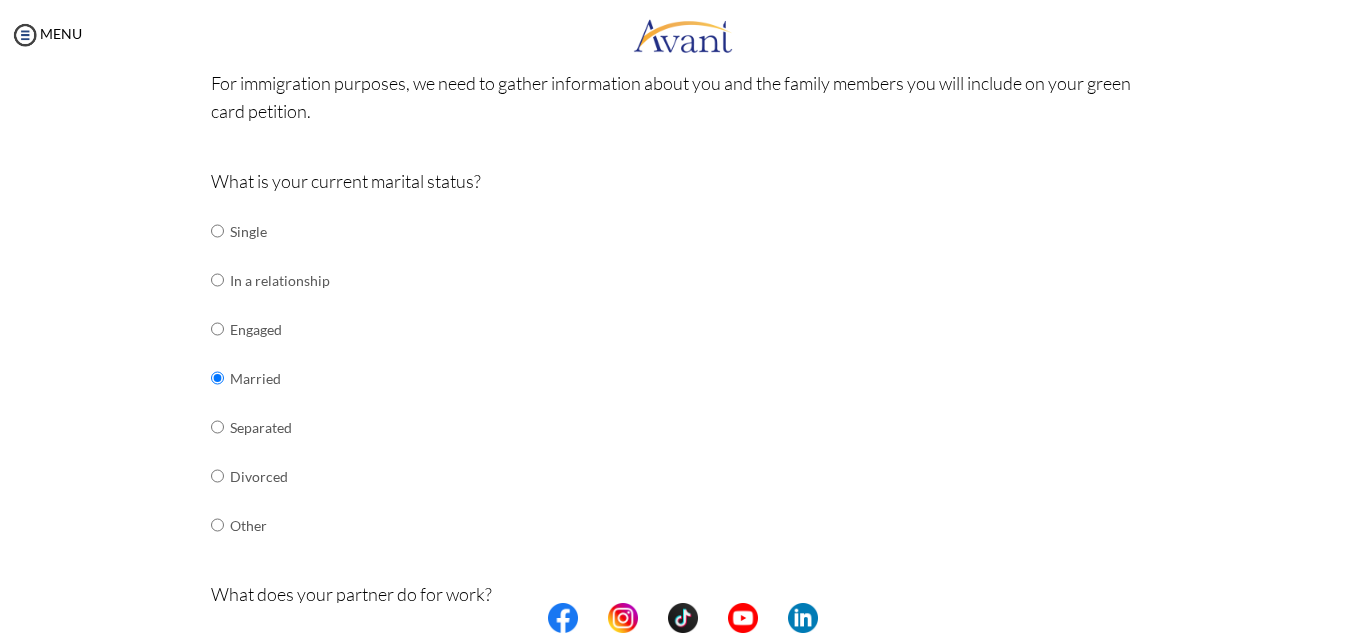 click on "Are you currently in school now?
Yes
No
Have you taken the NCLEX-RN exam before
Yes, and I passed!
Yes, and I did not pass.
No
I am scheduled to take the NCLEX at a future date.
Please share how many times you took the NCLEX and the dates you took each attempt.
I have taken the NCLEX  twice. The dates I took the NCLEX are [MONTH] [NUMBER] [YEAR] and [MONTH] [NUMBER] [YEAR].
When are you scheduled to take the NCLEX?
Have you taken an English proficiency exam? For example: IELTS, TOEFL, PTE, OET, etc.
Yes
1" at bounding box center (683, 684) 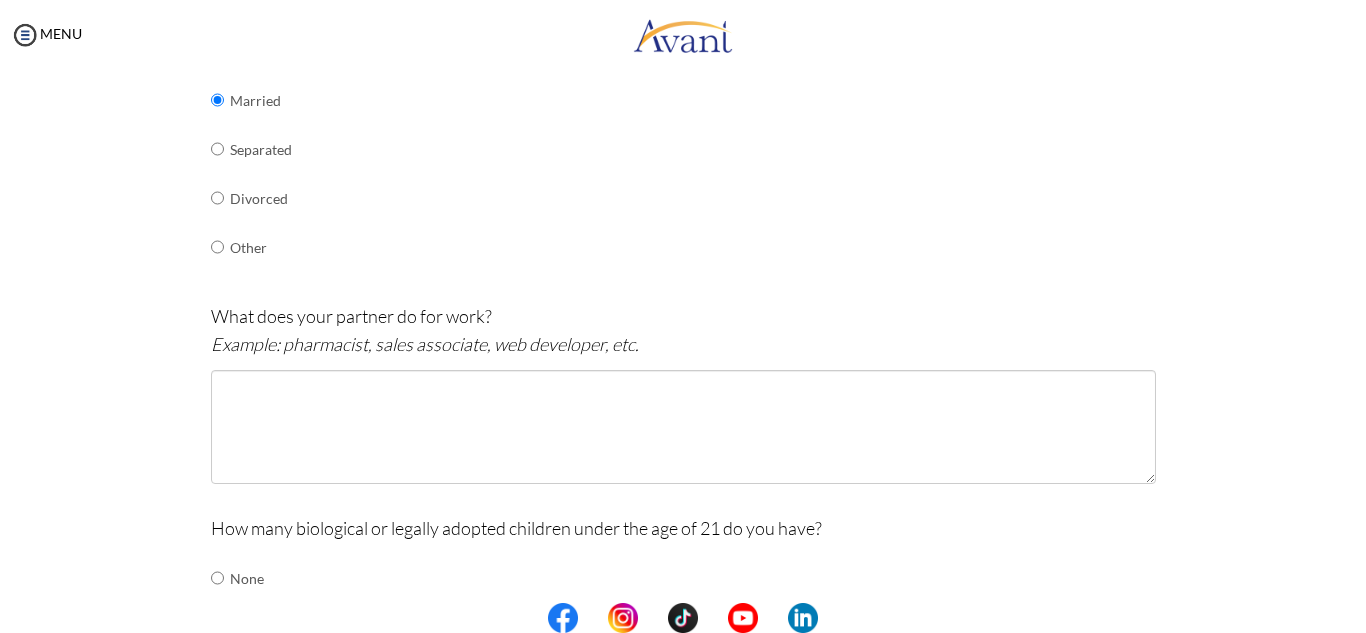 scroll, scrollTop: 520, scrollLeft: 0, axis: vertical 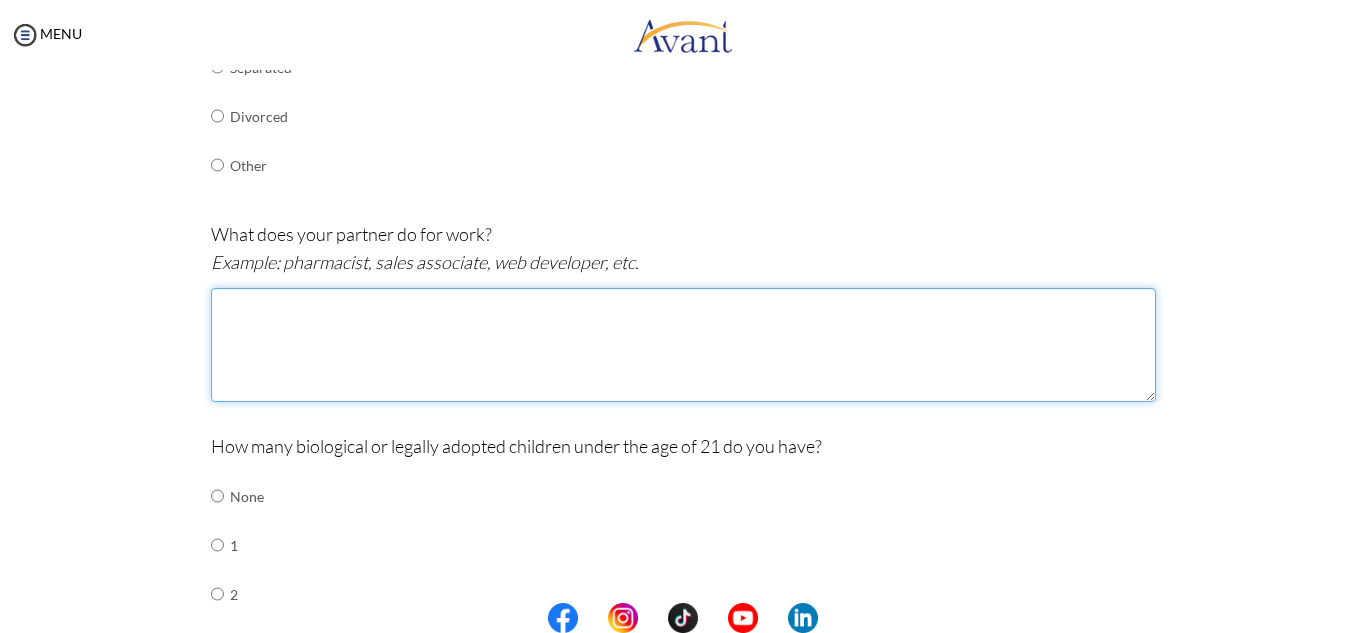 click at bounding box center (683, 345) 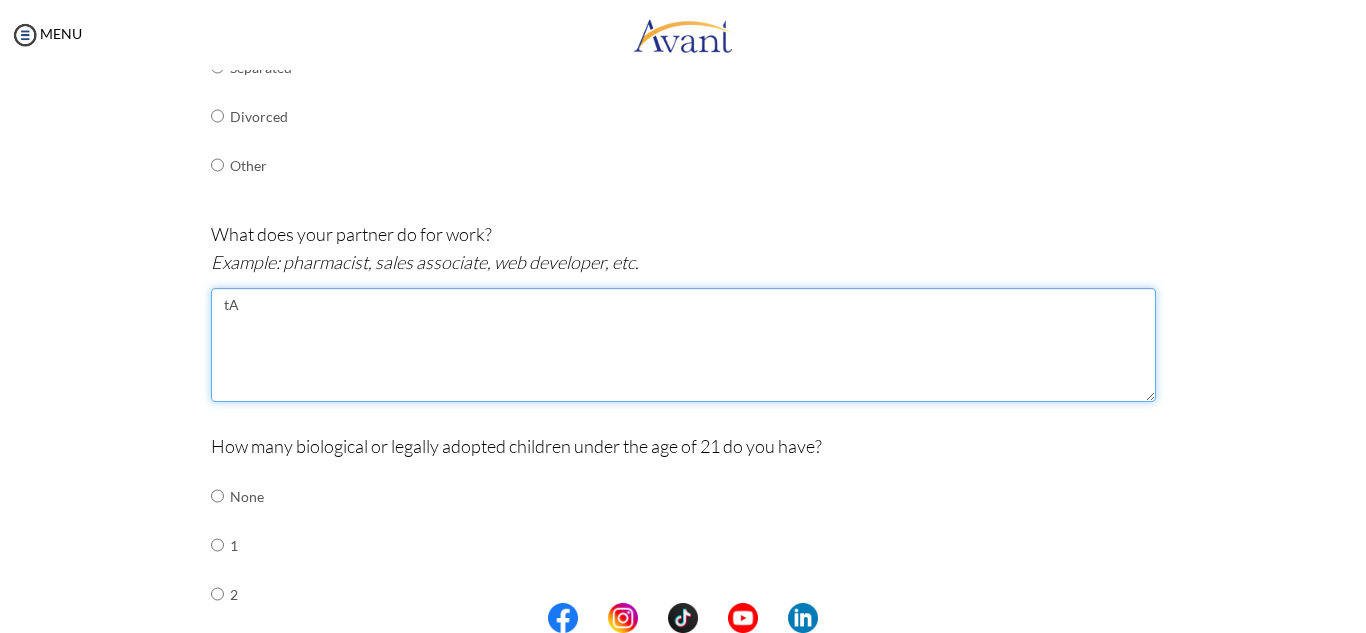 type on "t" 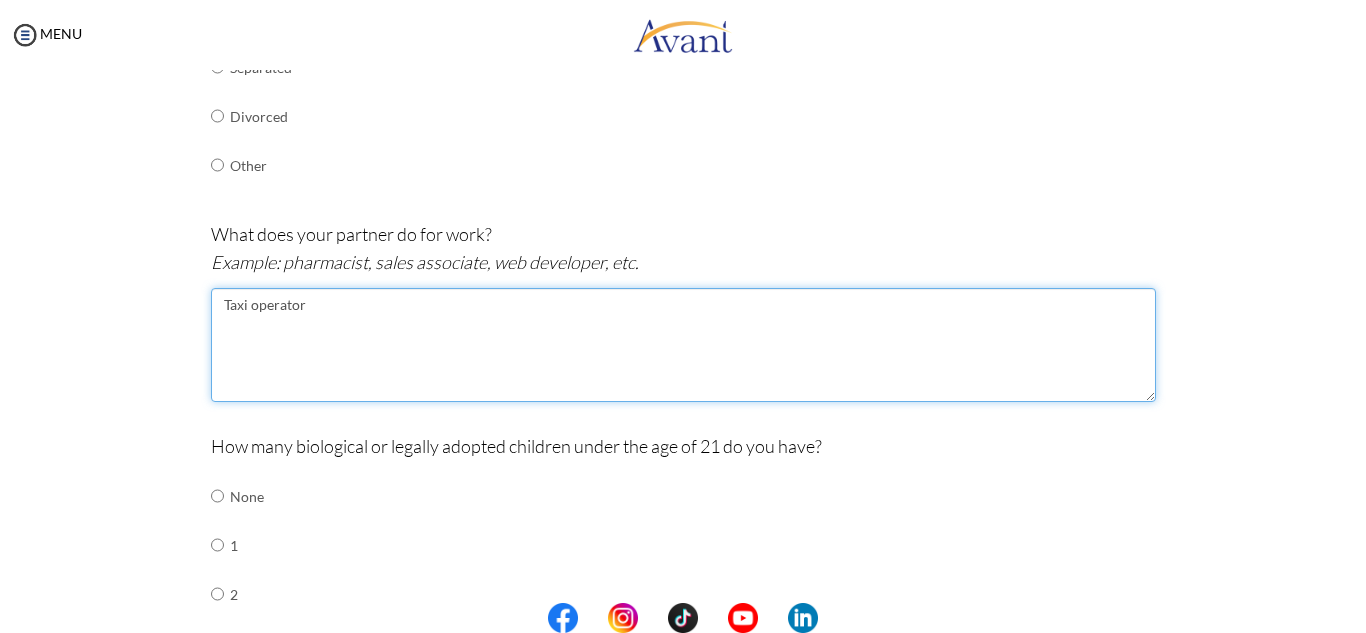 click on "Taxi operator" at bounding box center [683, 345] 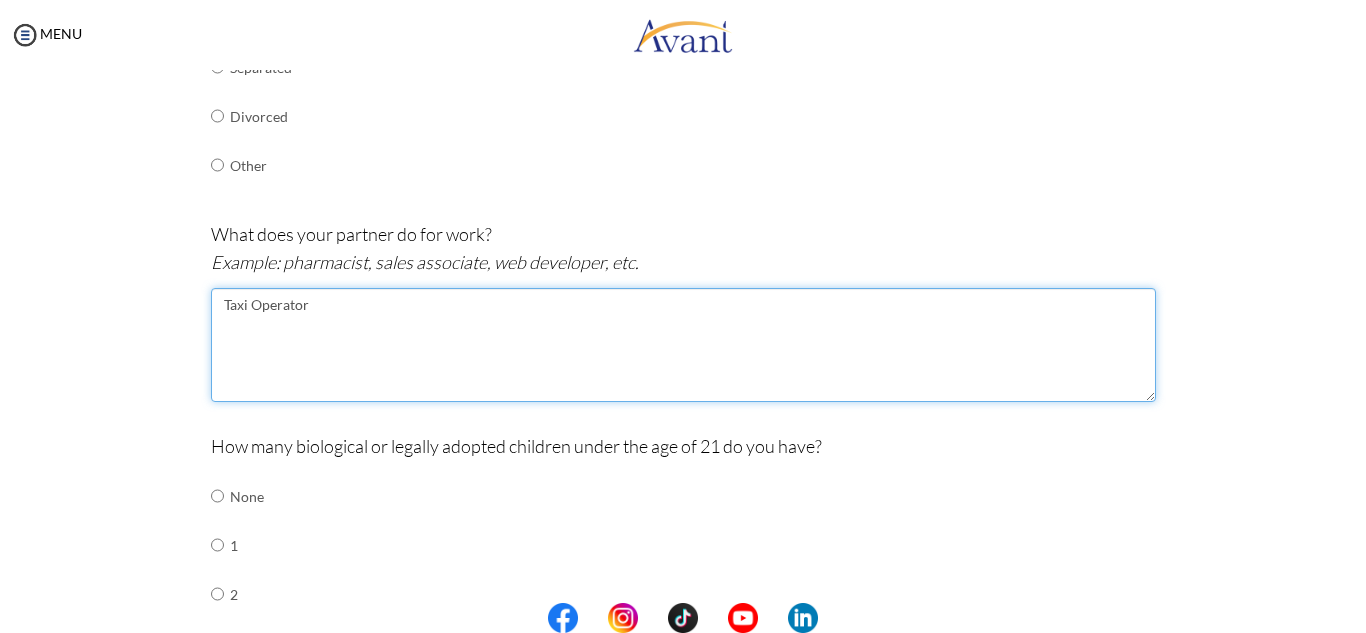 type on "Taxi Operator" 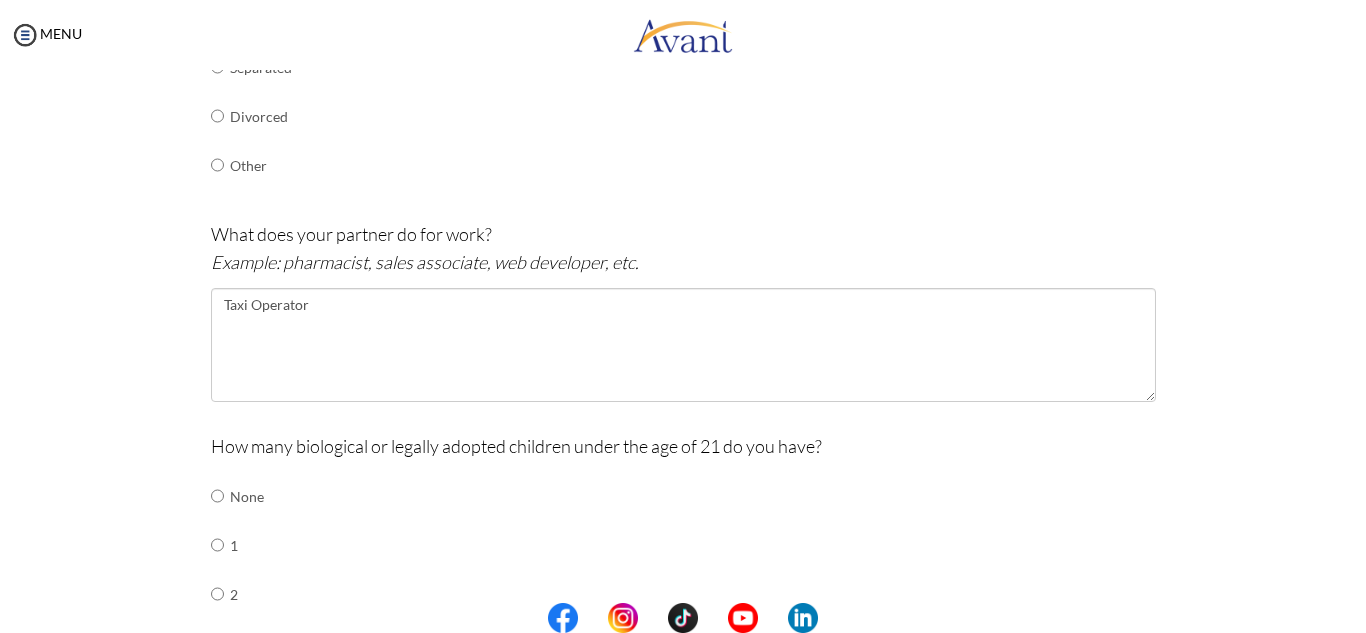 click on "How many biological or legally adopted children under the age of 21 do you have?
None
1
2
3
4
5 or more" at bounding box center [683, 609] 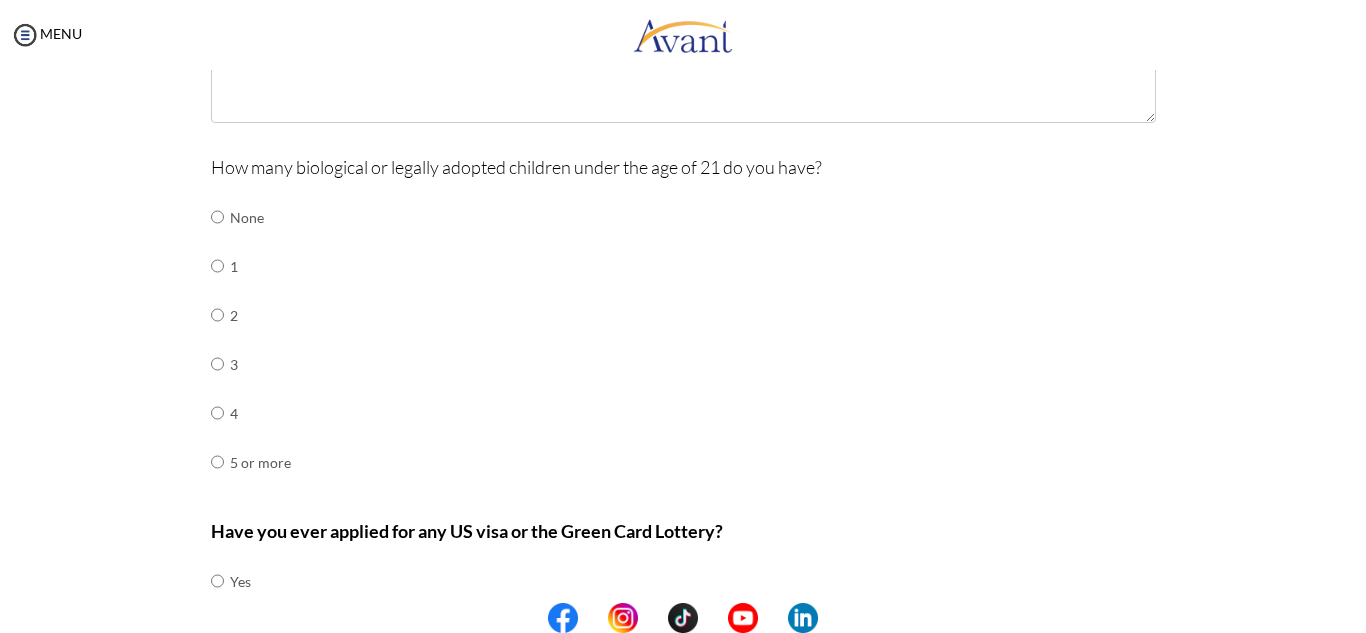 scroll, scrollTop: 800, scrollLeft: 0, axis: vertical 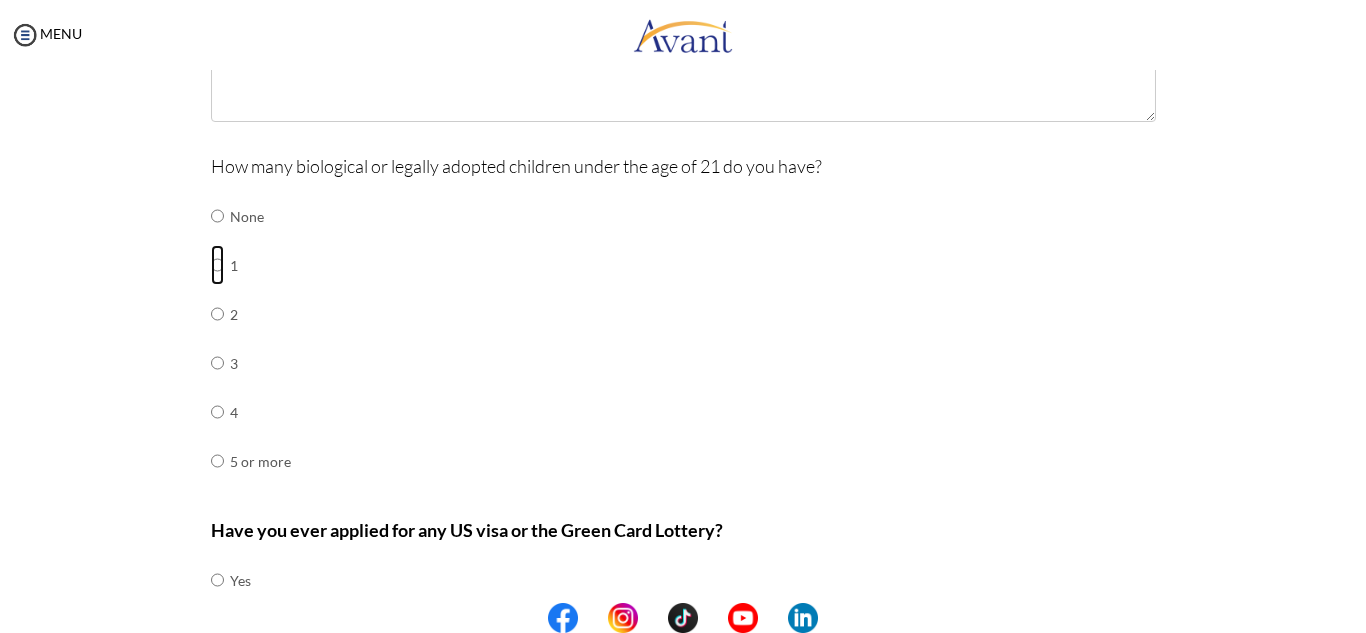click at bounding box center (217, 216) 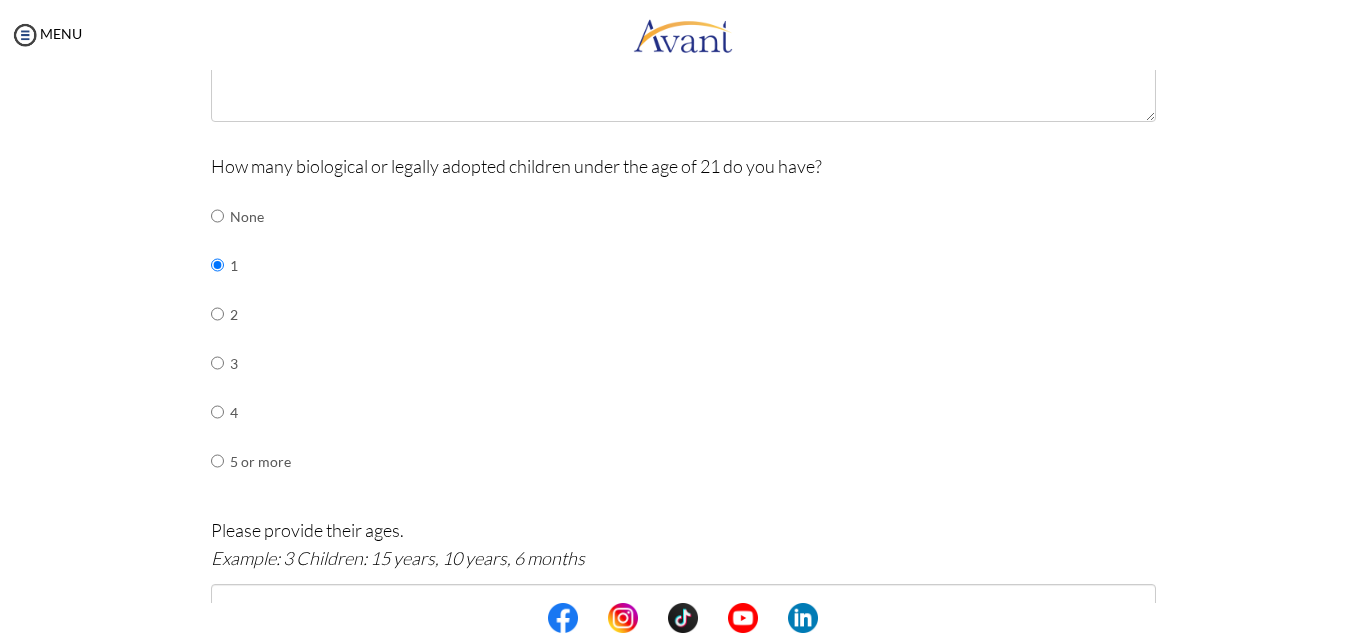 click on "How many biological or legally adopted children under the age of 21 do you have?
None
1
2
3
4
5 or more" at bounding box center [683, 329] 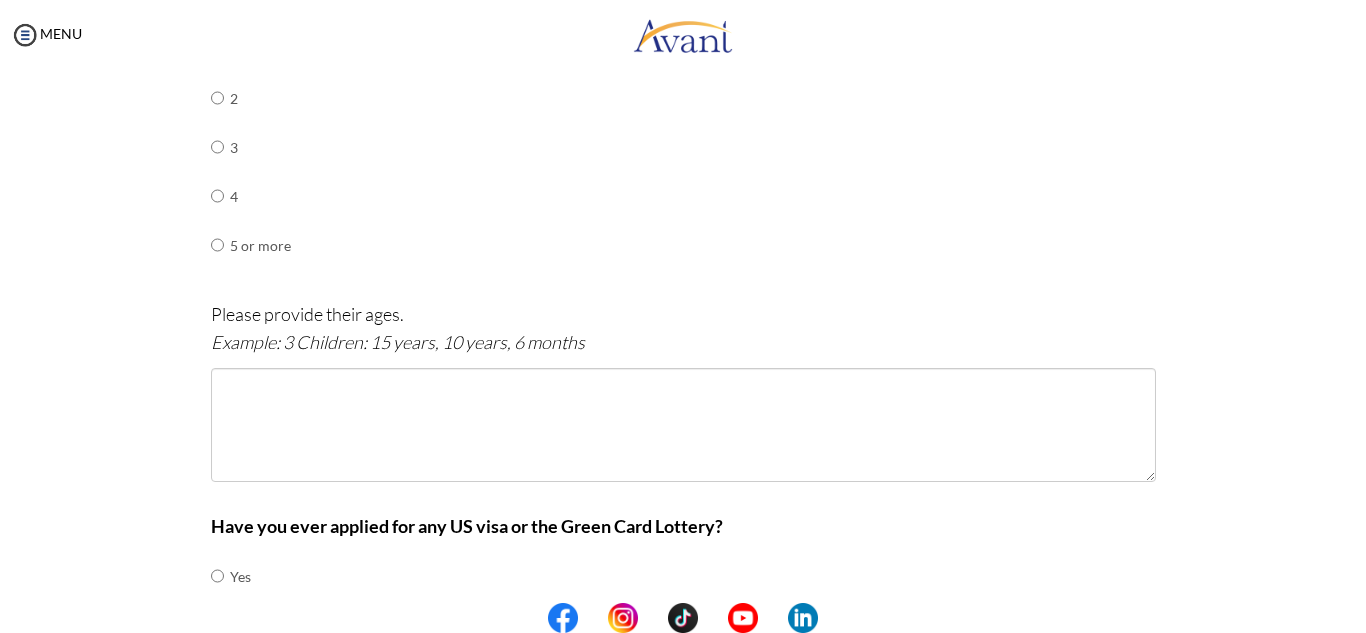 scroll, scrollTop: 1080, scrollLeft: 0, axis: vertical 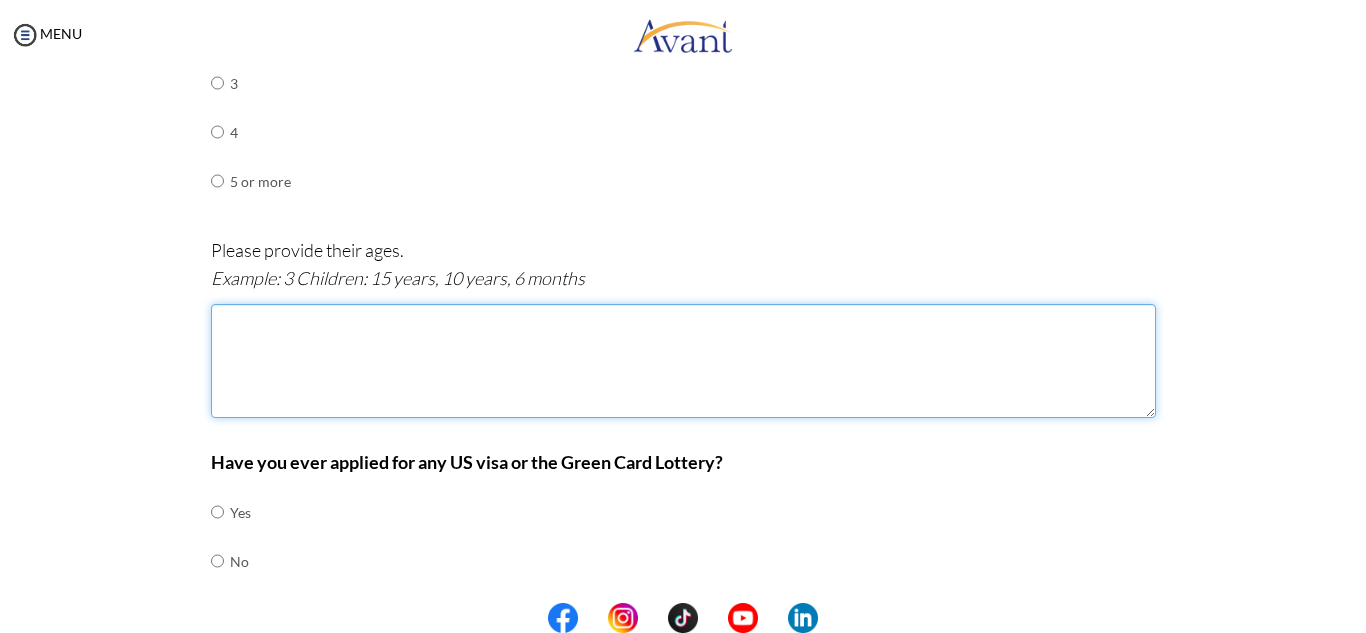 click at bounding box center [683, 361] 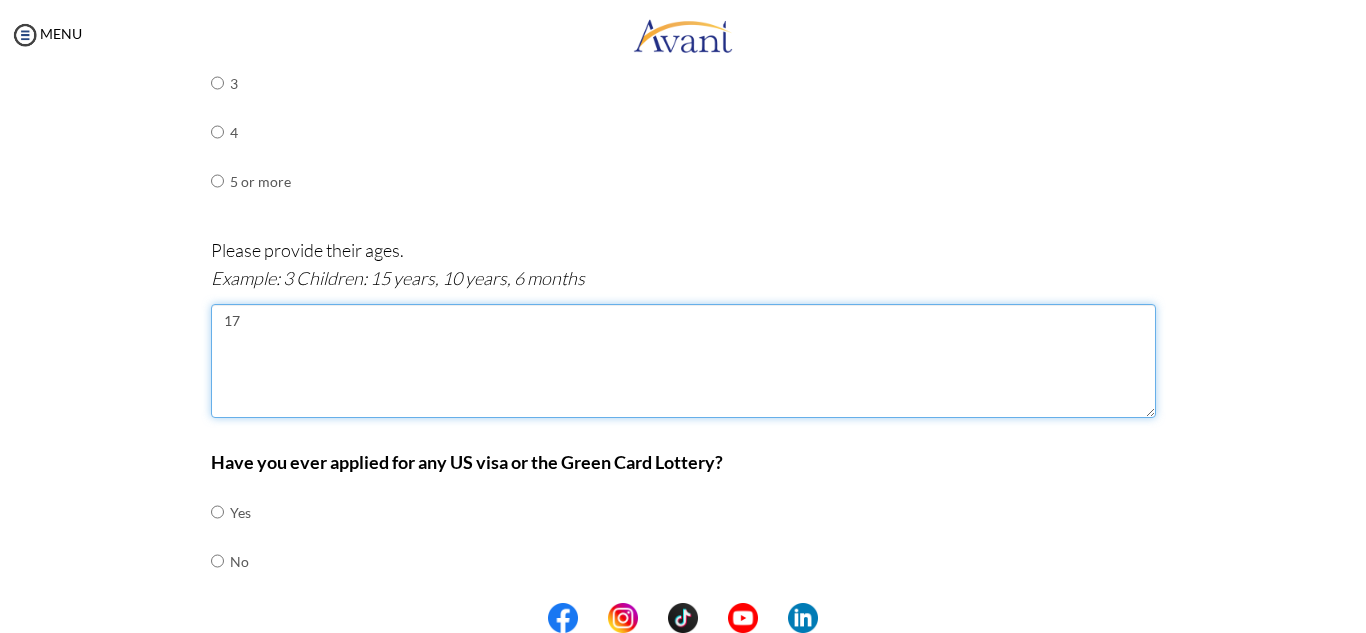 type on "17" 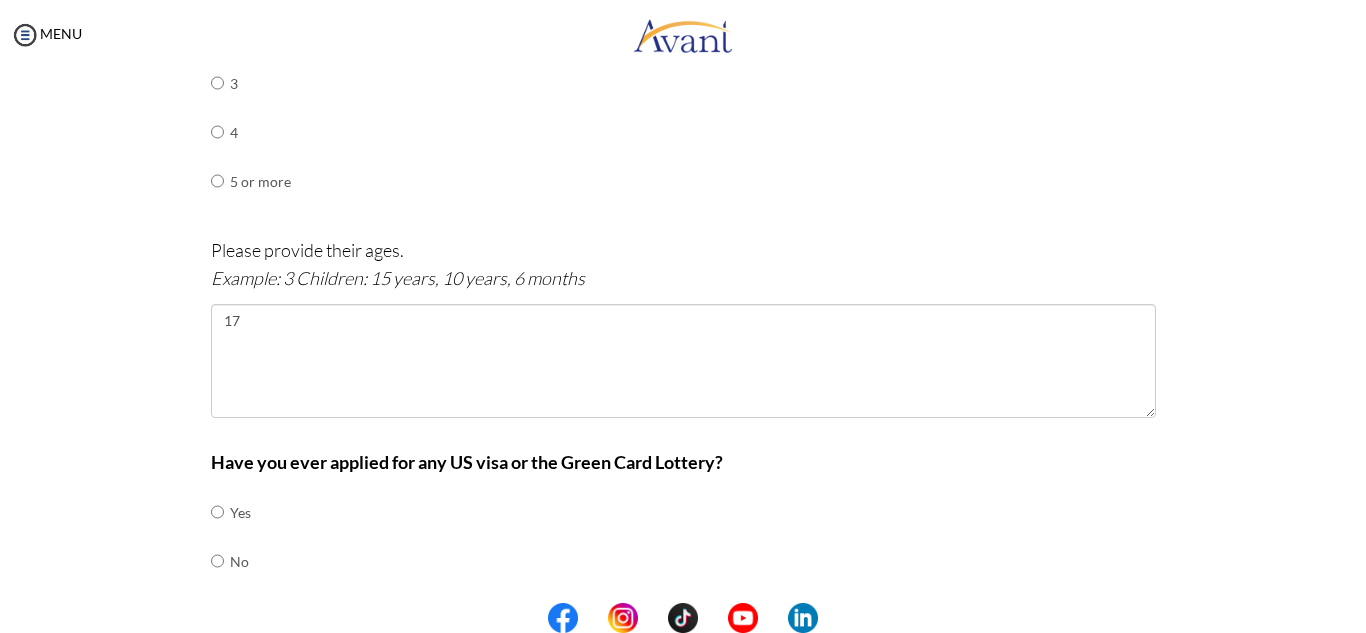 click on "Have you ever applied for any US visa or the Green Card Lottery?
Yes
No" at bounding box center [683, 527] 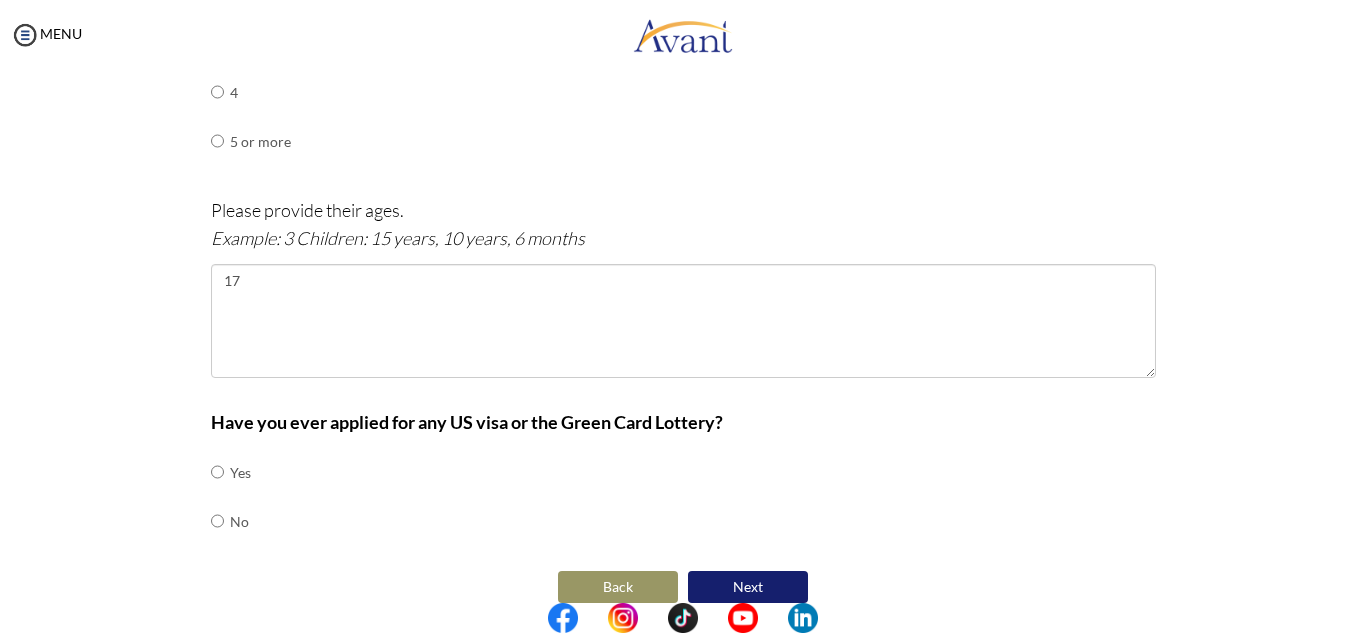scroll, scrollTop: 1145, scrollLeft: 0, axis: vertical 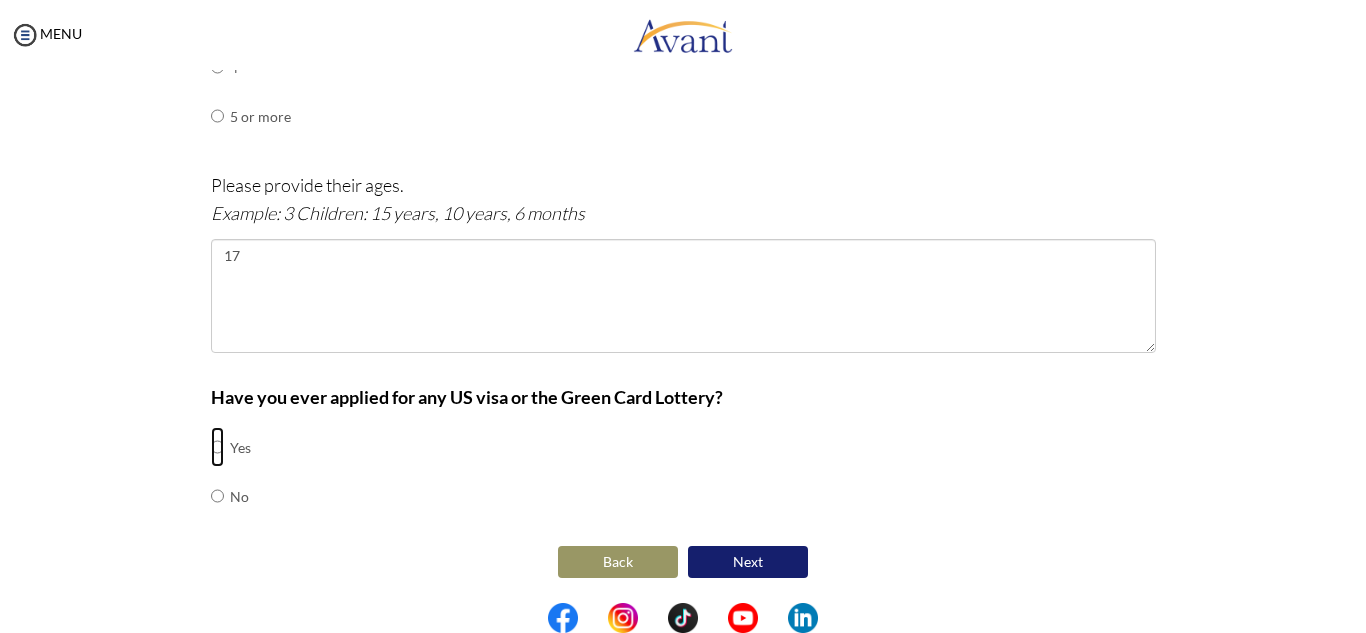 click at bounding box center (217, 447) 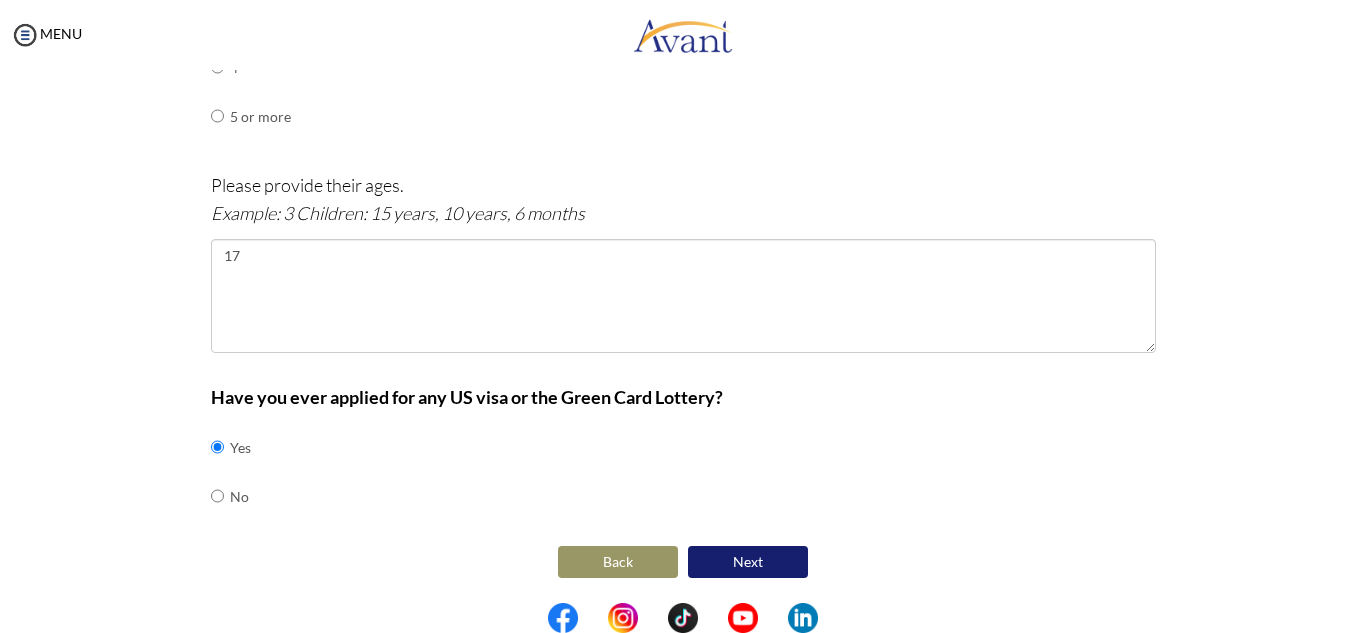 click on "Next" at bounding box center (748, 562) 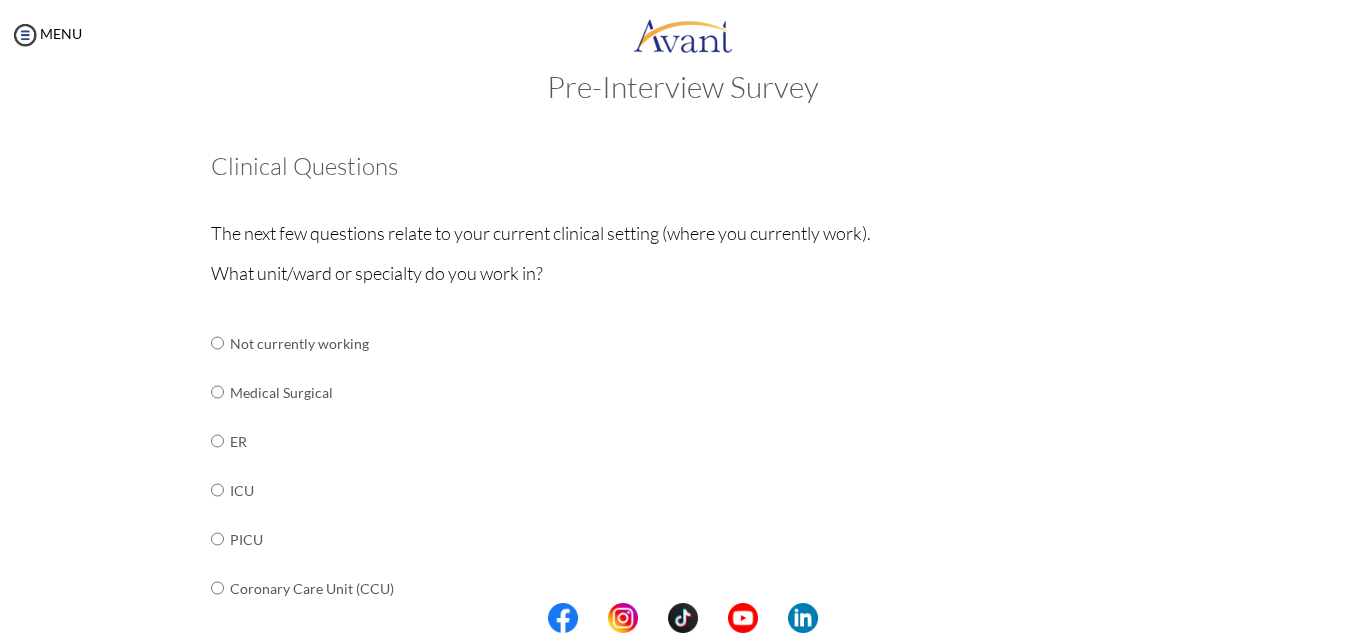 click on "What unit/ward or specialty do you work in?
Not currently working
Medical Surgical
ER
ICU
PICU
Coronary Care Unit (CCU)
NICU
PCU/HDU
OR
Endoscopy
Cath Lab
PACU
Dialysis
Pediatrics
Labor and Delivery
OBGYNE/Maternity
Hematology/Oncology" at bounding box center (683, 789) 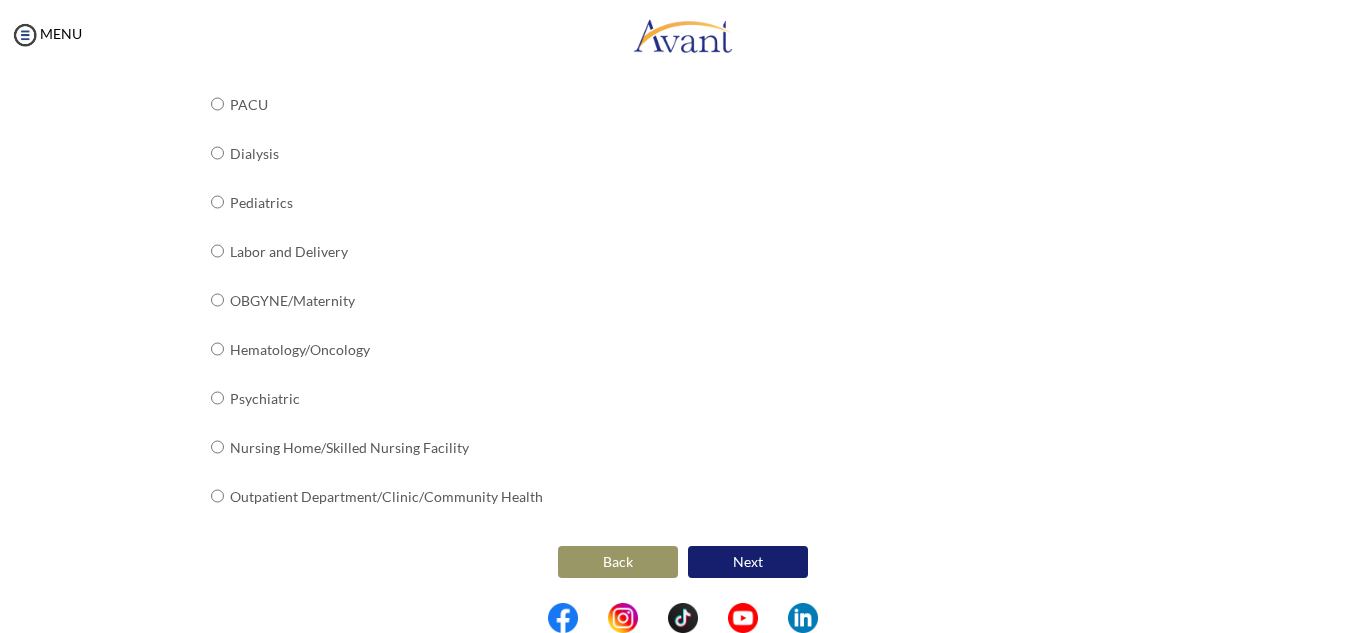 scroll, scrollTop: 778, scrollLeft: 0, axis: vertical 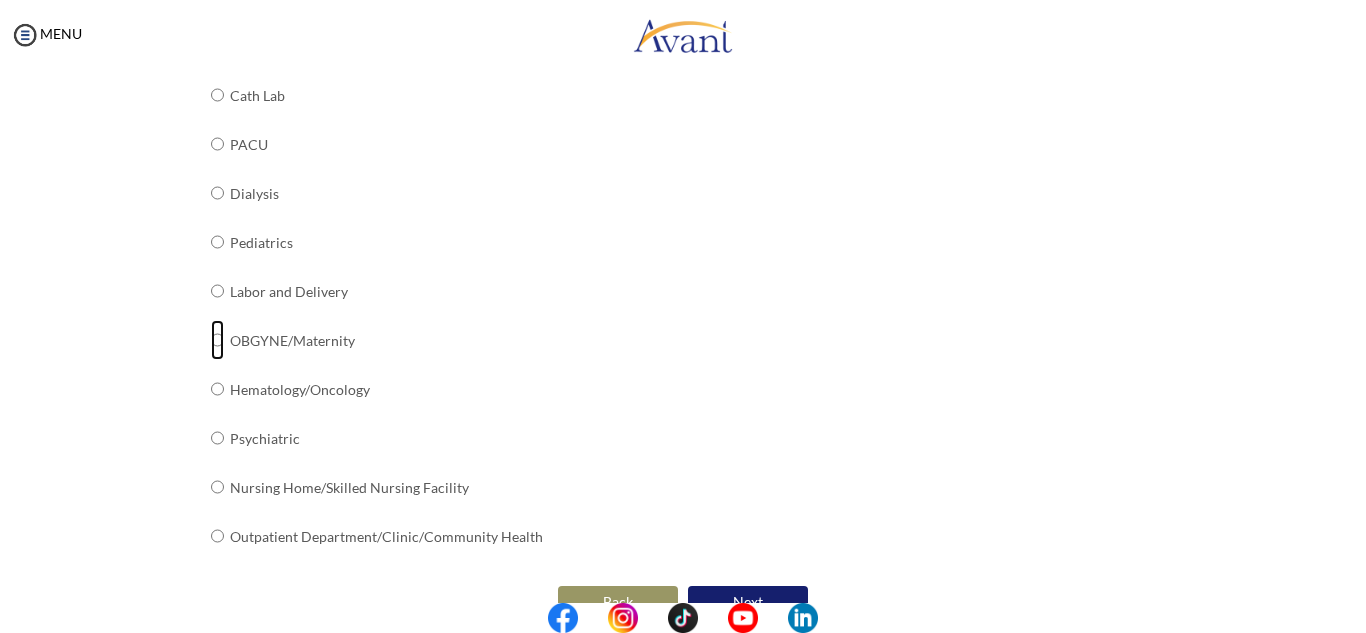 click at bounding box center [217, -395] 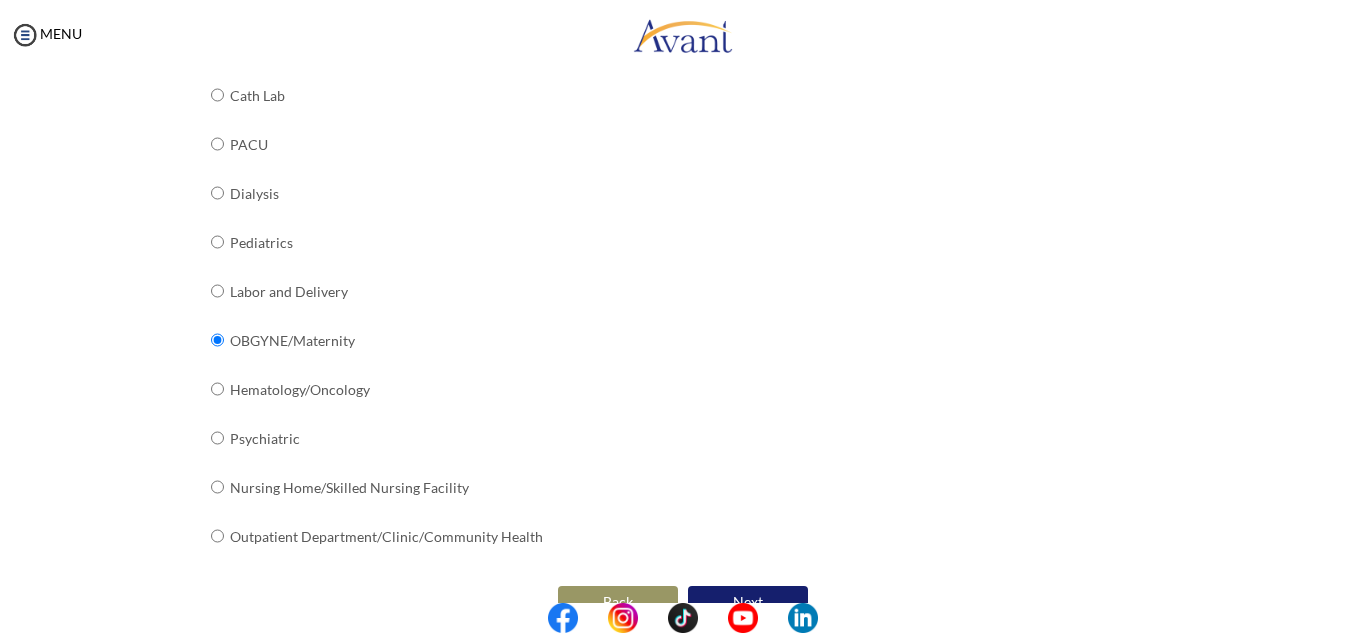 click on "What unit/ward or specialty do you work in?
Not currently working
Medical Surgical
ER
ICU
PICU
Coronary Care Unit (CCU)
NICU
PCU/HDU
OR
Endoscopy
Cath Lab
PACU
Dialysis
Pediatrics
Labor and Delivery
OBGYNE/Maternity
Hematology/Oncology" at bounding box center [683, 51] 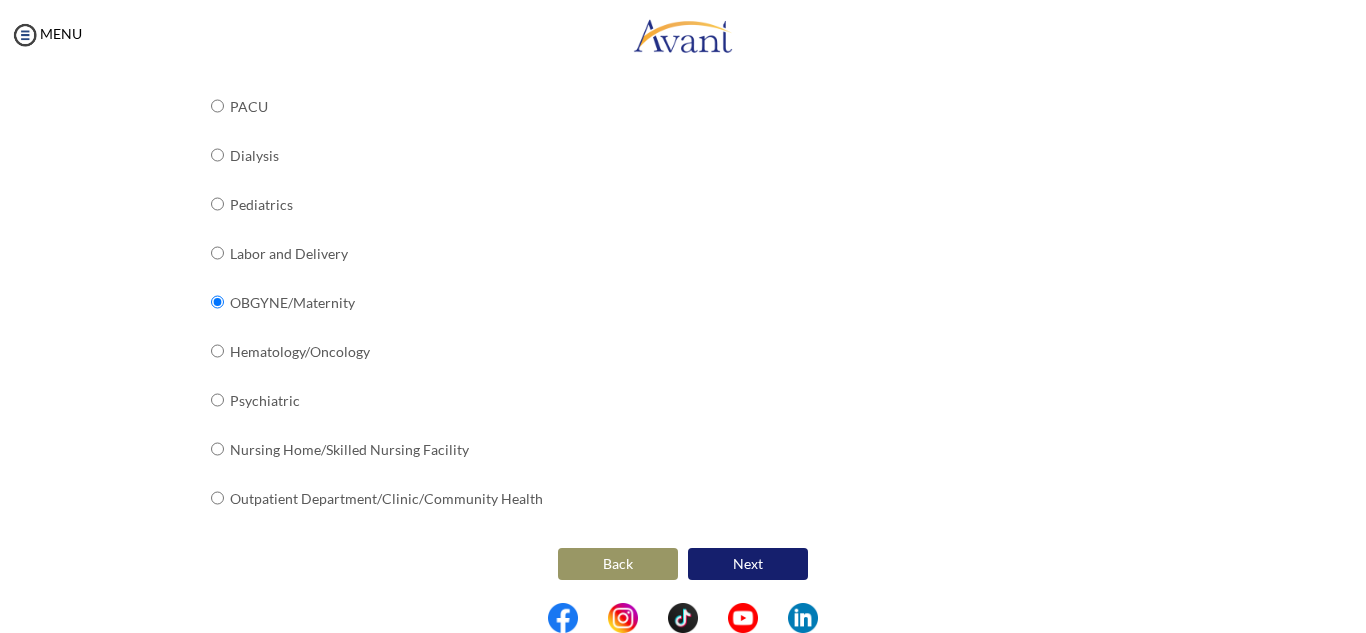 scroll, scrollTop: 818, scrollLeft: 0, axis: vertical 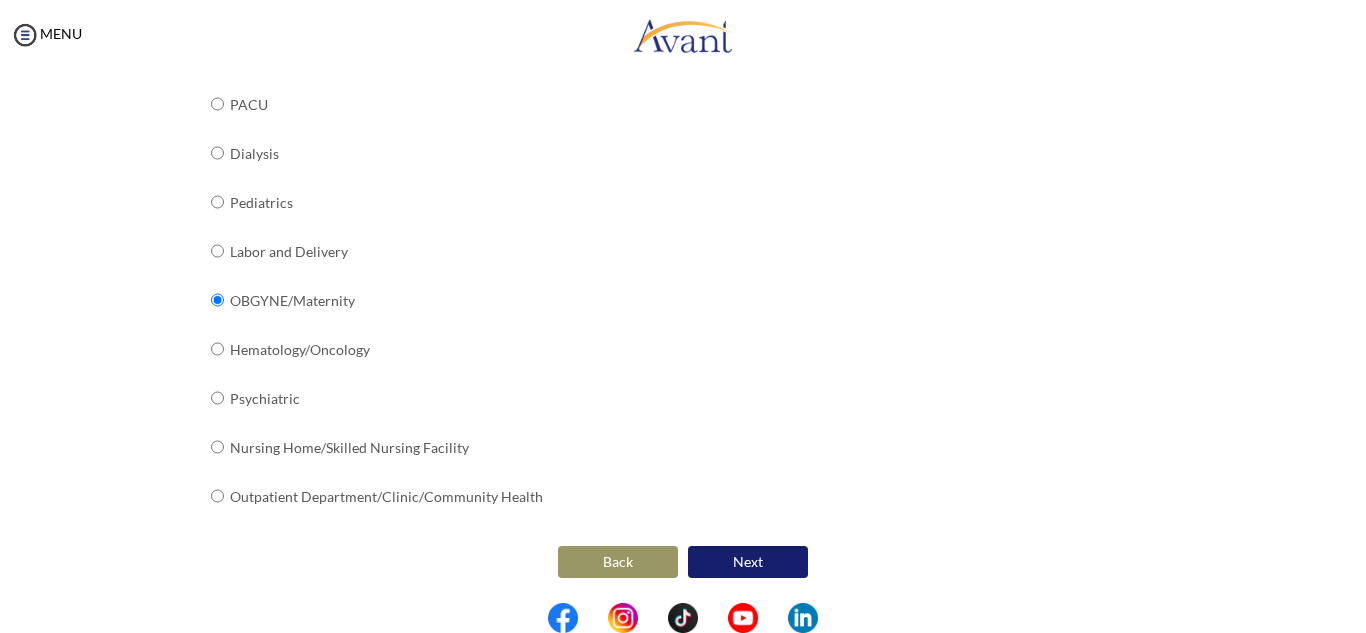 click on "Next" at bounding box center (748, 562) 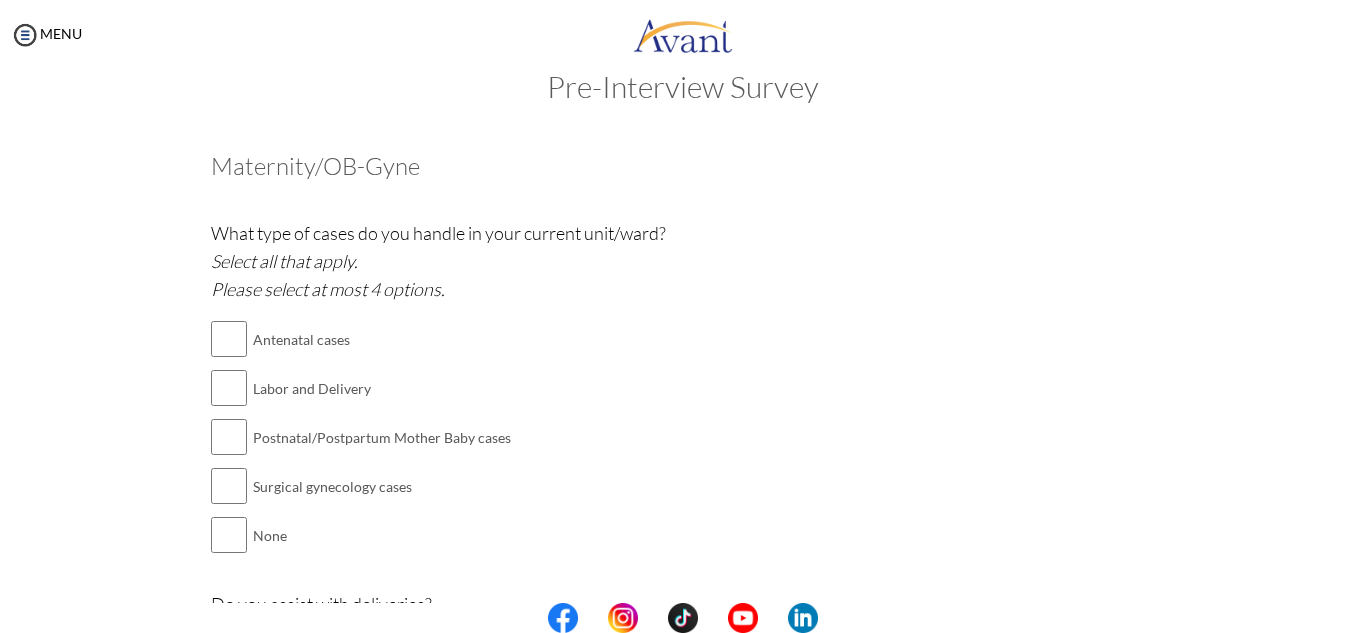 click on "What type of cases do you handle in your current unit/ward? Select all that apply. Please select at most 4 options.
Antenatal cases
Labor and Delivery
Postnatal/Postpartum Mother Baby cases
Surgical gynecology cases
None" at bounding box center (683, 399) 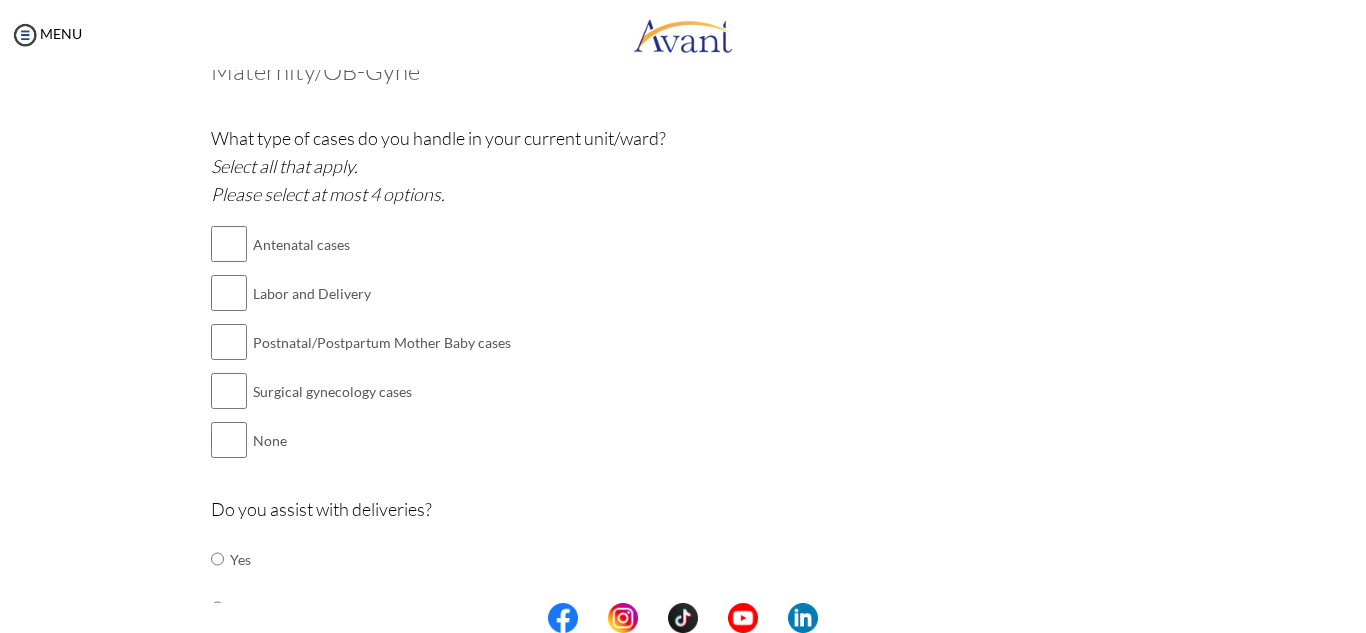 scroll, scrollTop: 160, scrollLeft: 0, axis: vertical 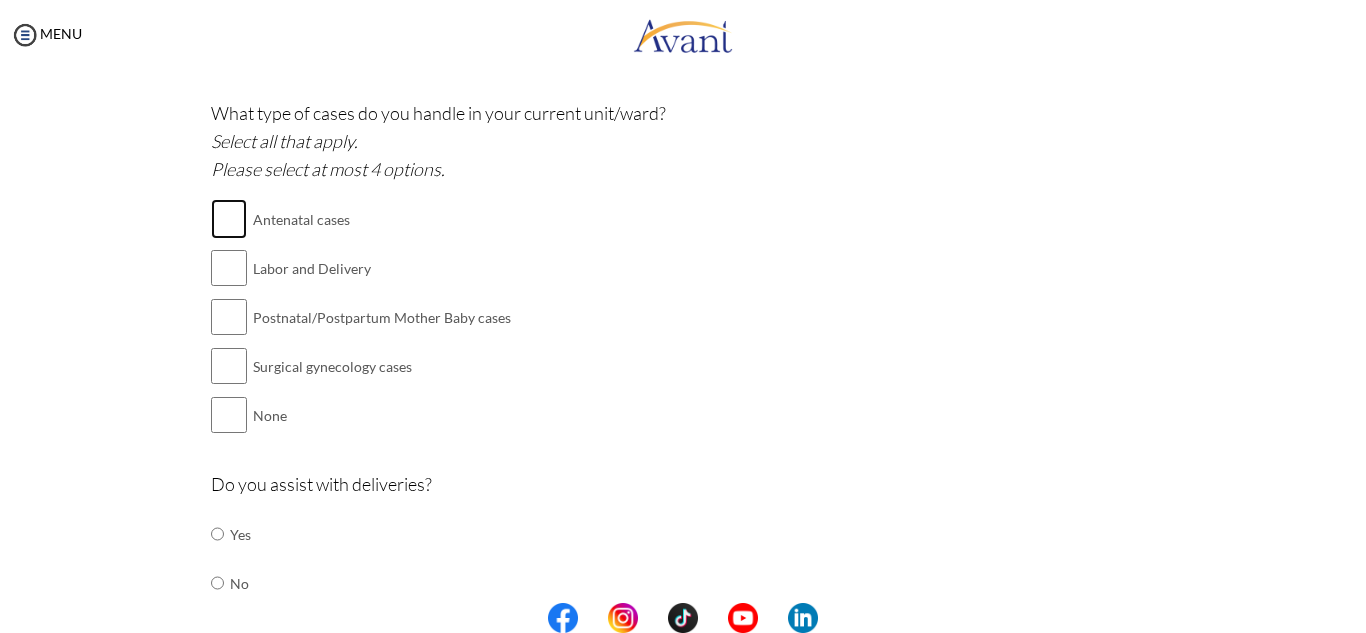 click at bounding box center [229, 219] 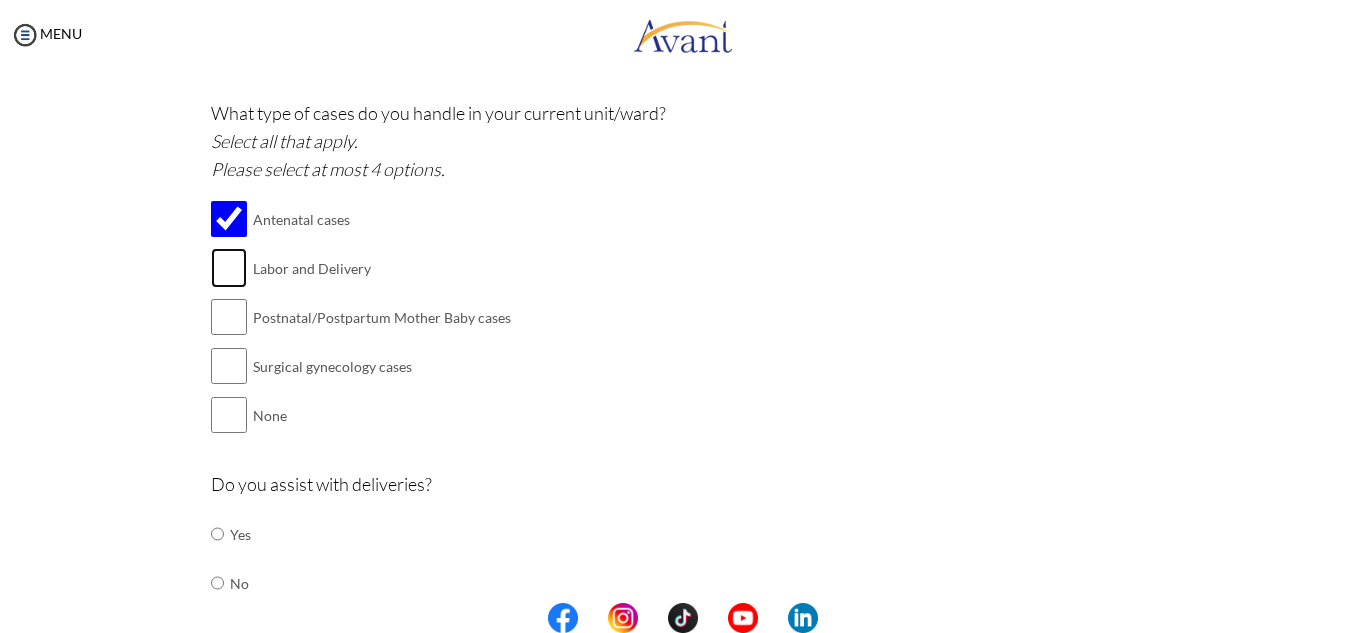 click at bounding box center (229, 268) 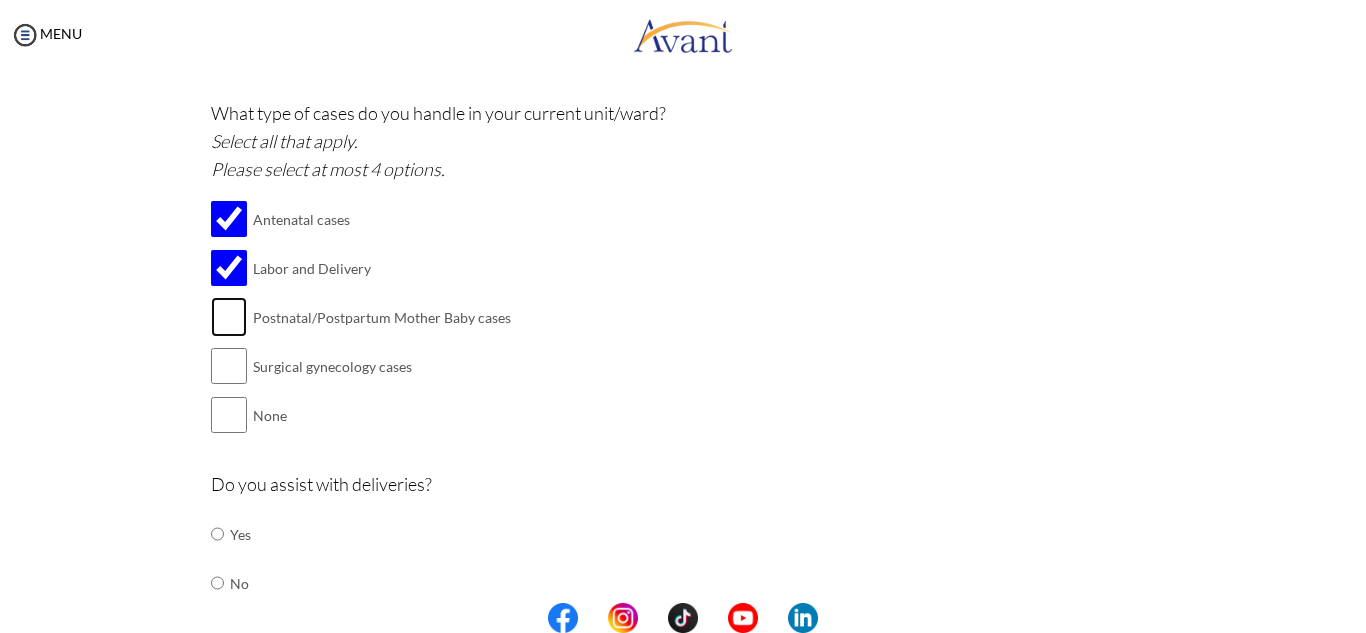 click at bounding box center (229, 317) 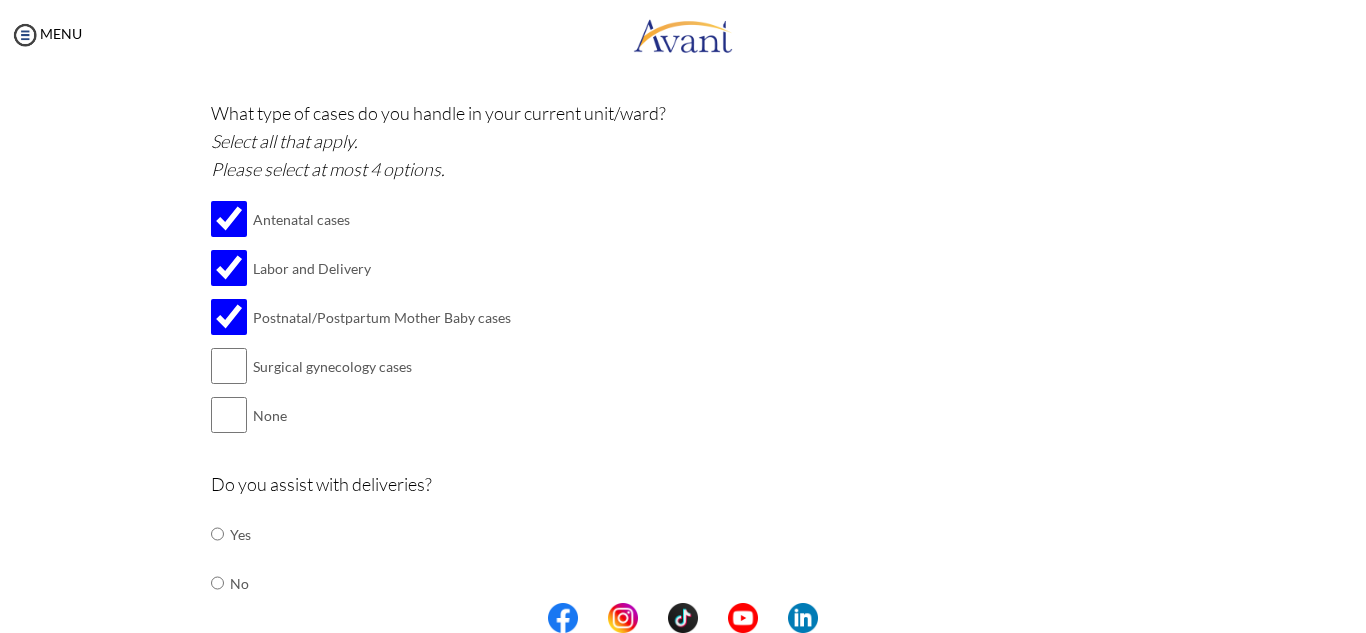 click at bounding box center [250, 366] 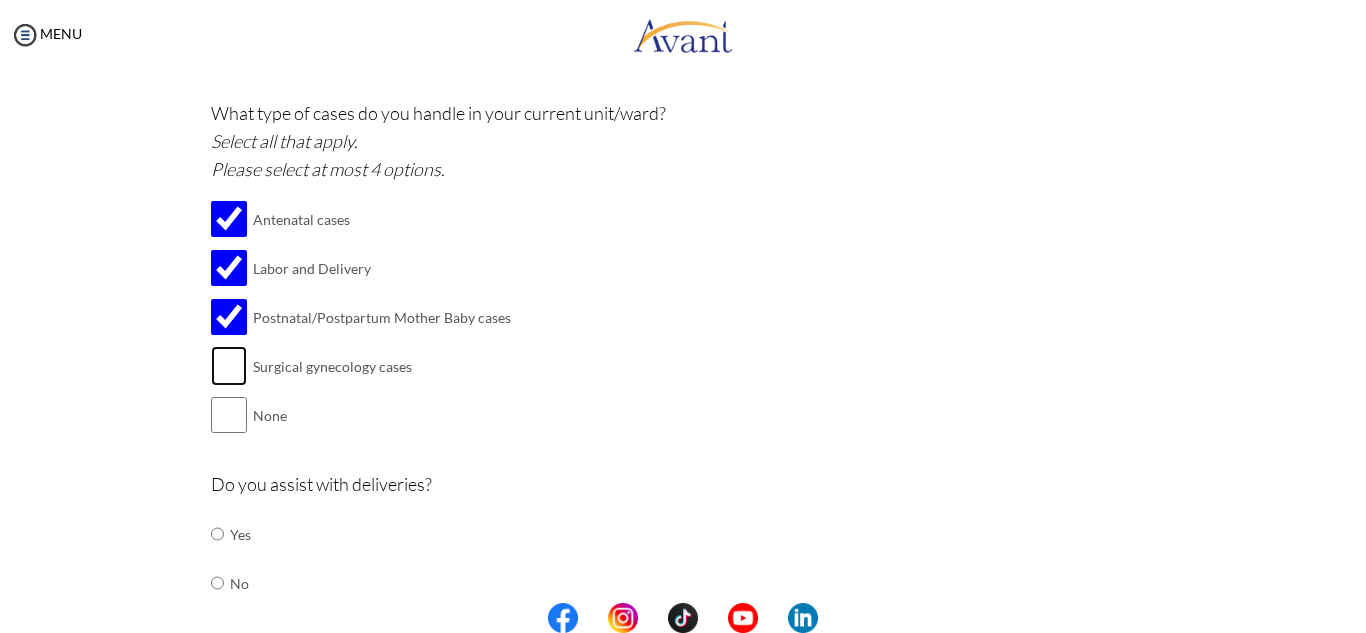 click at bounding box center [229, 366] 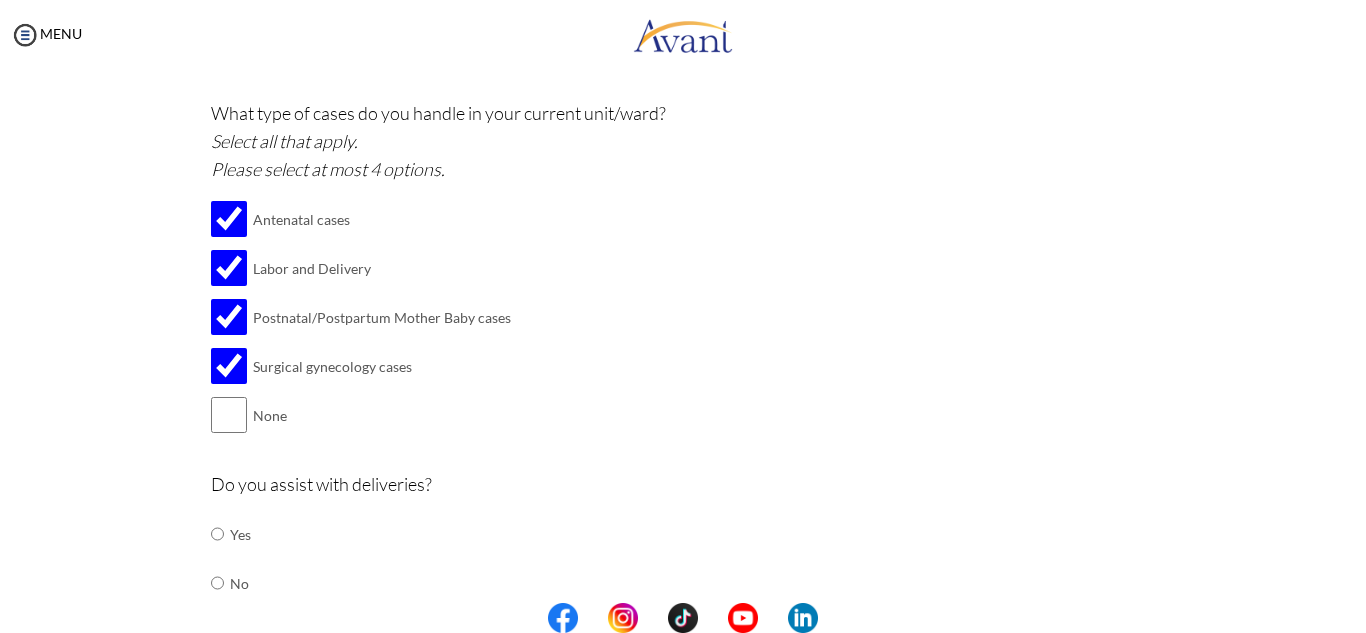 click on "What type of cases do you handle in your current unit/ward? Select all that apply. Please select at most 4 options.
Antenatal cases
Labor and Delivery
Postnatal/Postpartum Mother Baby cases
Surgical gynecology cases
None" at bounding box center (683, 279) 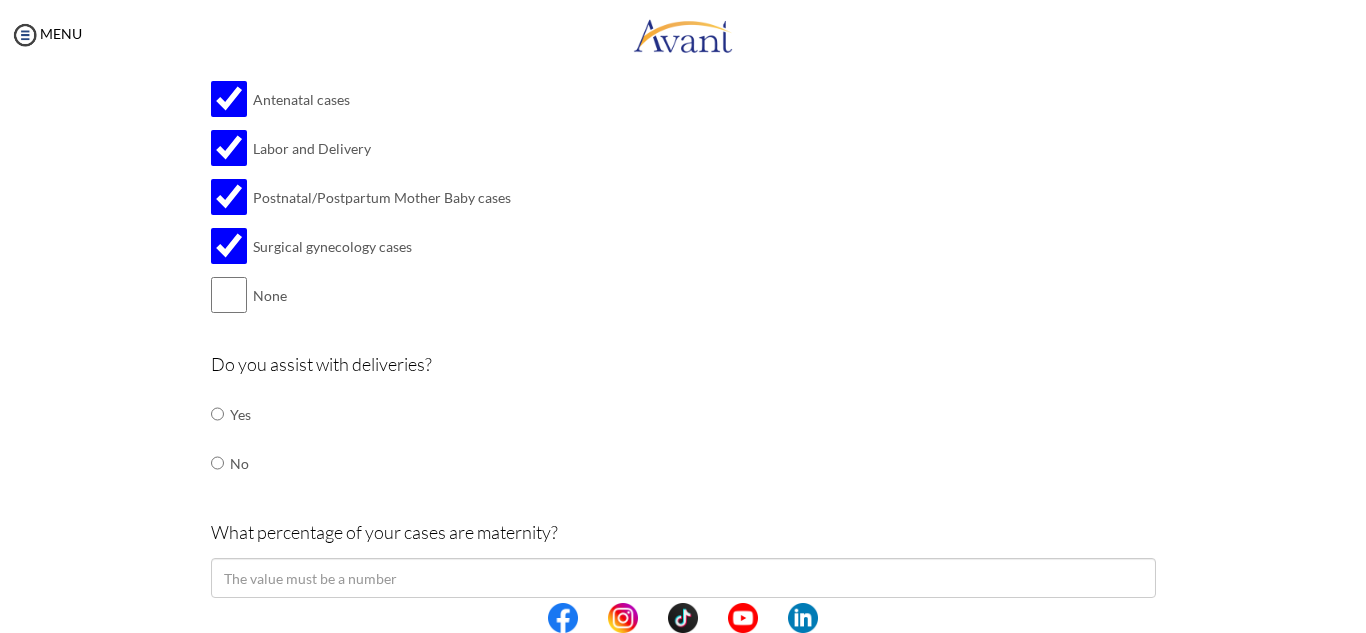 scroll, scrollTop: 320, scrollLeft: 0, axis: vertical 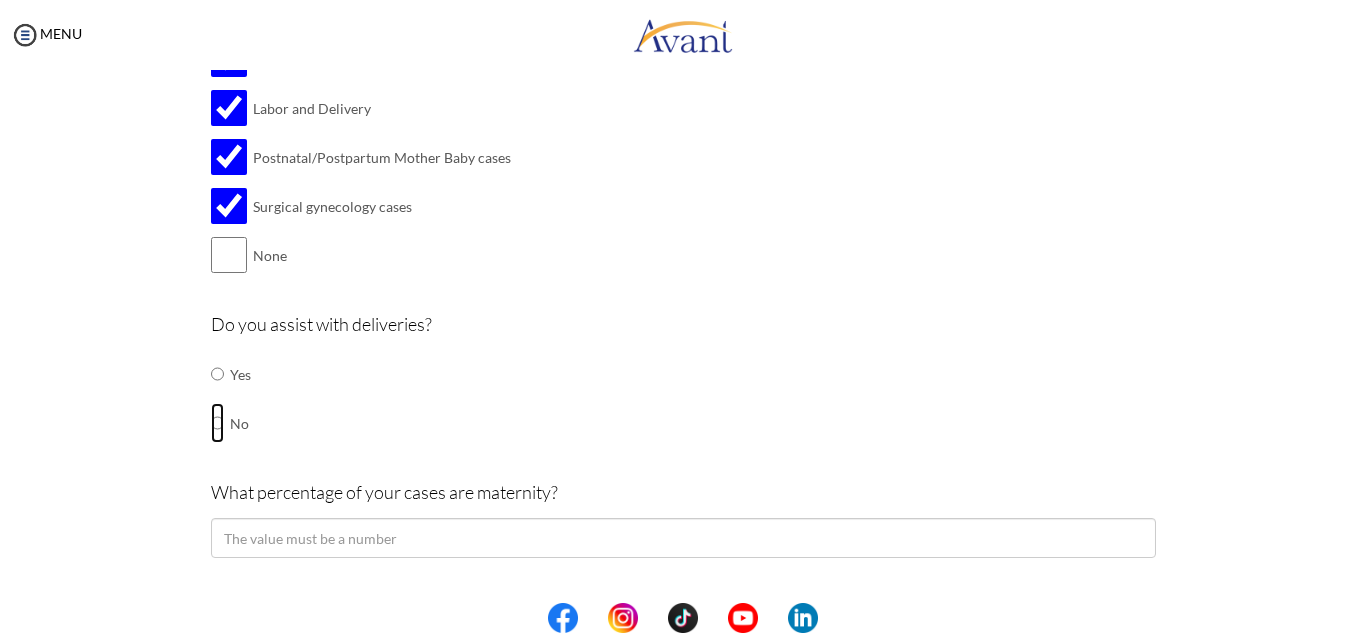 click at bounding box center (217, 374) 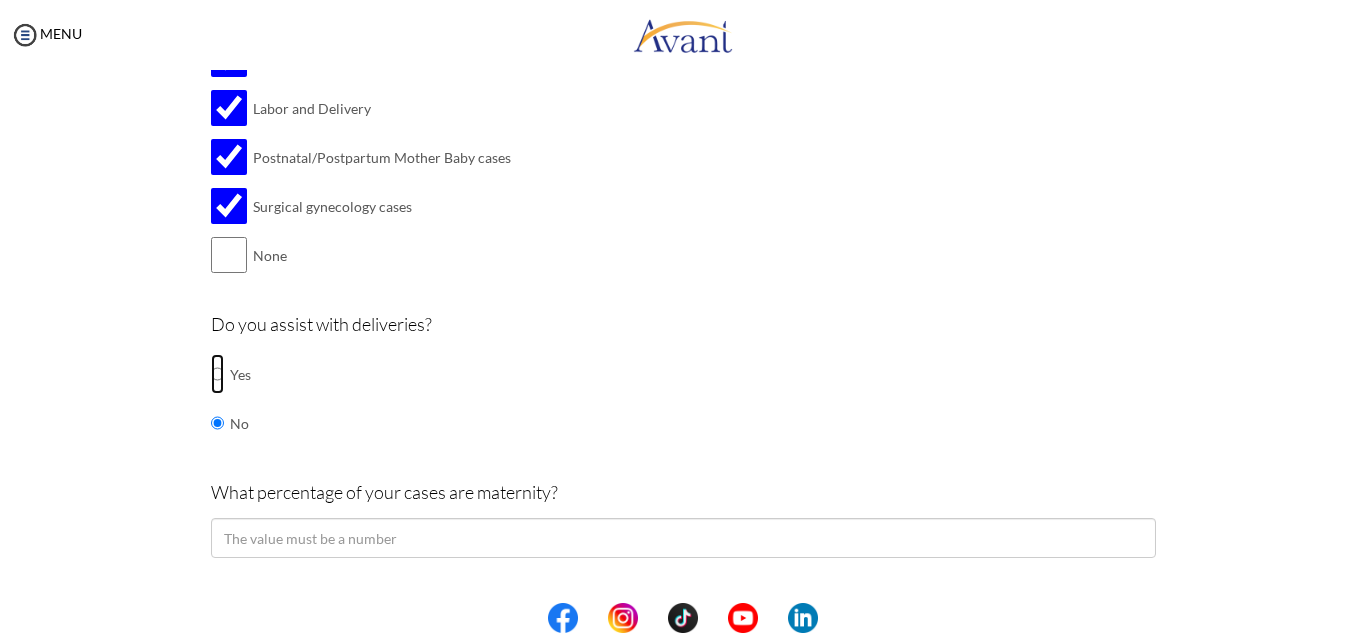 click at bounding box center (217, 374) 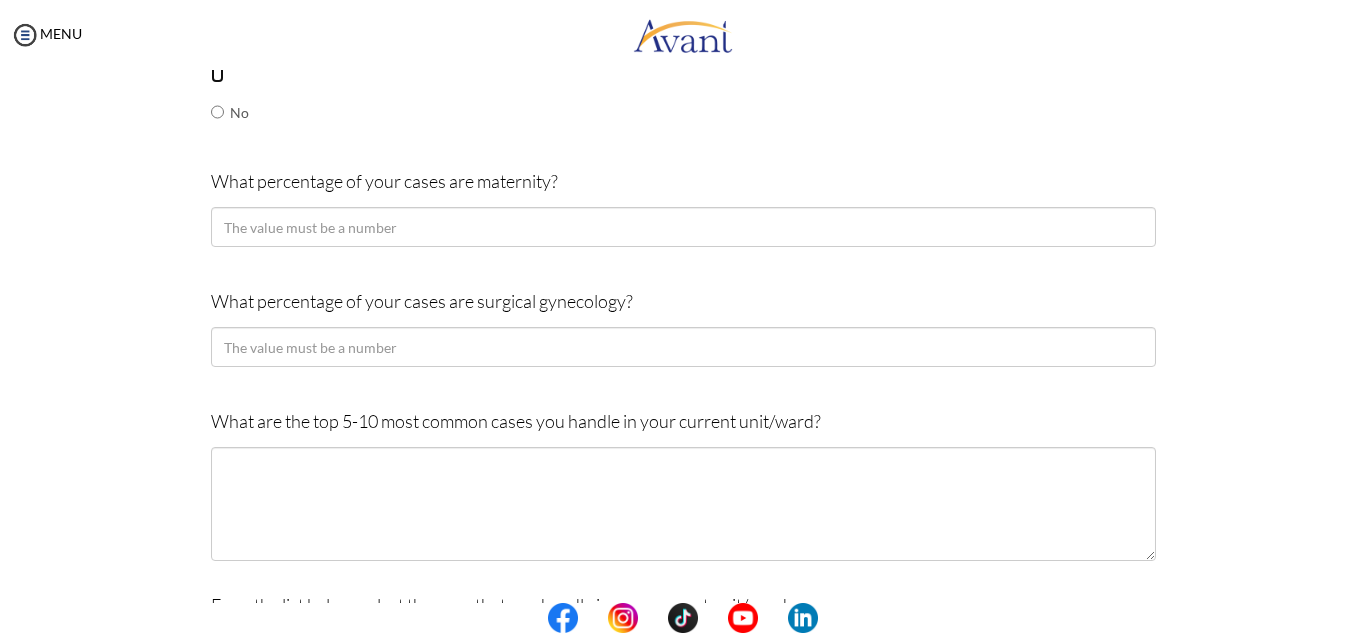 scroll, scrollTop: 628, scrollLeft: 0, axis: vertical 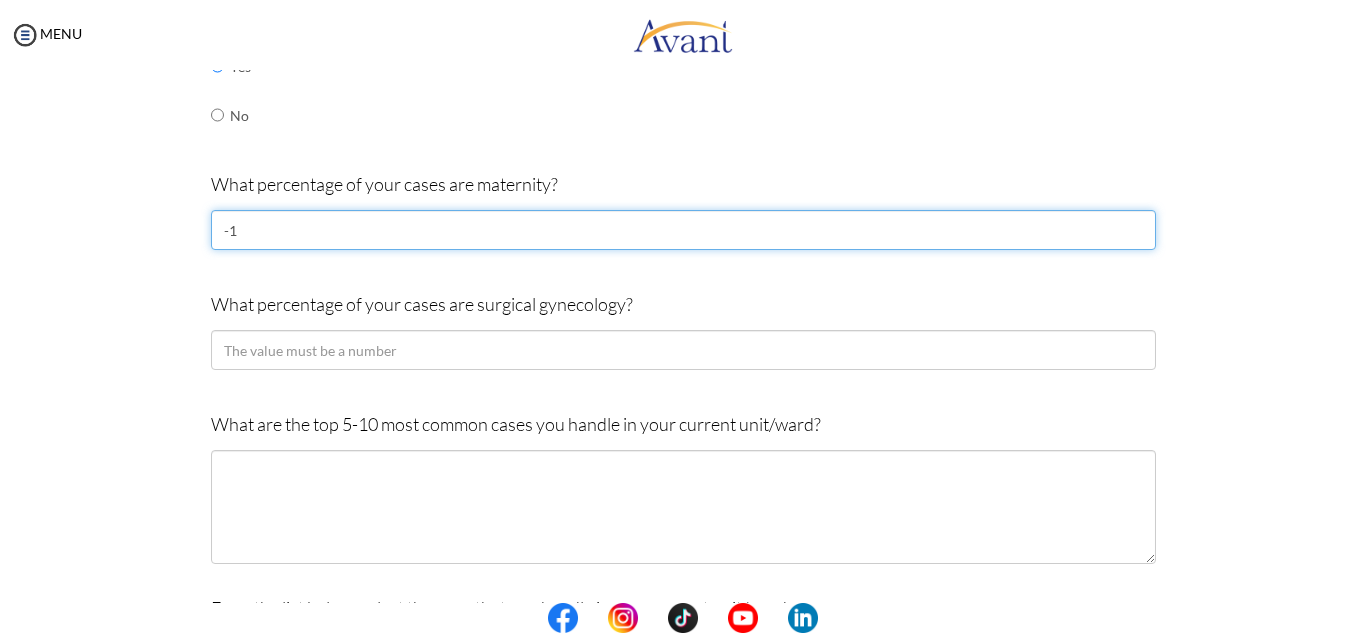 click on "-1" at bounding box center [683, 230] 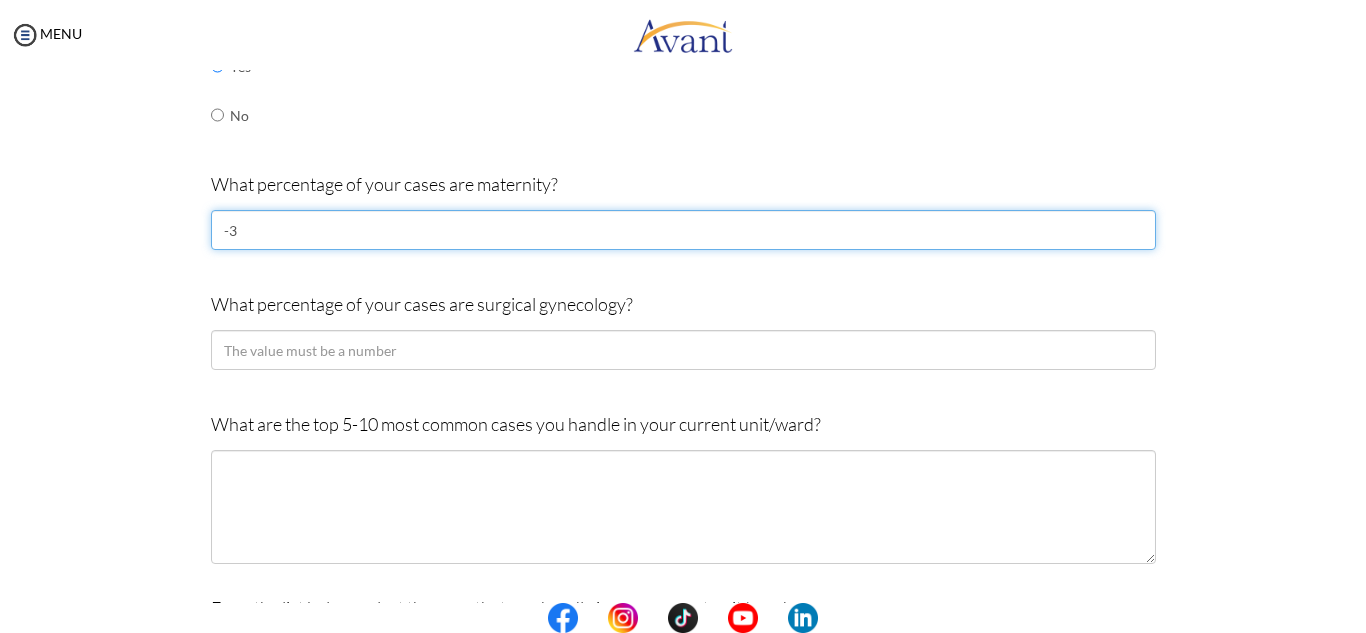 click on "-3" at bounding box center (683, 230) 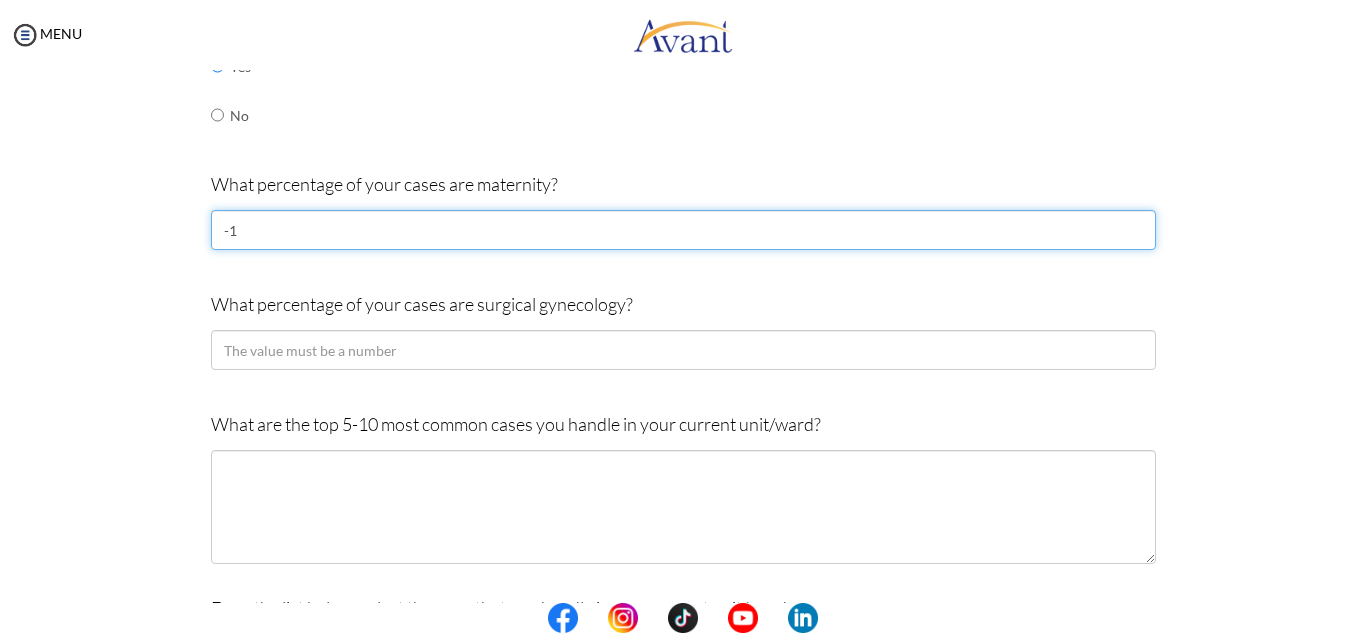 click on "-1" at bounding box center [683, 230] 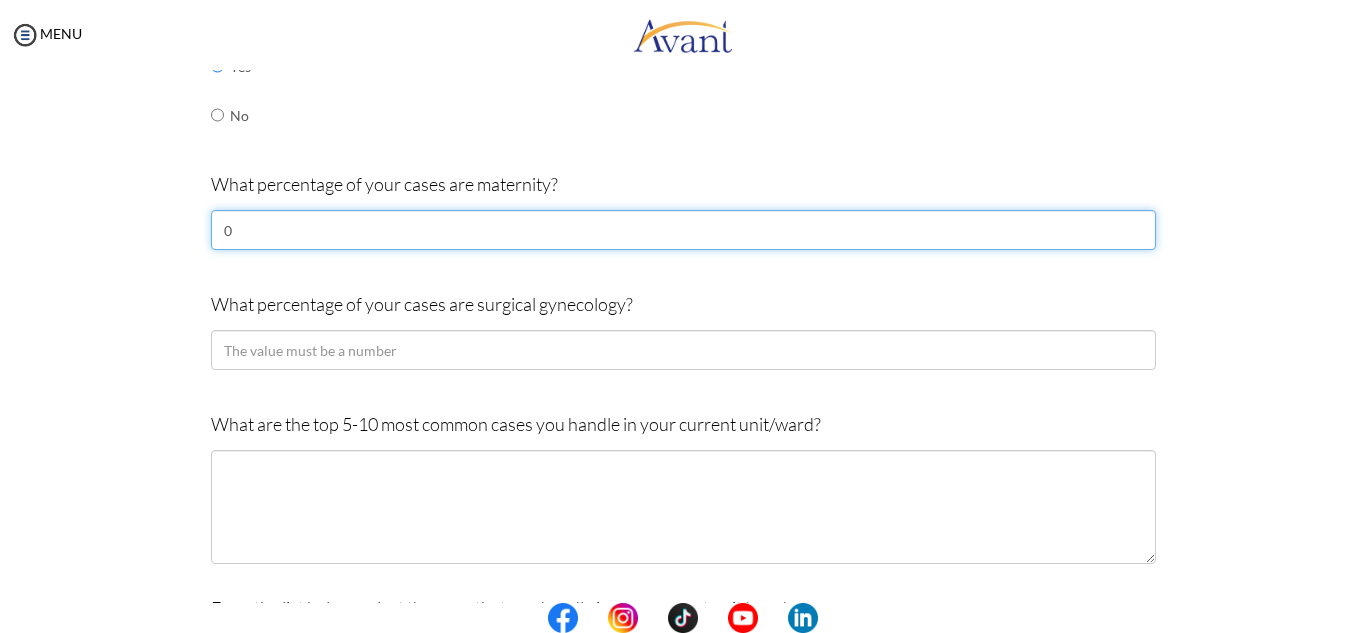 click on "0" at bounding box center [683, 230] 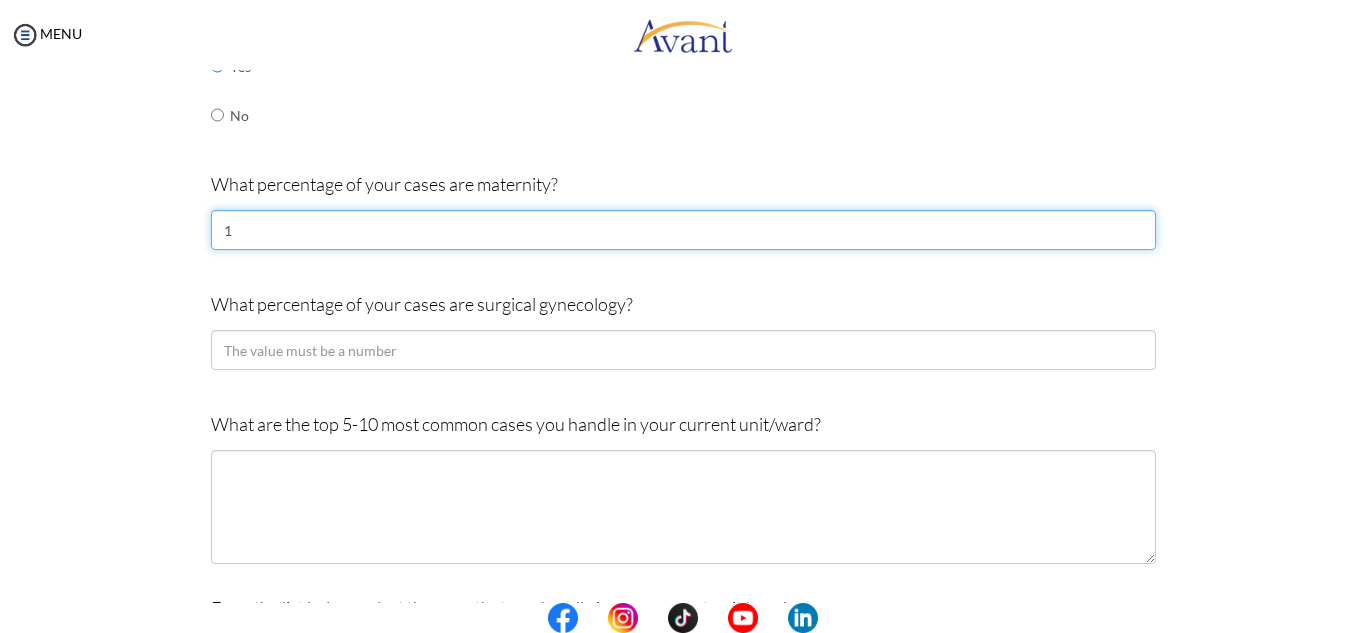 click on "1" at bounding box center (683, 230) 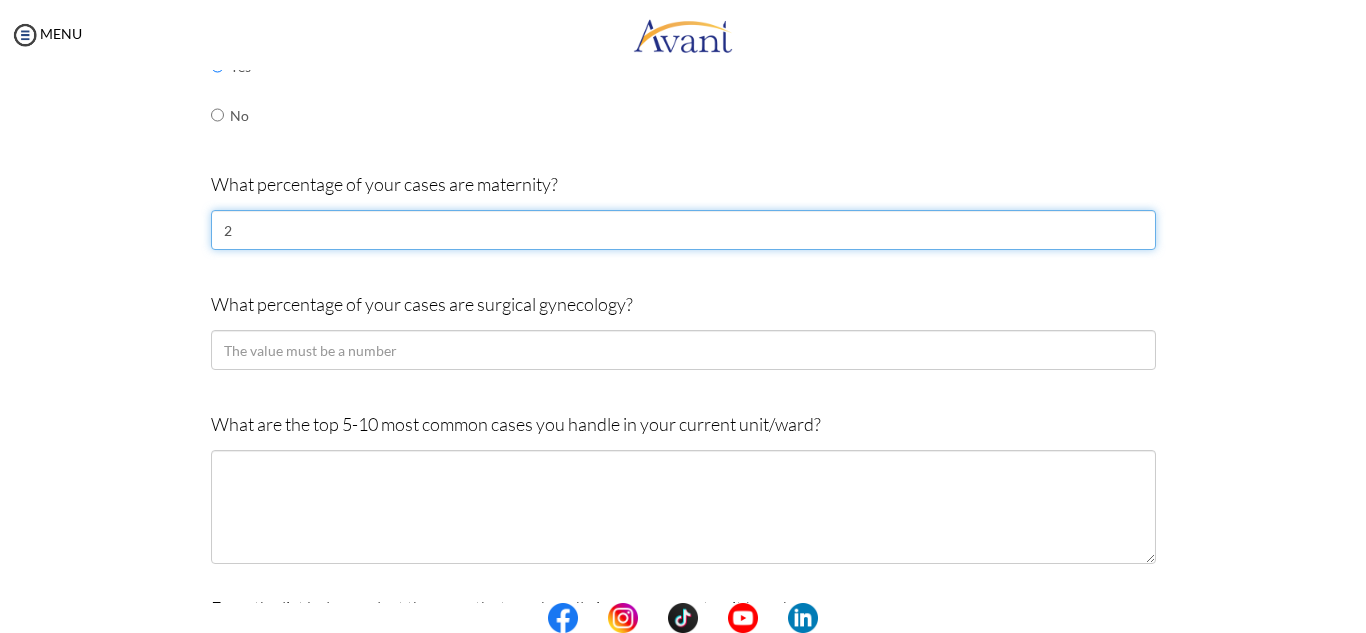 click on "2" at bounding box center (683, 230) 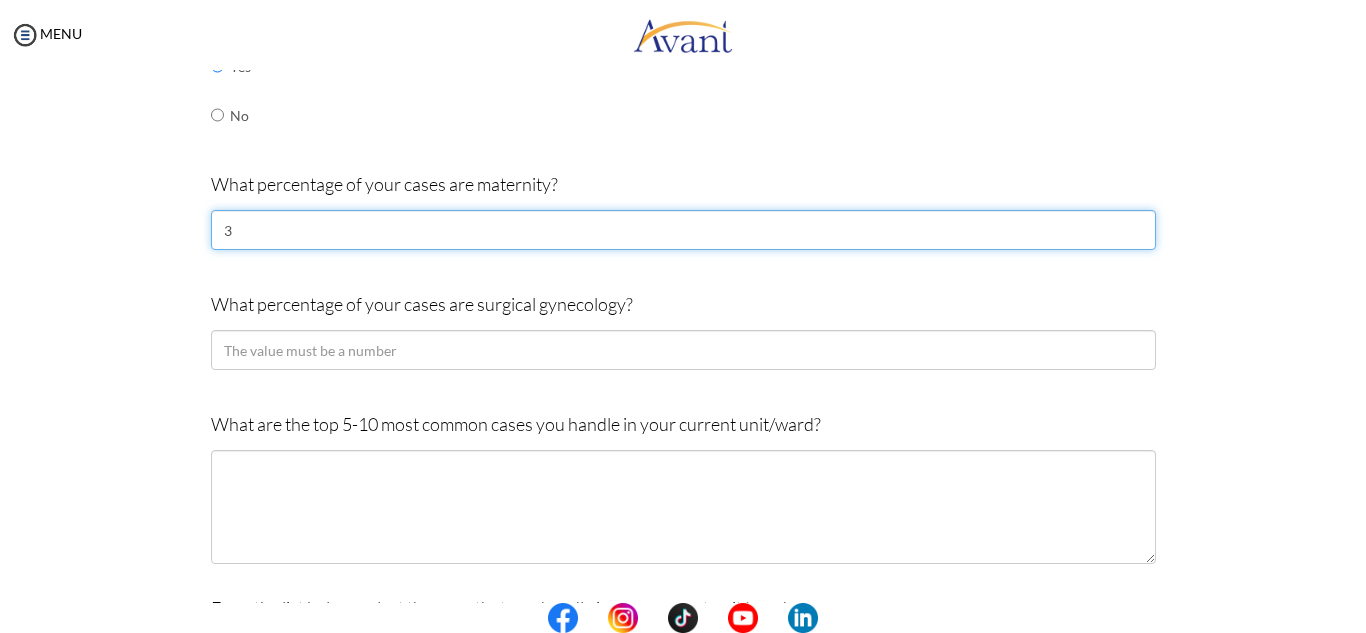 click on "3" at bounding box center (683, 230) 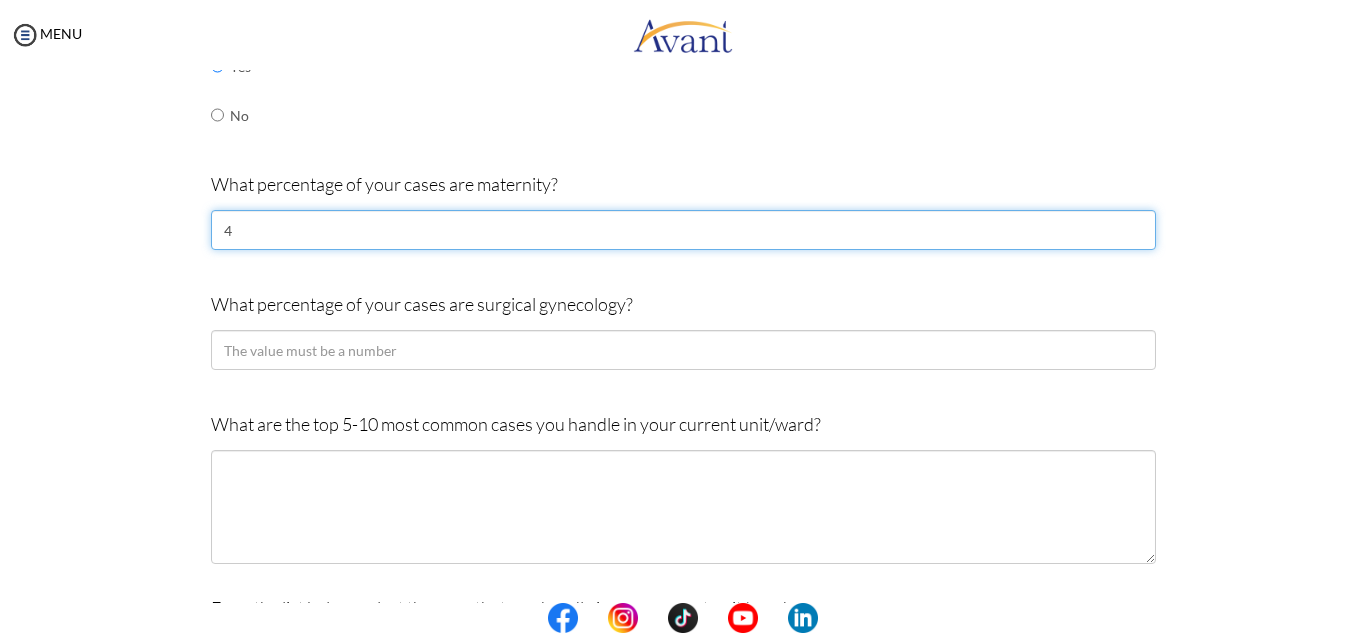 click on "4" at bounding box center [683, 230] 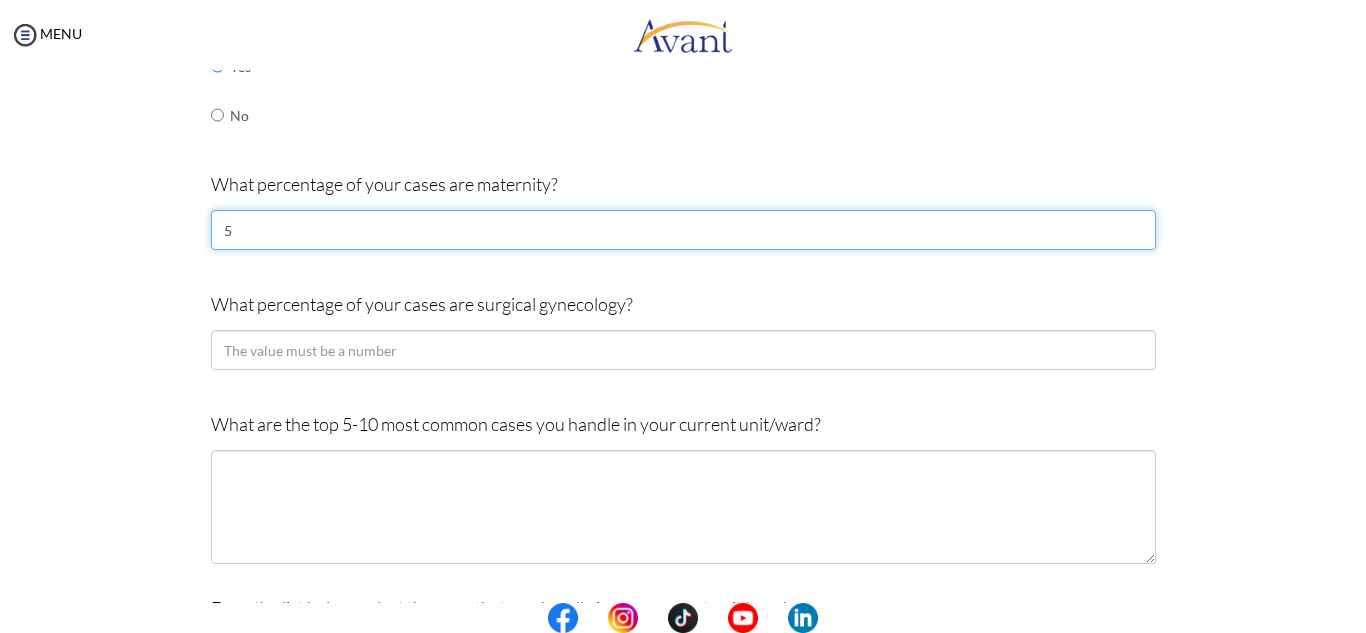 click on "5" at bounding box center [683, 230] 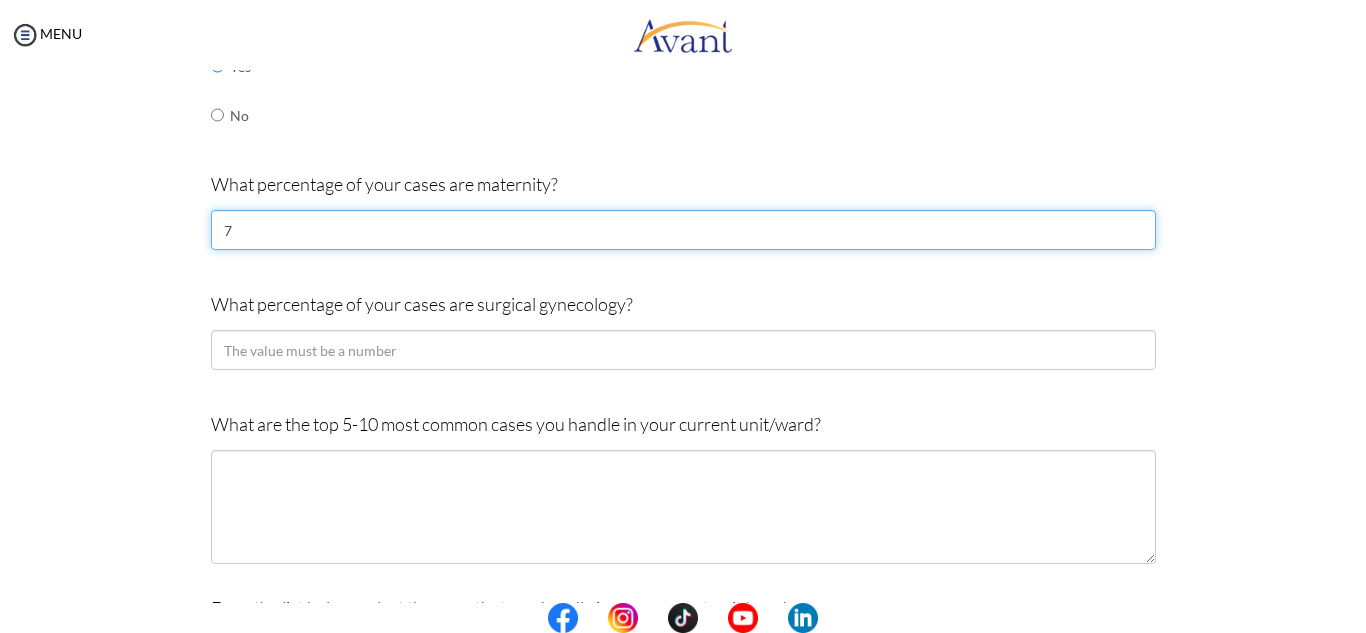 click on "7" at bounding box center [683, 230] 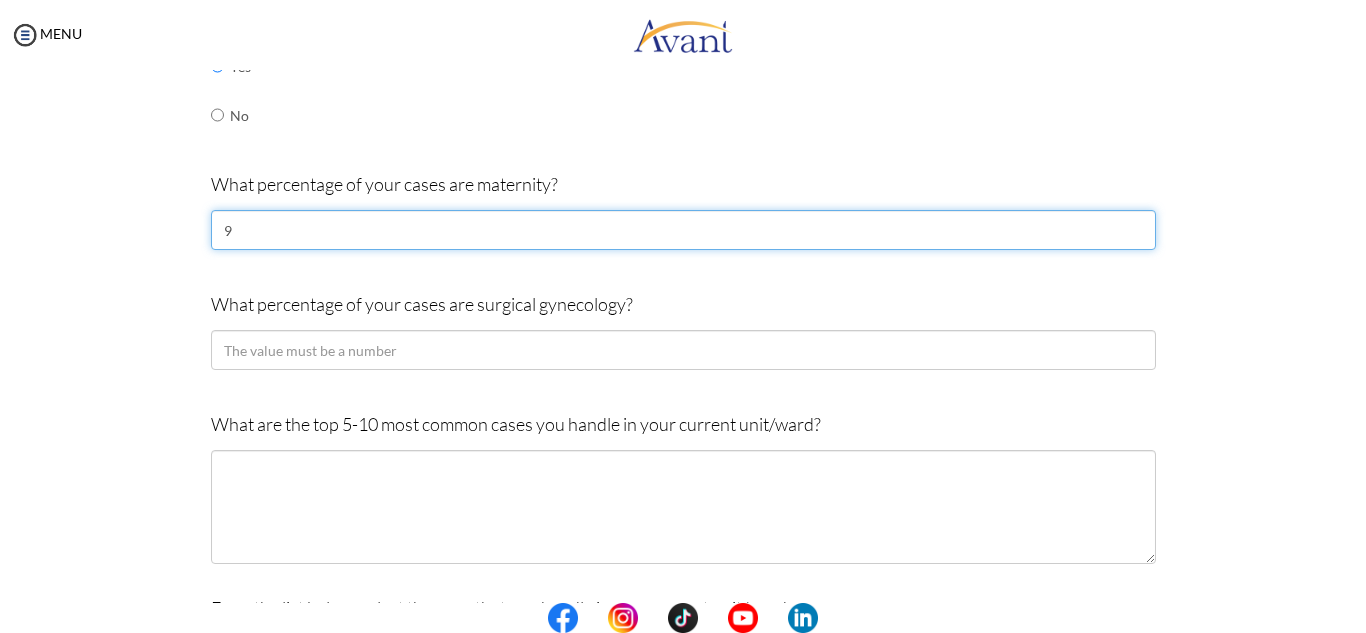 click on "9" at bounding box center (683, 230) 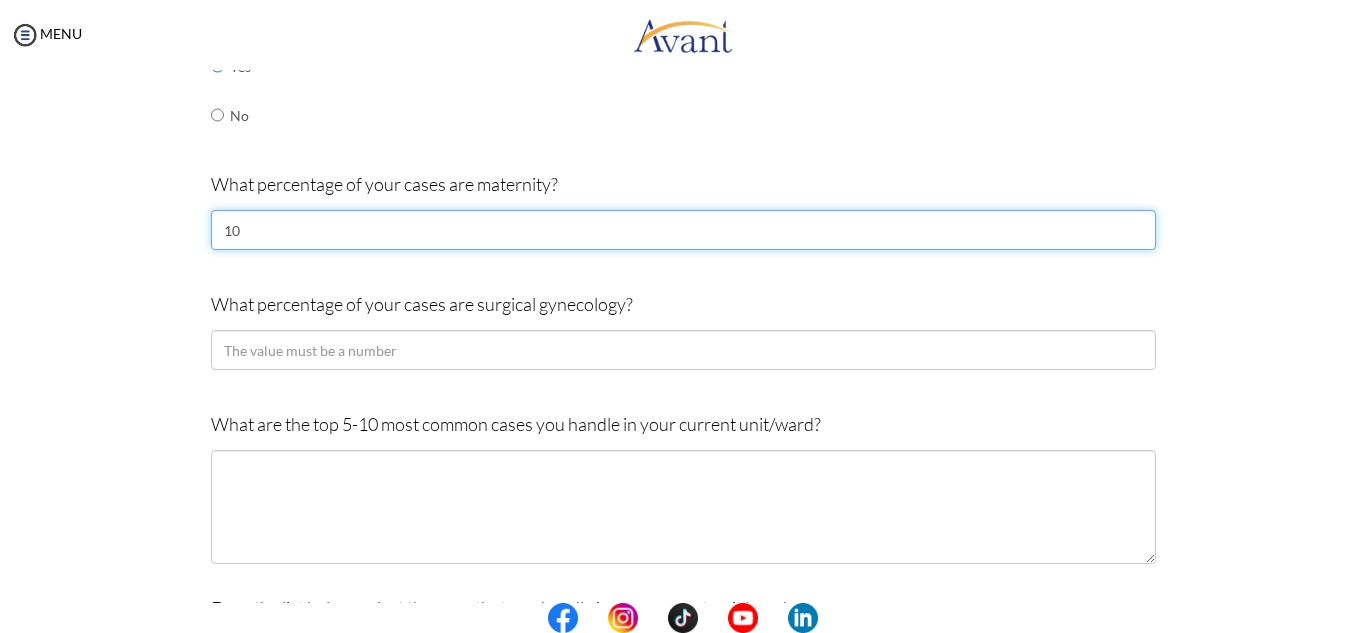 click on "10" at bounding box center (683, 230) 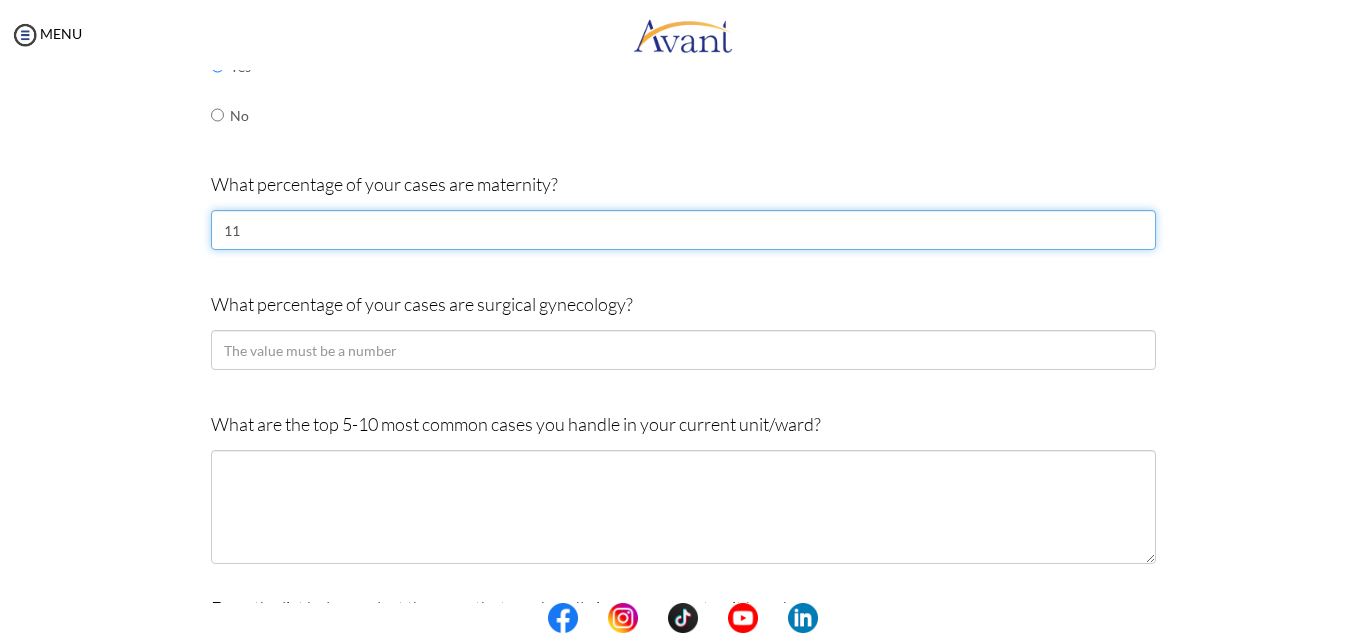 click on "11" at bounding box center (683, 230) 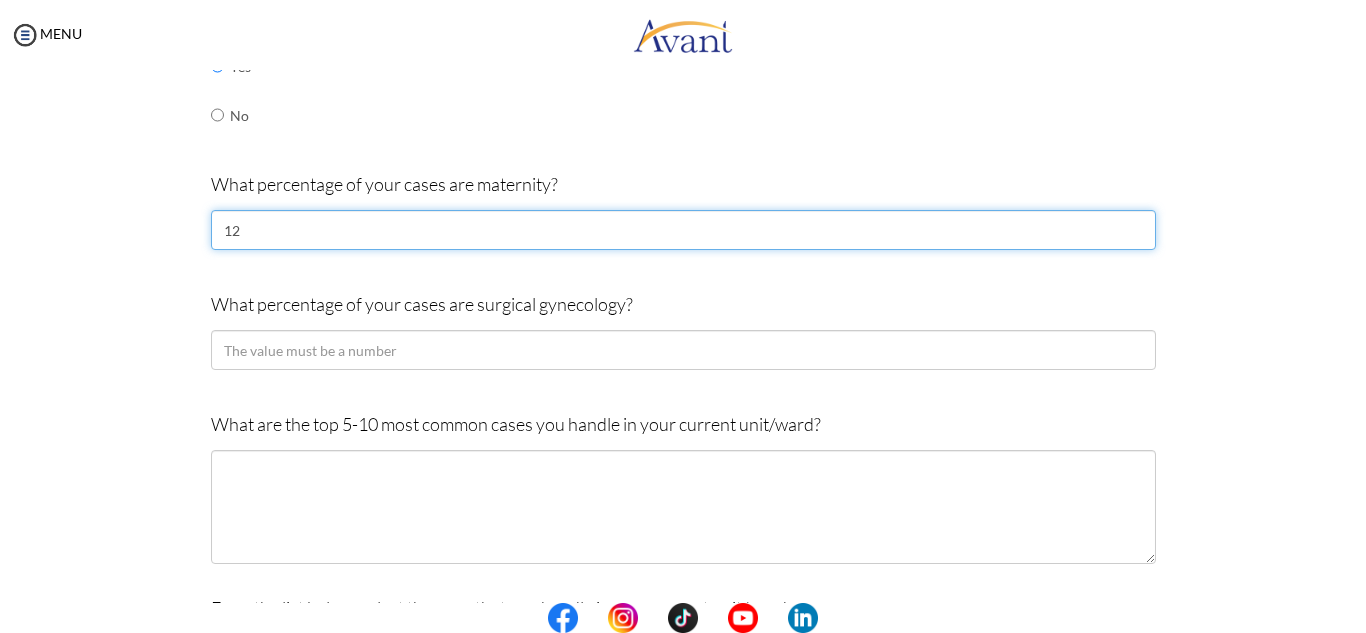 click on "12" at bounding box center (683, 230) 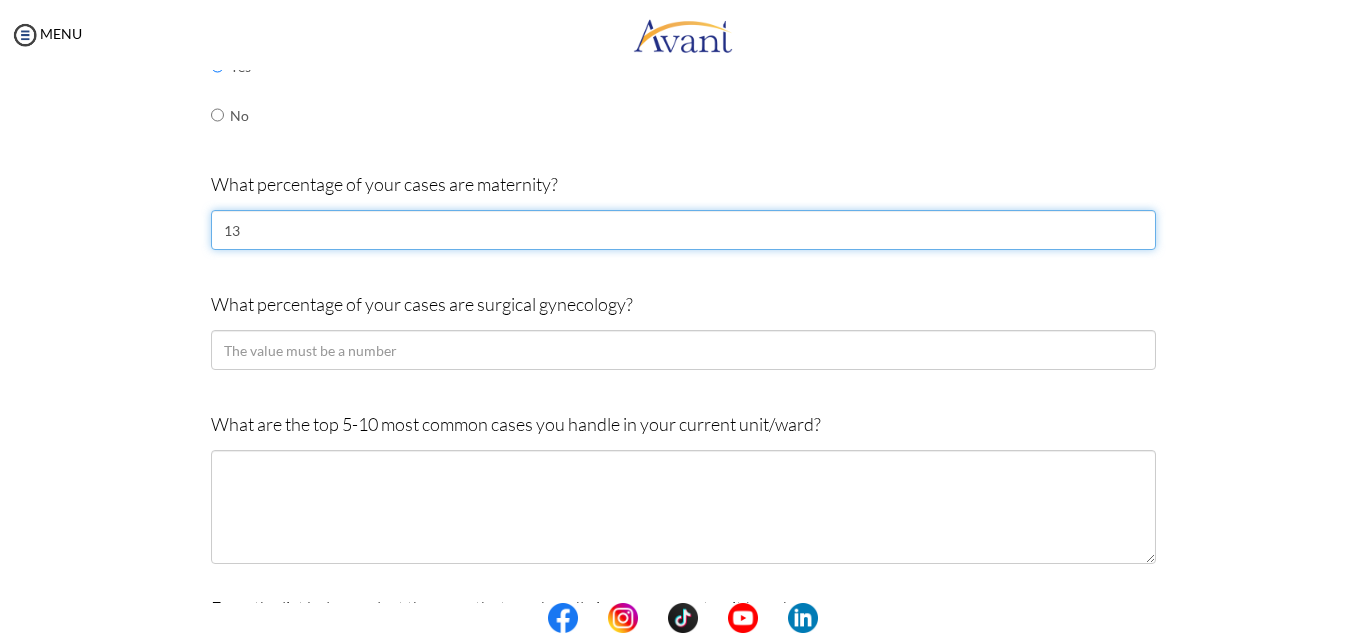 click on "13" at bounding box center [683, 230] 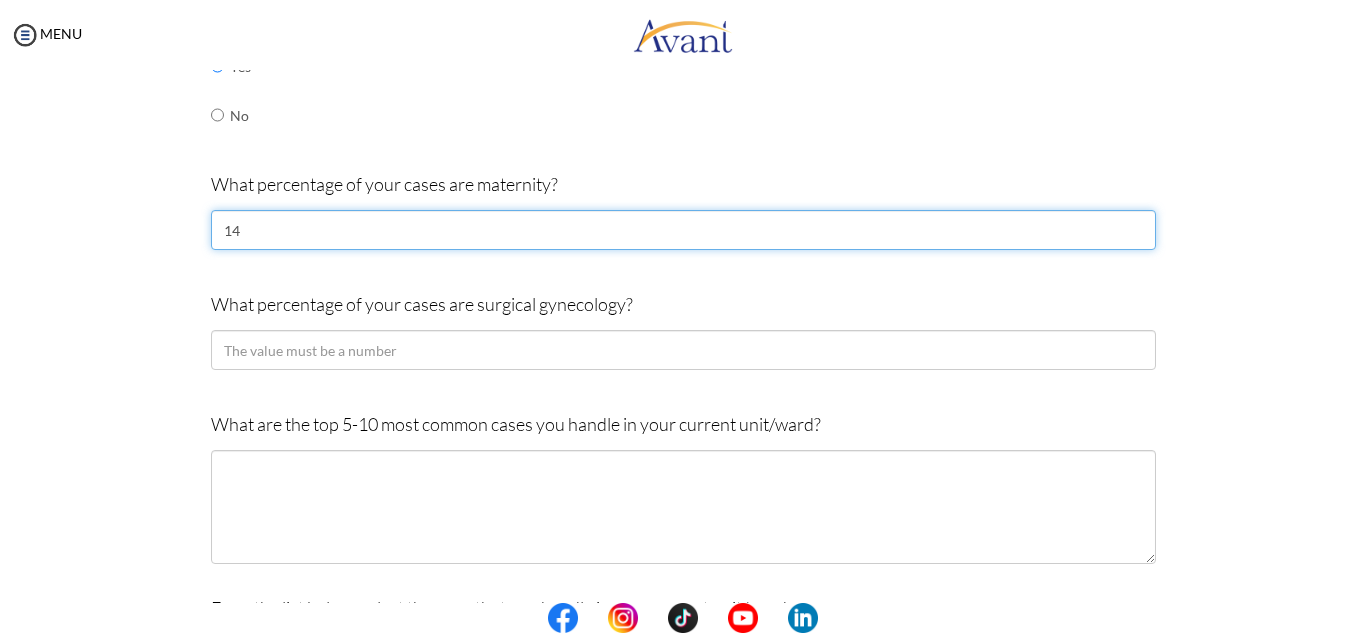 click on "14" at bounding box center [683, 230] 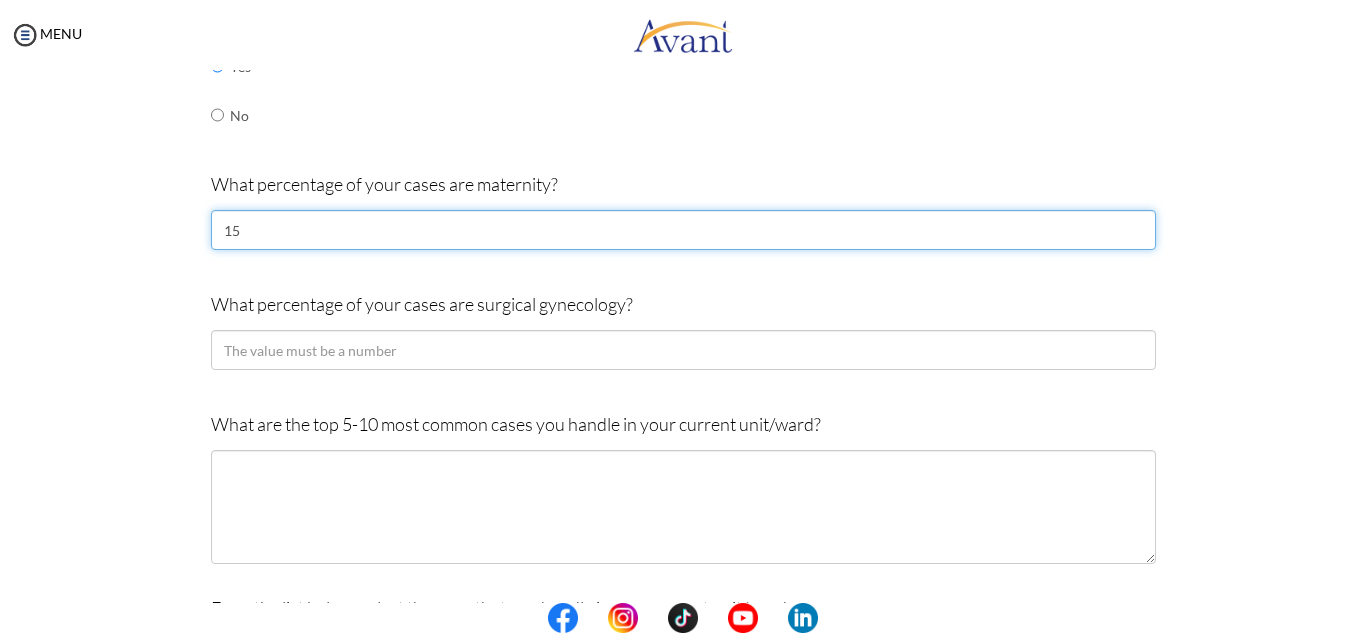 click on "15" at bounding box center (683, 230) 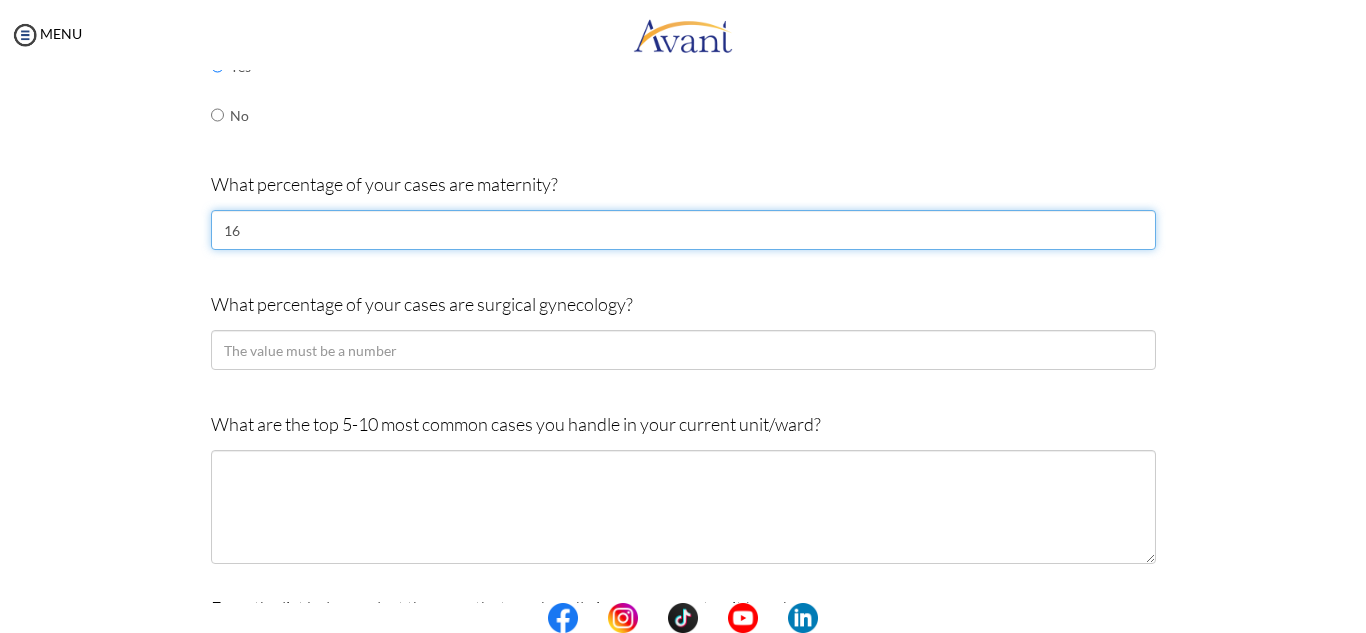 click on "16" at bounding box center (683, 230) 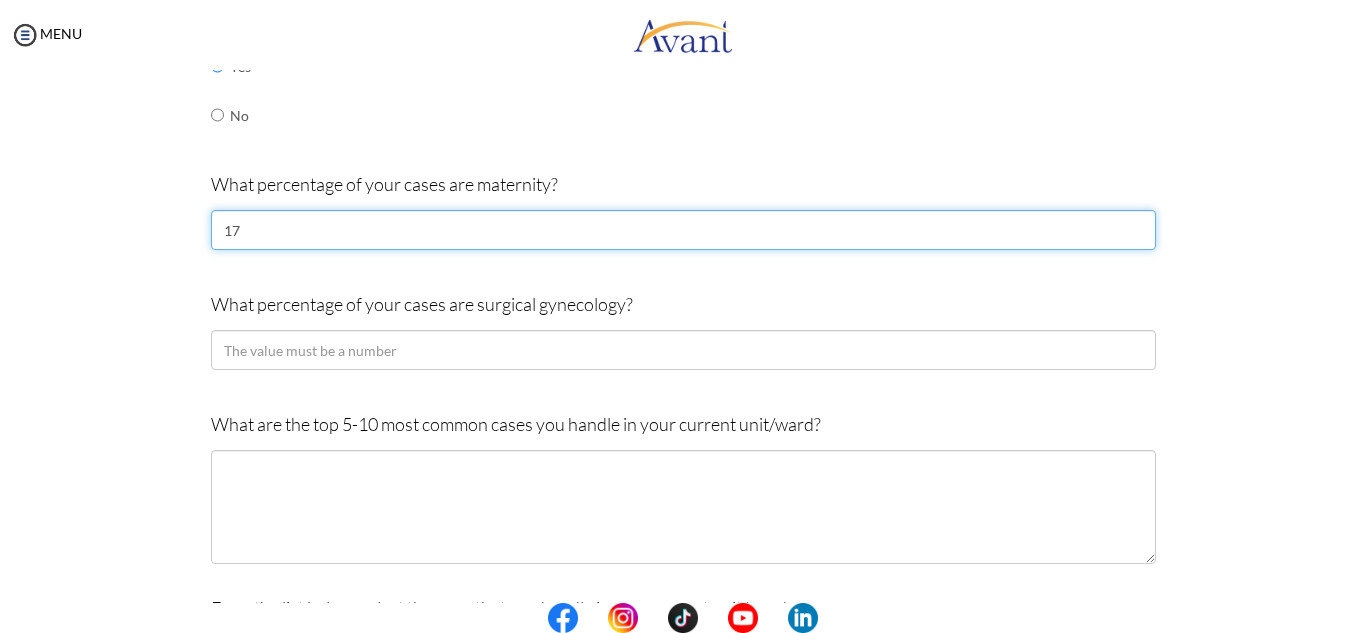 click on "17" at bounding box center (683, 230) 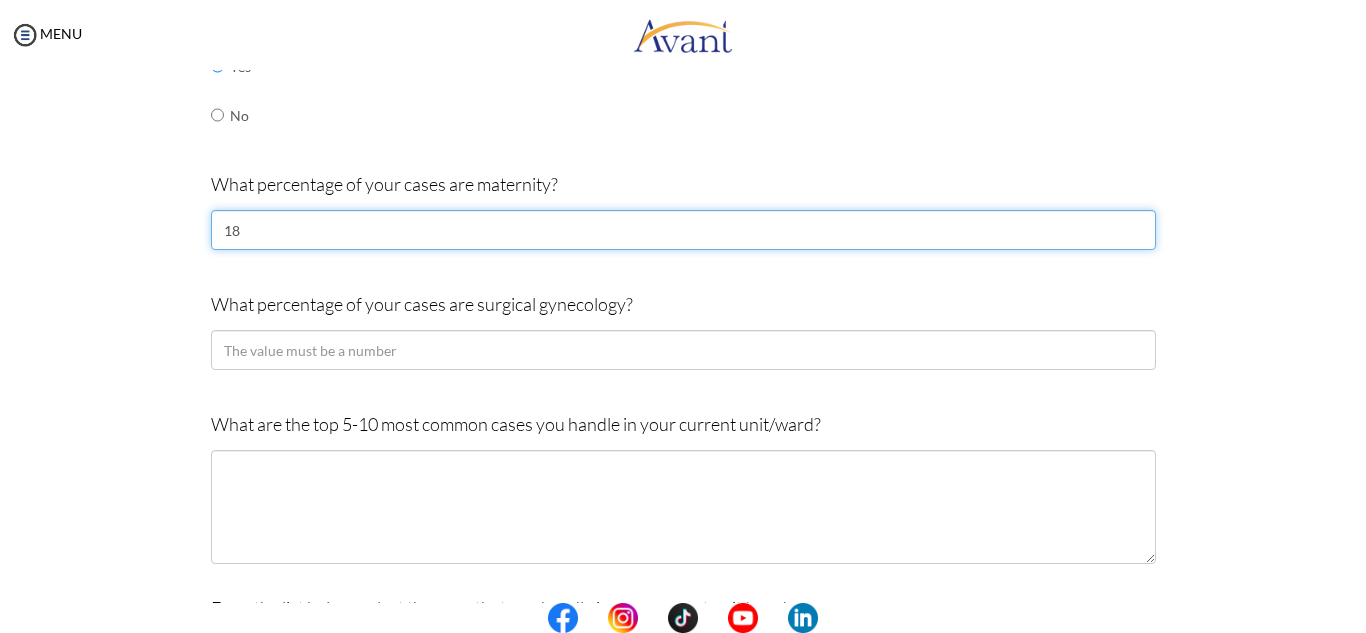 click on "18" at bounding box center (683, 230) 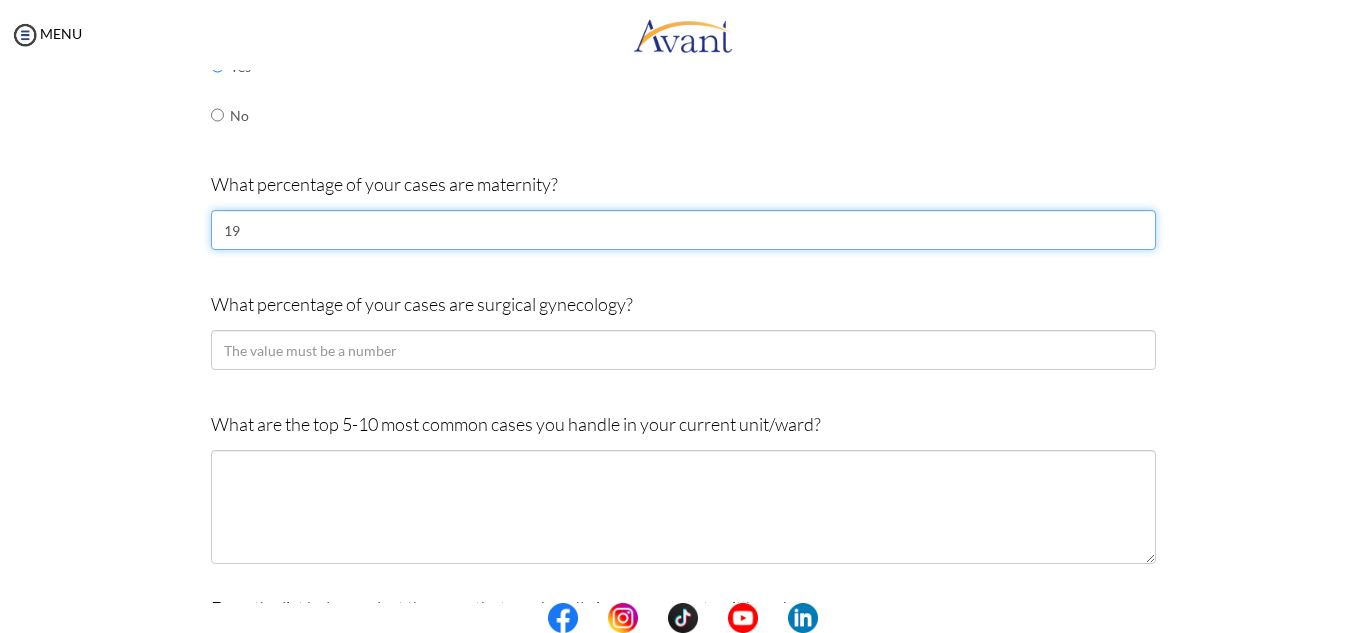 click on "19" at bounding box center (683, 230) 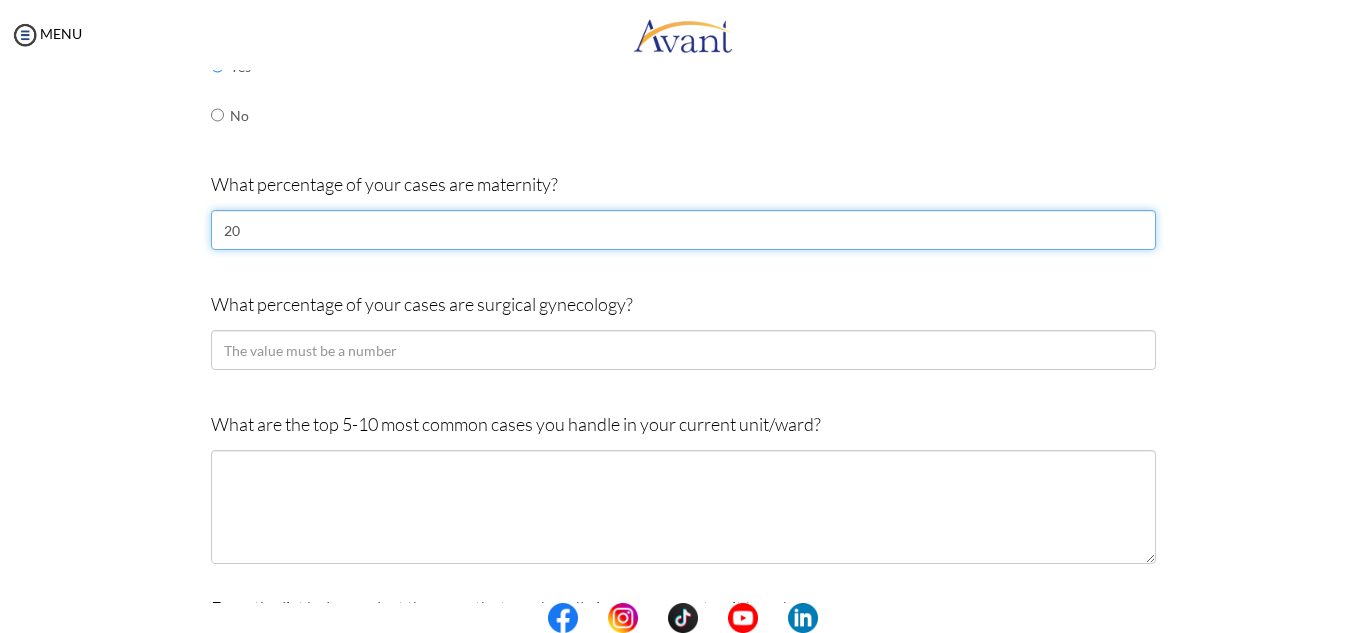 click on "20" at bounding box center [683, 230] 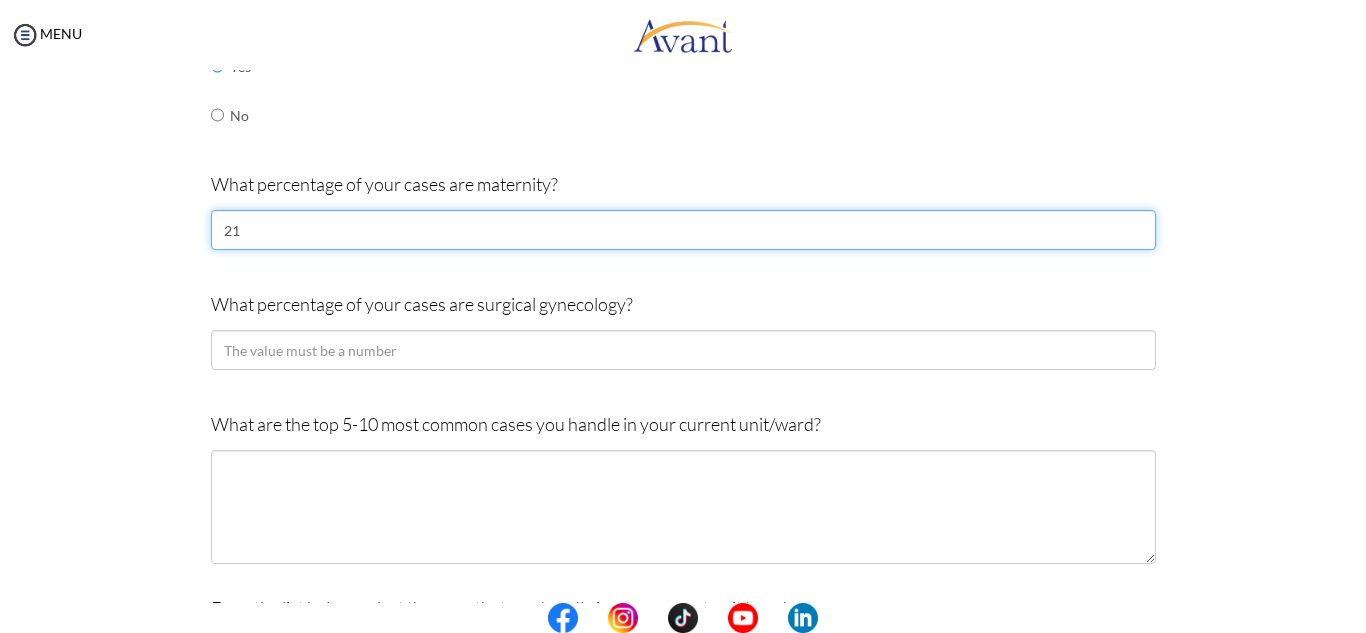 click on "21" at bounding box center (683, 230) 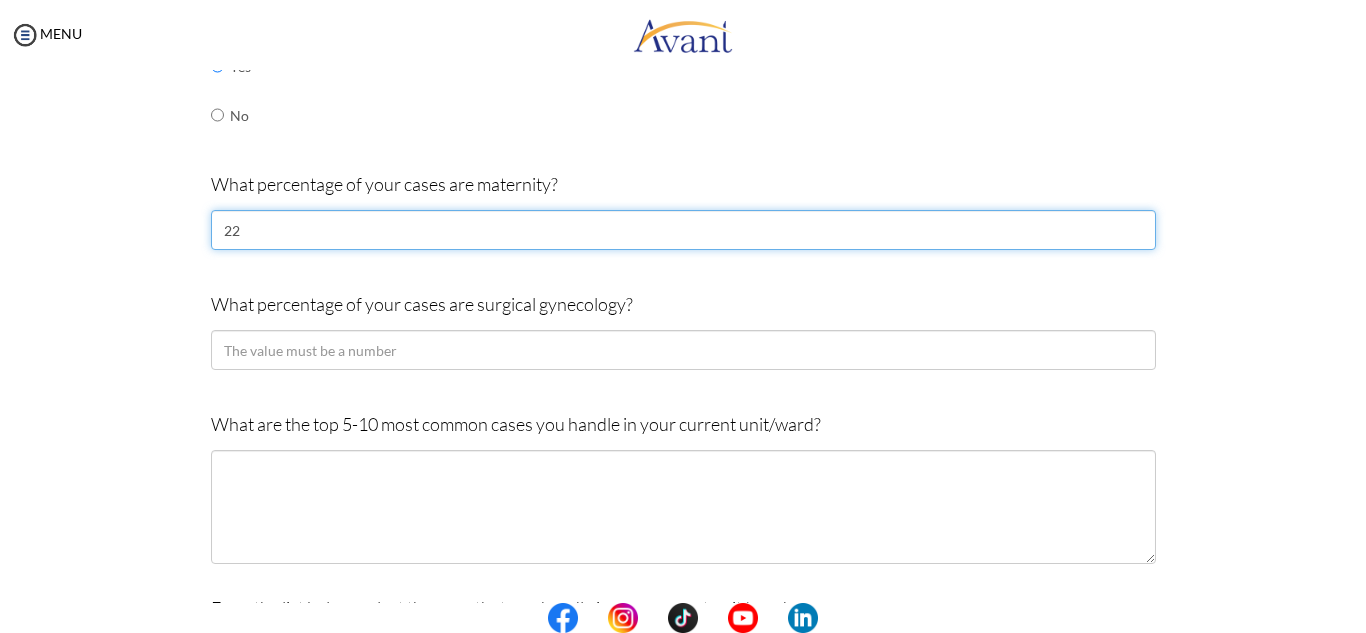 click on "22" at bounding box center (683, 230) 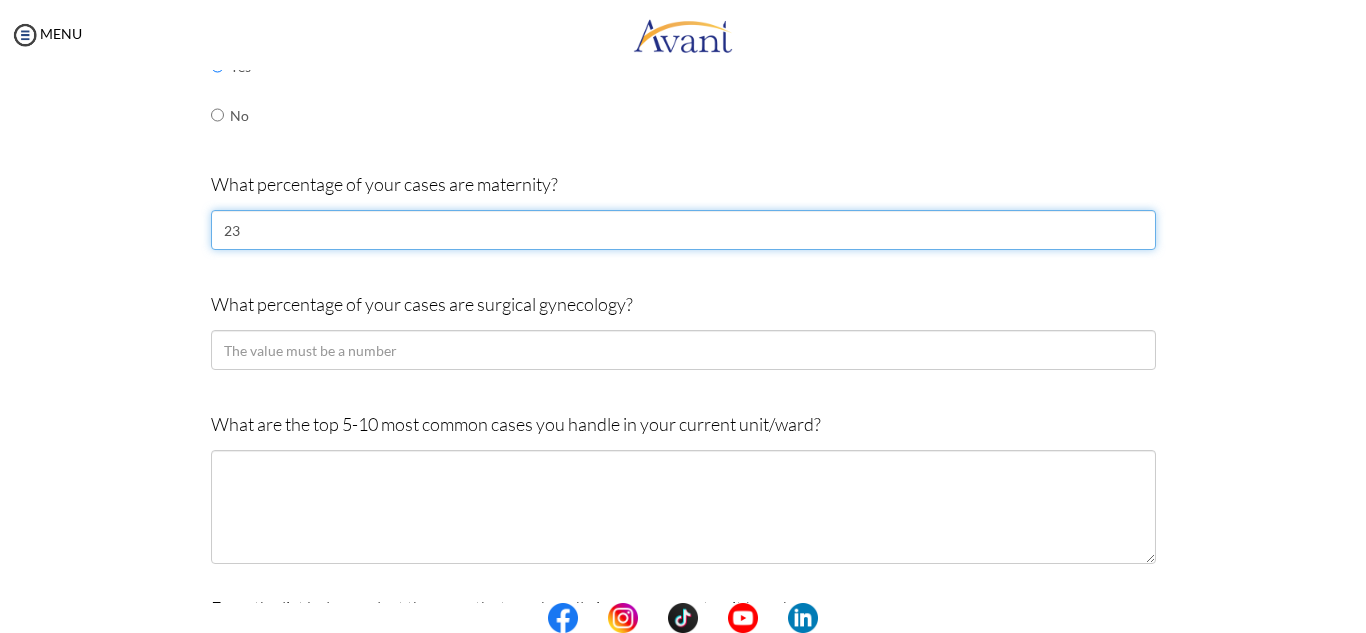 click on "23" at bounding box center [683, 230] 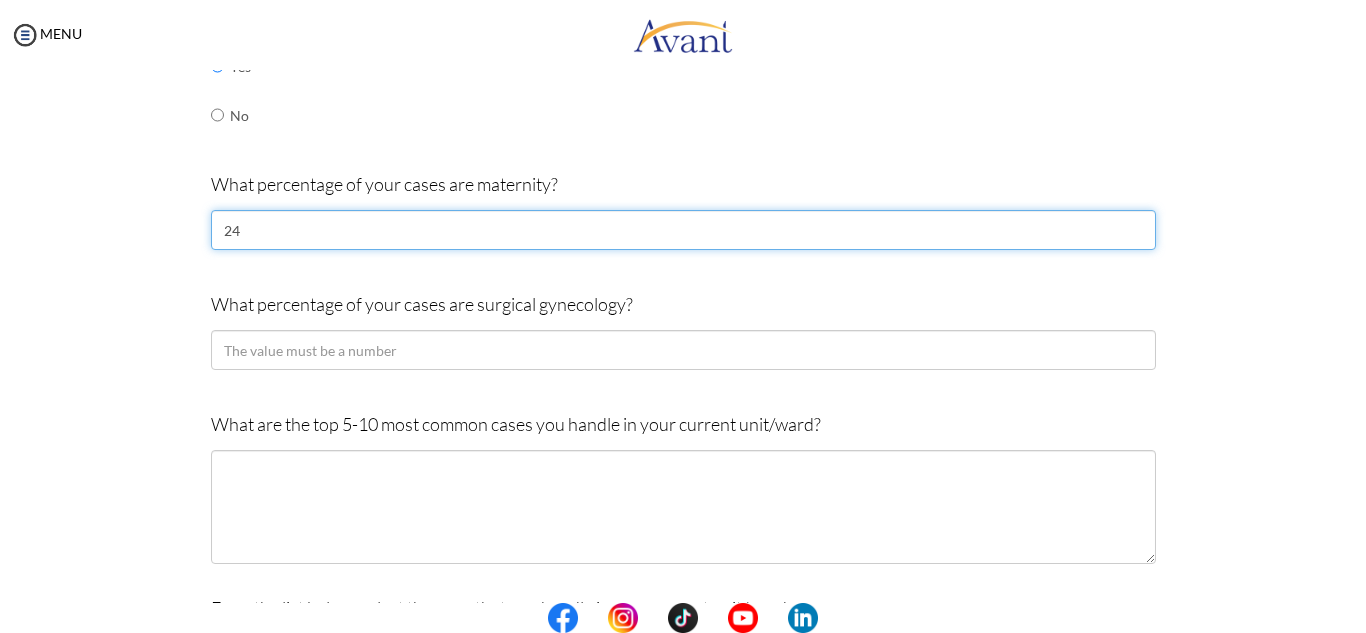 click on "24" at bounding box center [683, 230] 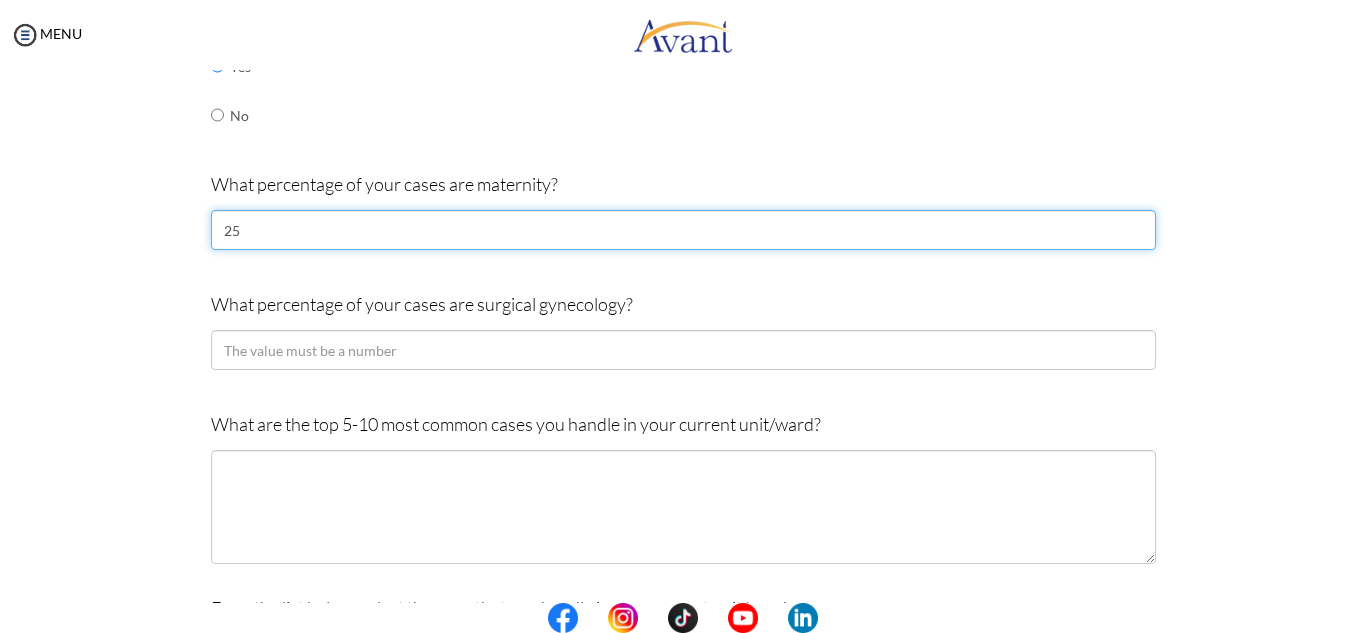 click on "25" at bounding box center (683, 230) 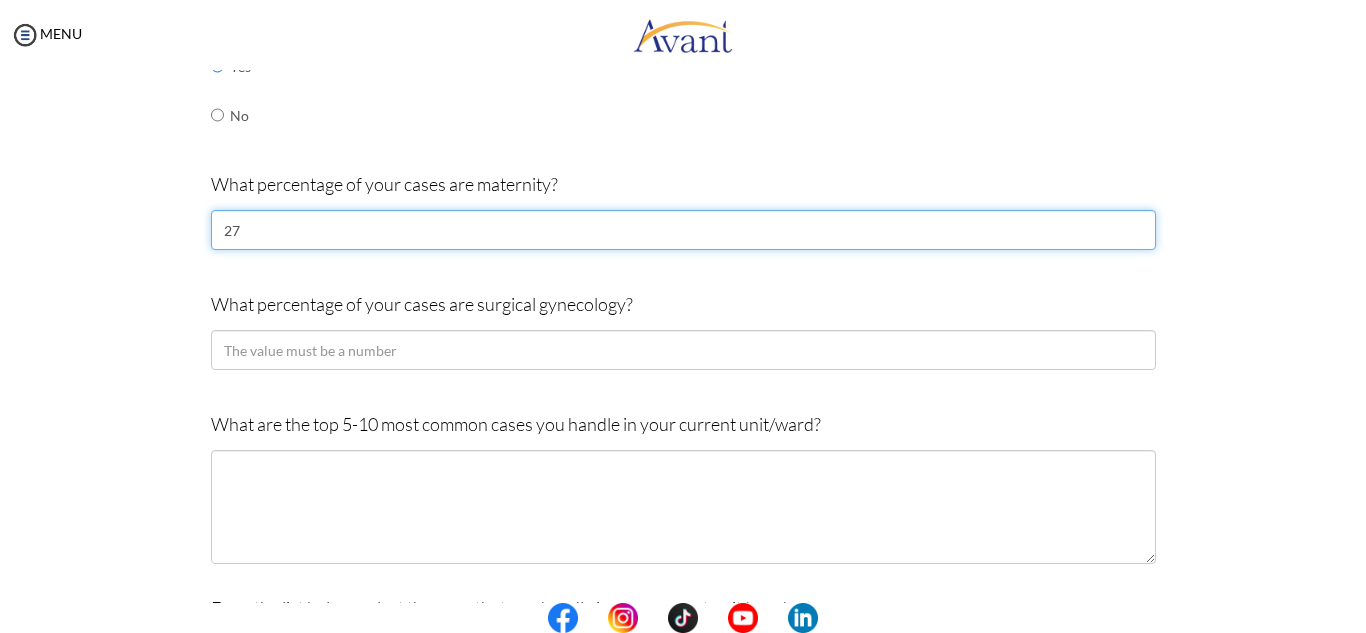 click on "27" at bounding box center [683, 230] 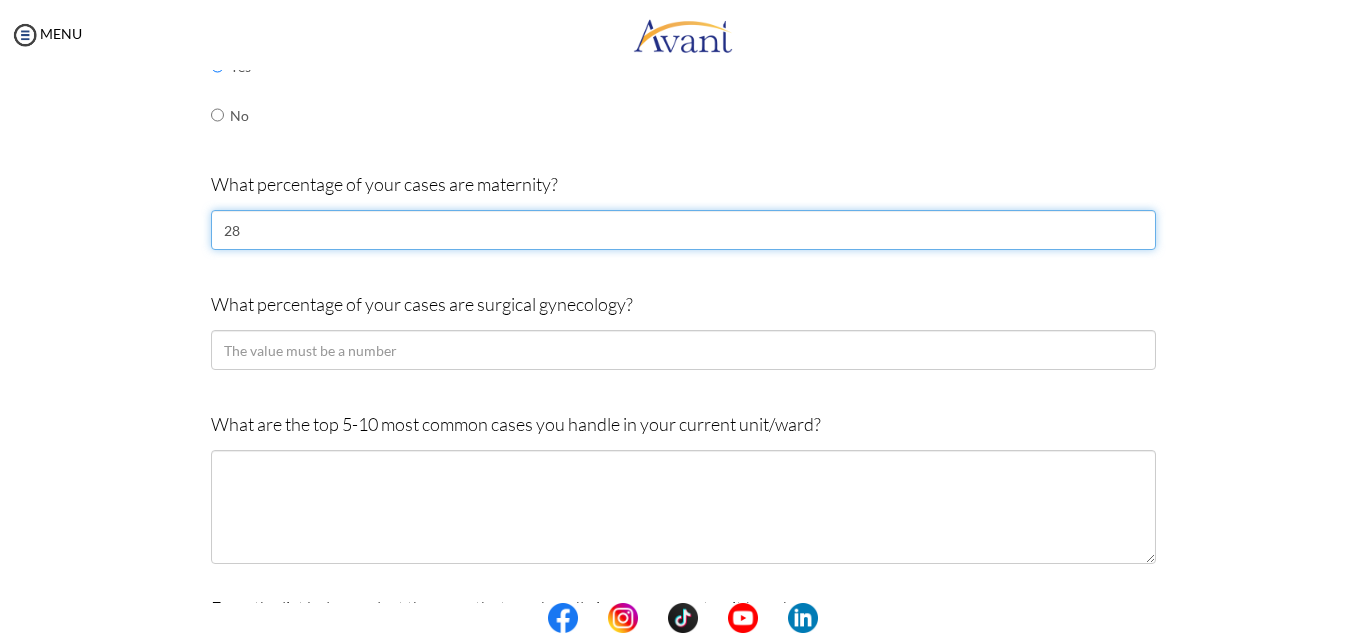 click on "28" at bounding box center (683, 230) 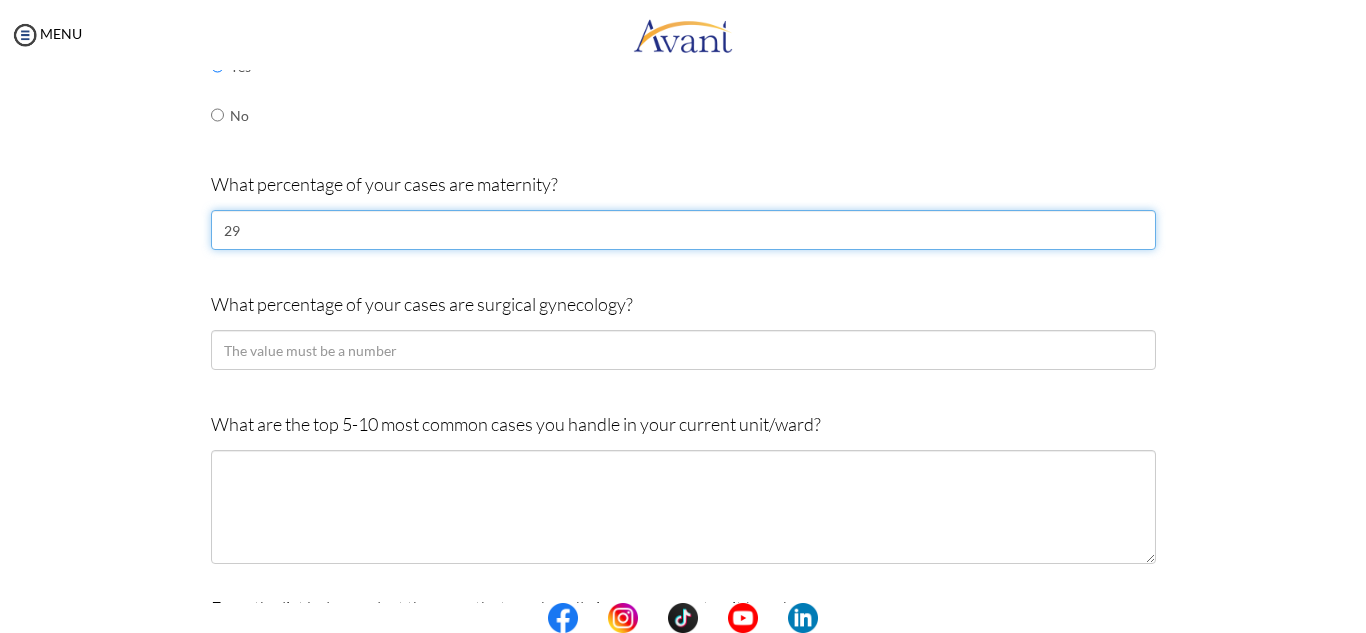 click on "29" at bounding box center (683, 230) 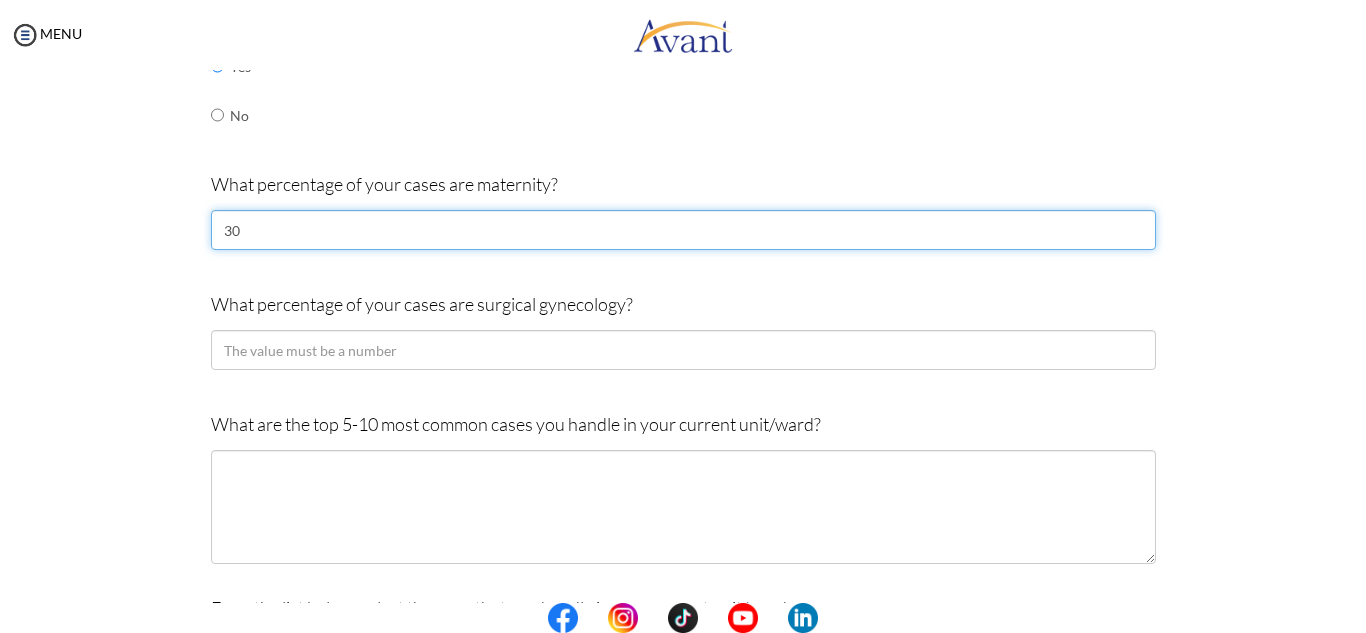 click on "30" at bounding box center (683, 230) 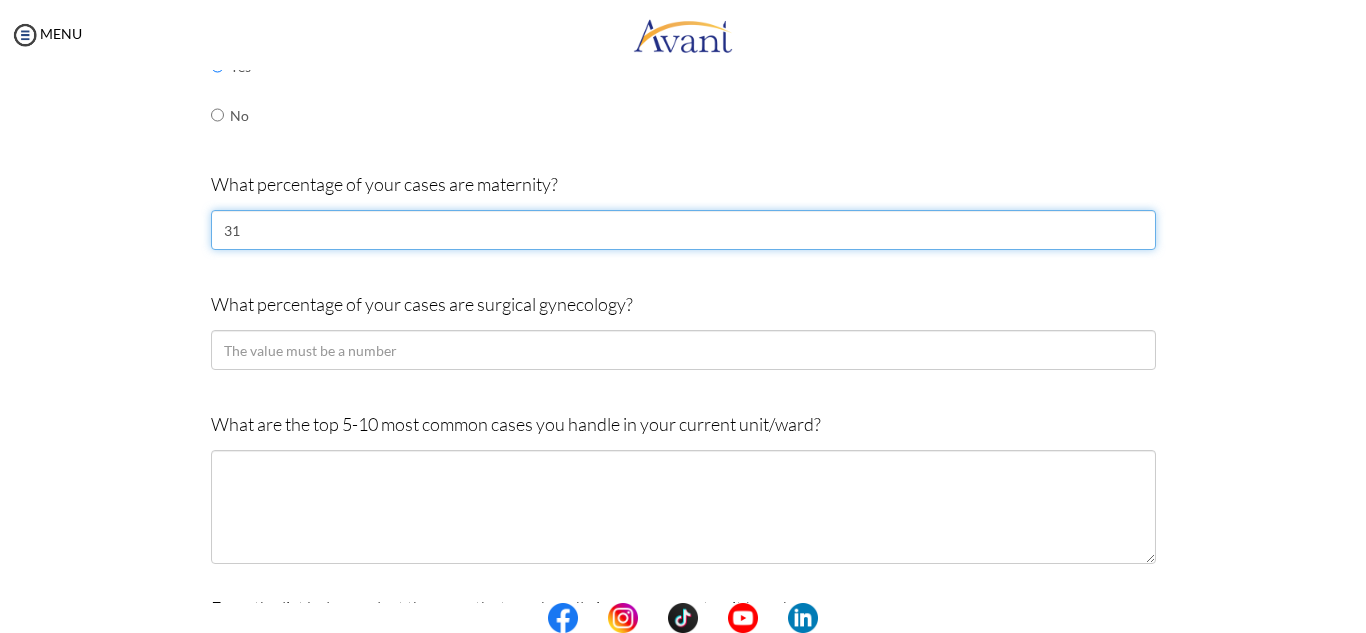 click on "31" at bounding box center (683, 230) 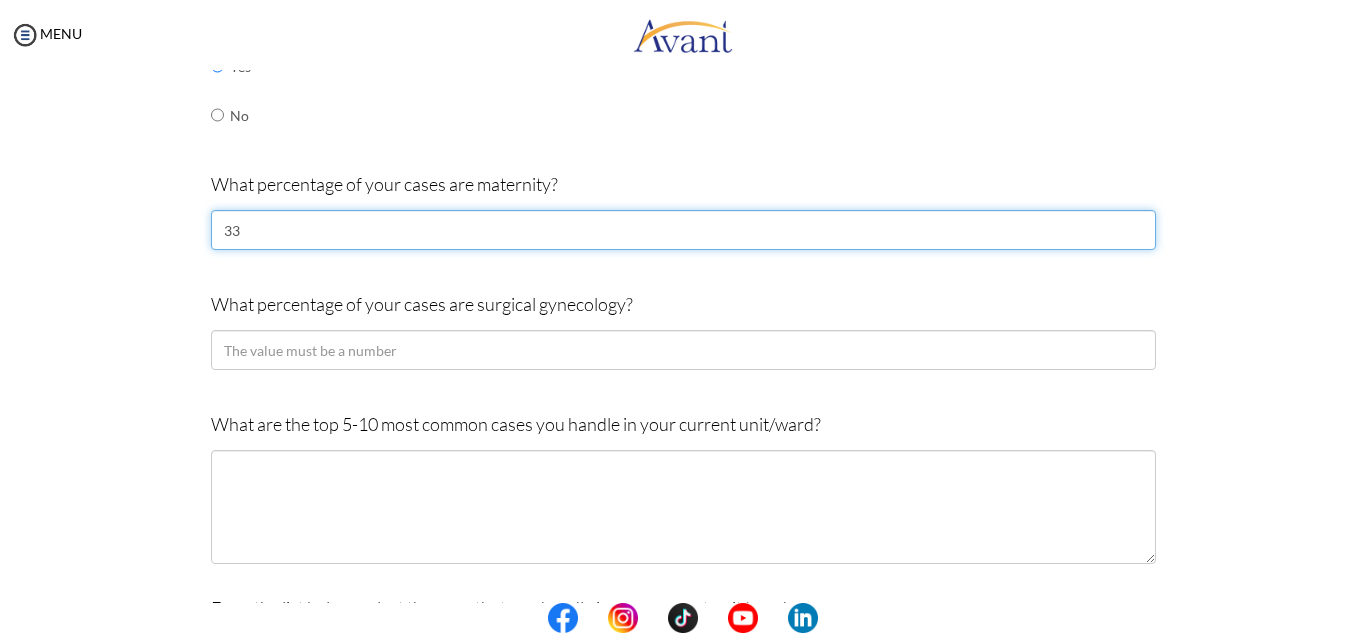 click on "33" at bounding box center [683, 230] 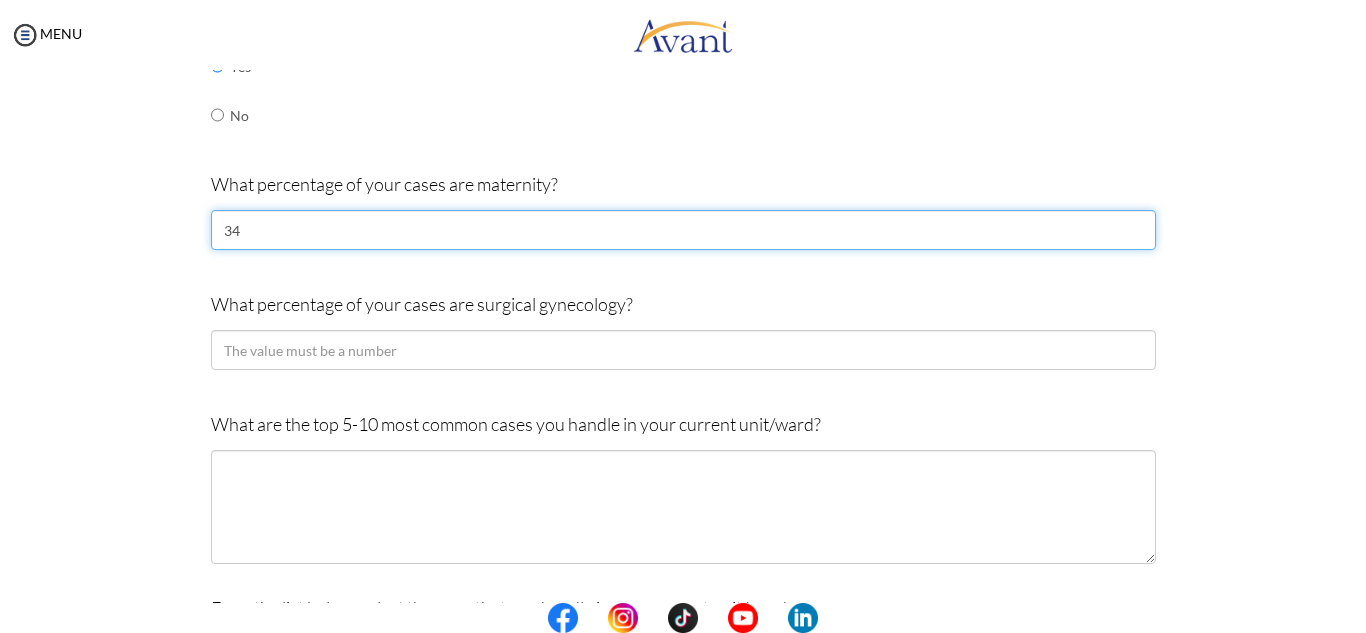 click on "34" at bounding box center [683, 230] 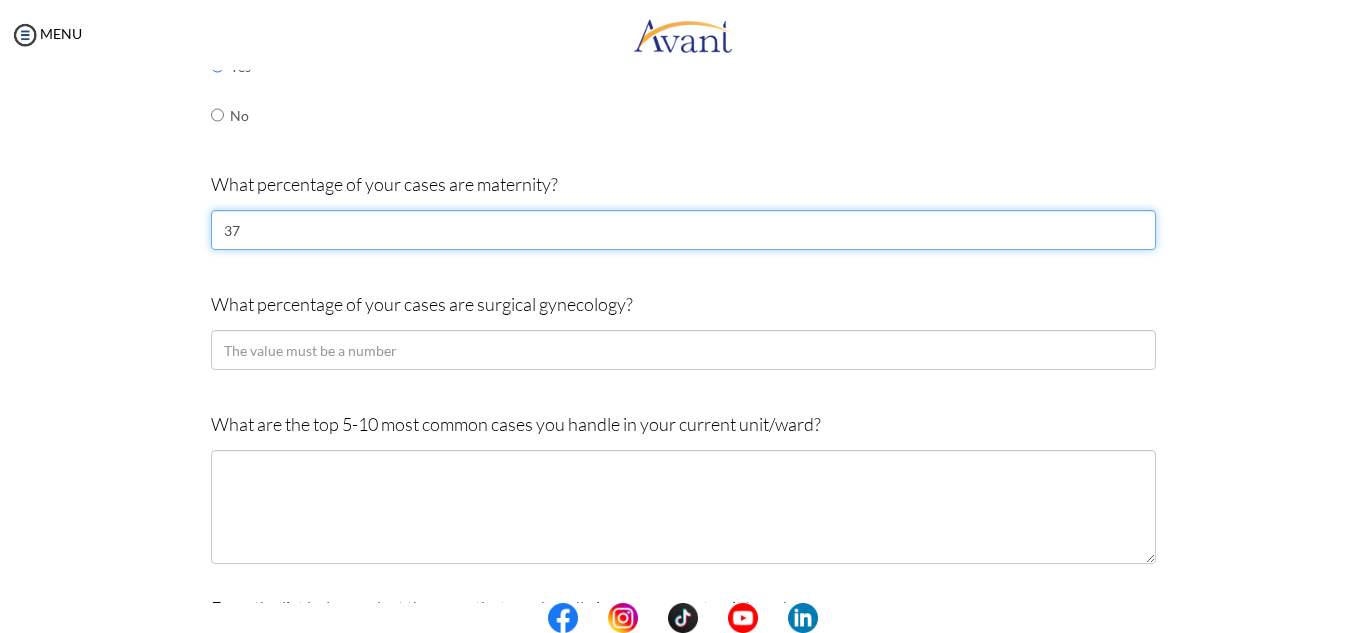 click on "37" at bounding box center (683, 230) 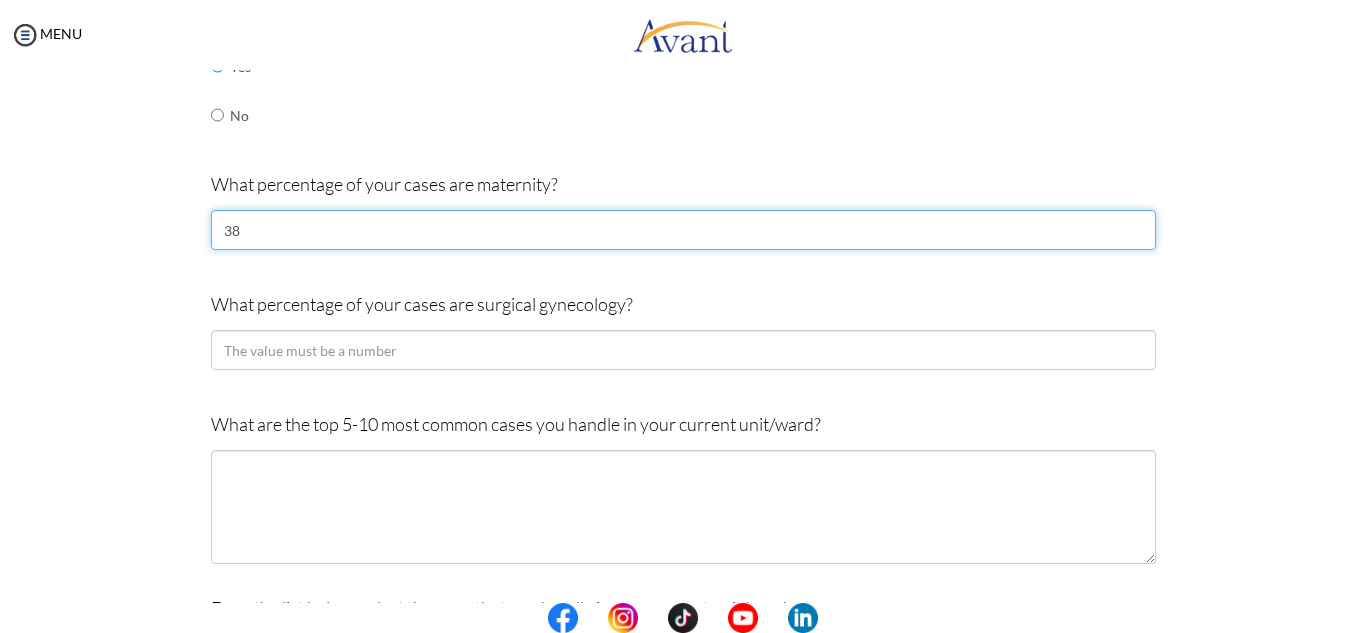 click on "38" at bounding box center (683, 230) 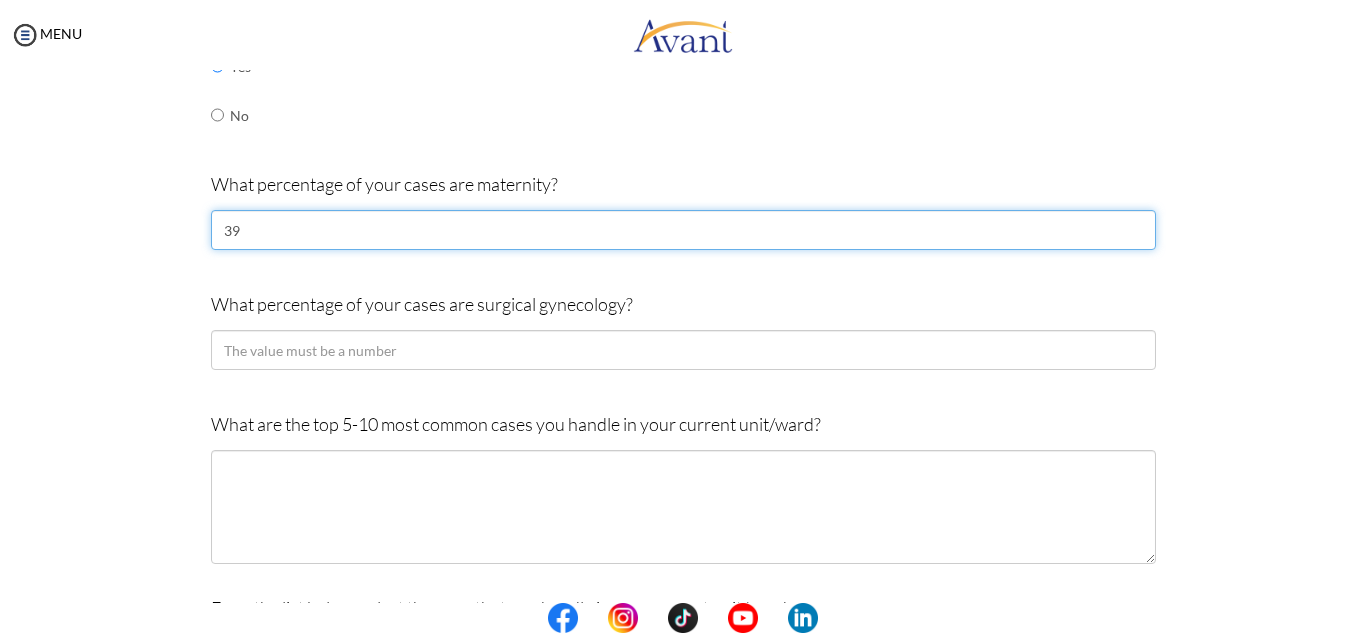 click on "39" at bounding box center (683, 230) 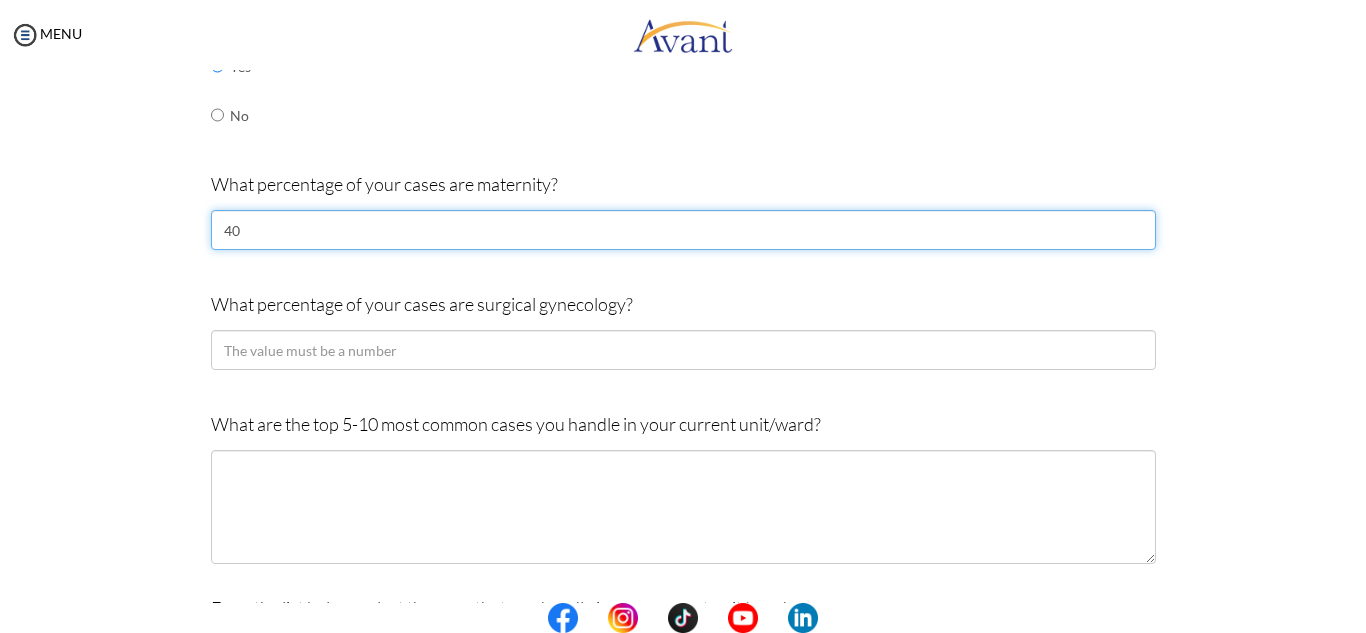 click on "40" at bounding box center (683, 230) 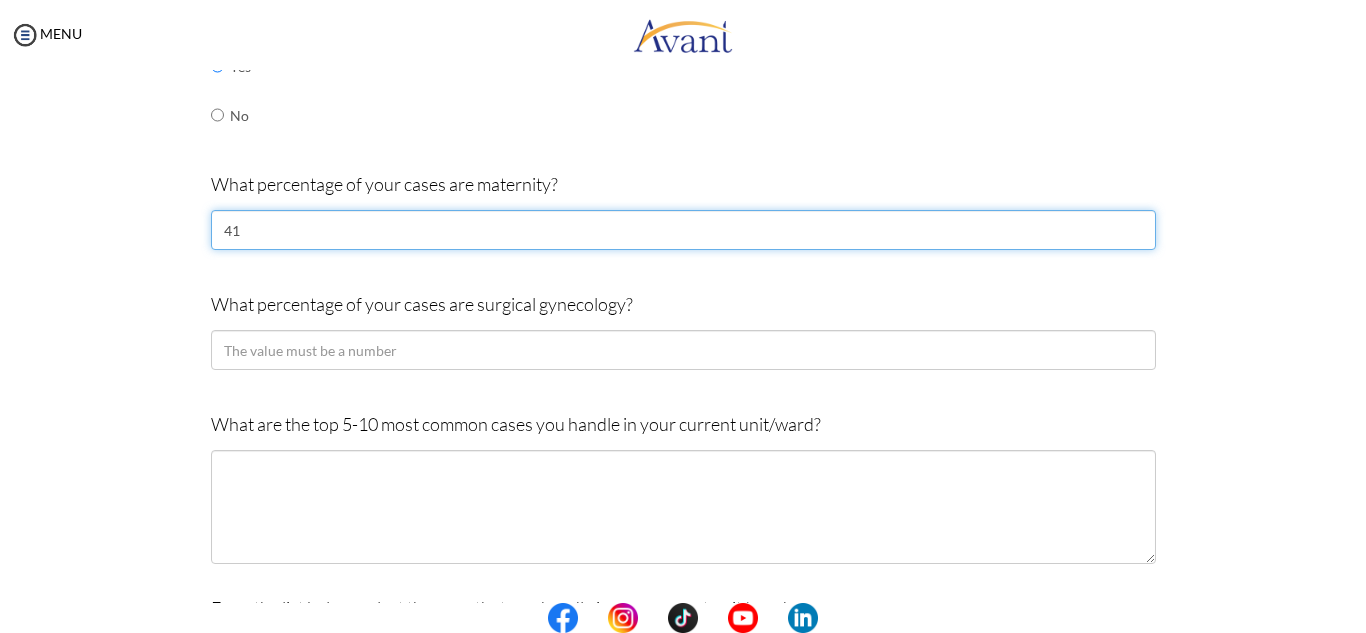 click on "41" at bounding box center (683, 230) 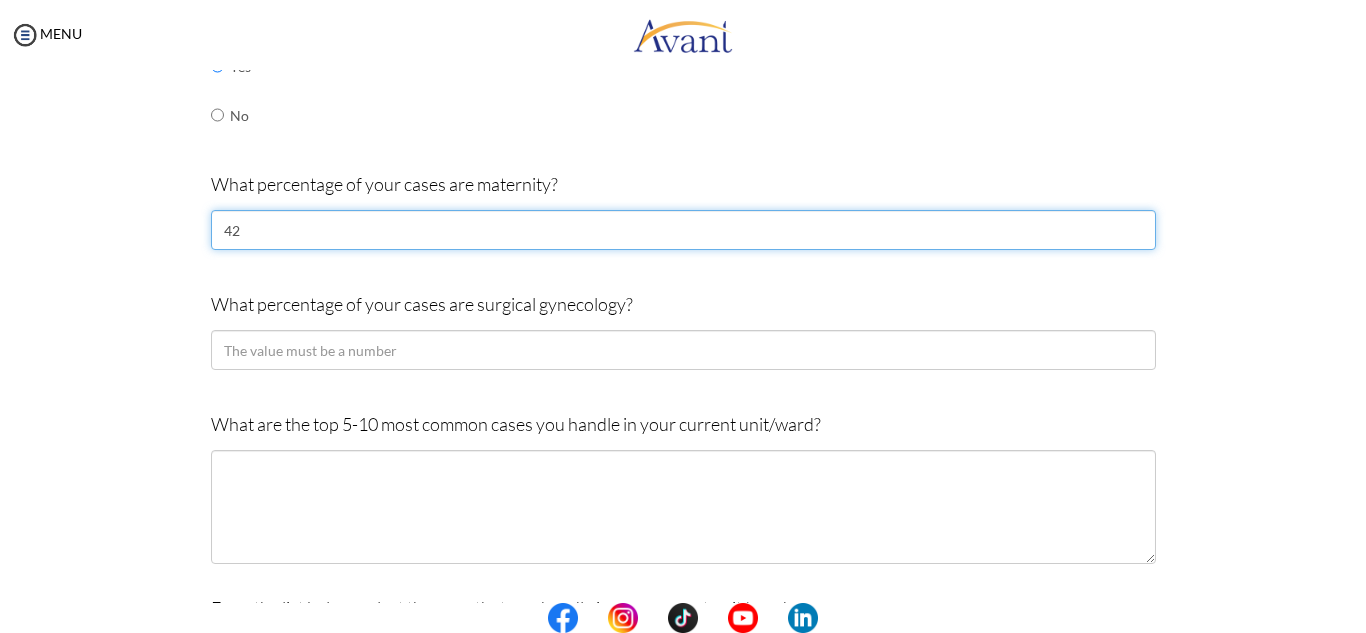 click on "42" at bounding box center (683, 230) 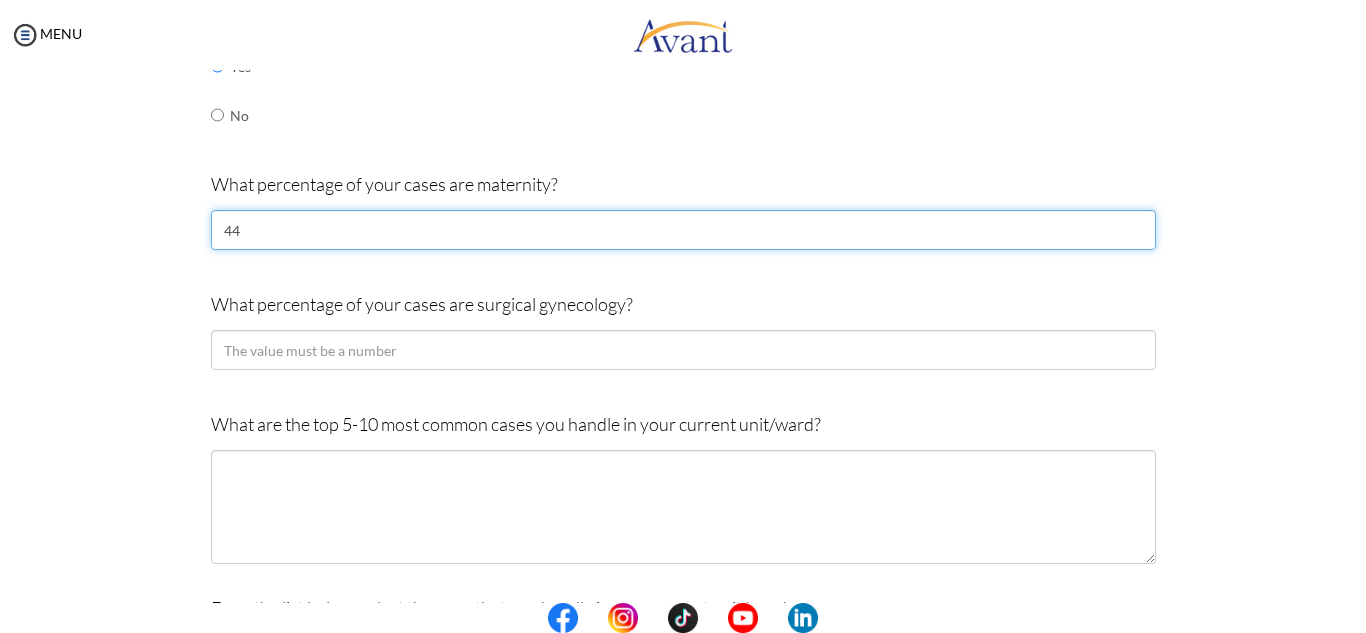 click on "44" at bounding box center [683, 230] 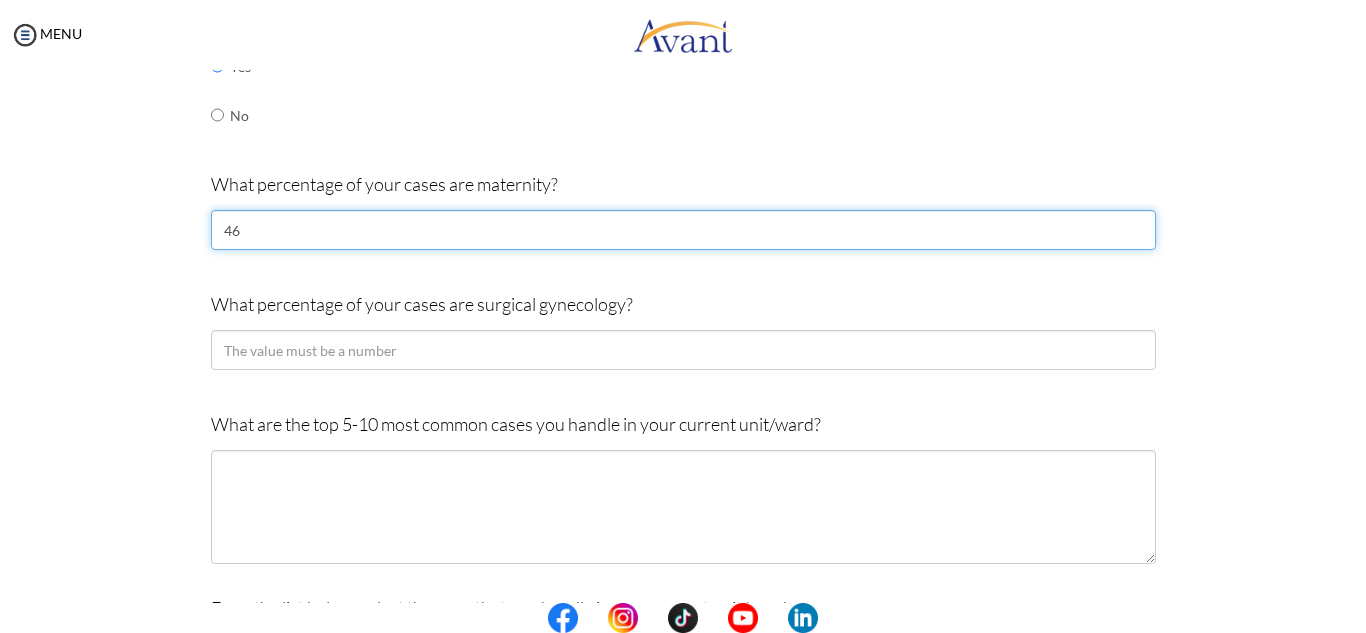 click on "46" at bounding box center [683, 230] 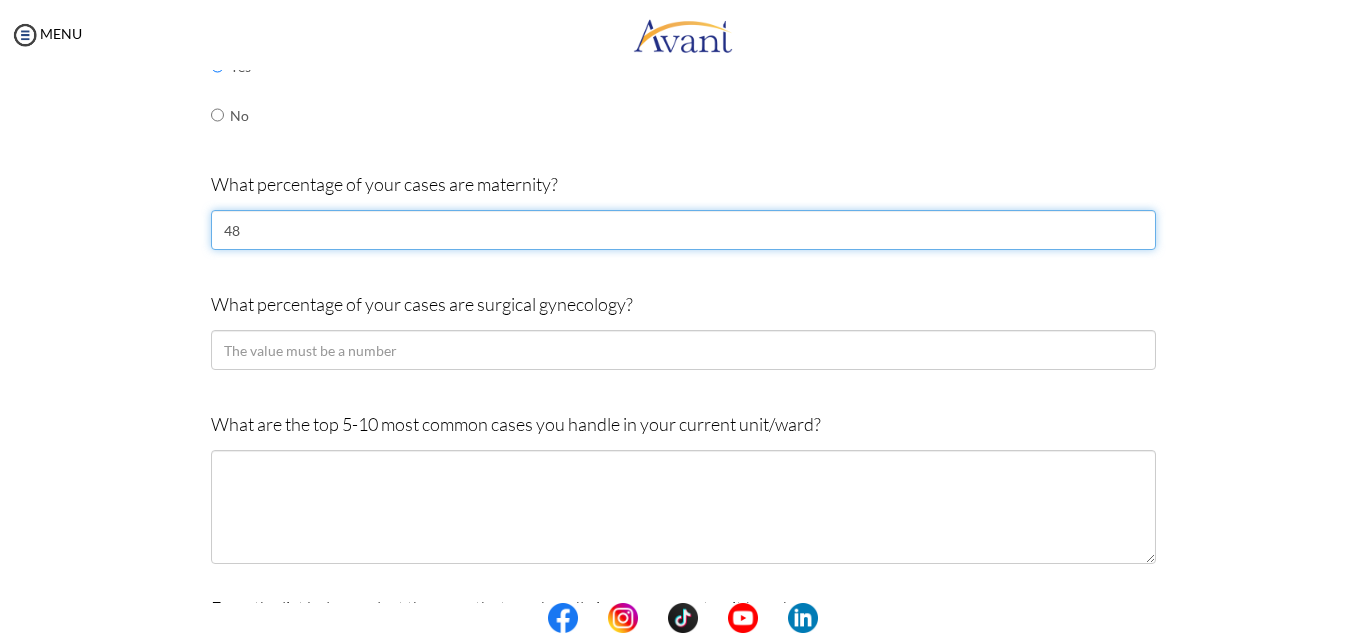 click on "48" at bounding box center (683, 230) 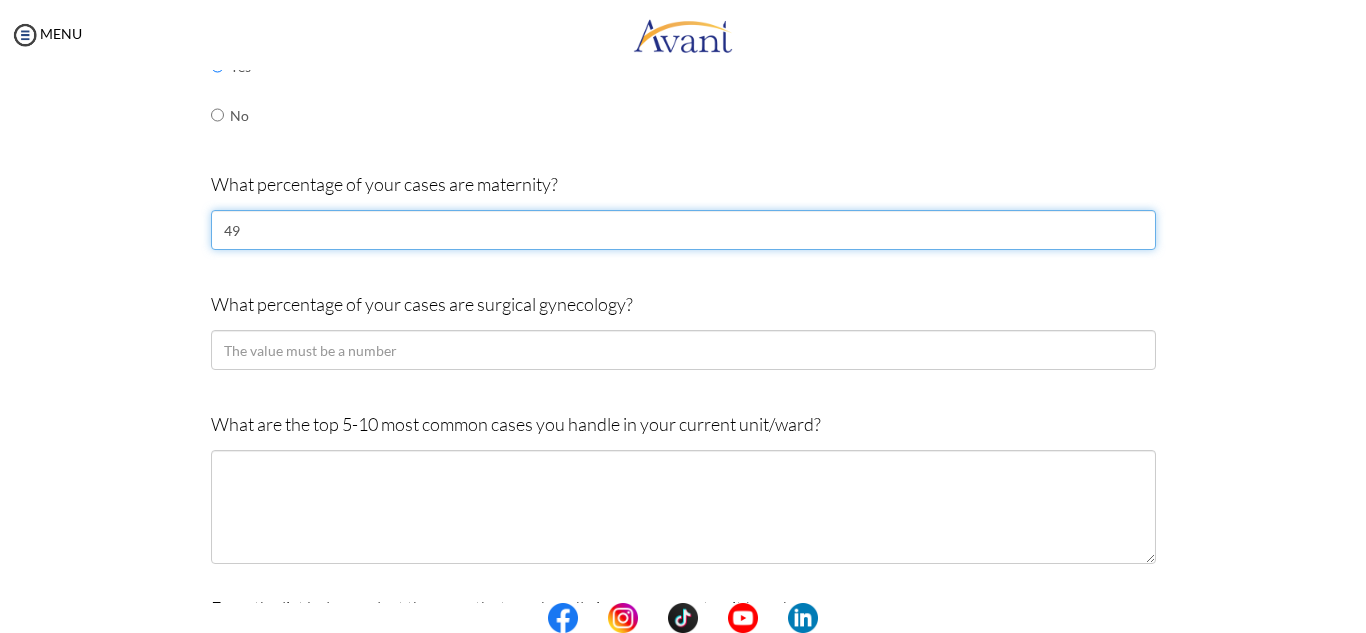 click on "49" at bounding box center (683, 230) 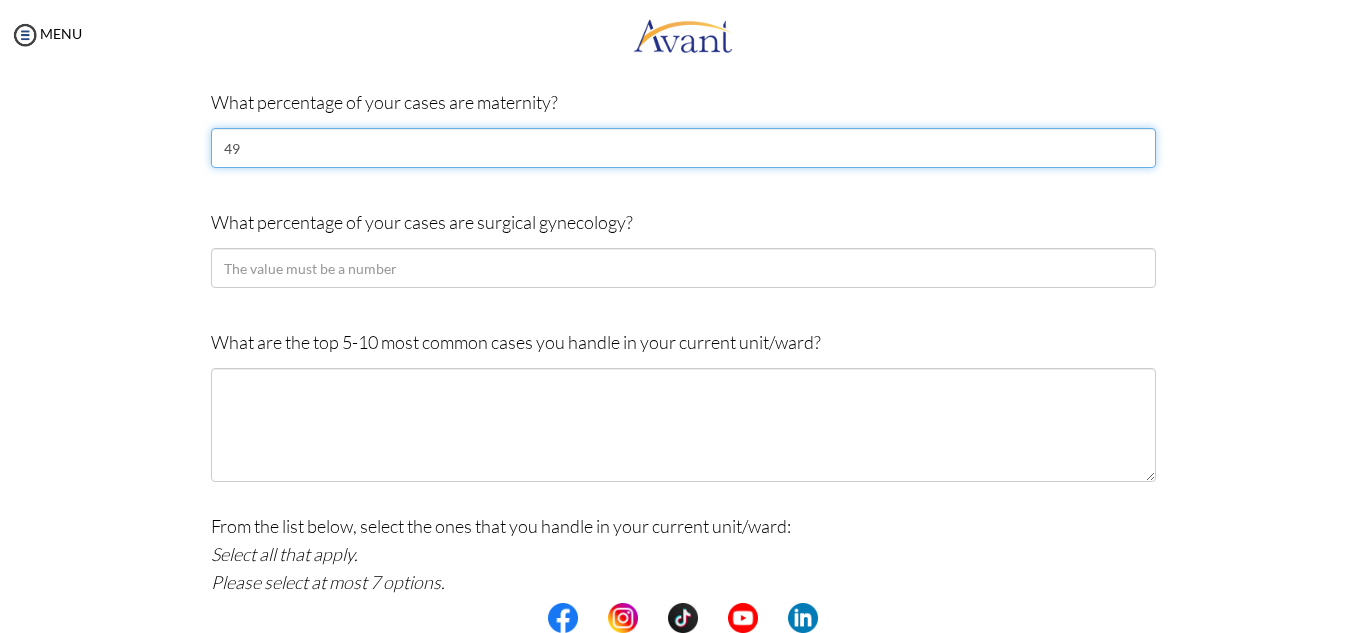 scroll, scrollTop: 716, scrollLeft: 0, axis: vertical 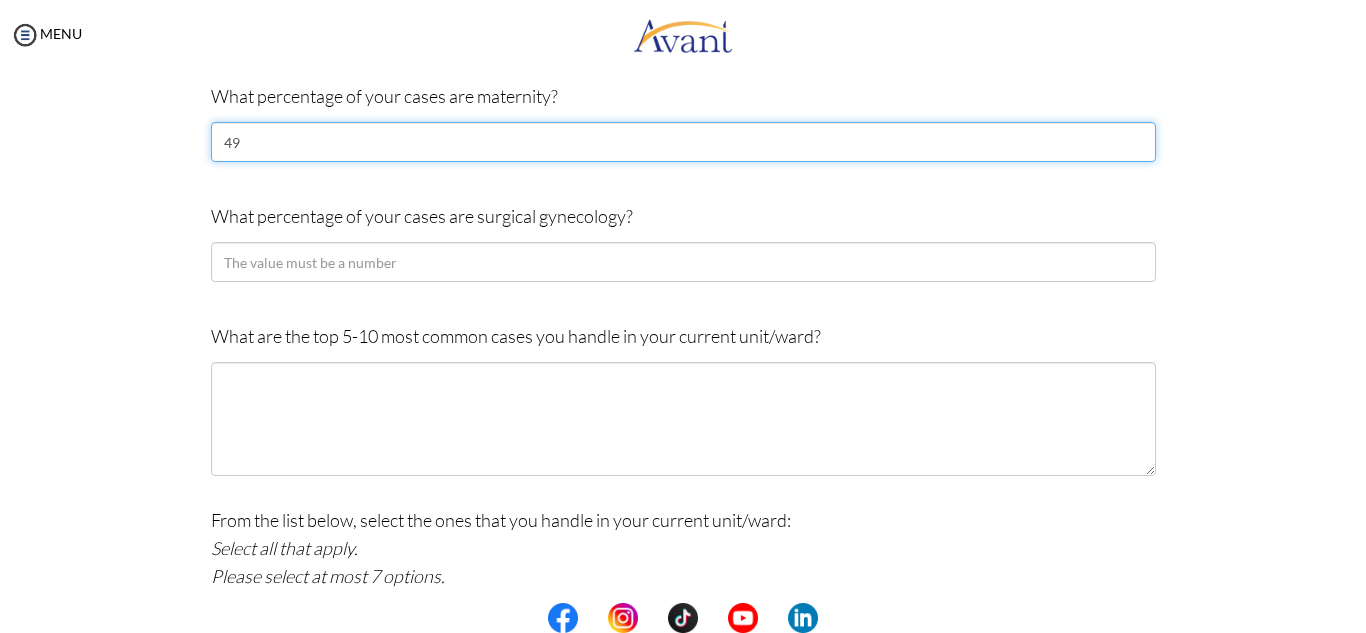 click on "49" at bounding box center (683, 142) 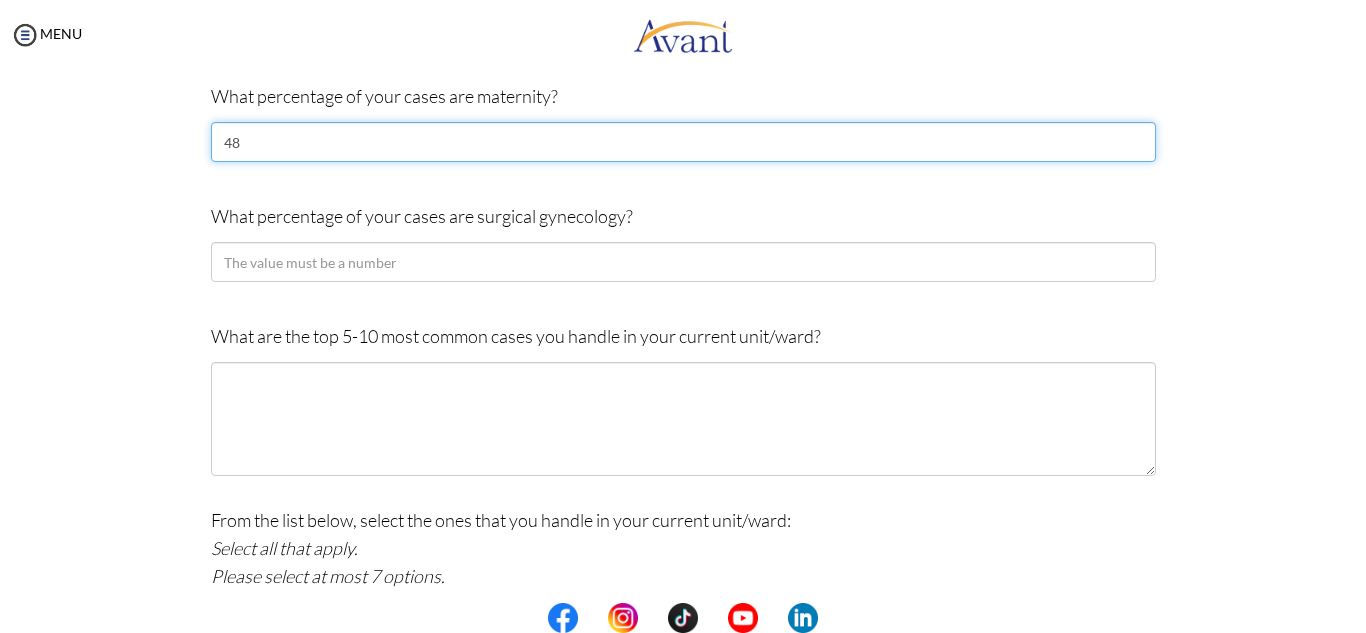 click on "48" at bounding box center [683, 142] 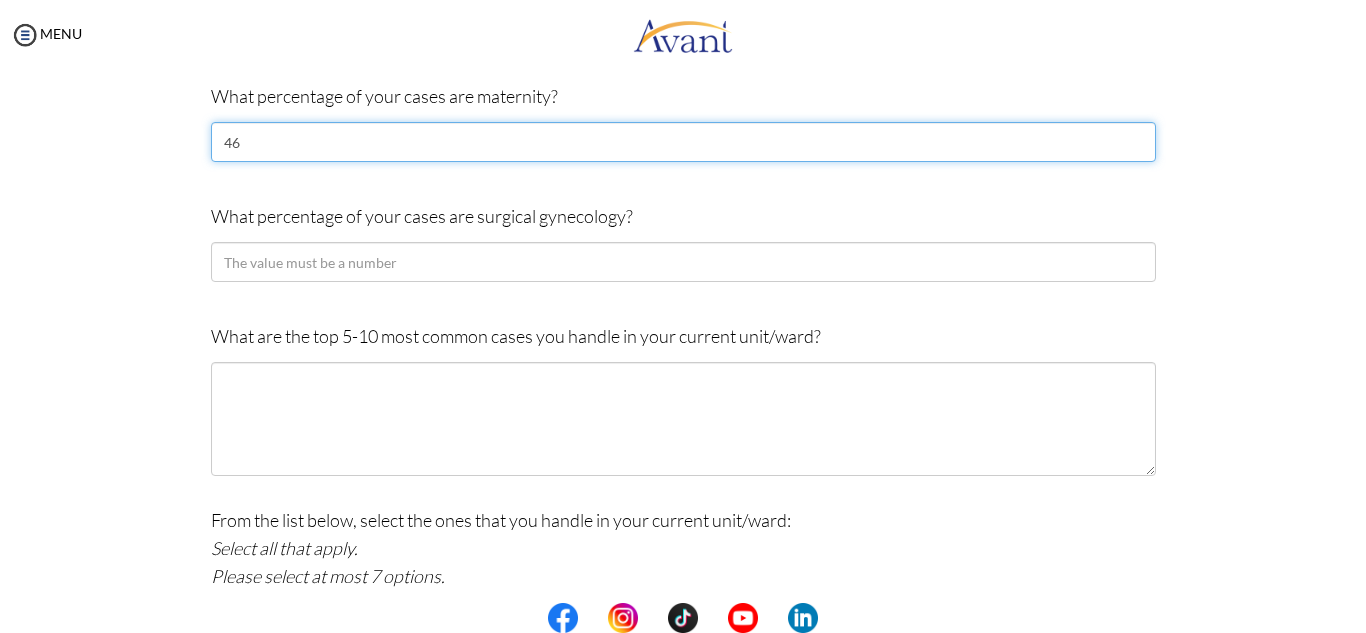 click on "46" at bounding box center (683, 142) 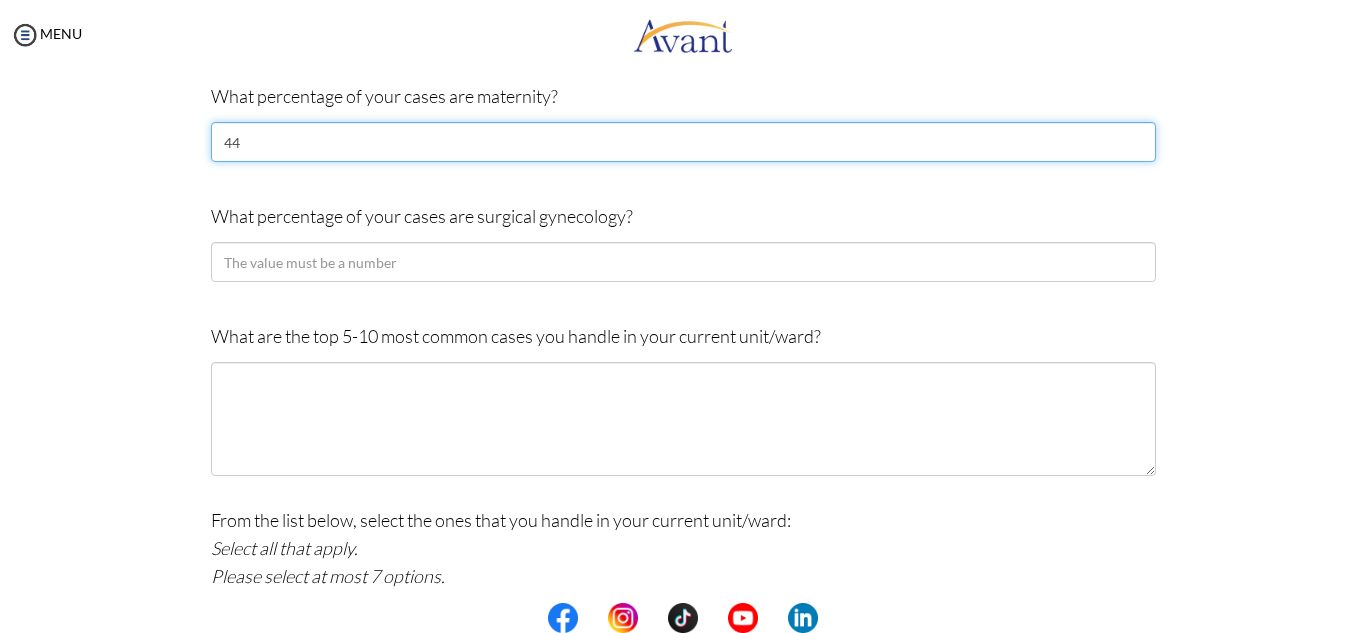 click on "44" at bounding box center [683, 142] 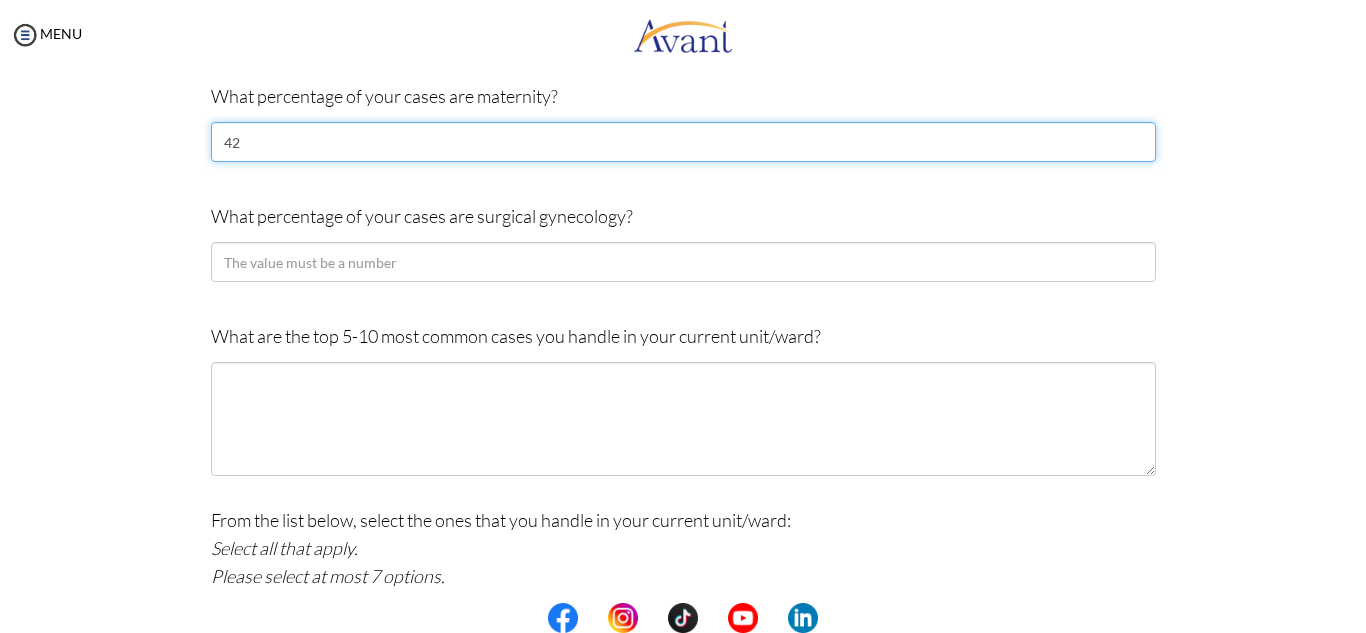 click on "42" at bounding box center [683, 142] 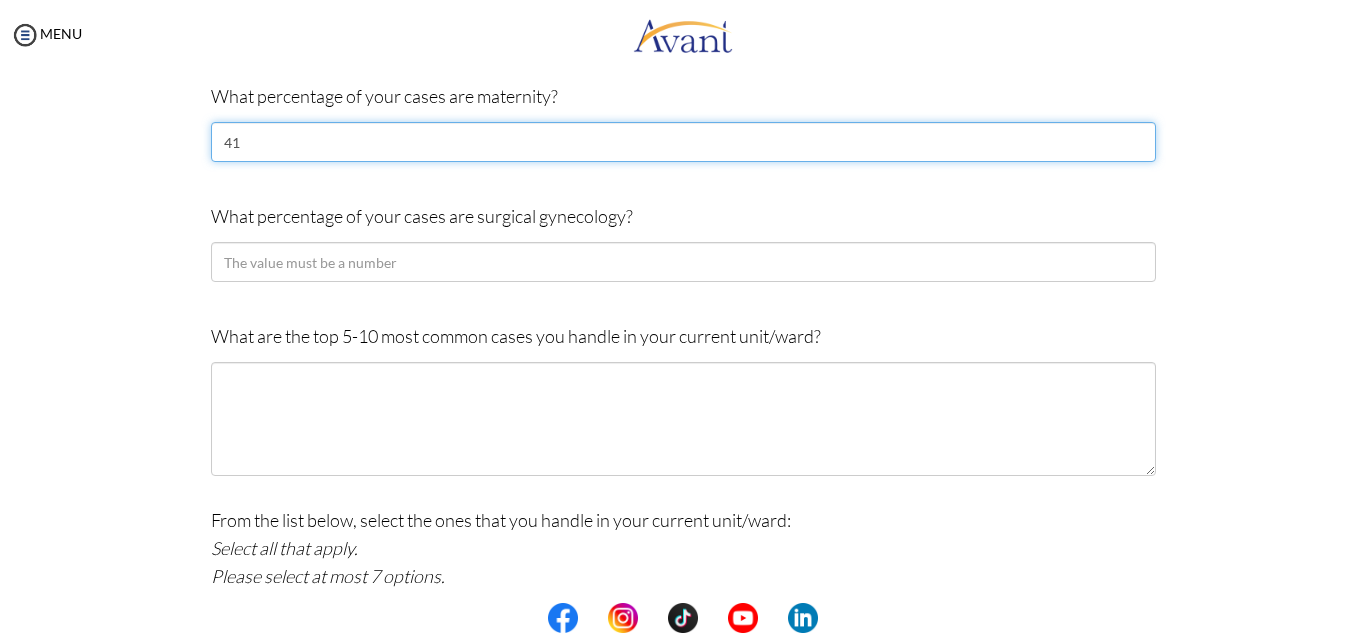 click on "41" at bounding box center [683, 142] 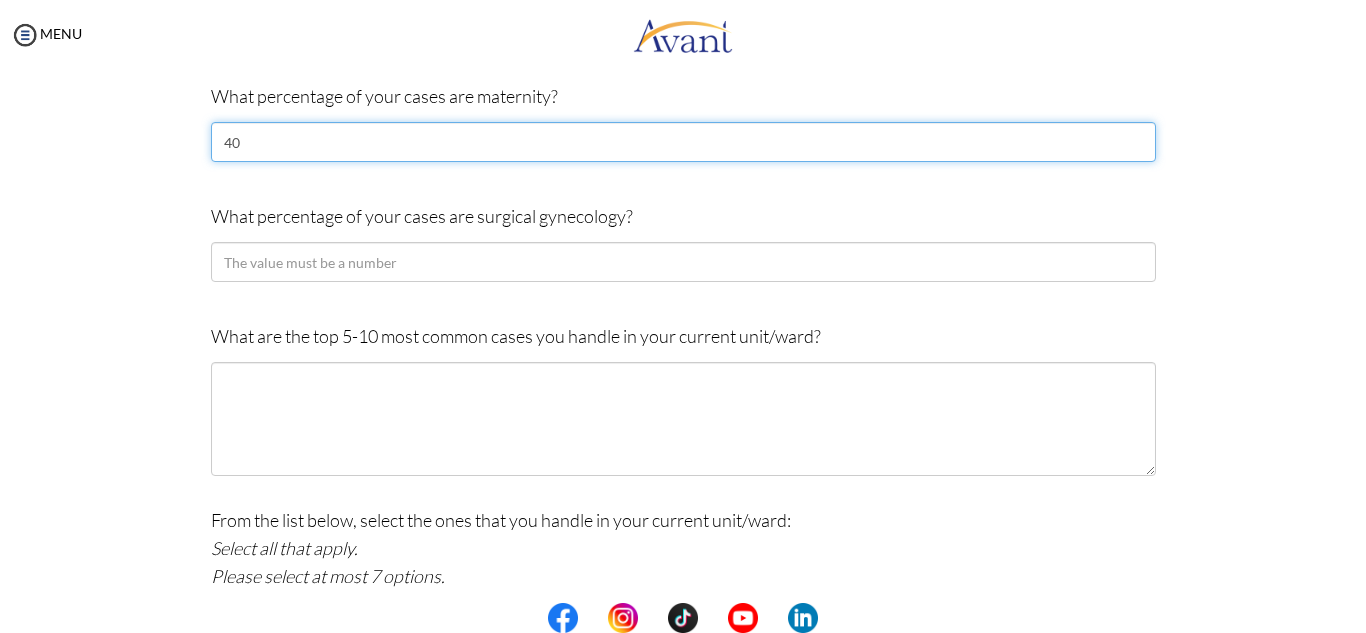 click on "40" at bounding box center (683, 142) 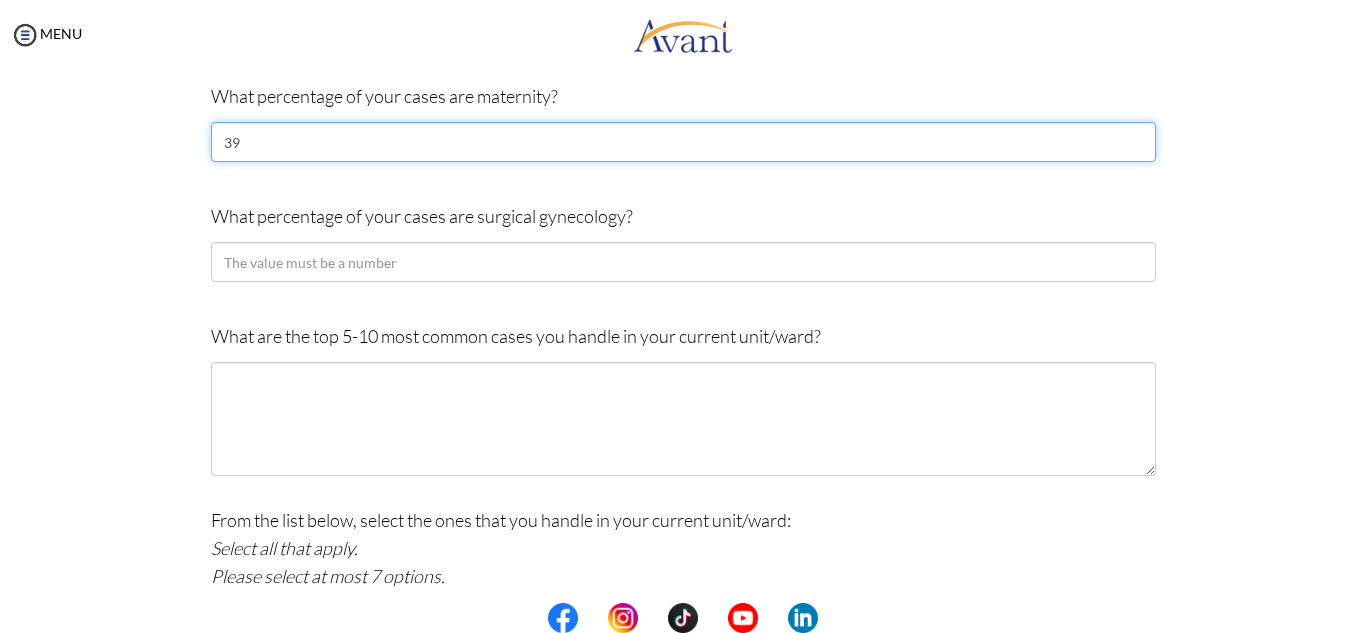 click on "39" at bounding box center [683, 142] 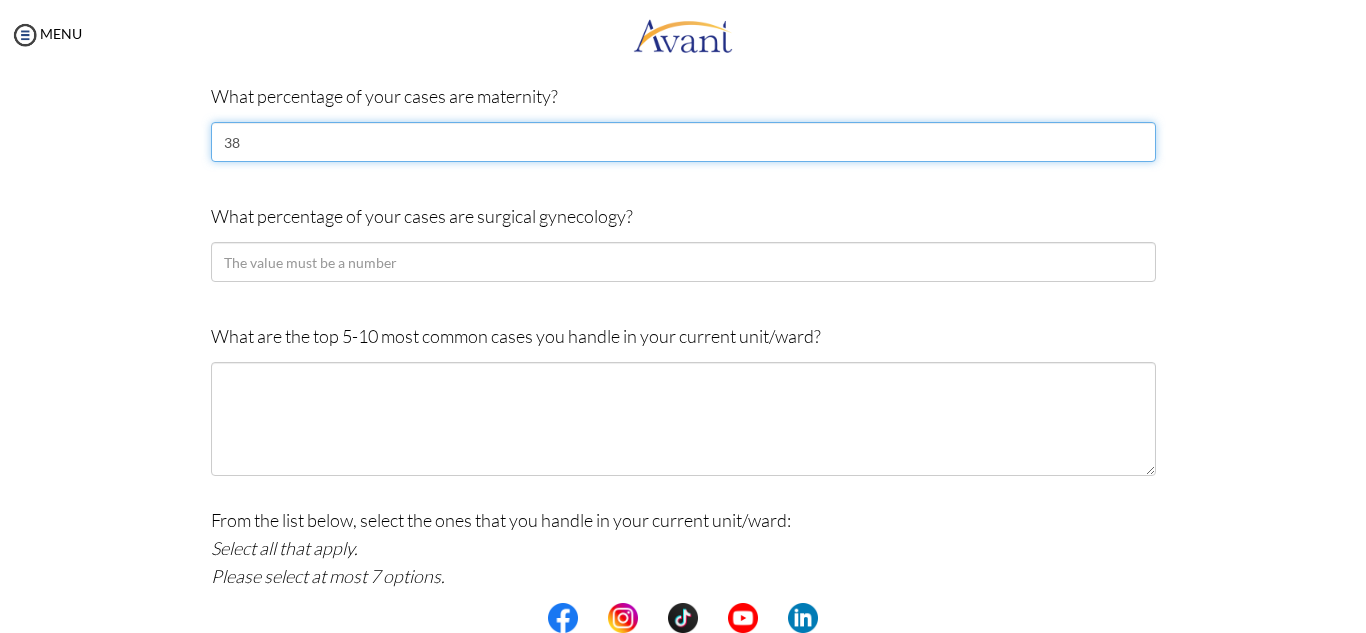 click on "38" at bounding box center [683, 142] 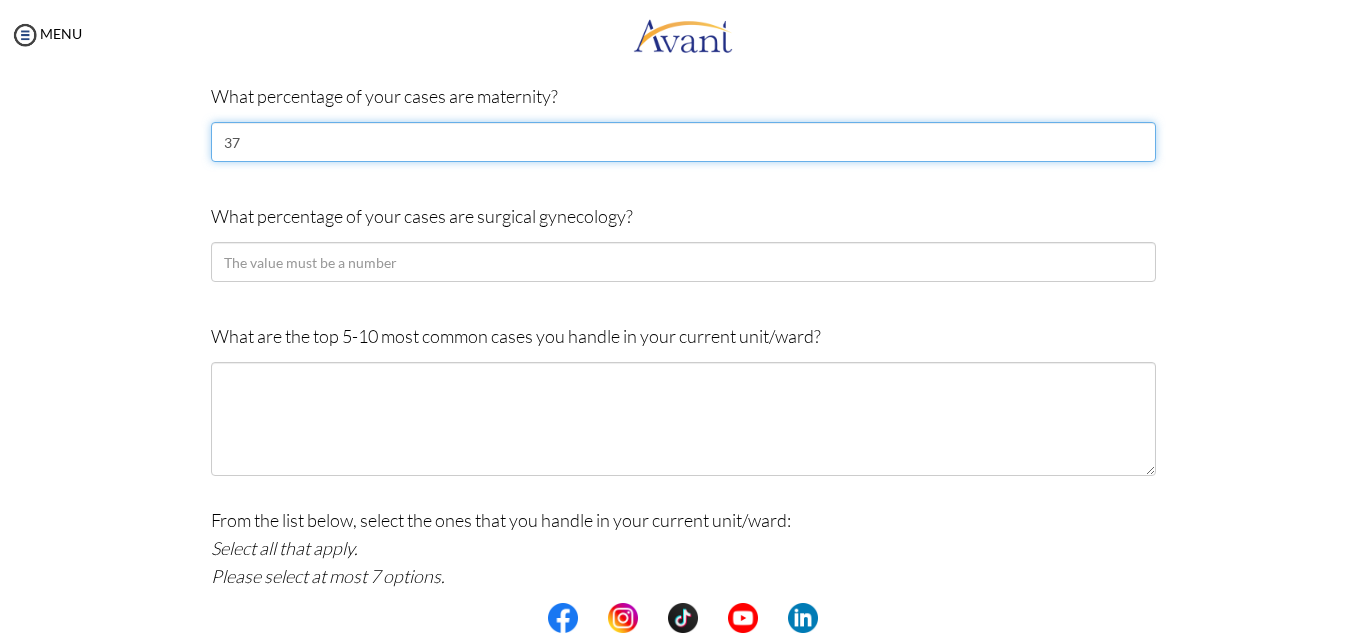 click on "37" at bounding box center (683, 142) 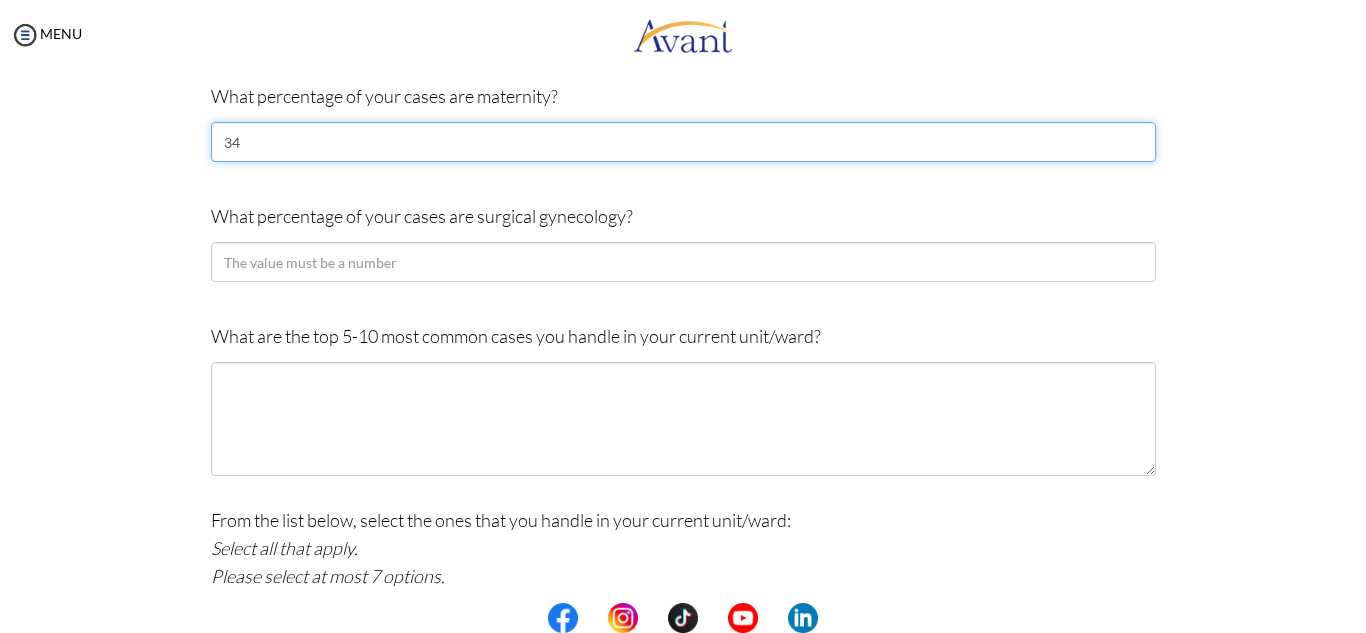click on "34" at bounding box center [683, 142] 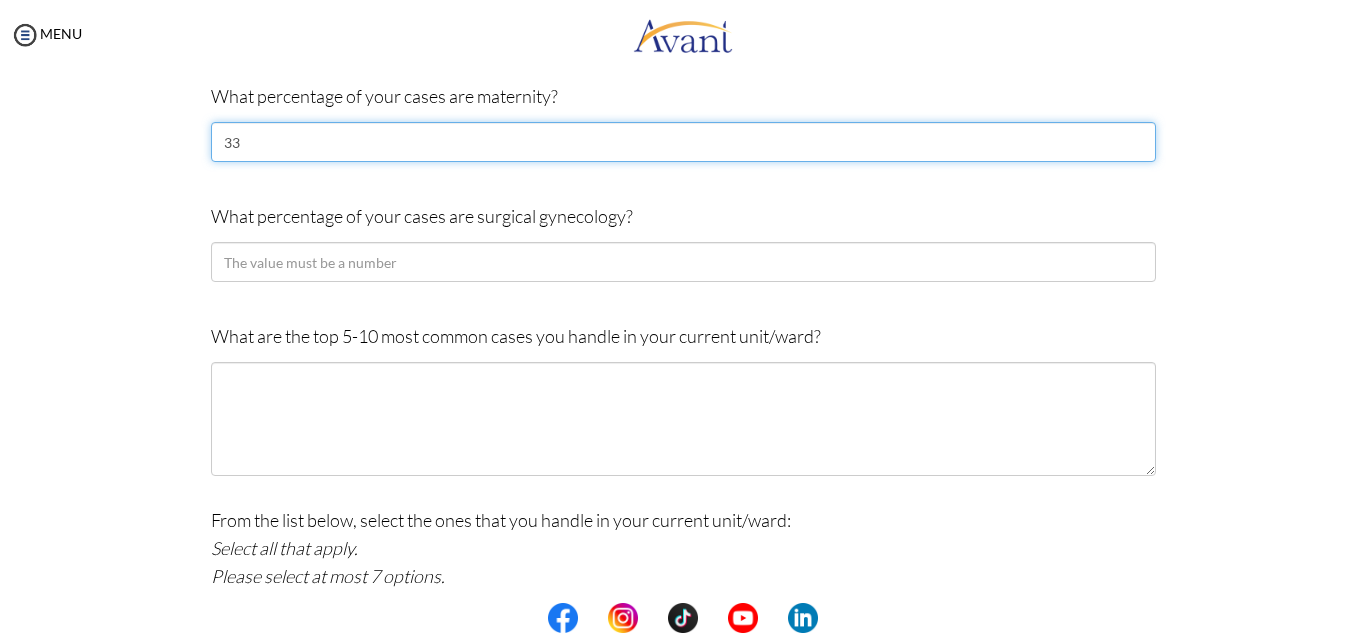 click on "33" at bounding box center (683, 142) 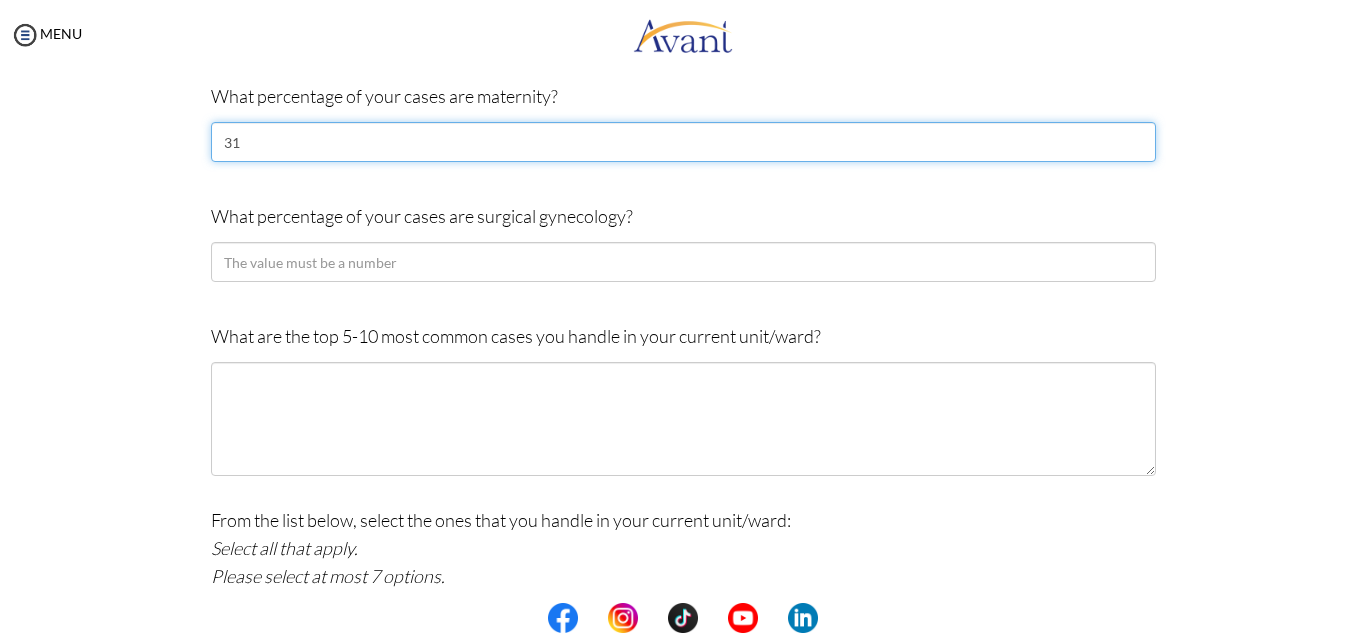 click on "31" at bounding box center [683, 142] 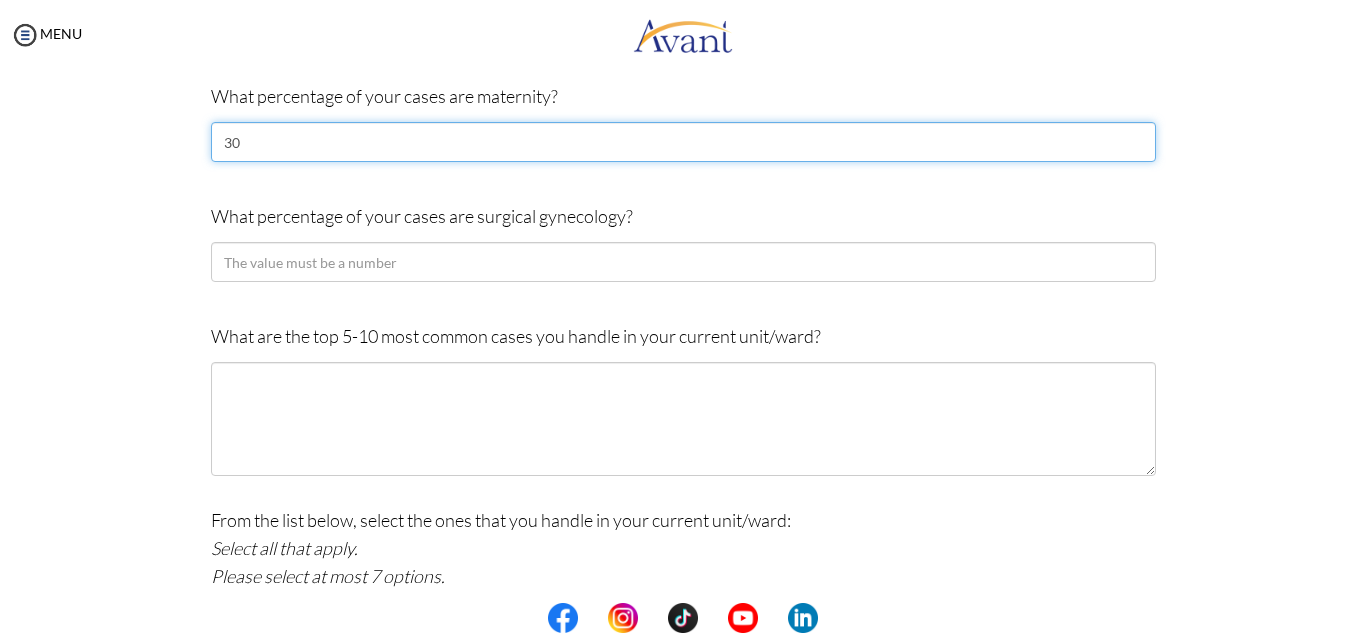 click on "30" at bounding box center [683, 142] 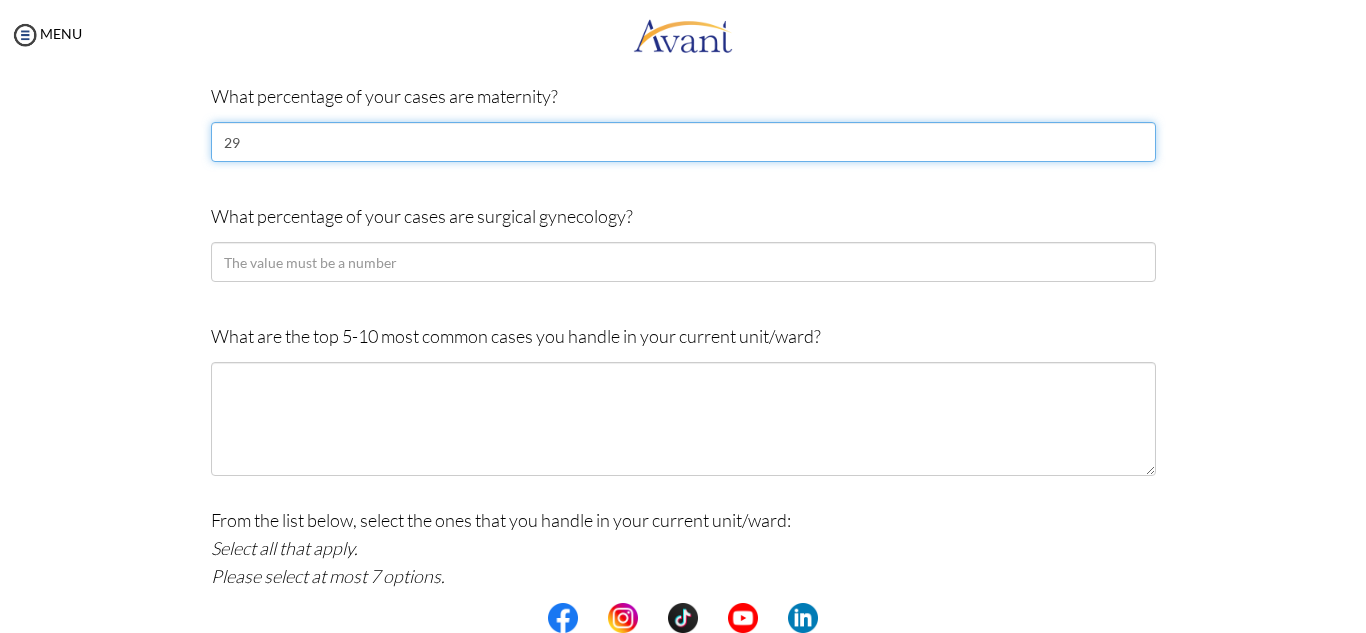 click on "29" at bounding box center [683, 142] 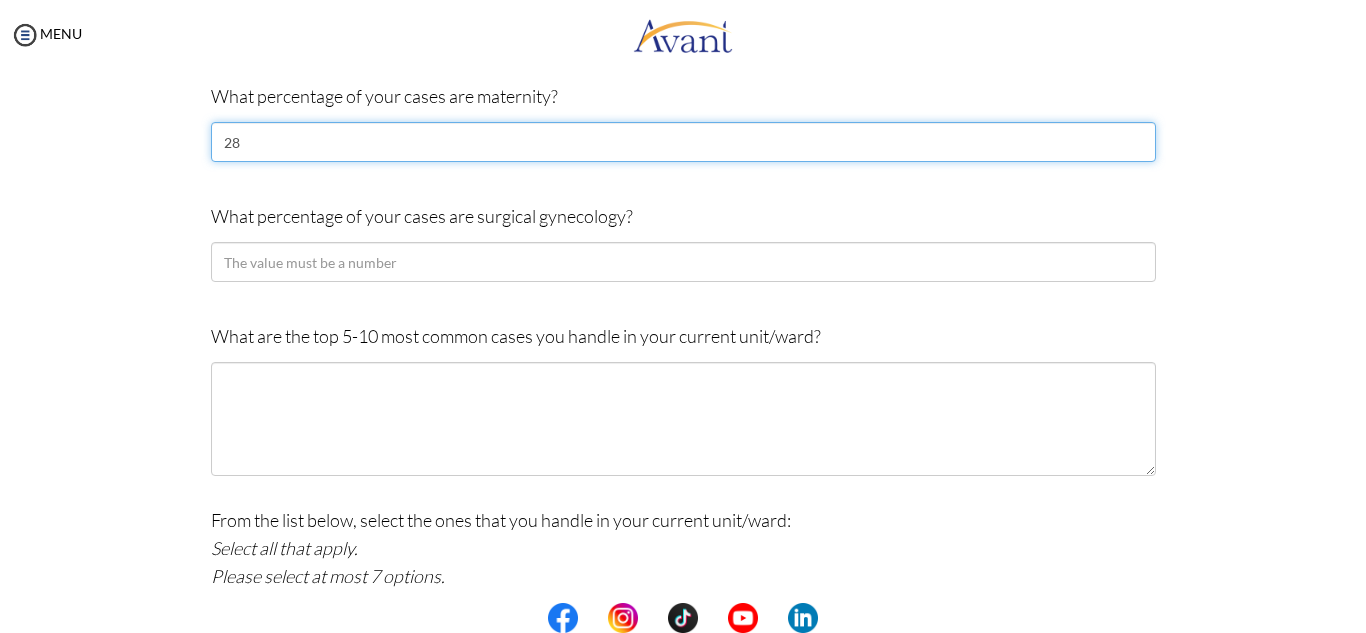 click on "28" at bounding box center (683, 142) 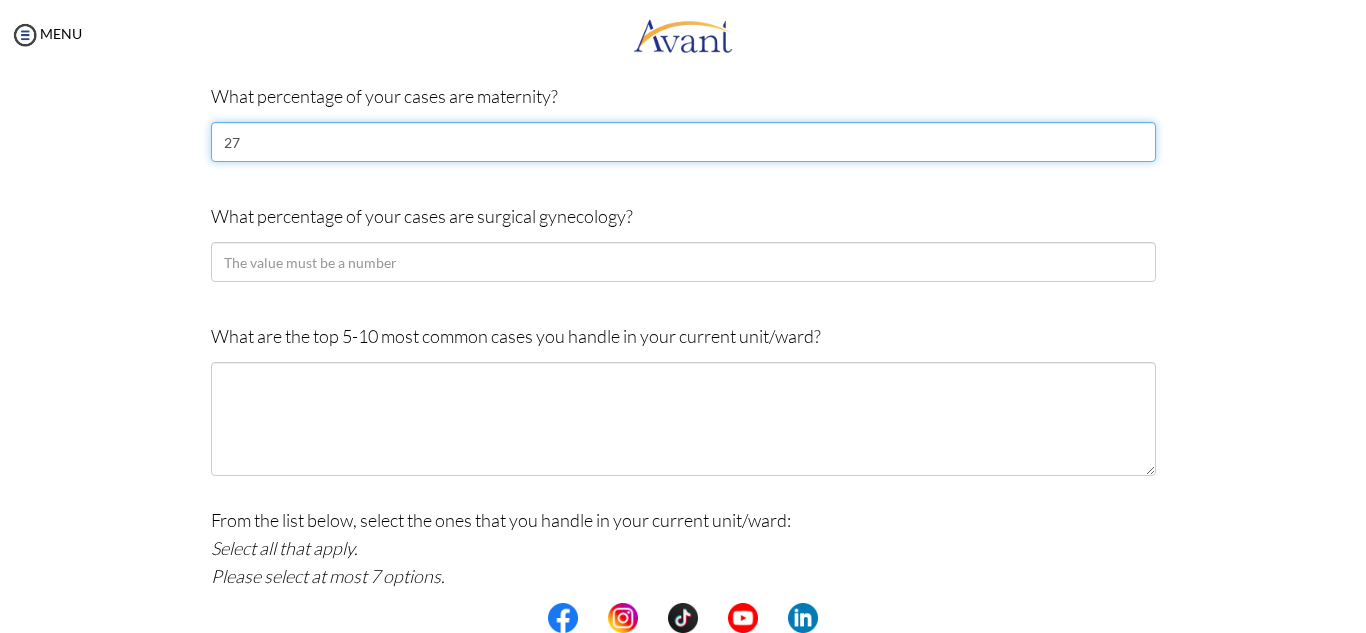 click on "27" at bounding box center [683, 142] 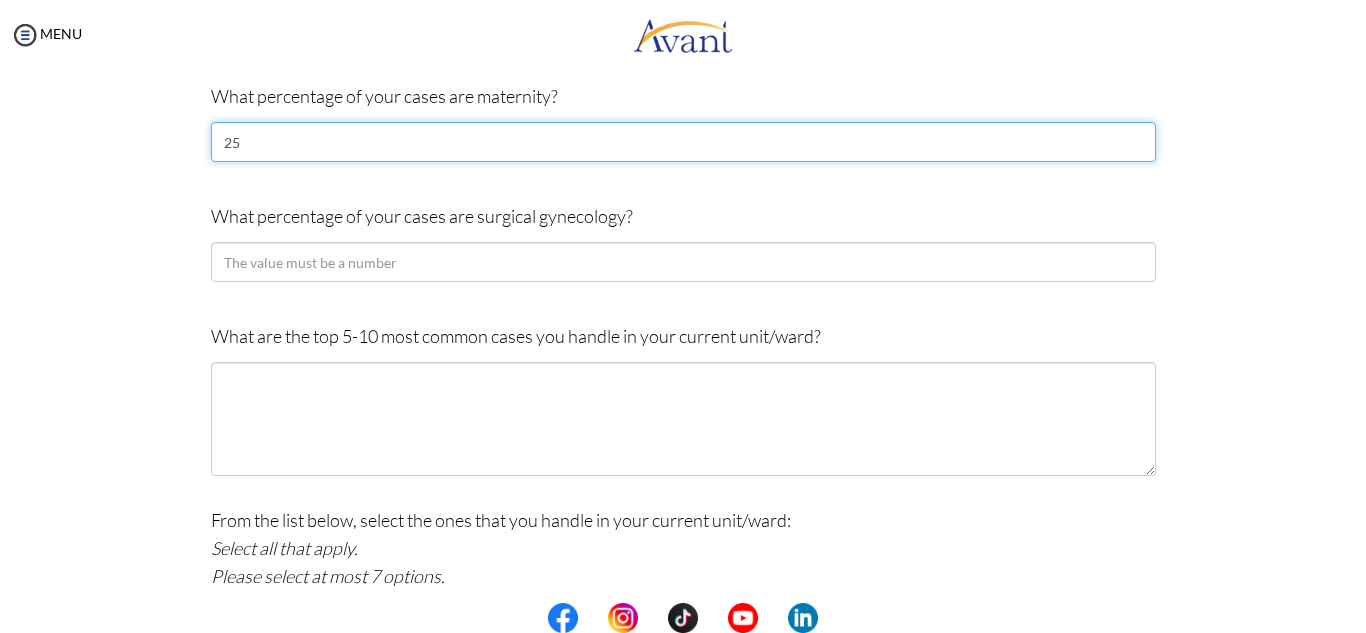 click on "25" at bounding box center (683, 142) 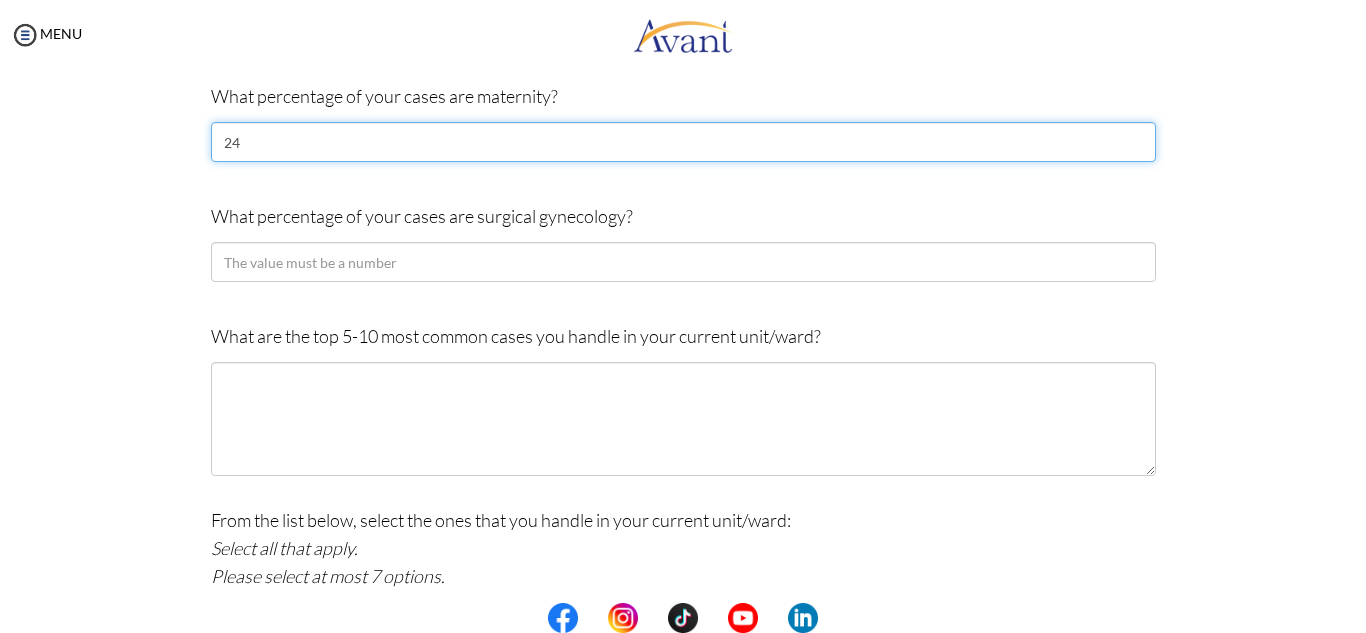 click on "24" at bounding box center [683, 142] 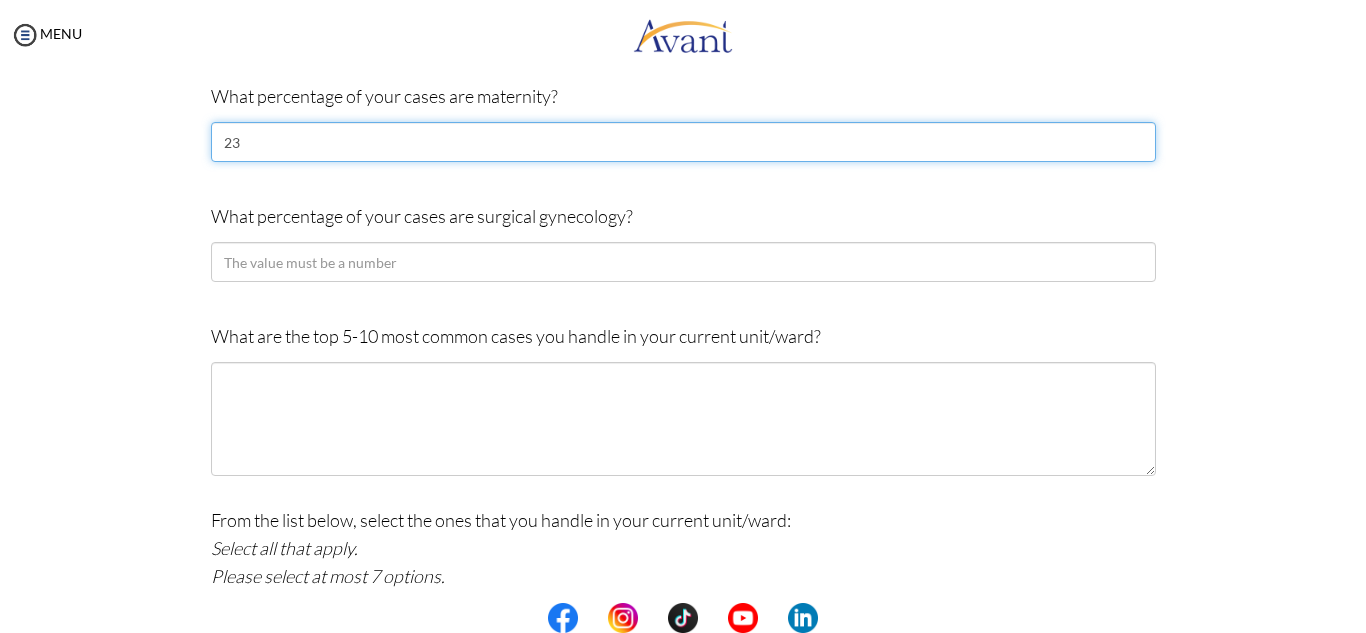 click on "23" at bounding box center [683, 142] 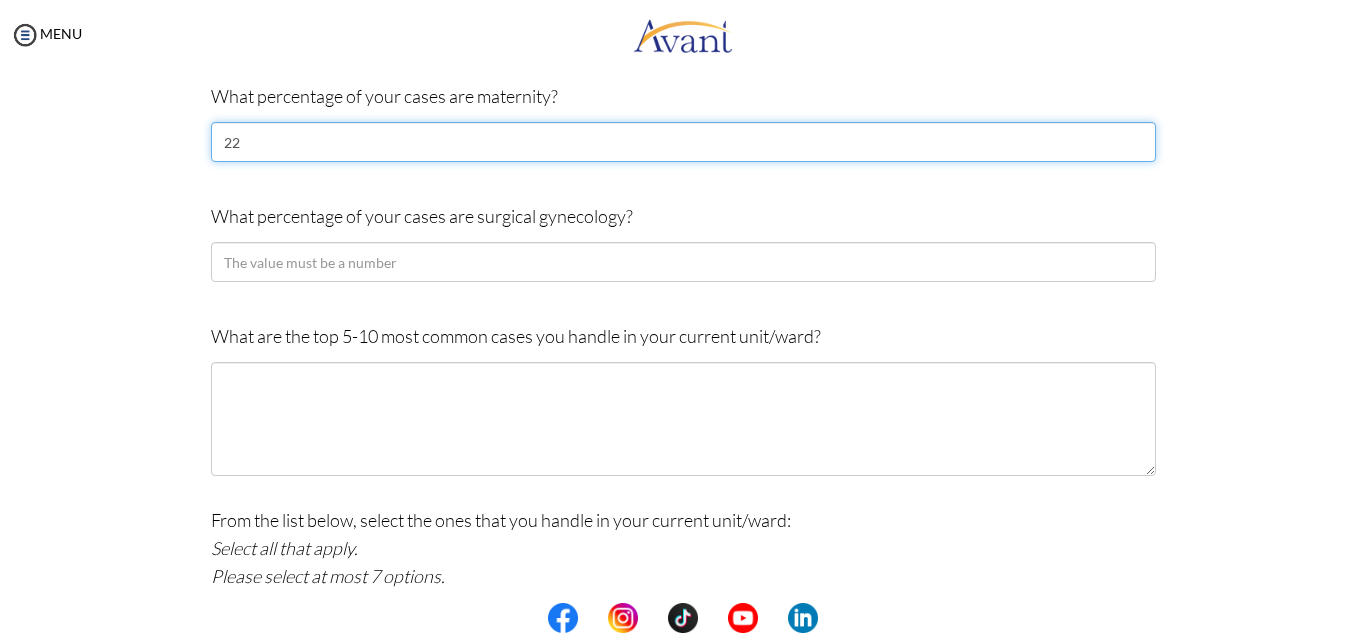 click on "22" at bounding box center (683, 142) 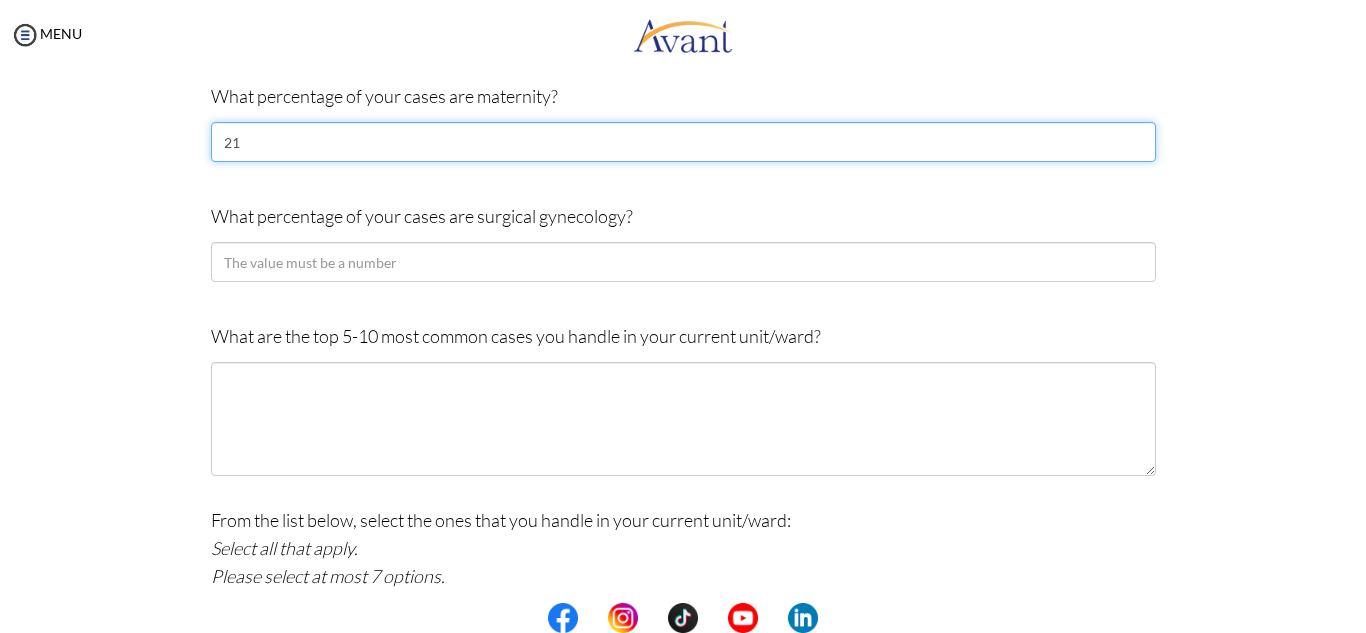 click on "21" at bounding box center [683, 142] 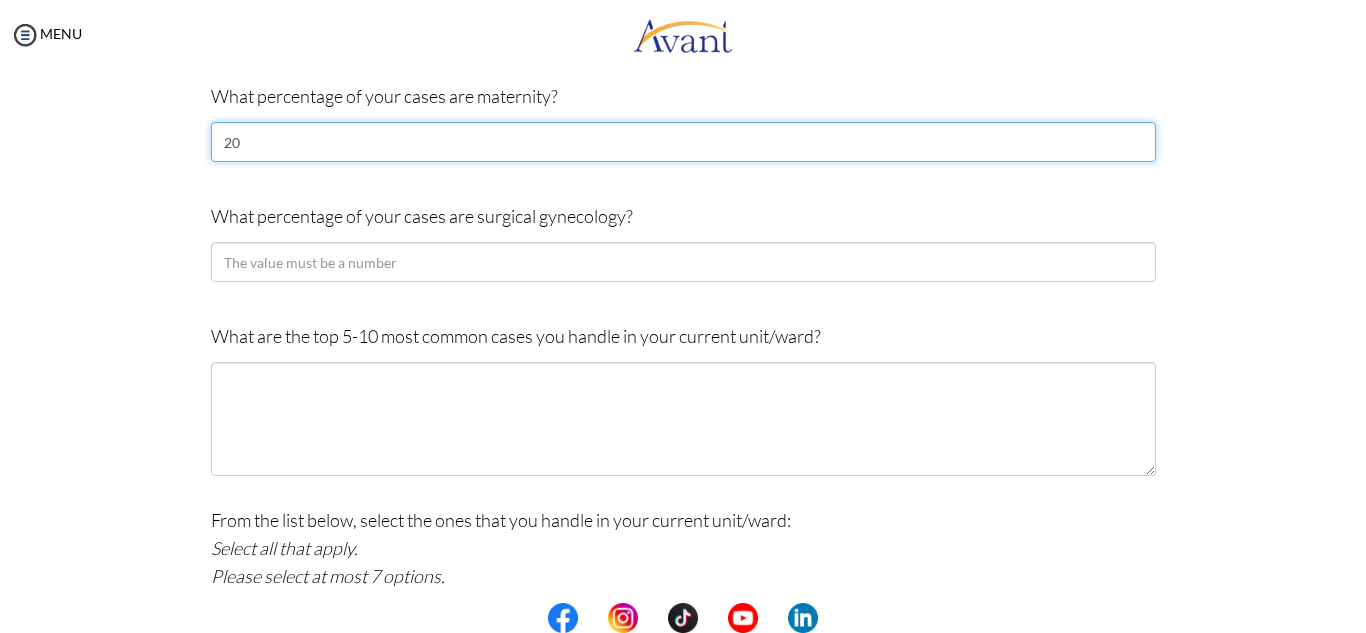 click on "20" at bounding box center (683, 142) 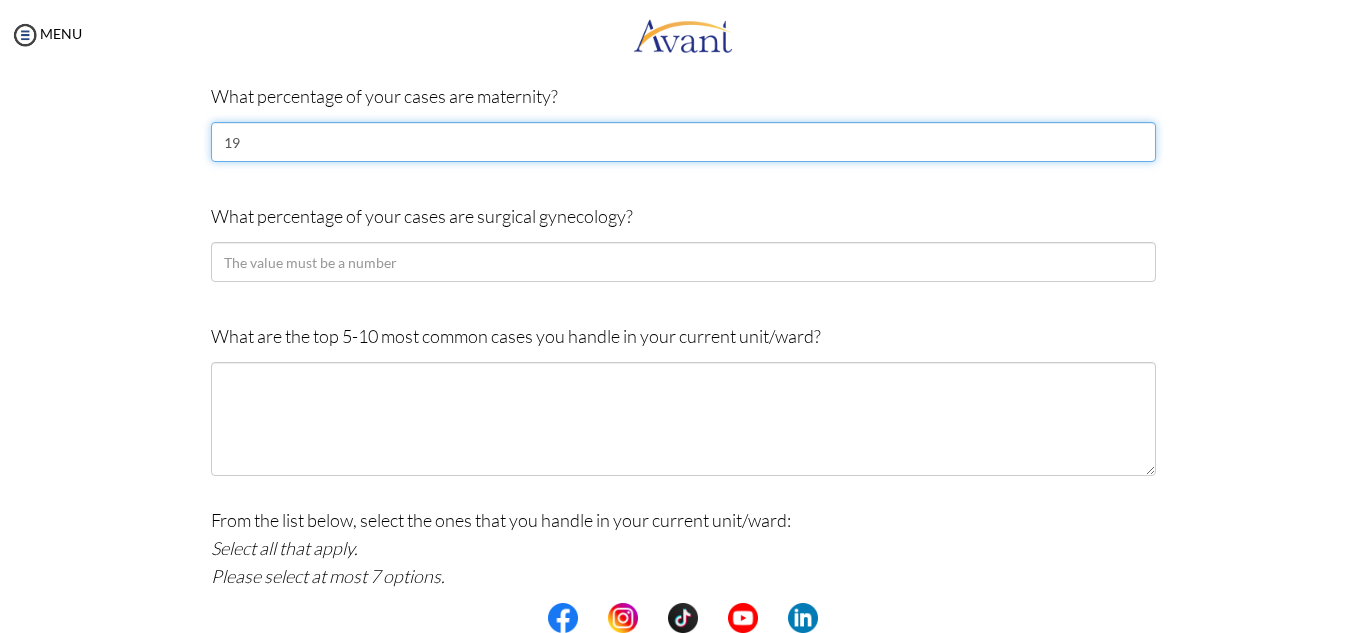 click on "19" at bounding box center [683, 142] 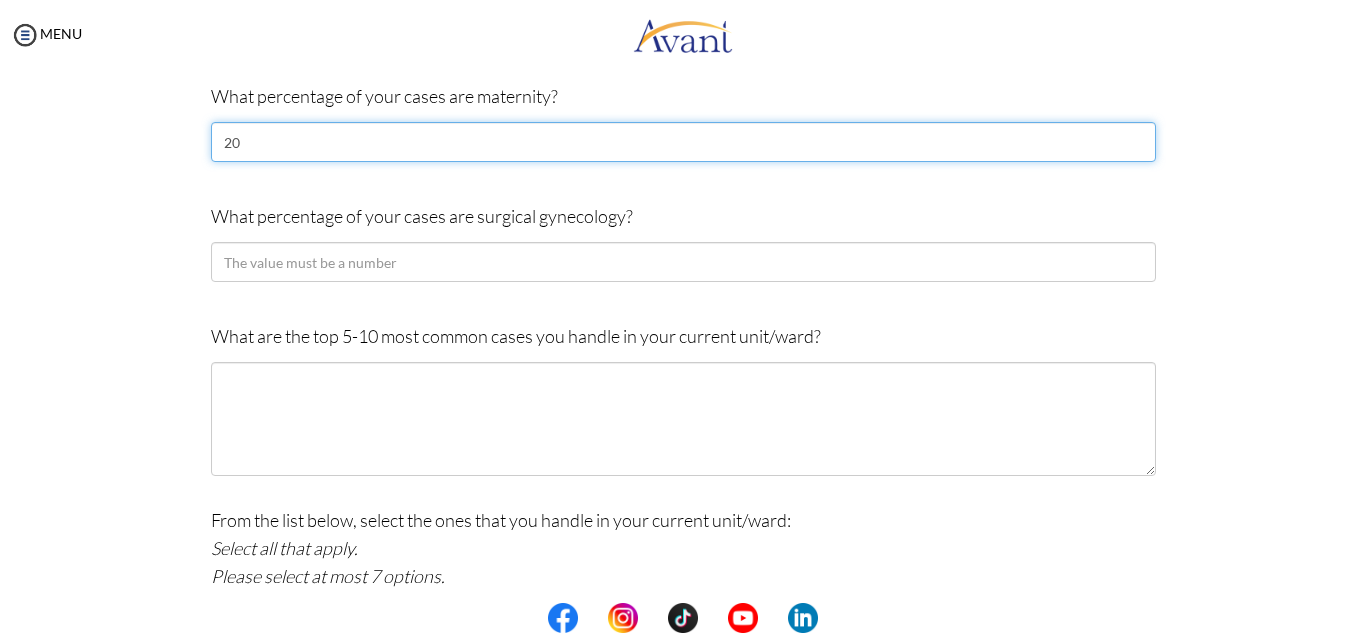 type on "20" 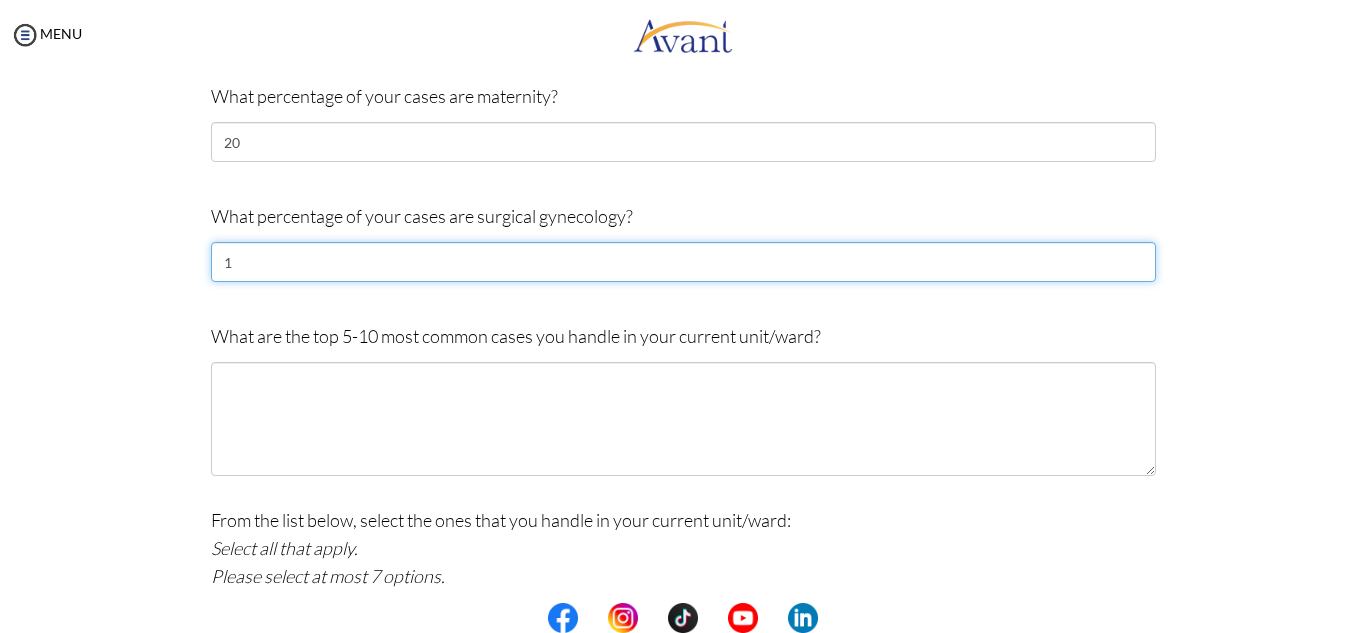 click on "1" at bounding box center (683, 262) 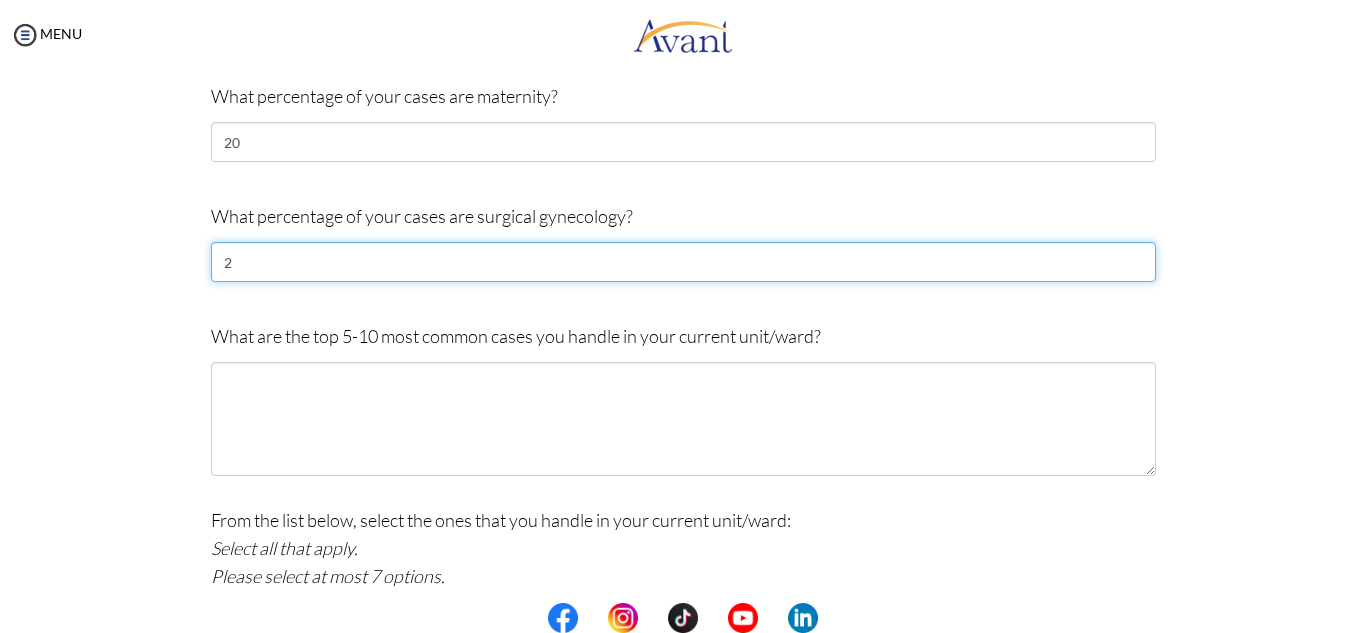 click on "2" at bounding box center (683, 262) 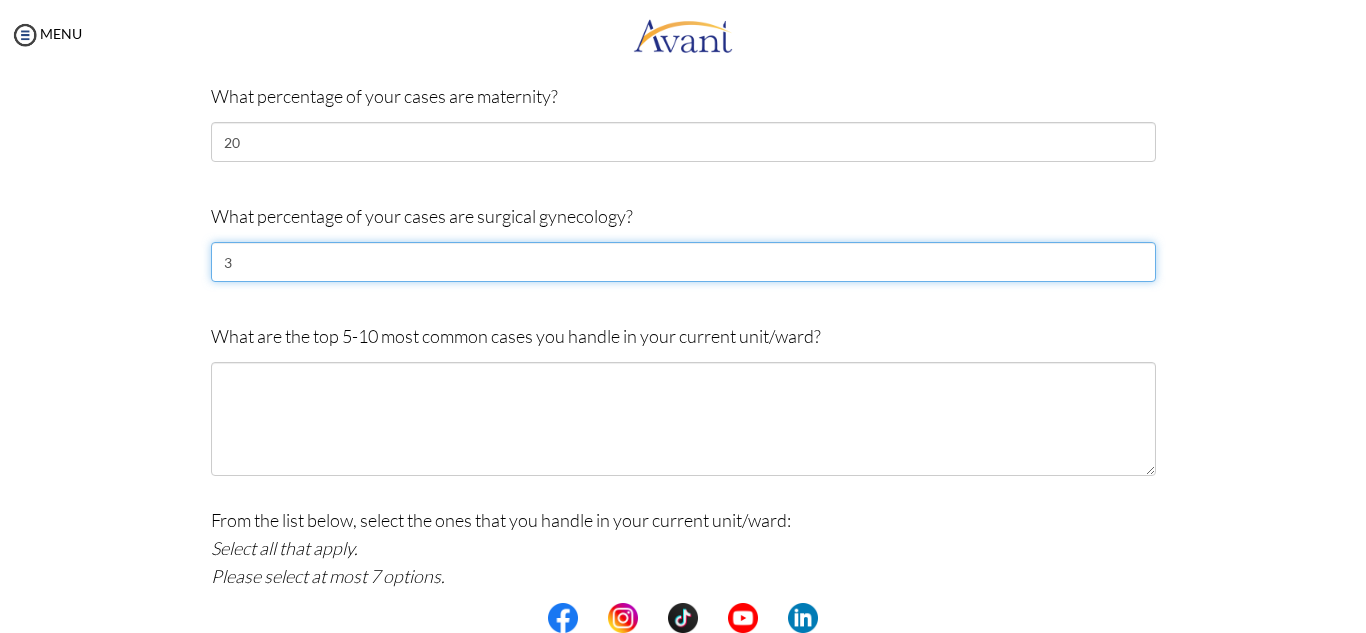 click on "3" at bounding box center (683, 262) 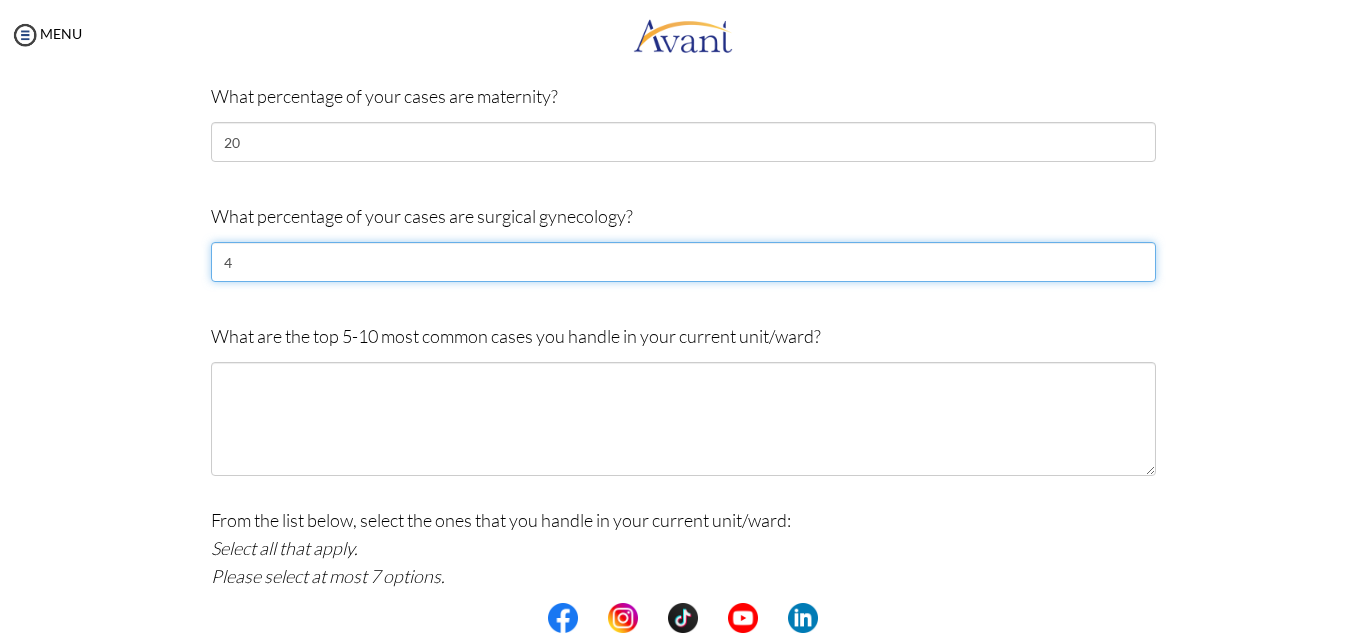 click on "4" at bounding box center (683, 262) 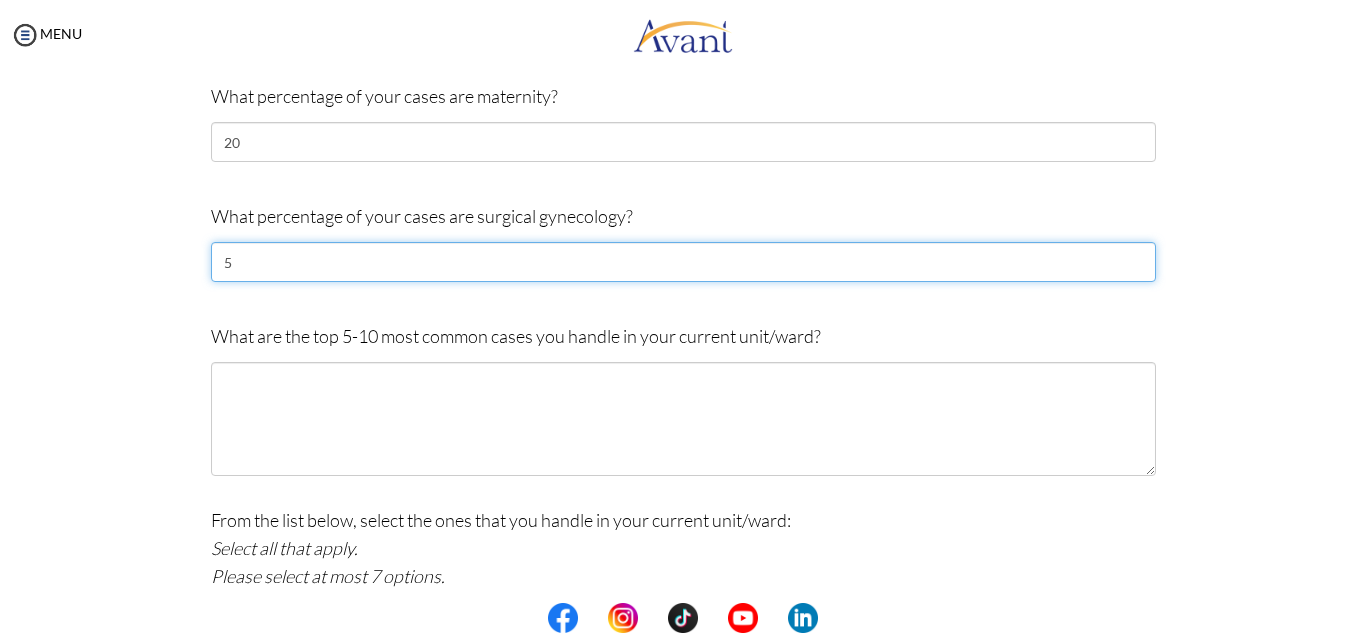 click on "5" at bounding box center (683, 262) 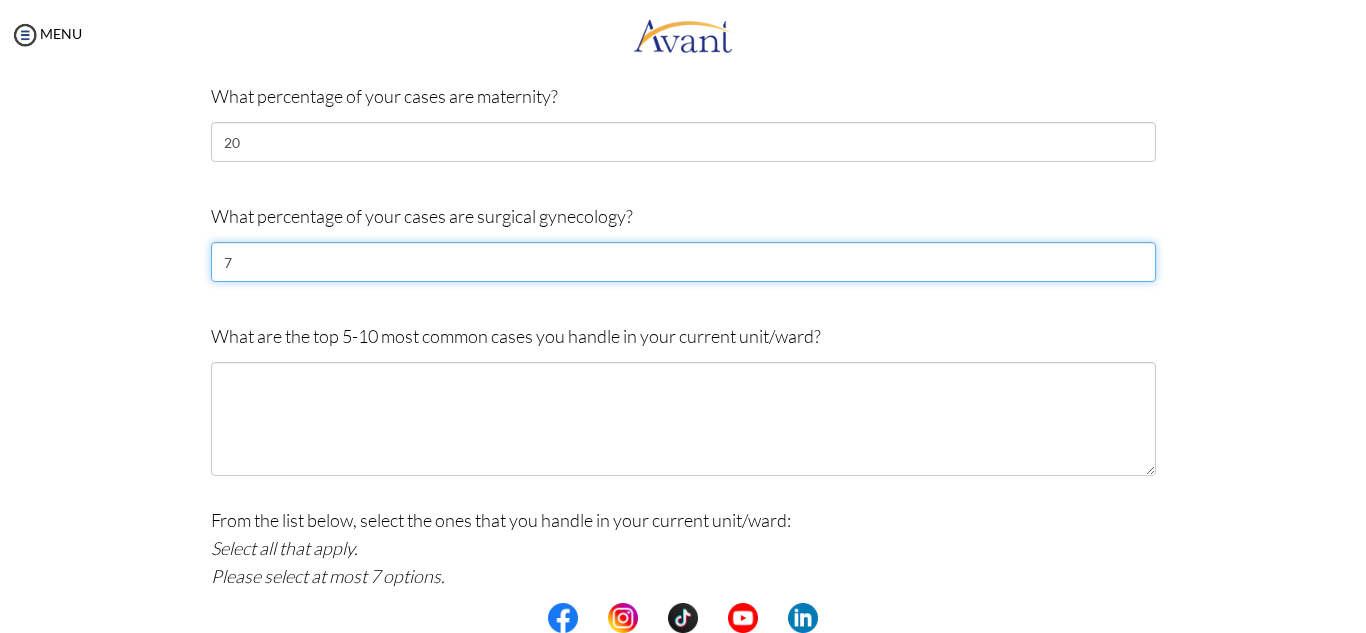 click on "7" at bounding box center (683, 262) 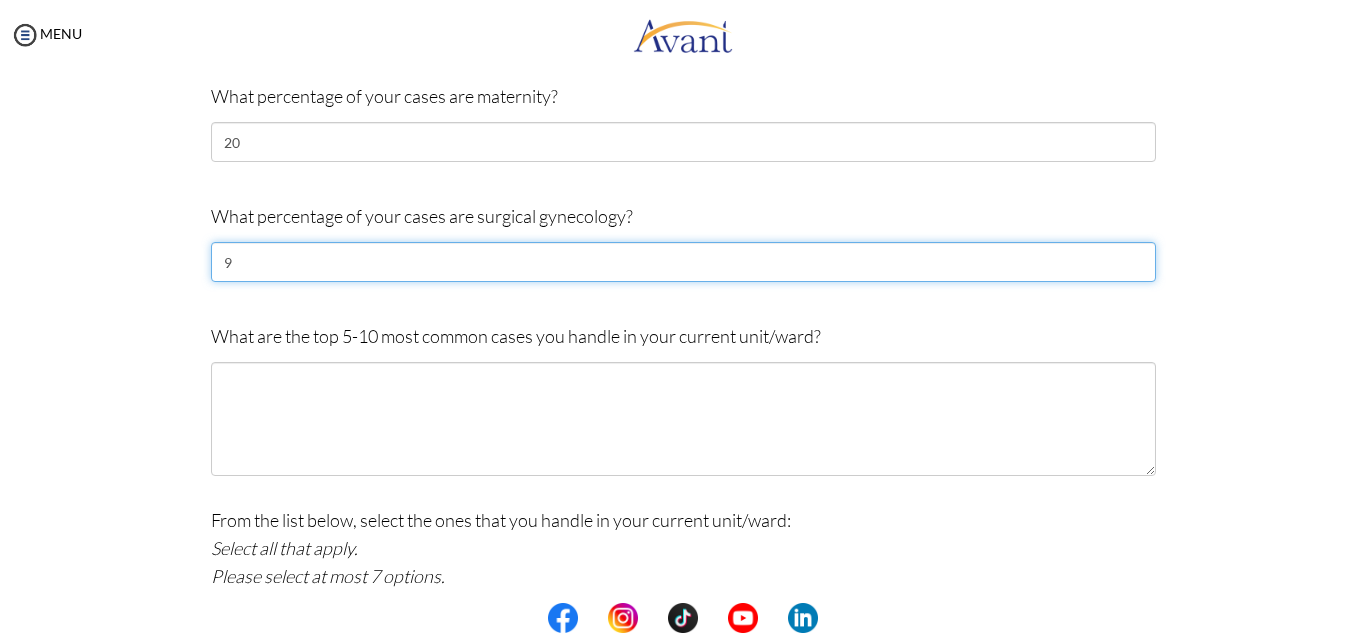 click on "9" at bounding box center (683, 262) 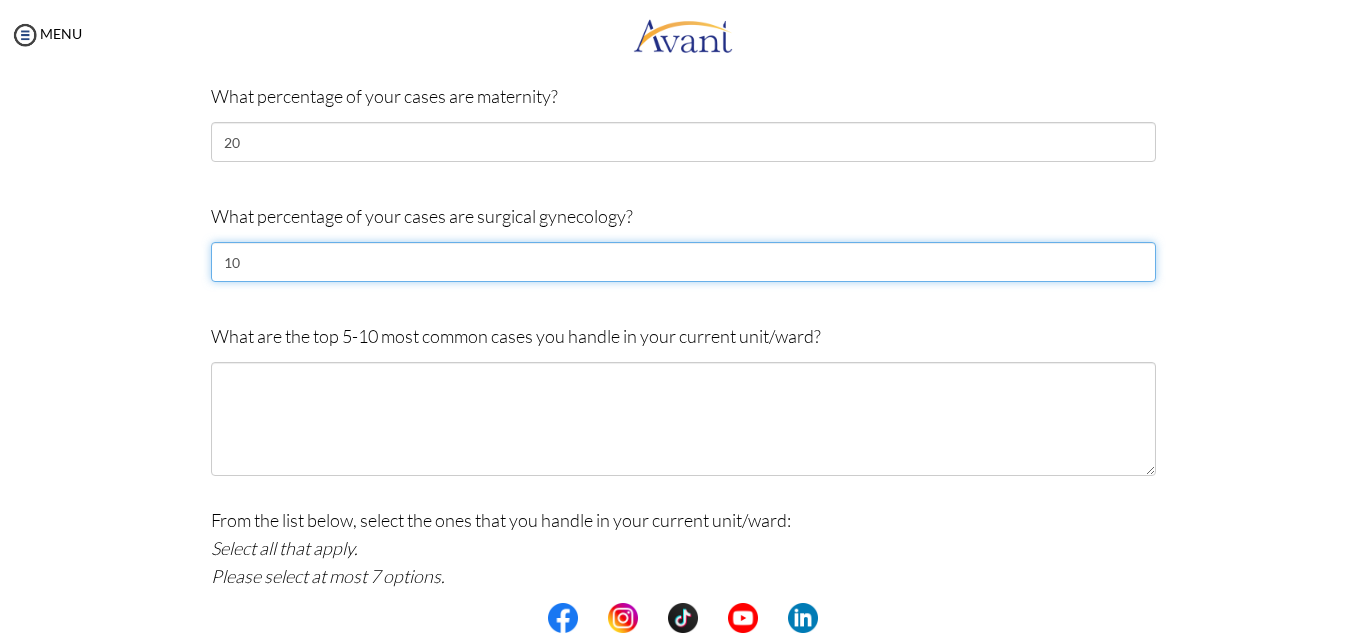 click on "10" at bounding box center (683, 262) 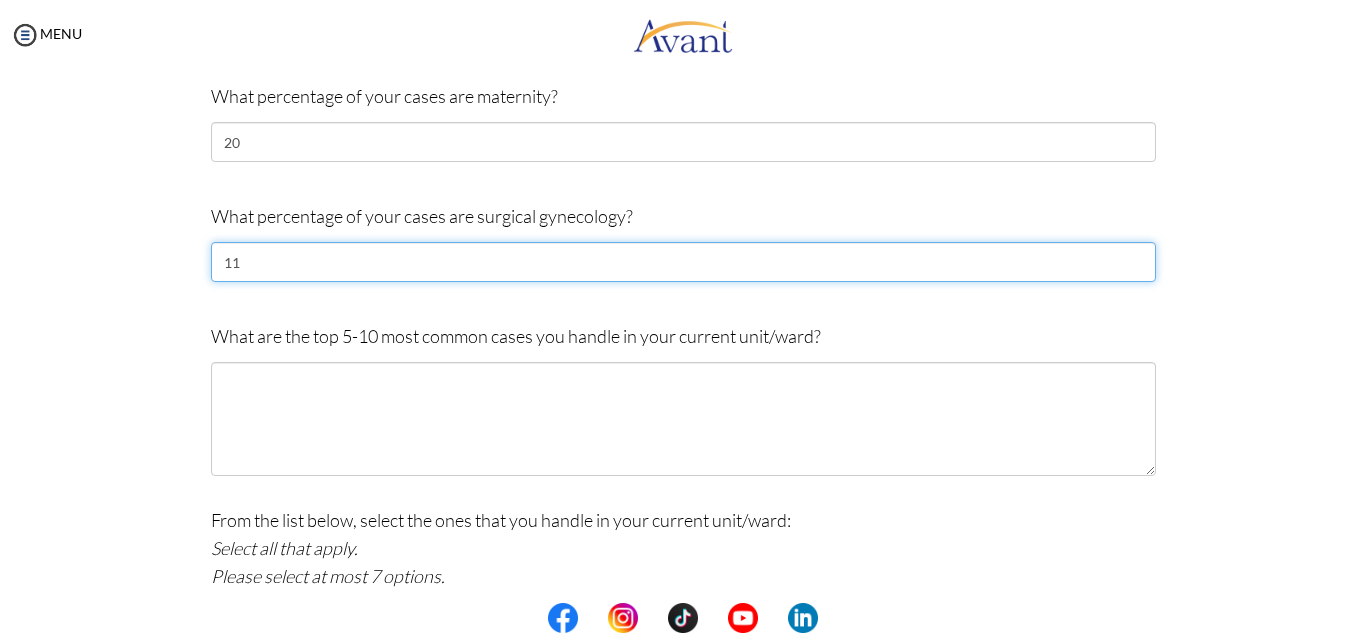 click on "11" at bounding box center (683, 262) 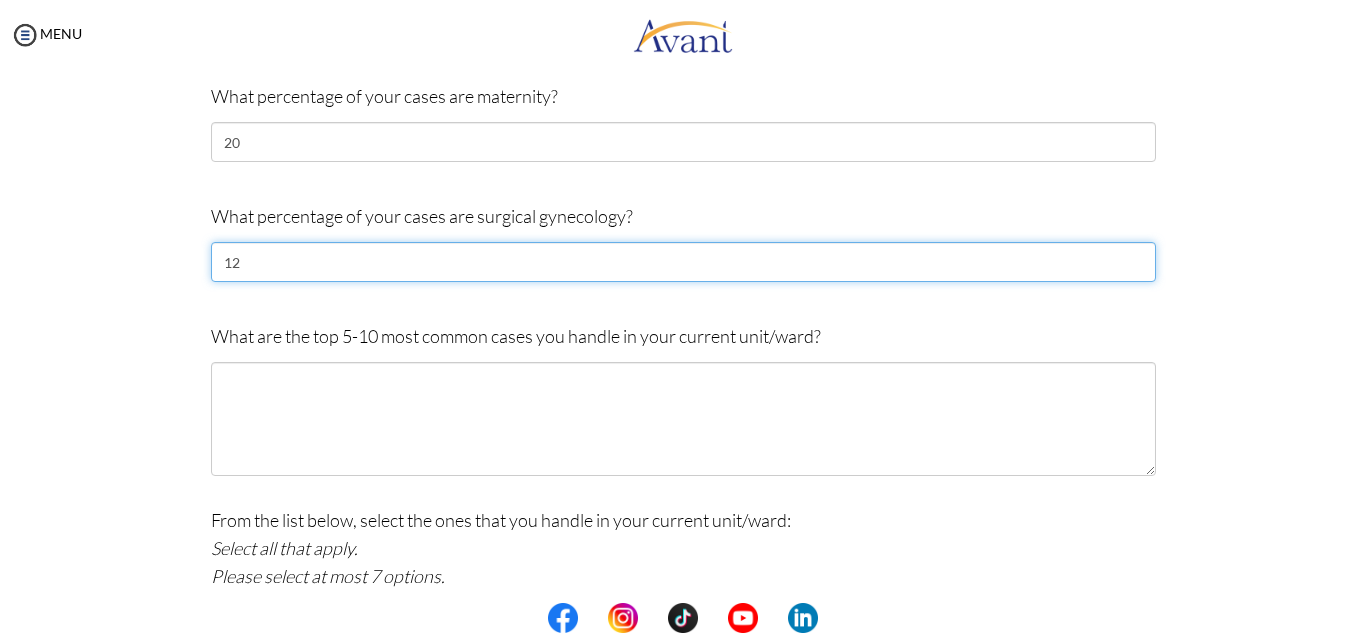 click on "12" at bounding box center [683, 262] 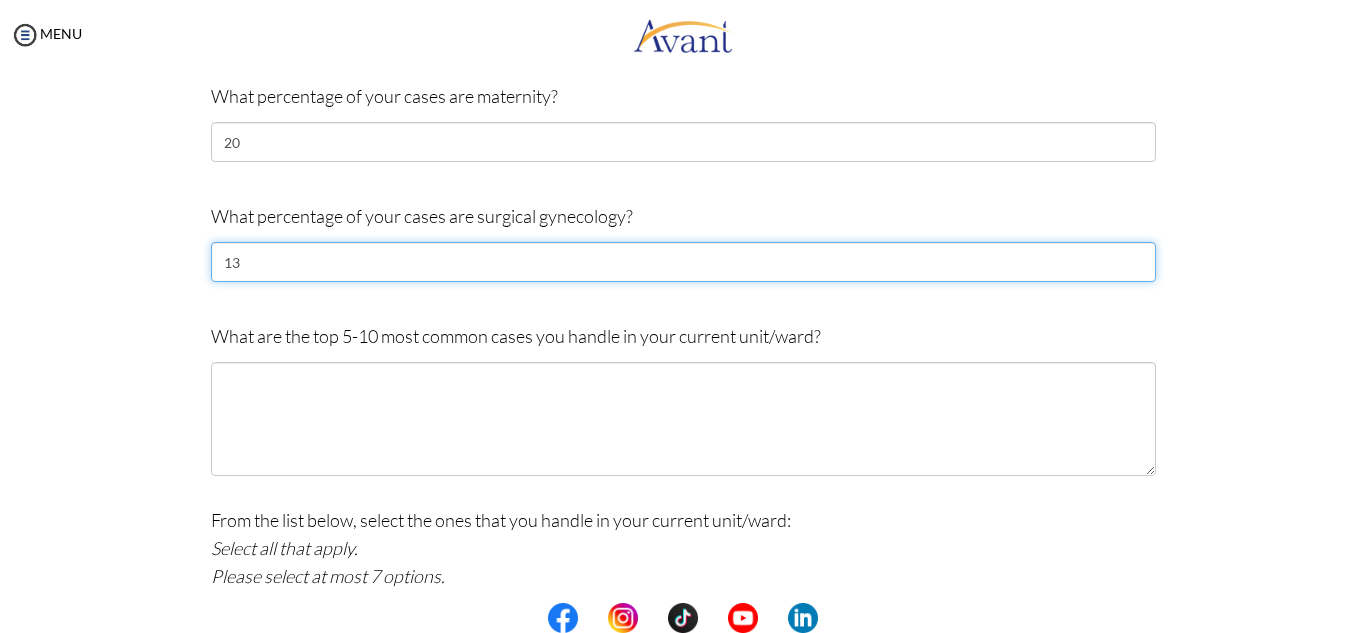 click on "13" at bounding box center [683, 262] 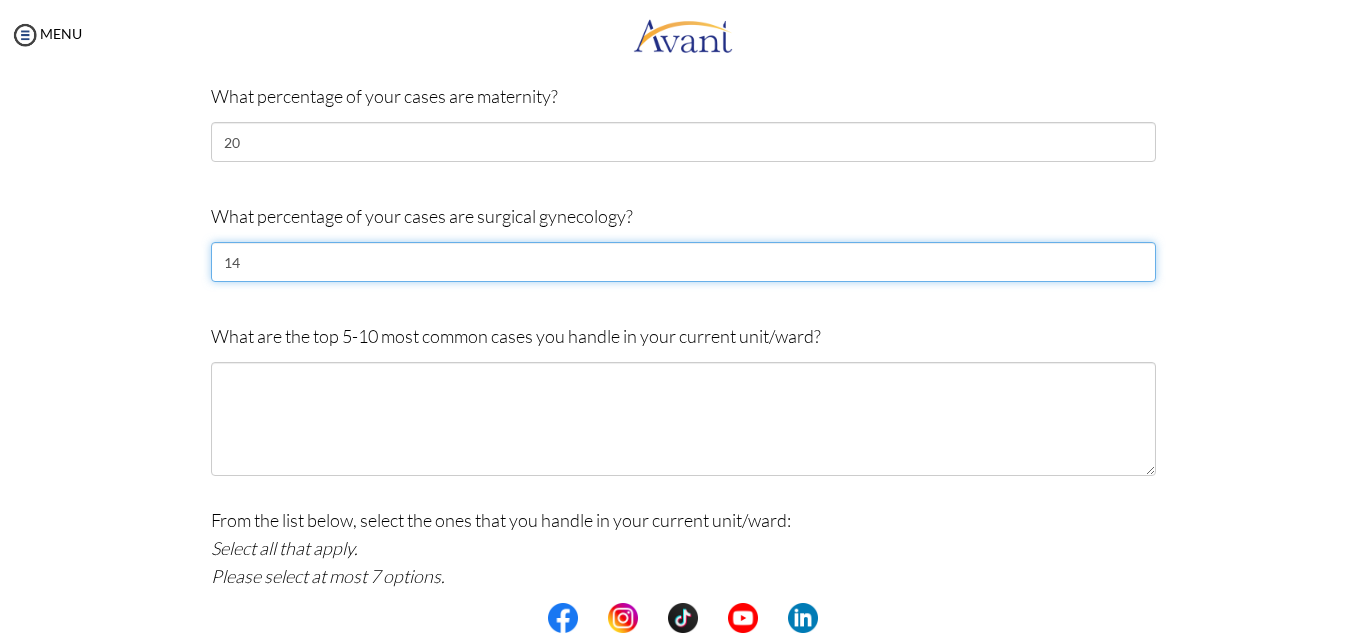 click on "14" at bounding box center [683, 262] 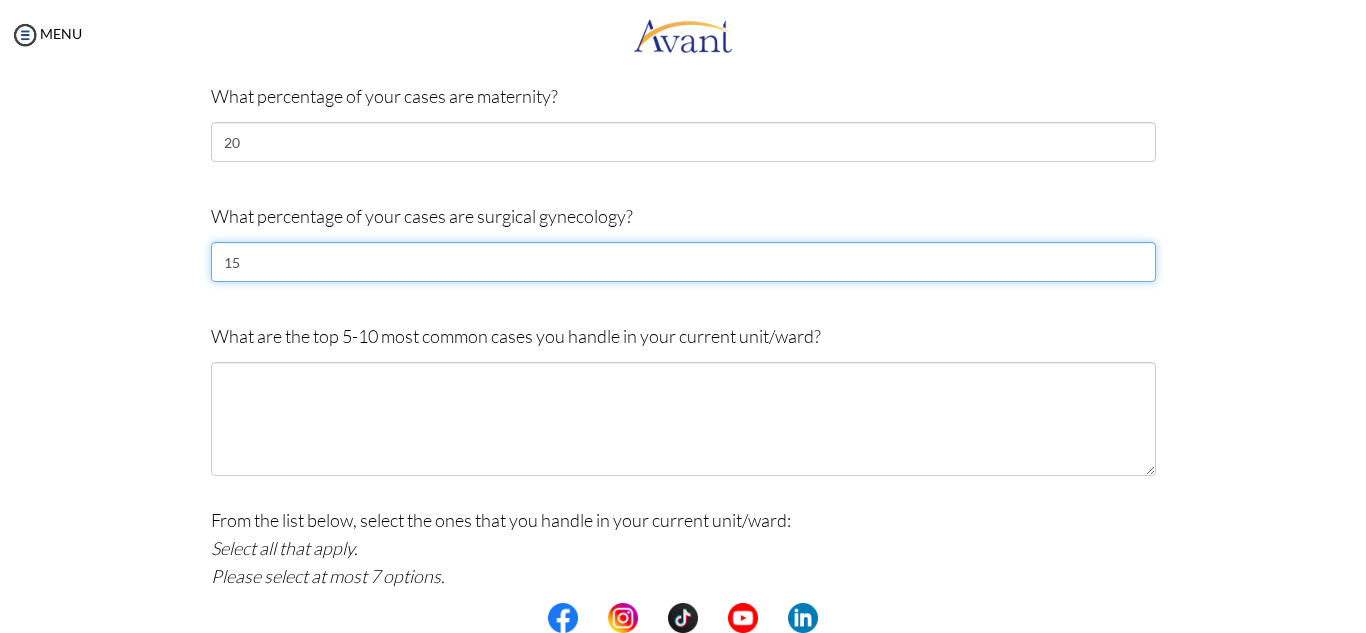click on "15" at bounding box center [683, 262] 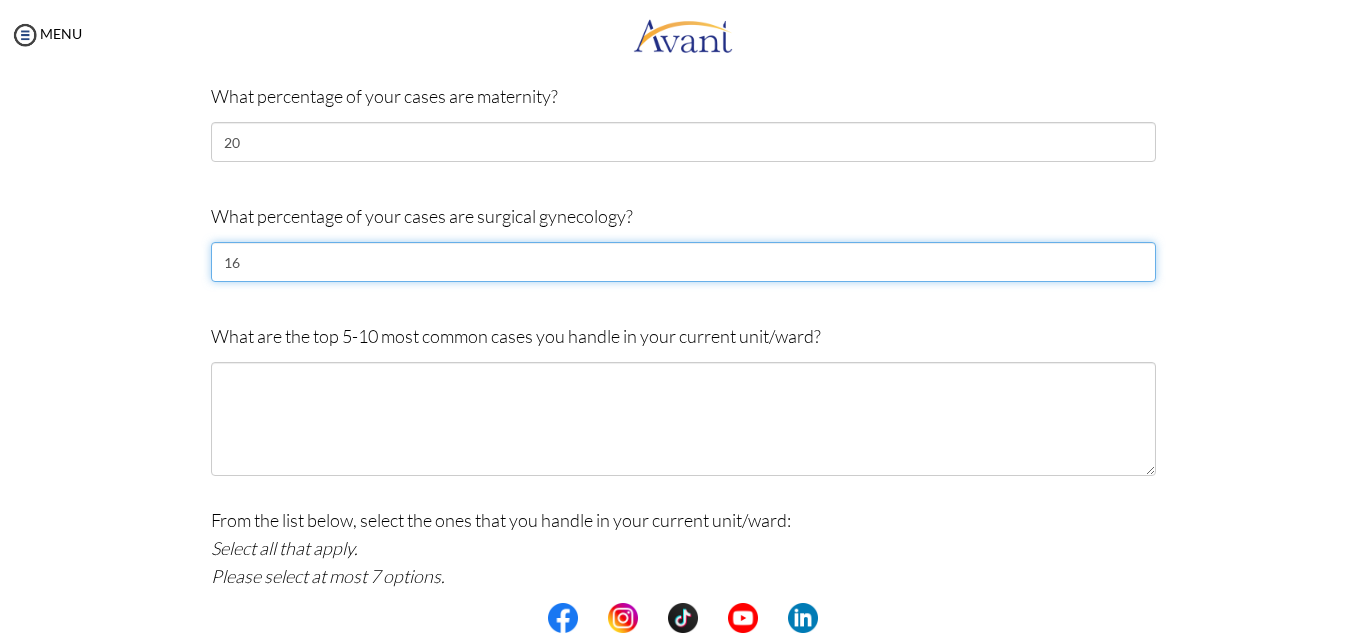 click on "16" at bounding box center (683, 262) 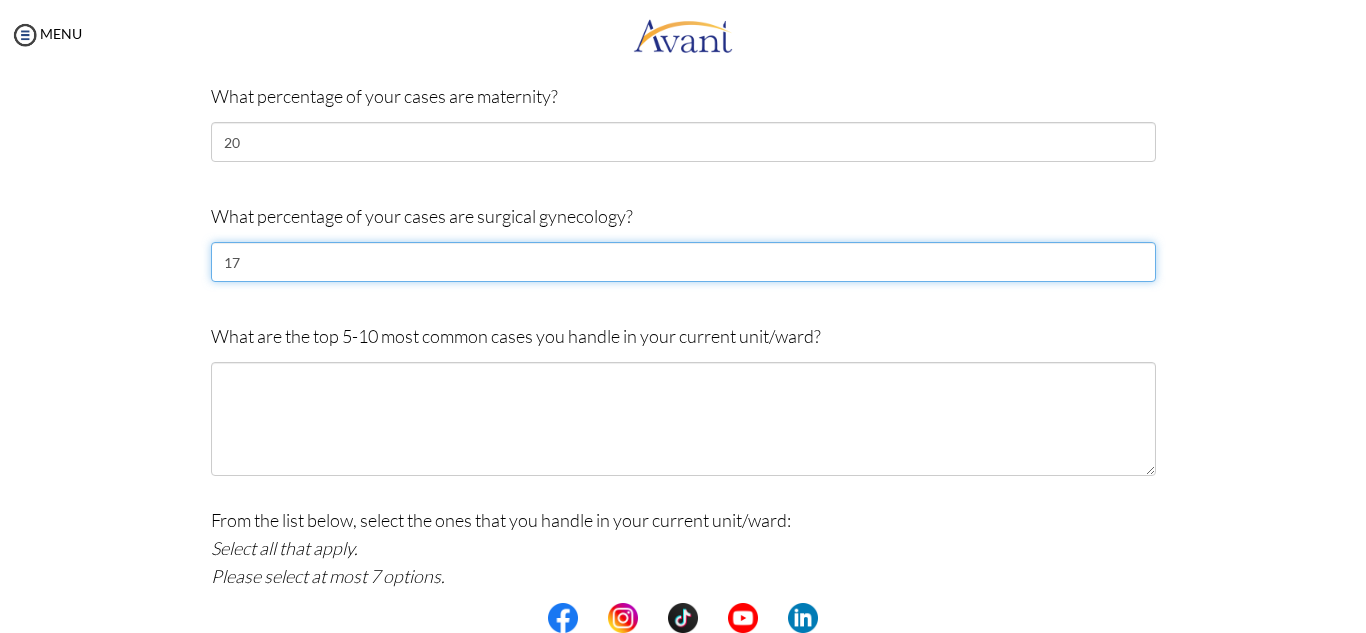 drag, startPoint x: 1126, startPoint y: 256, endPoint x: 718, endPoint y: 663, distance: 576.2925 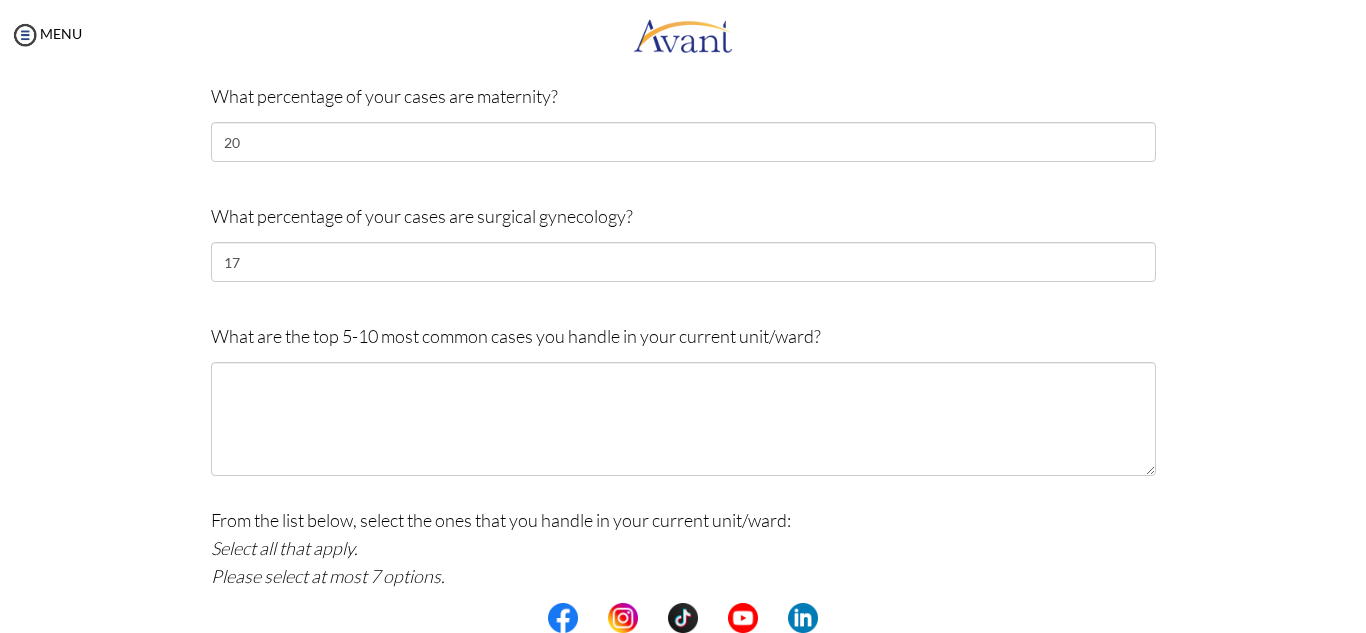 click at bounding box center [0, 0] 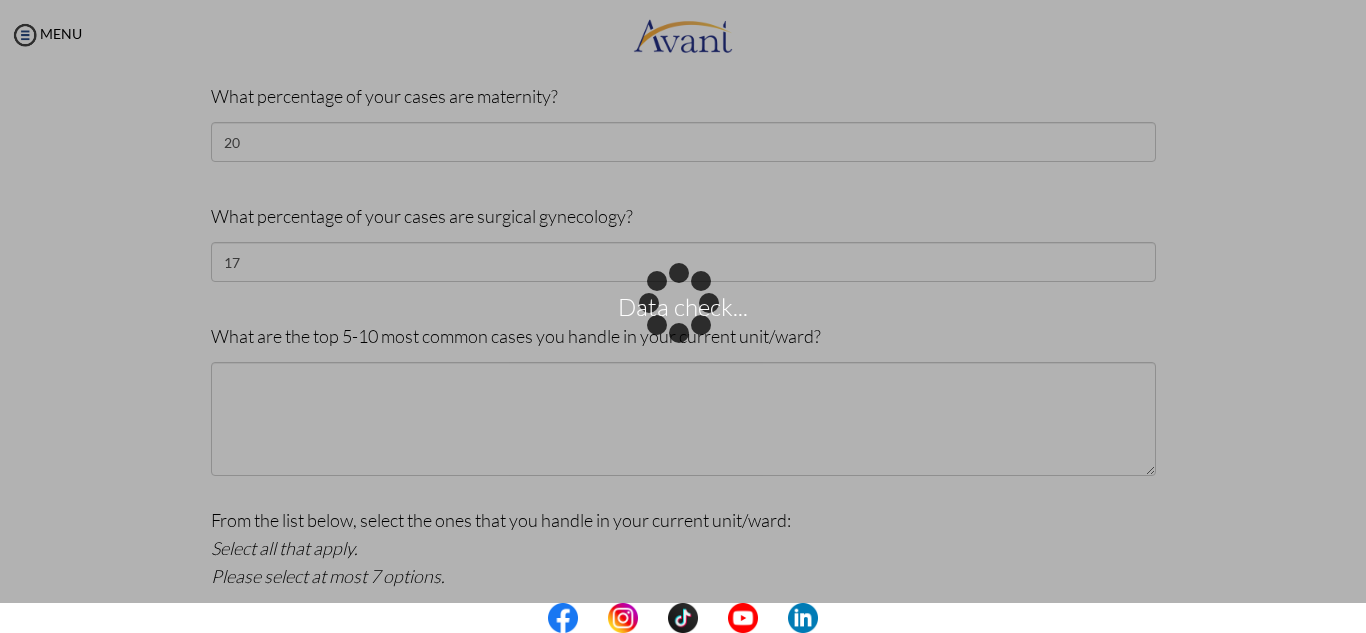 click on "Data check..." at bounding box center (683, 317) 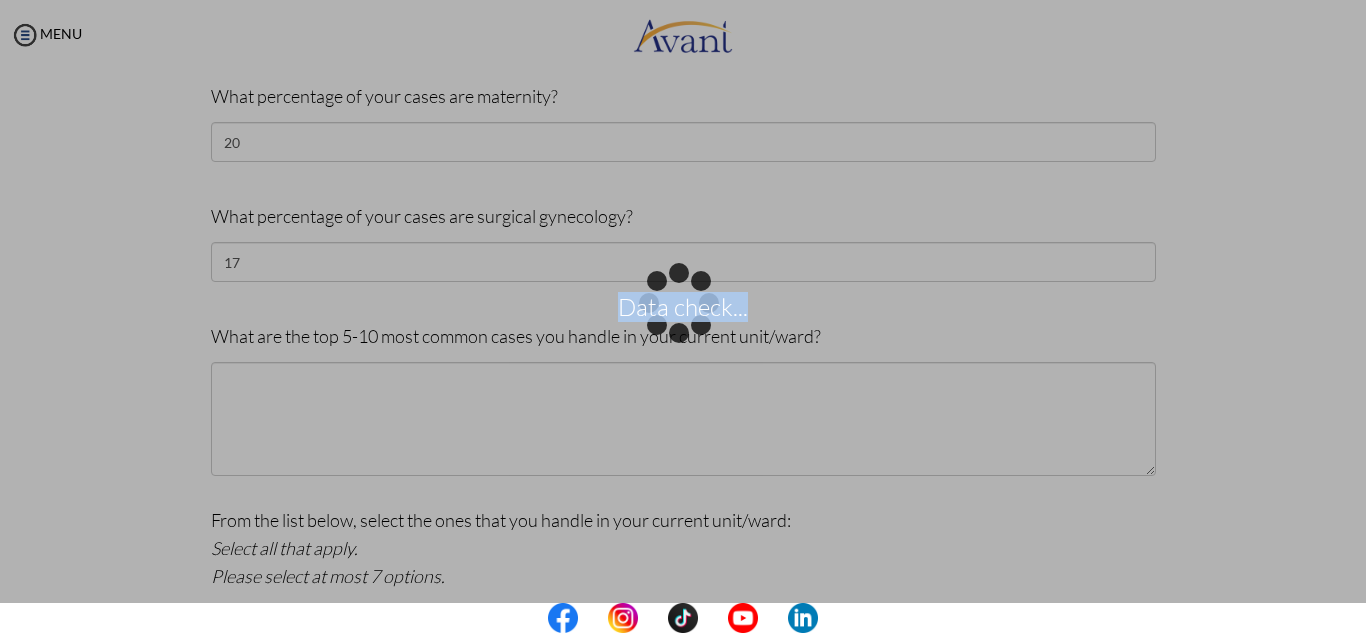 click on "Data check..." at bounding box center [683, 317] 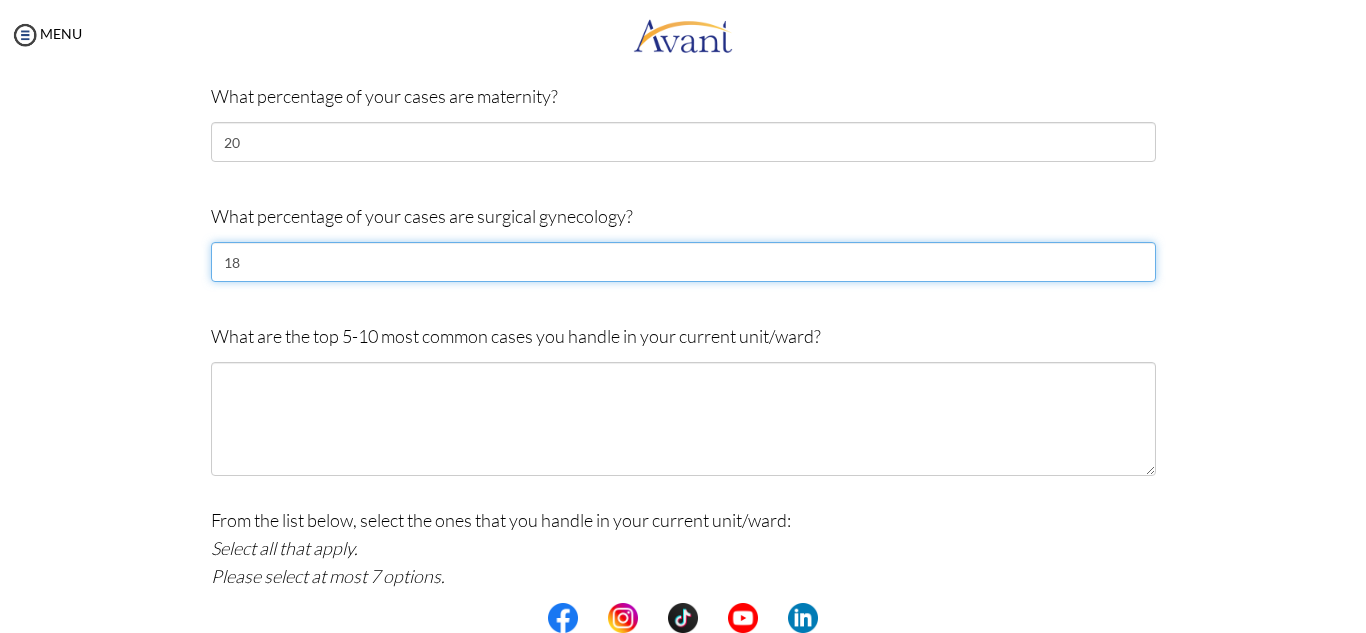 click on "18" at bounding box center [683, 262] 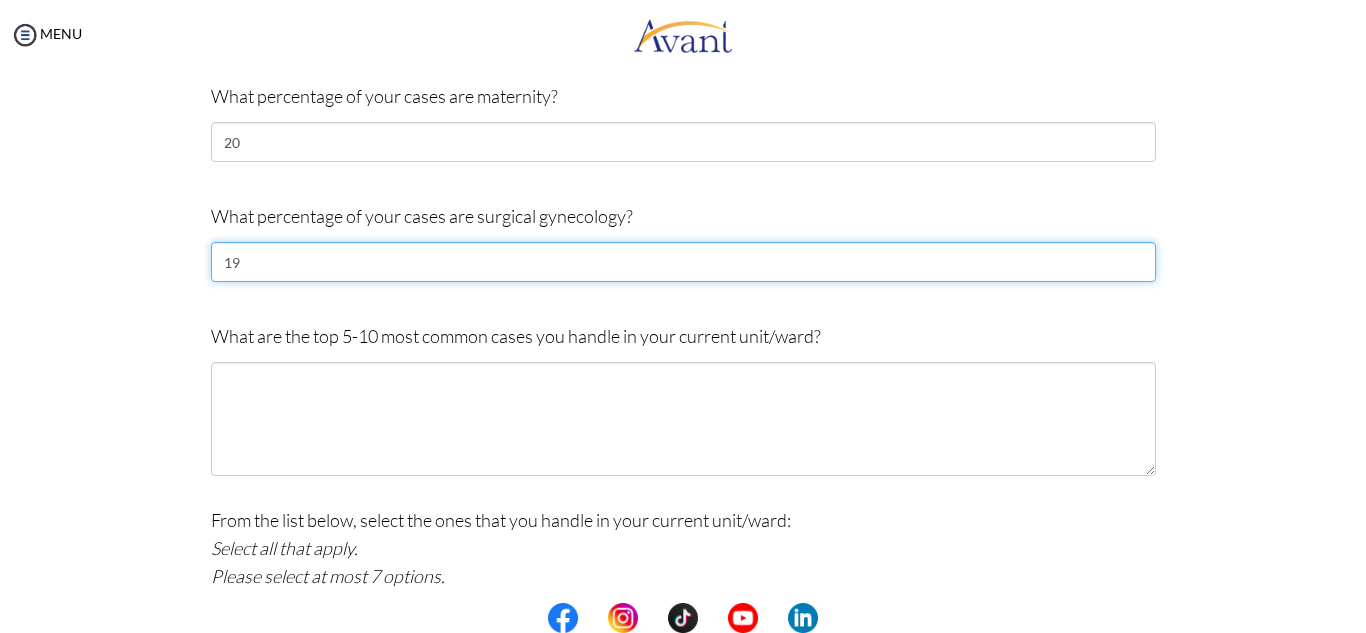 click on "19" at bounding box center (683, 262) 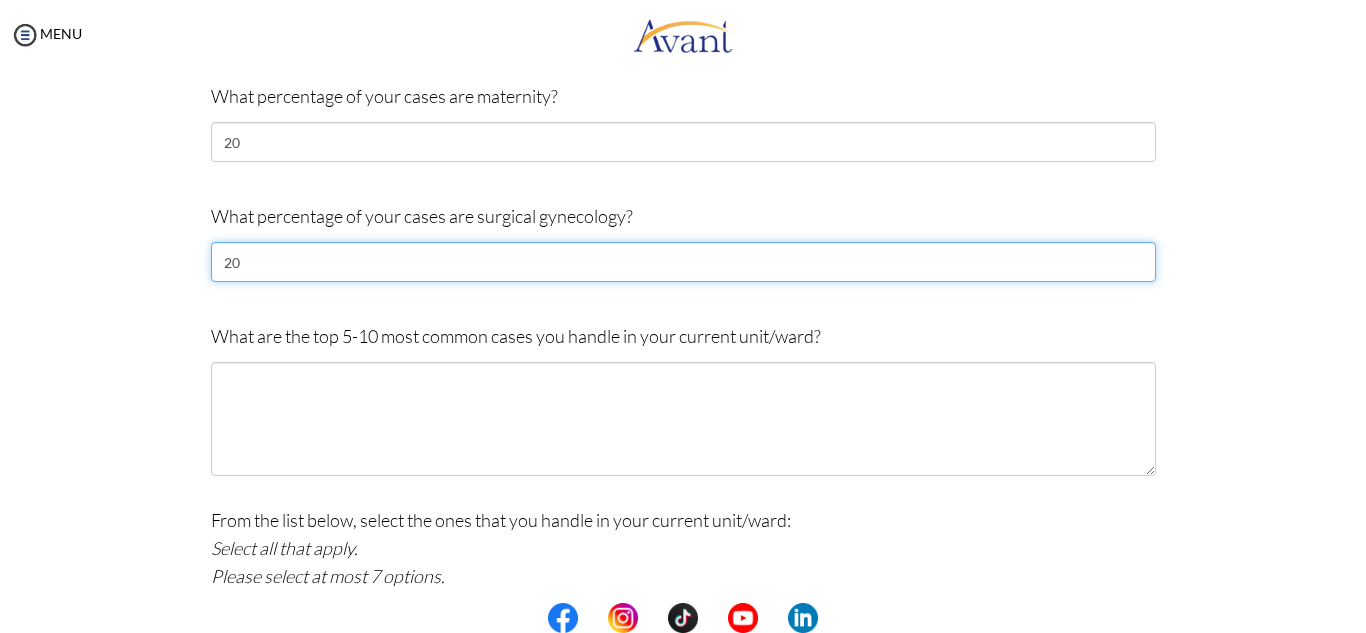 click on "20" at bounding box center [683, 262] 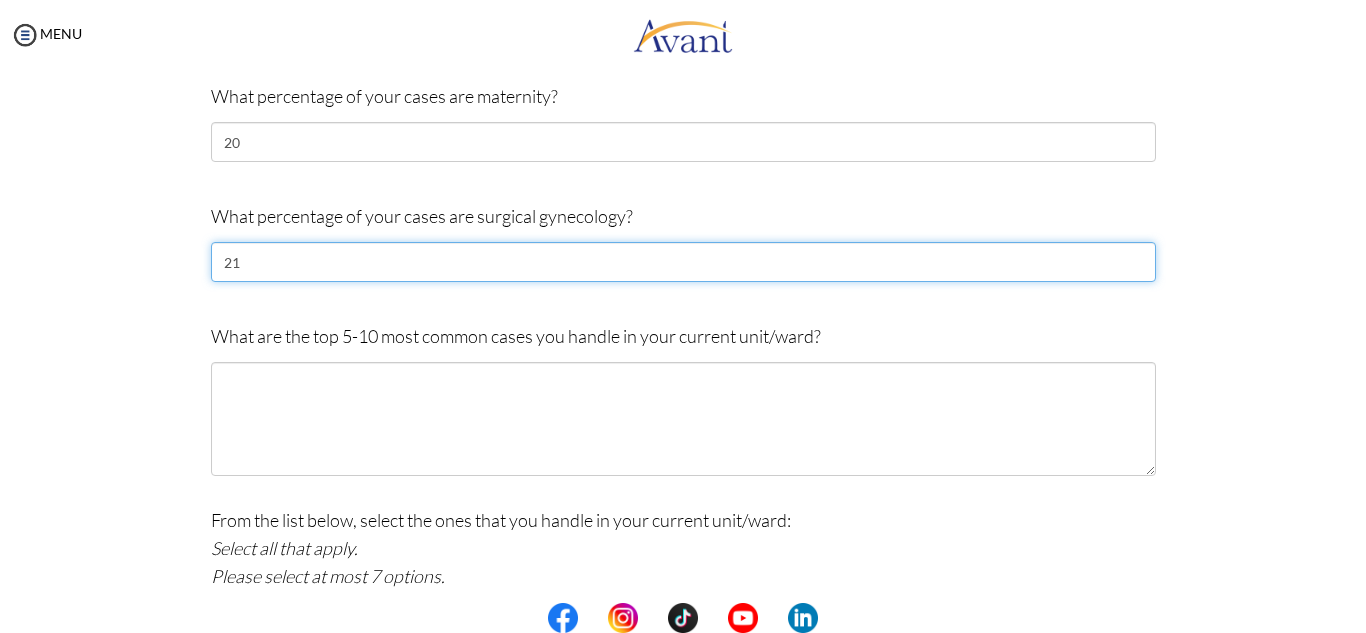 click on "21" at bounding box center [683, 262] 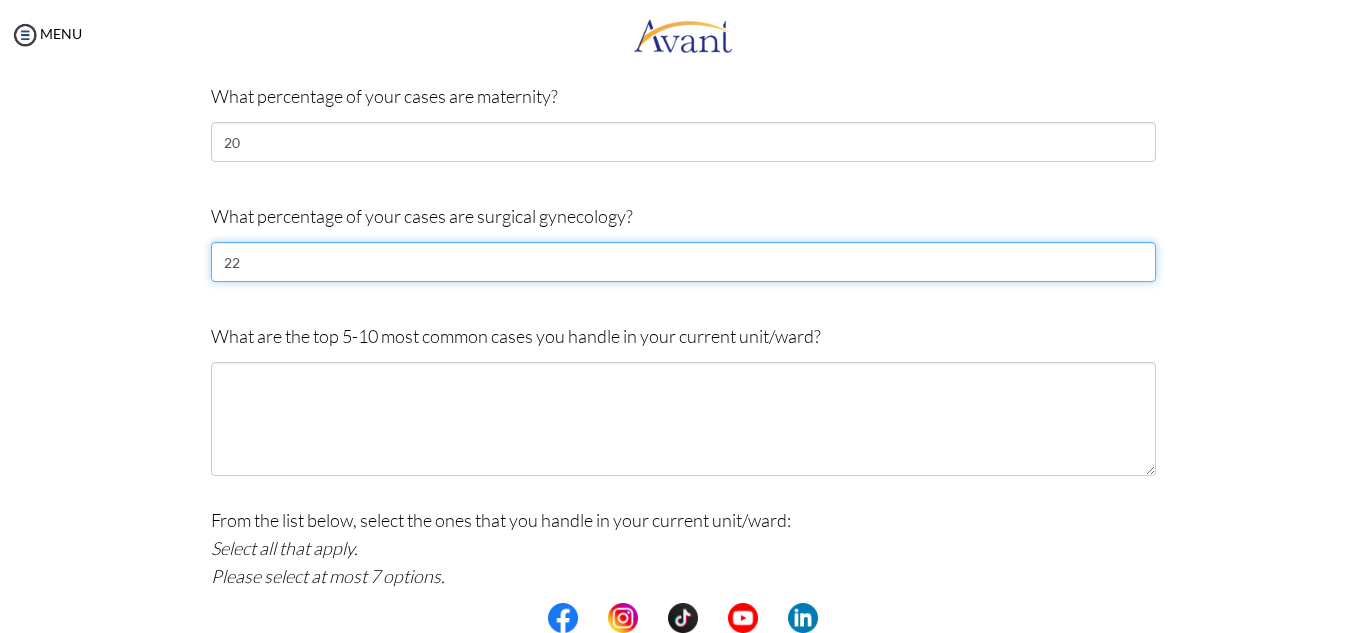 click on "22" at bounding box center (683, 262) 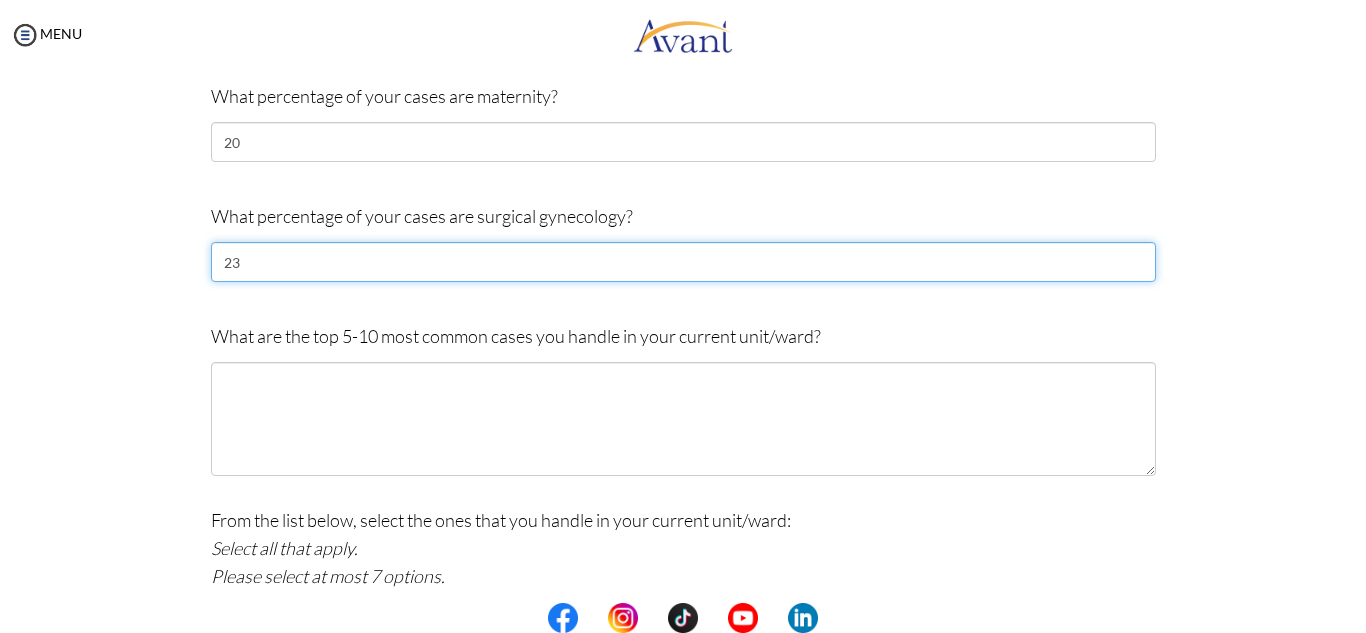 click on "23" at bounding box center (683, 262) 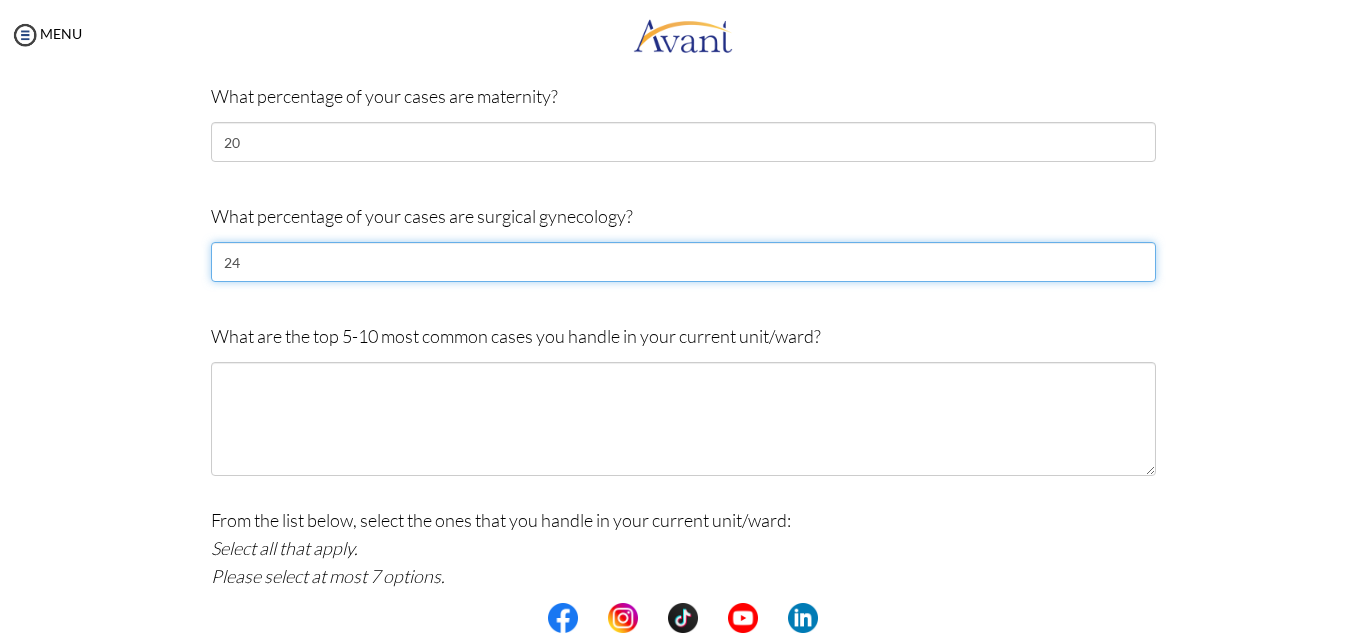 click on "24" at bounding box center [683, 262] 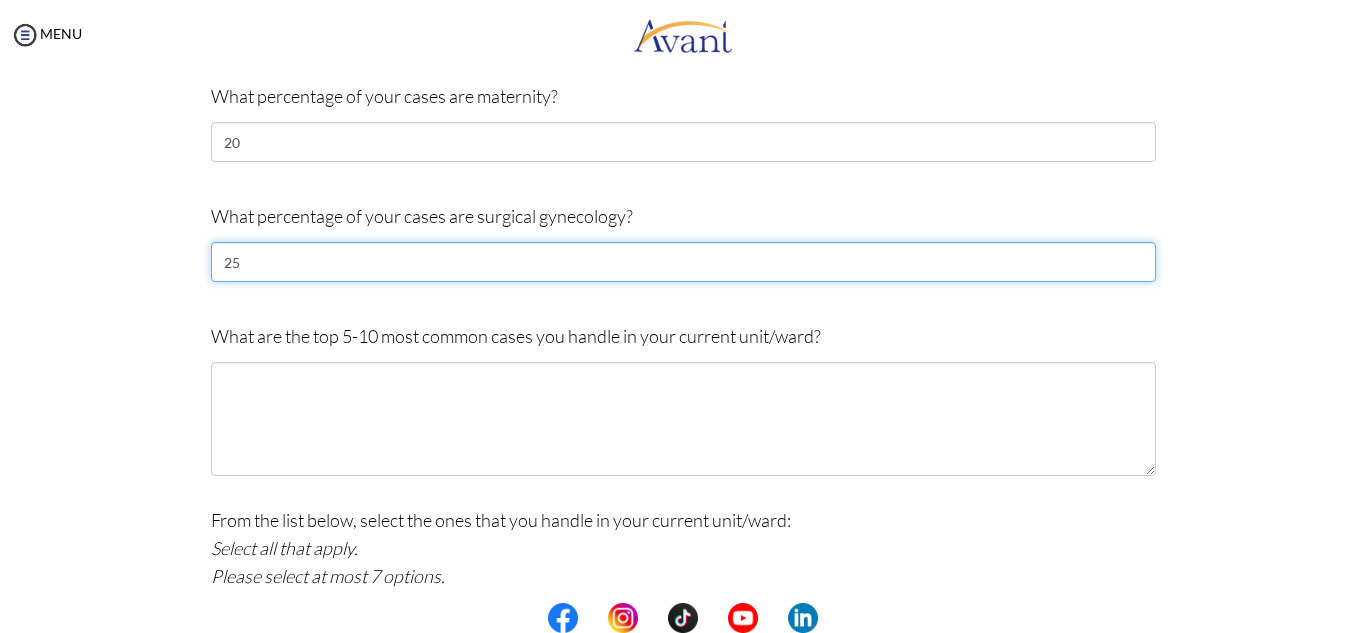 click on "25" at bounding box center [683, 262] 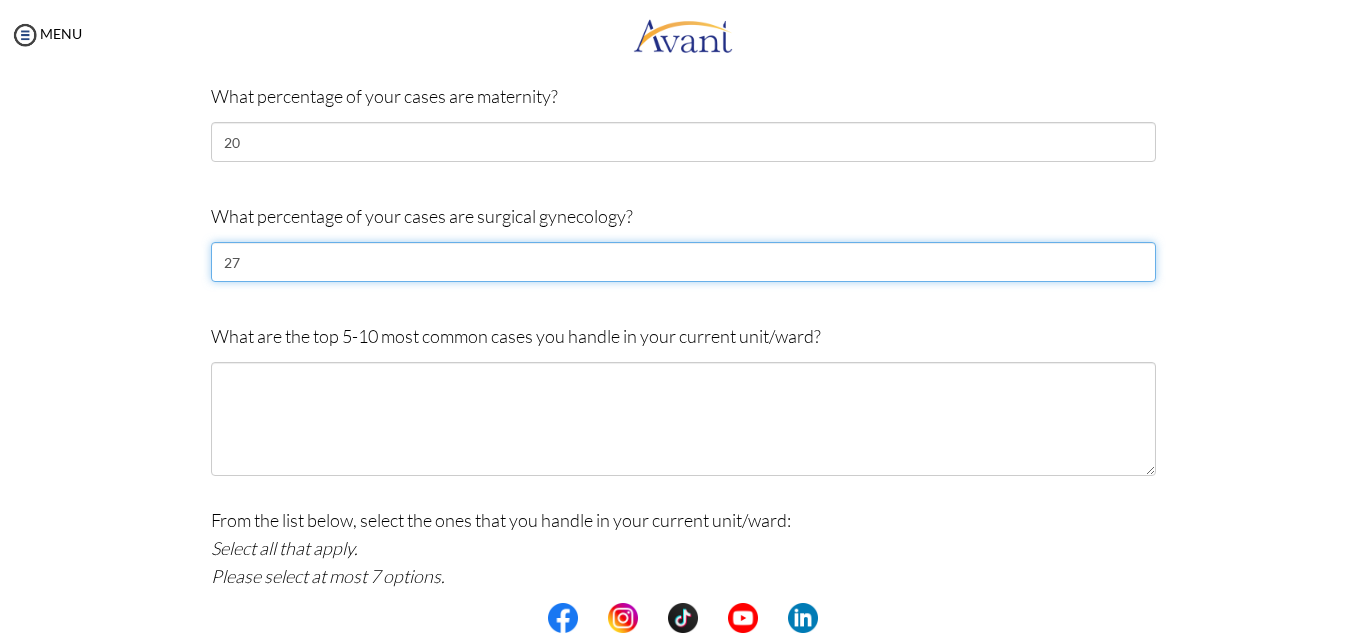 click on "27" at bounding box center [683, 262] 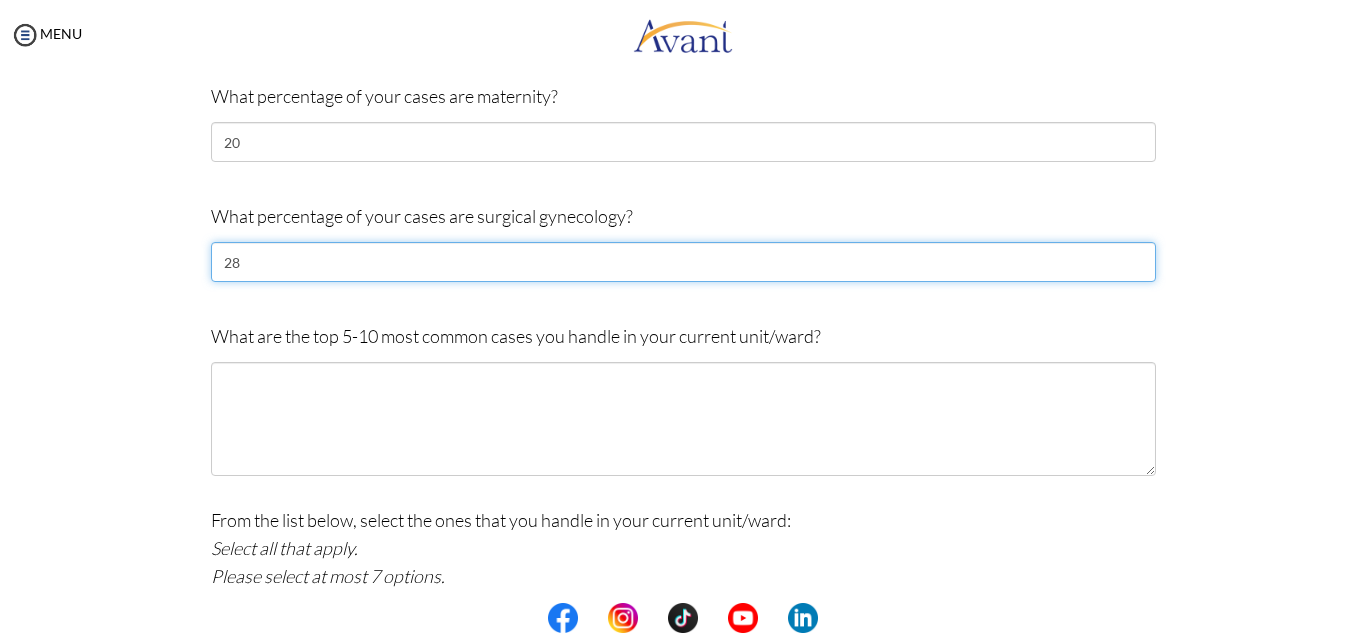 click on "28" at bounding box center (683, 262) 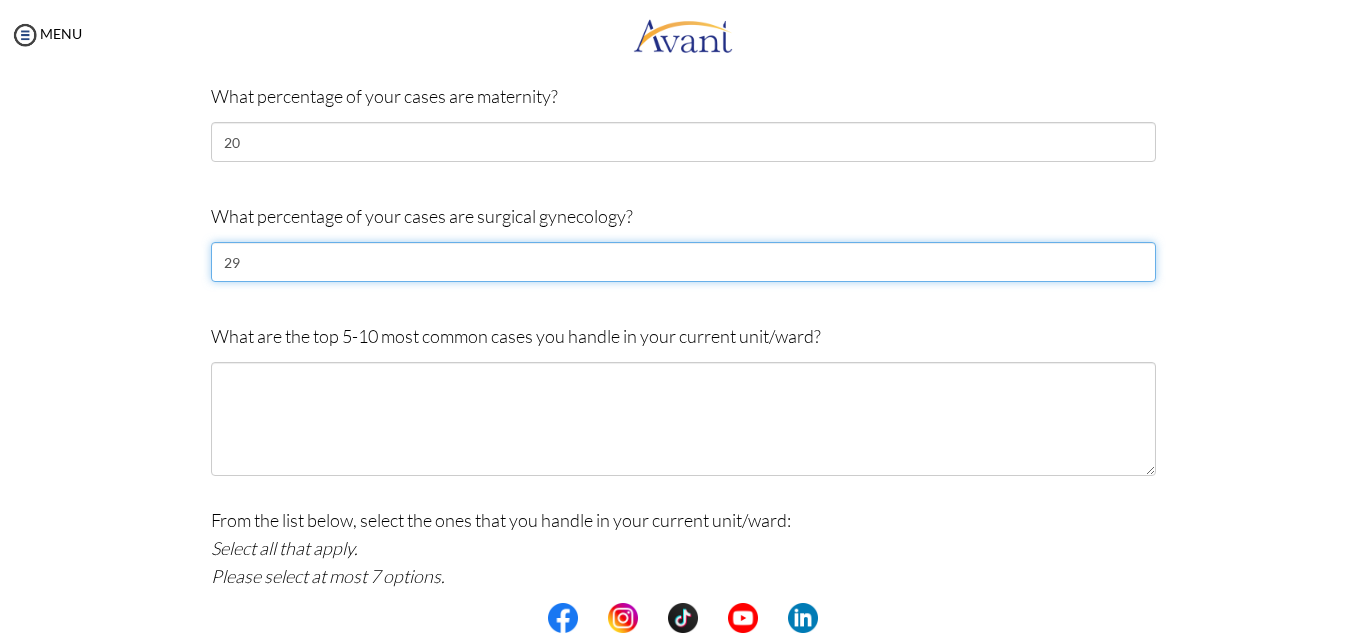 click on "29" at bounding box center [683, 262] 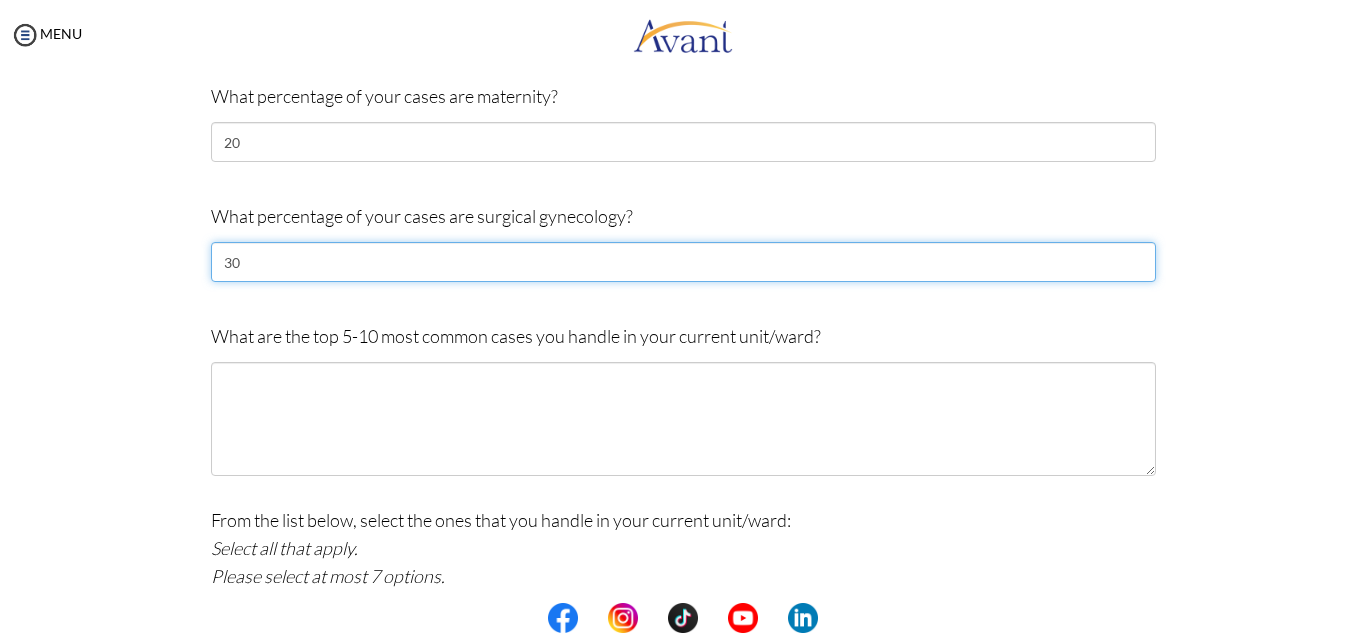 click on "30" at bounding box center (683, 262) 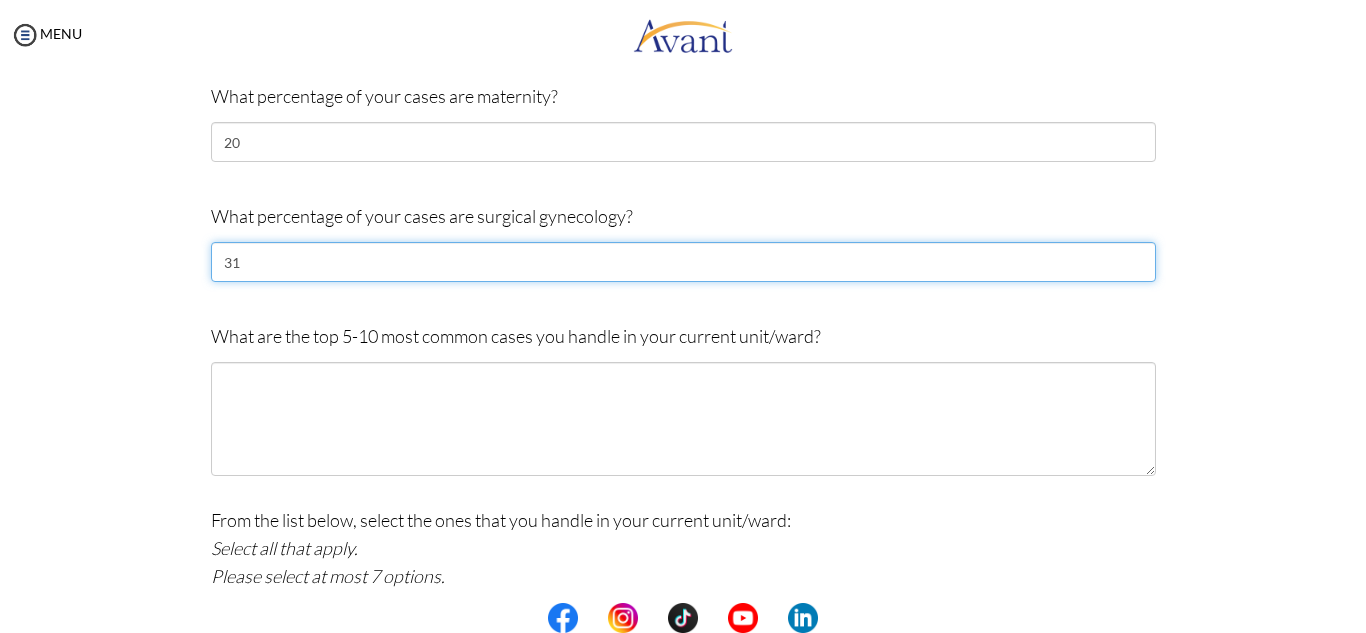 click on "31" at bounding box center (683, 262) 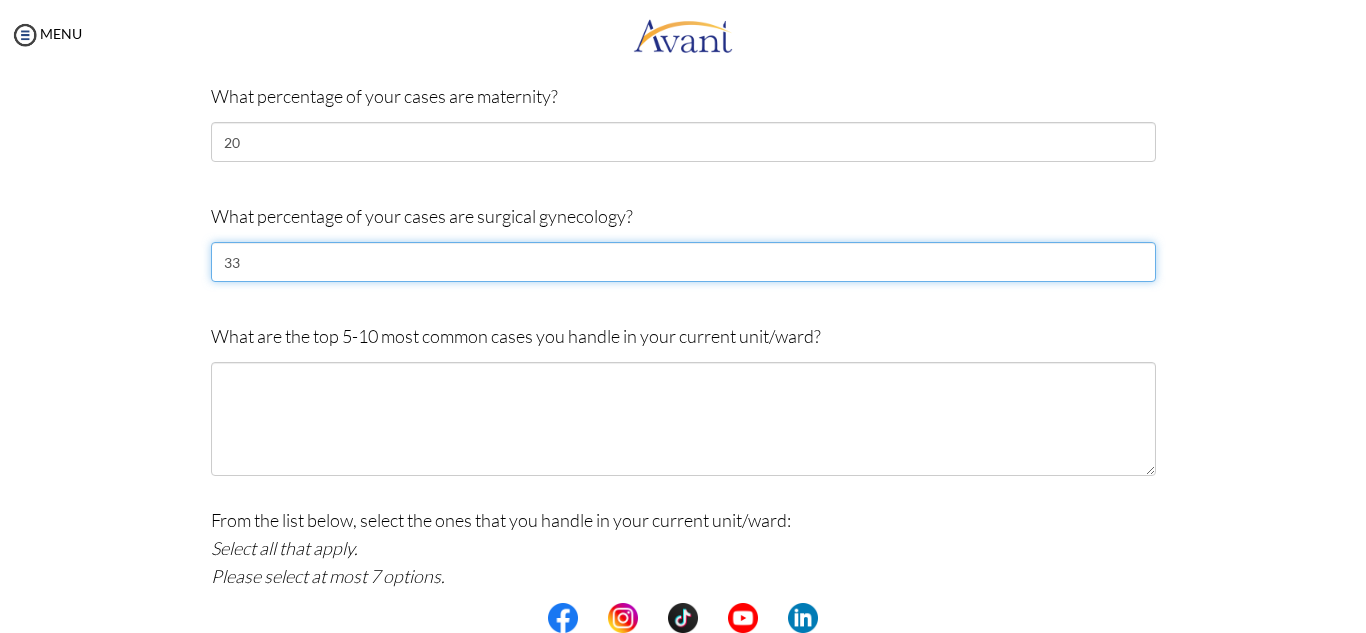 click on "33" at bounding box center (683, 262) 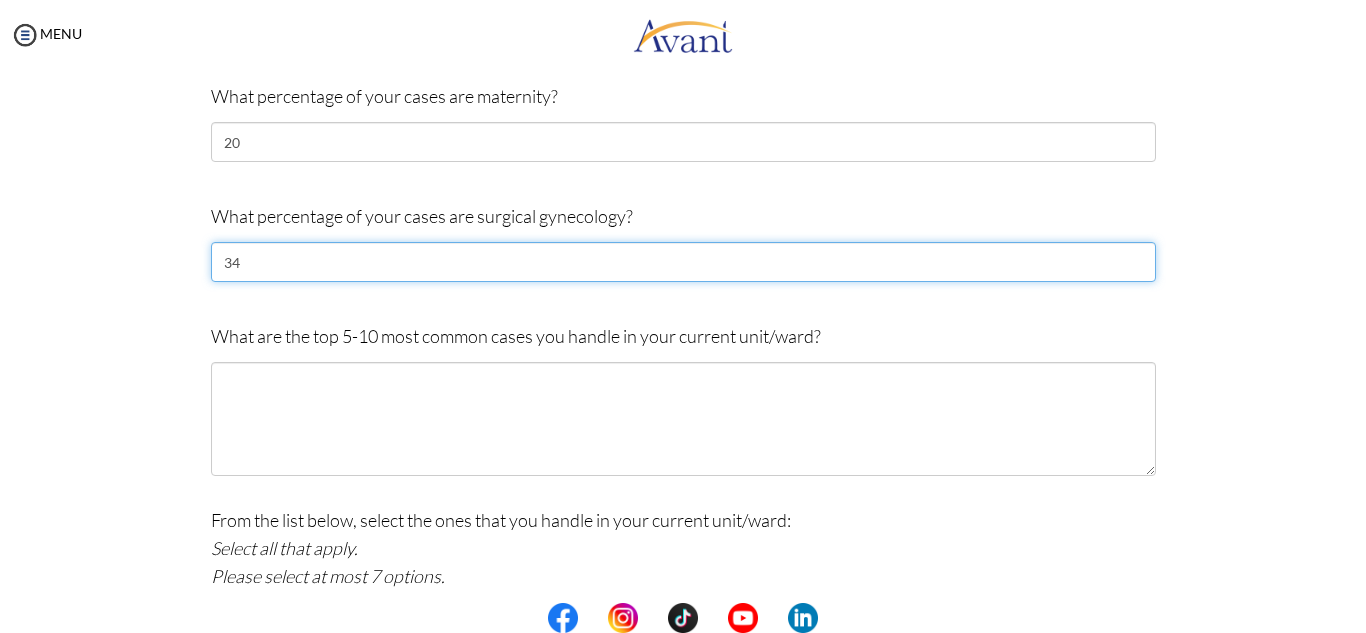 click on "34" at bounding box center (683, 262) 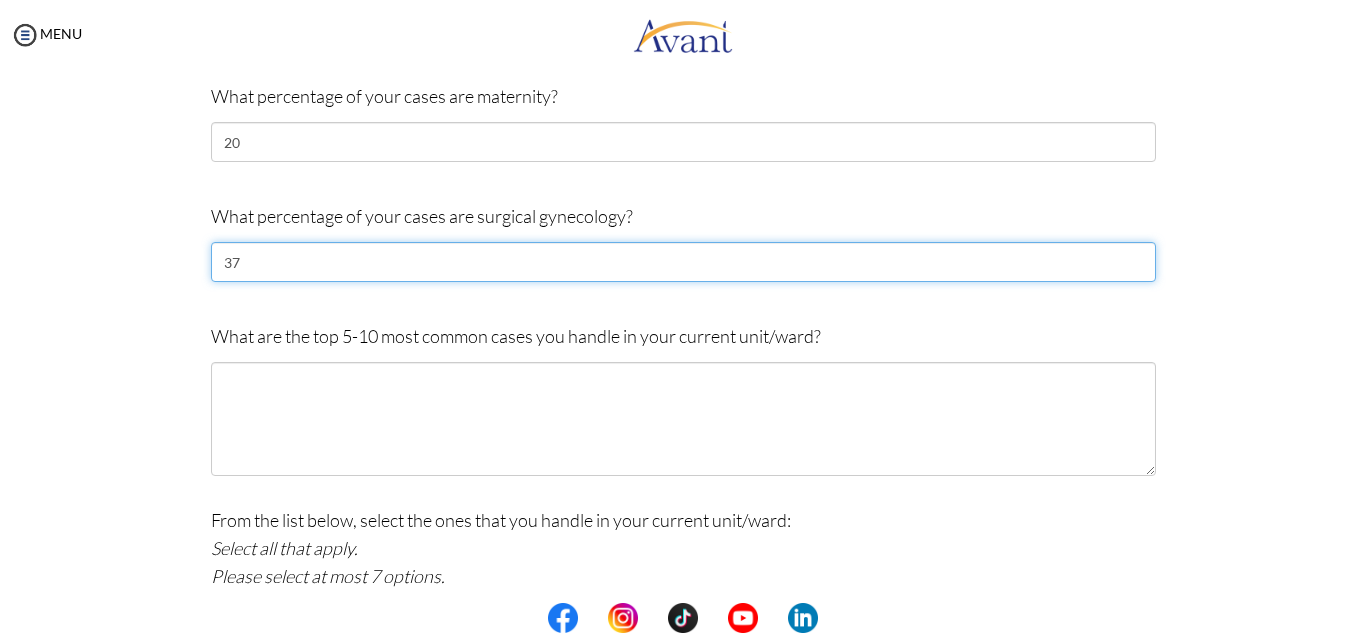 click on "37" at bounding box center (683, 262) 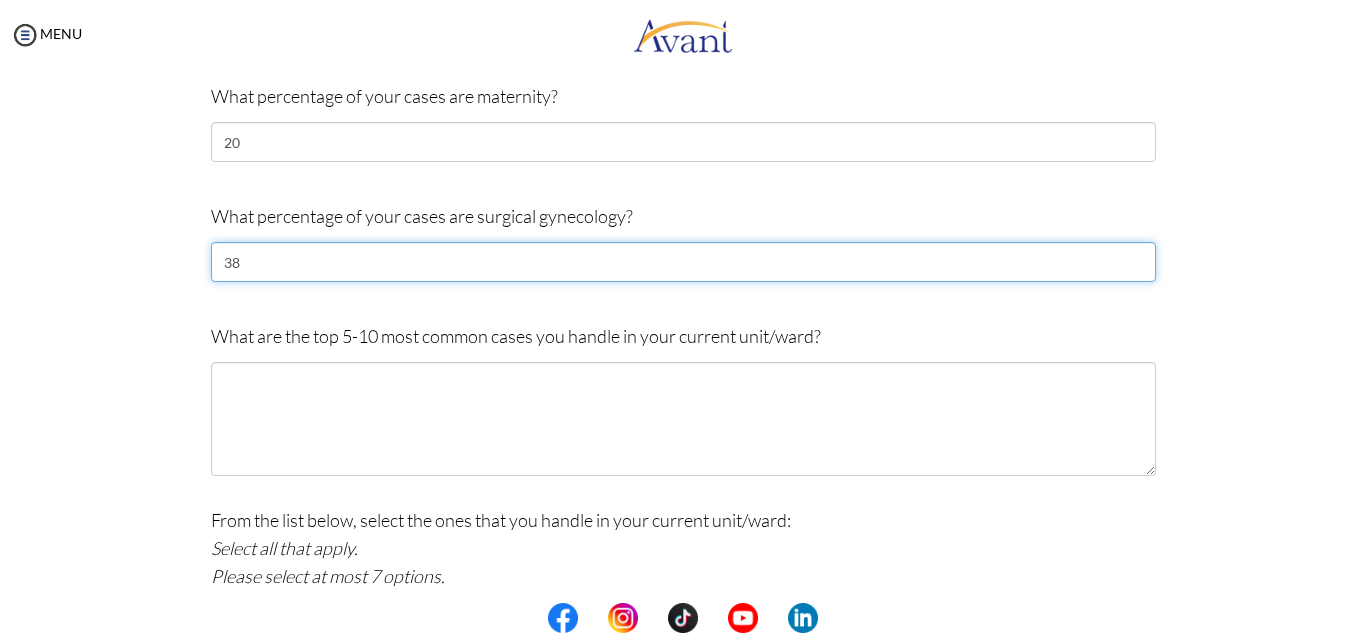 click on "38" at bounding box center (683, 262) 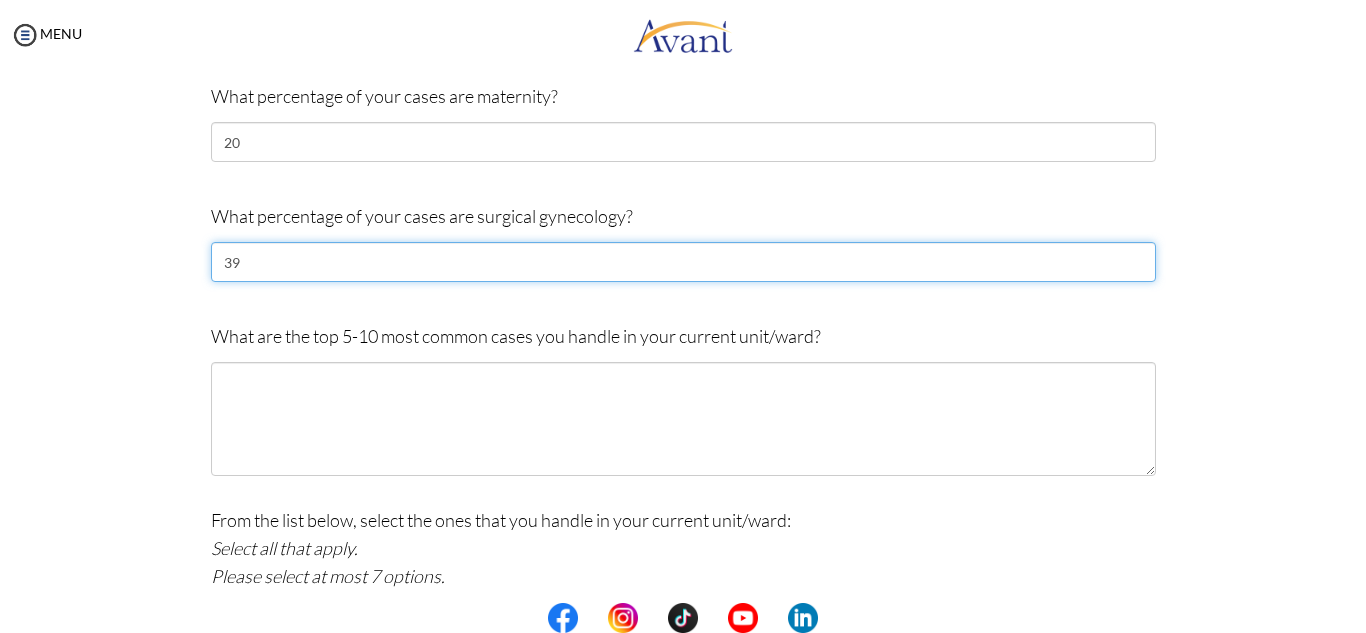 click on "39" at bounding box center [683, 262] 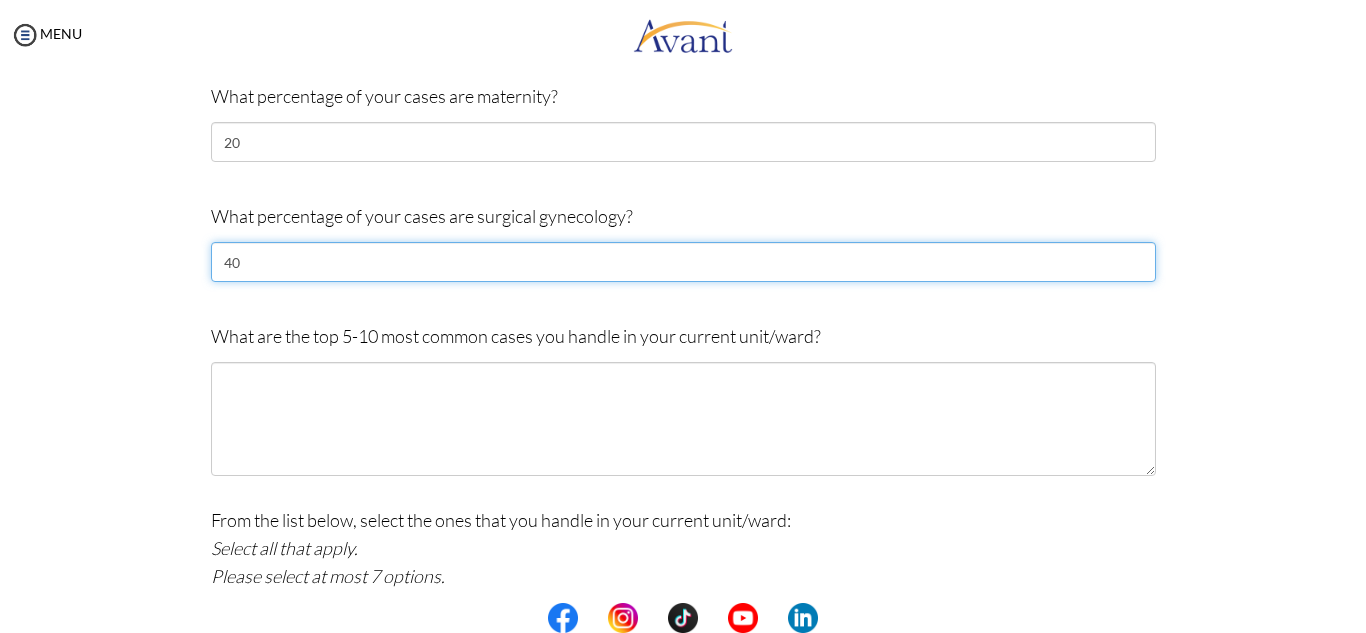 click on "40" at bounding box center [683, 262] 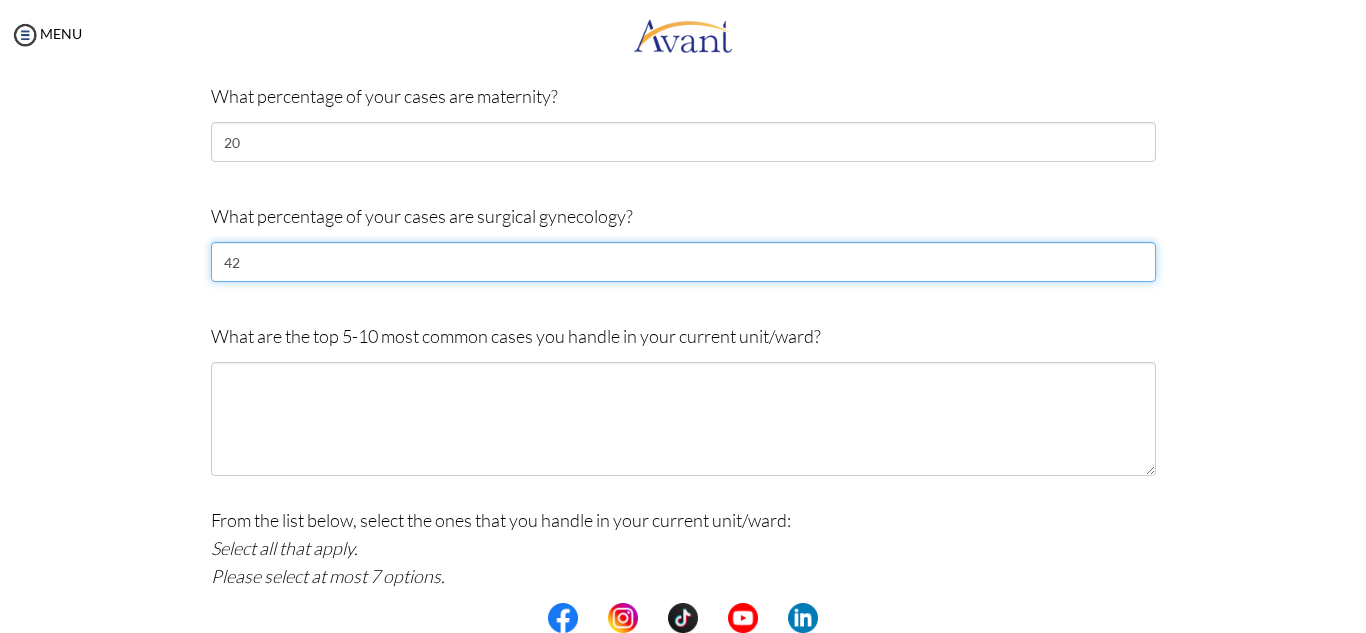 click on "42" at bounding box center [683, 262] 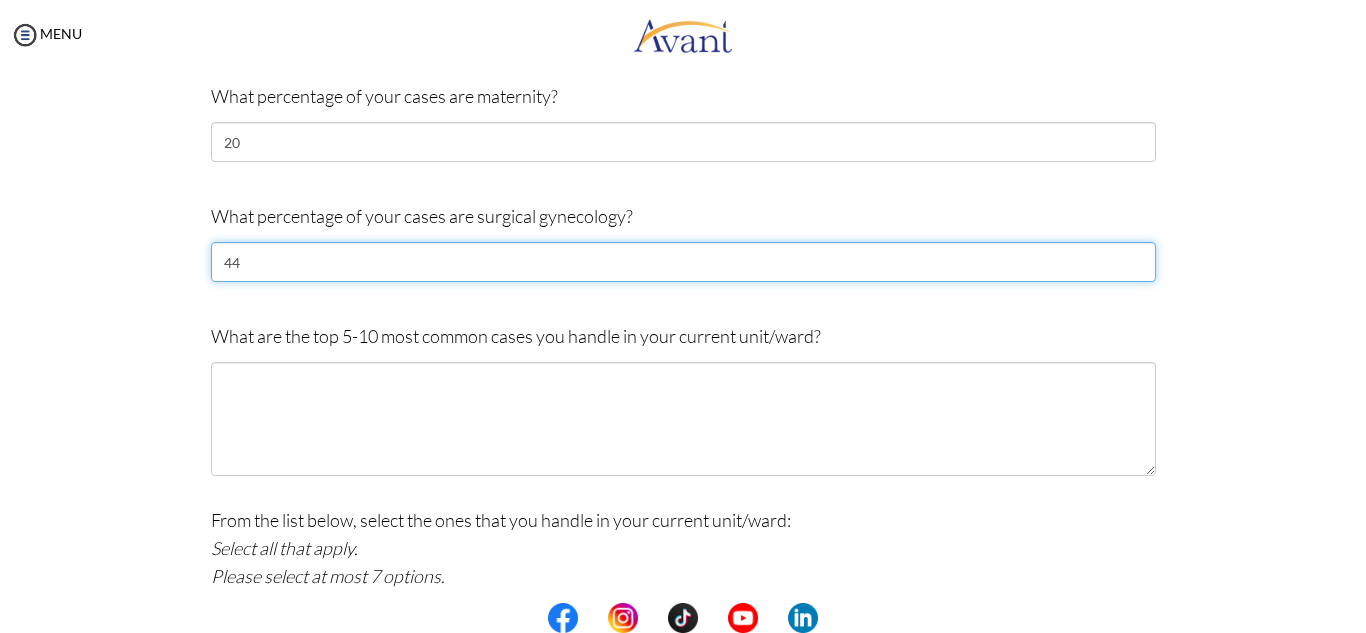 click on "44" at bounding box center (683, 262) 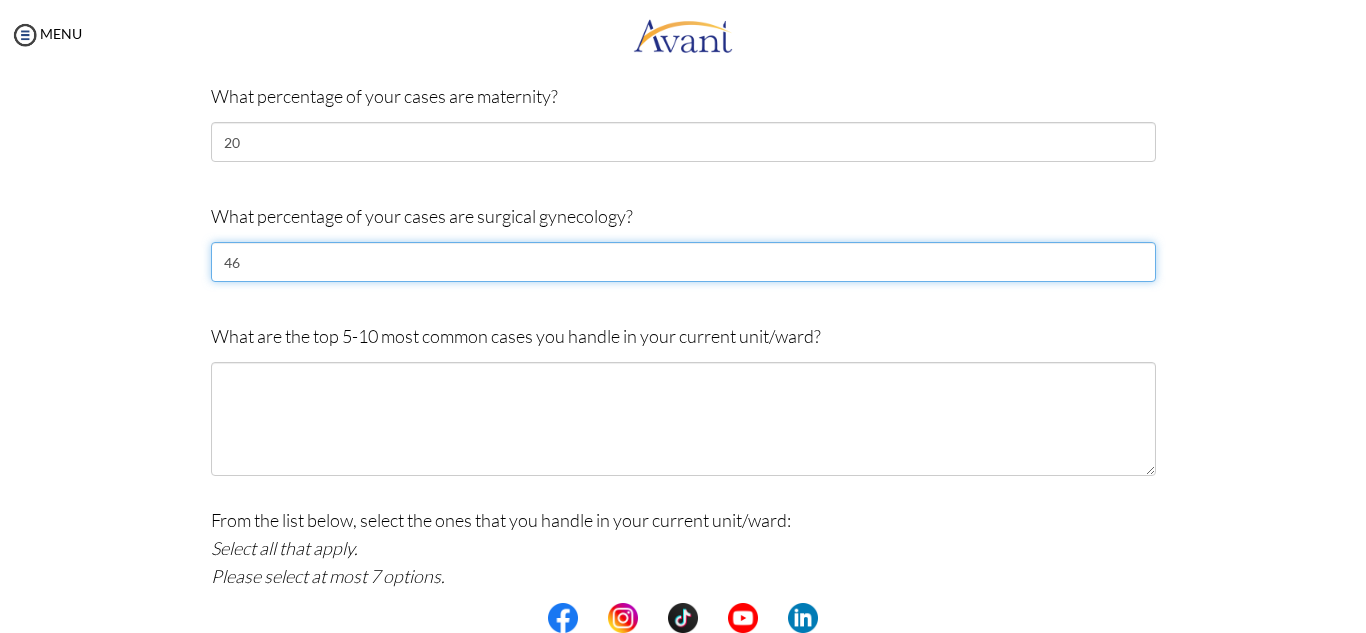 click on "46" at bounding box center [683, 262] 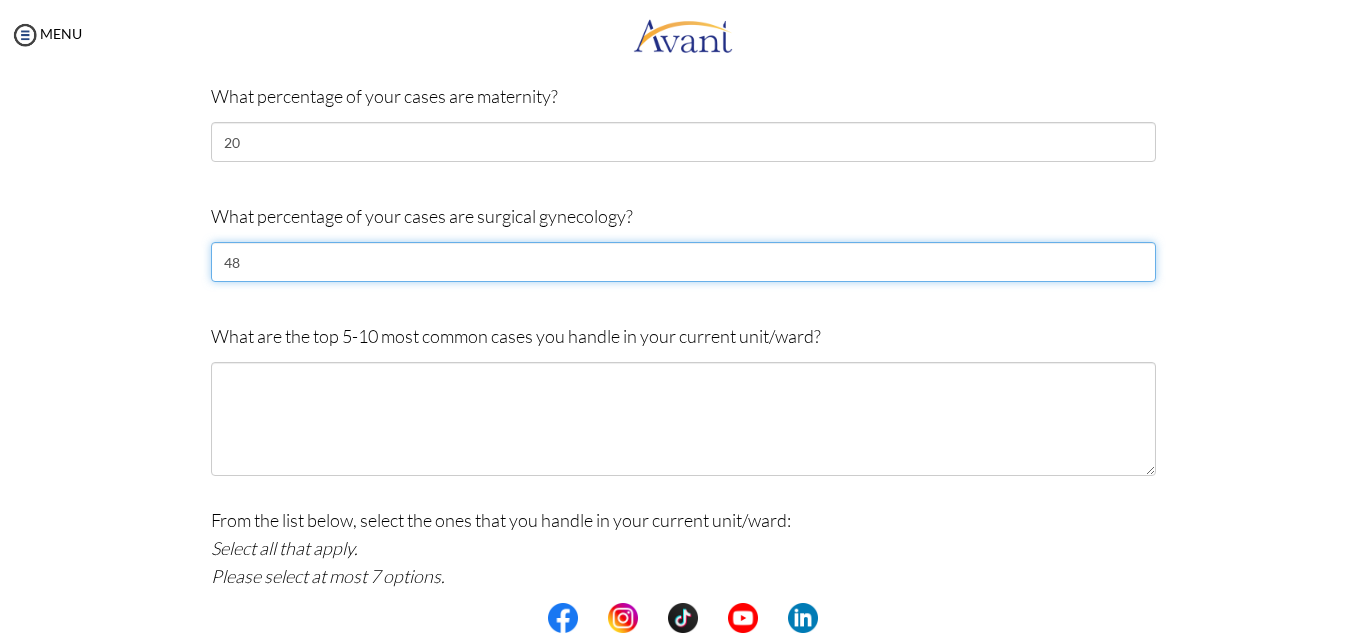 click on "48" at bounding box center (683, 262) 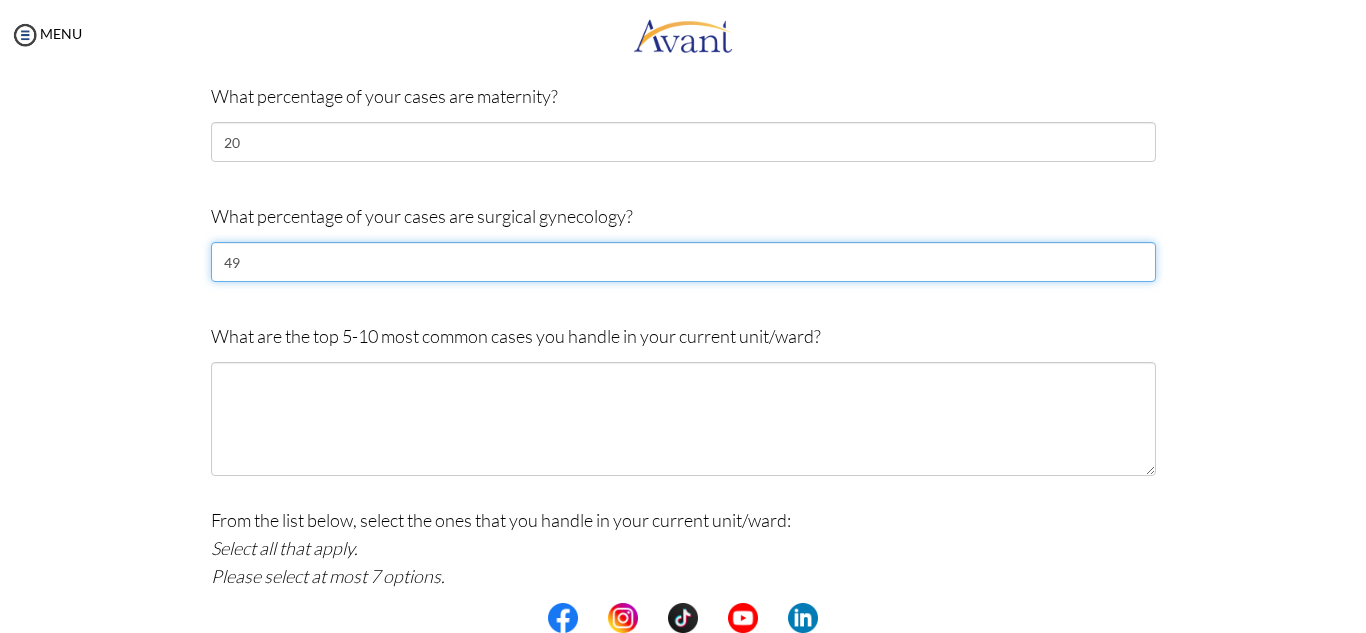 click on "49" at bounding box center (683, 262) 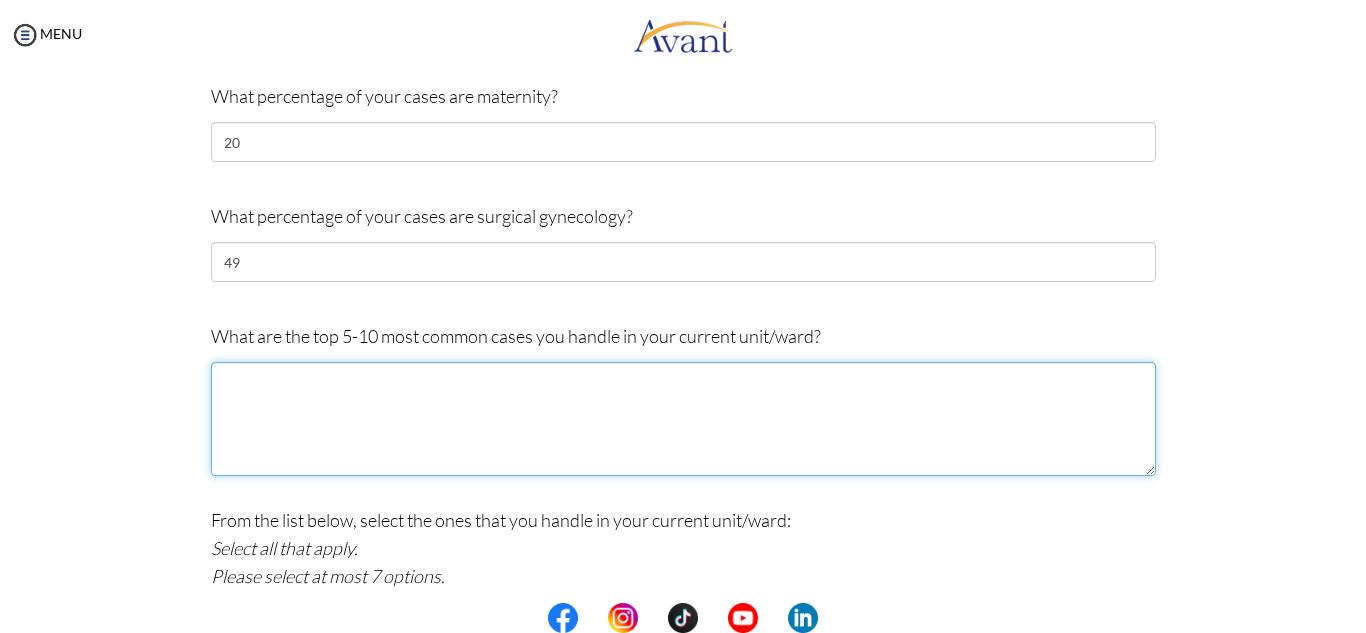 click at bounding box center [683, 419] 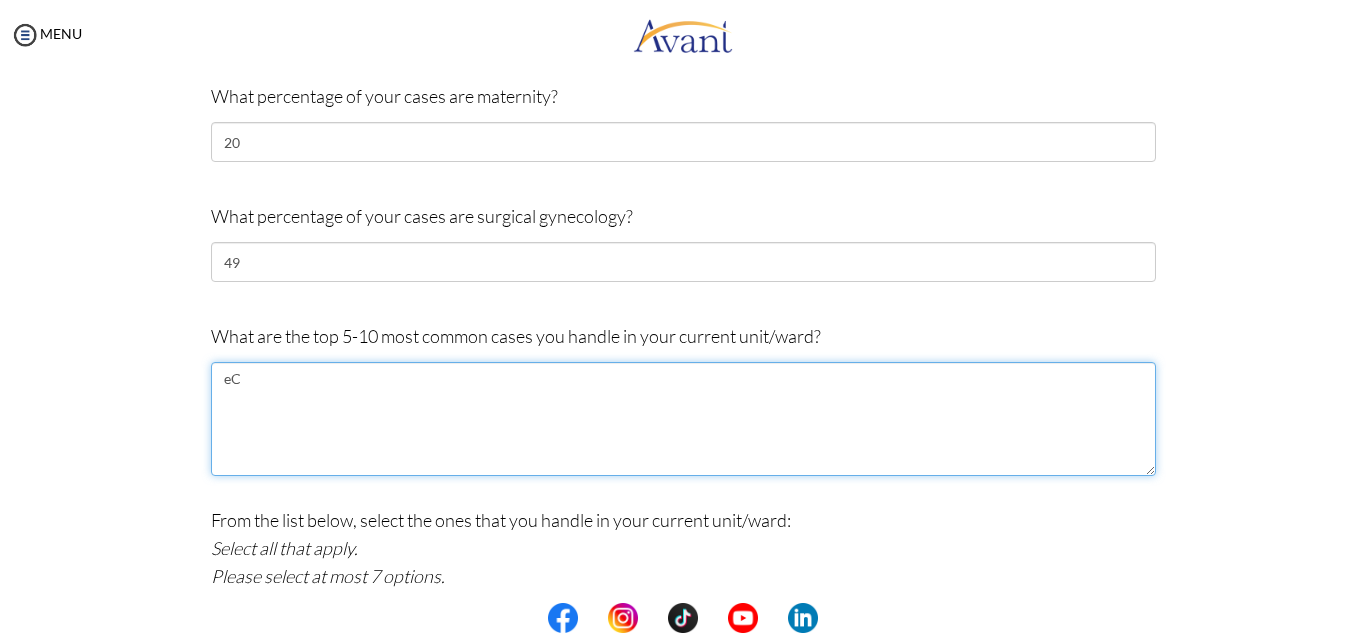 type on "e" 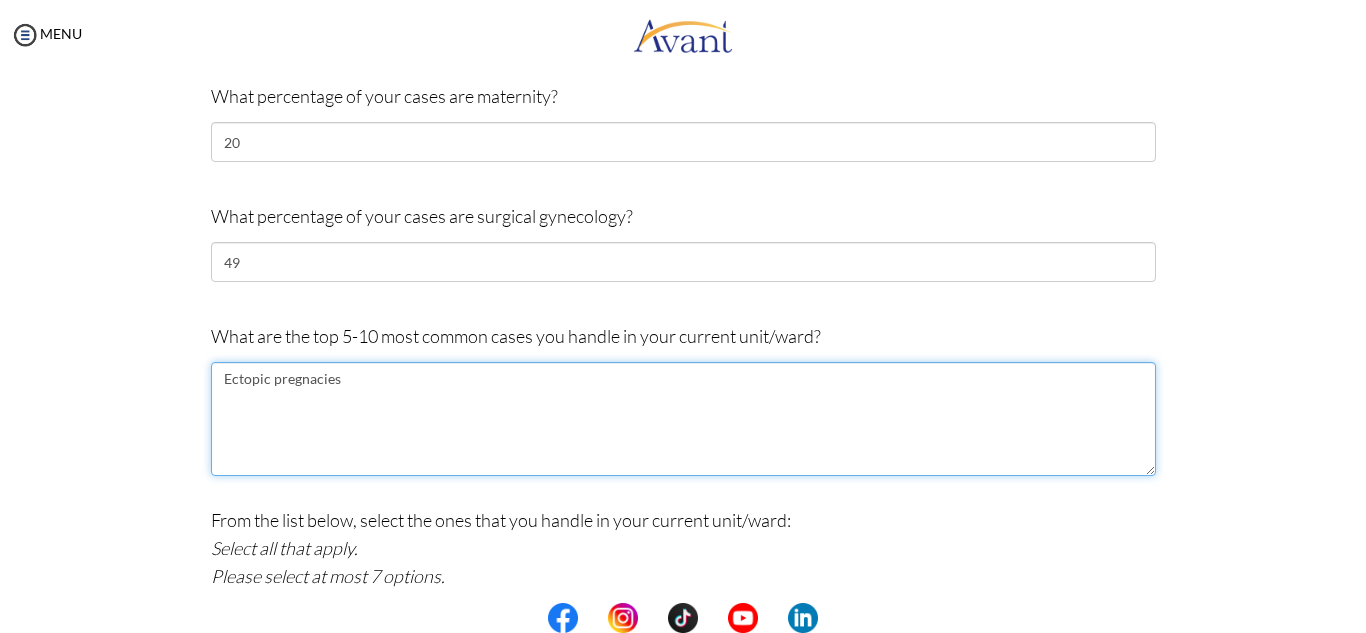 click on "Ectopic pregnacies" at bounding box center (683, 419) 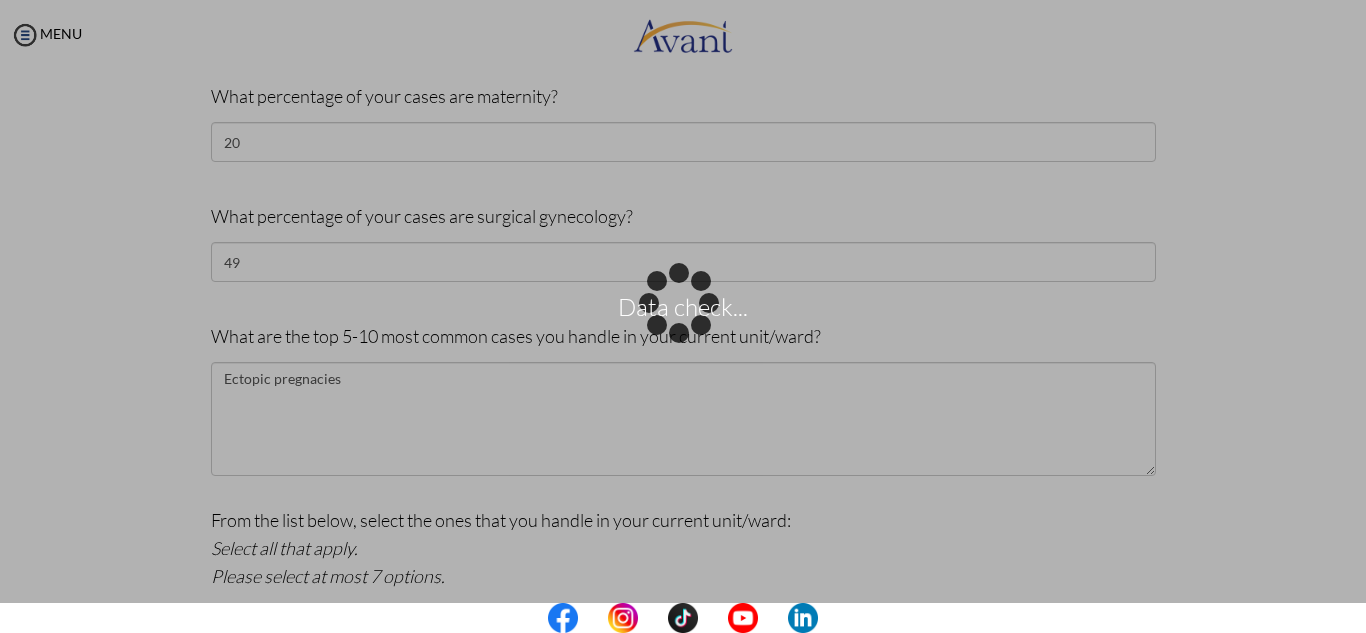 click on "Data check..." at bounding box center [683, 317] 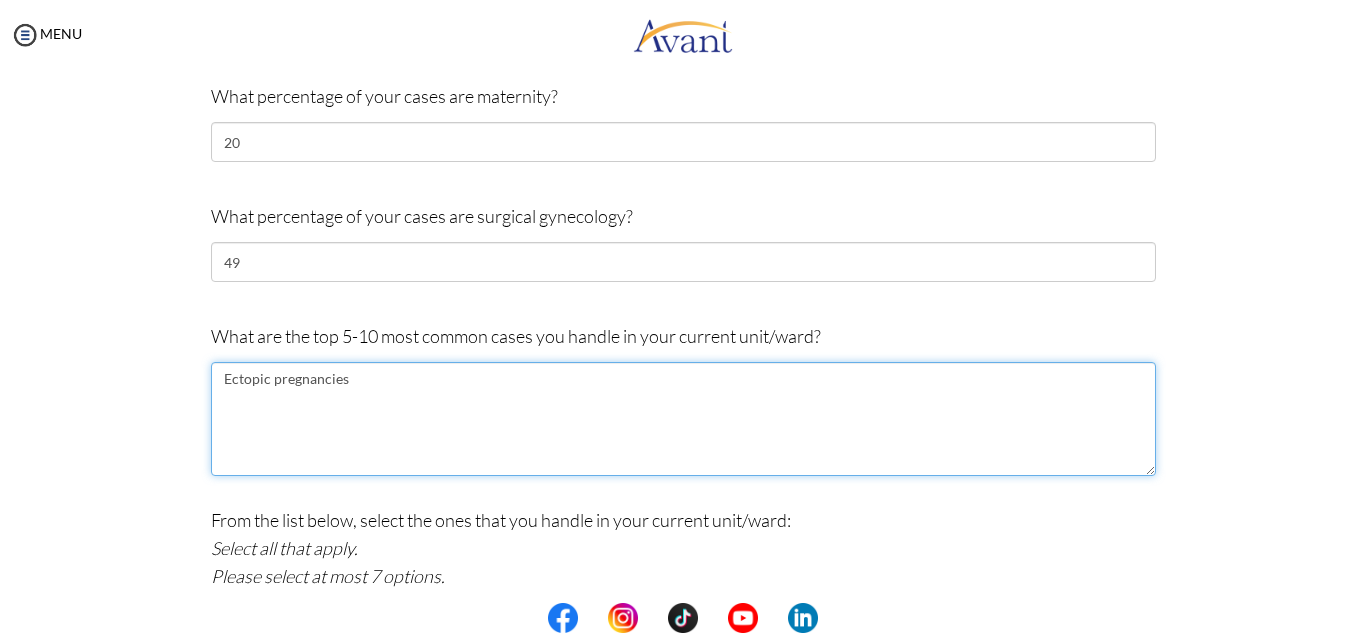 click on "Ectopic pregnancies" at bounding box center (683, 419) 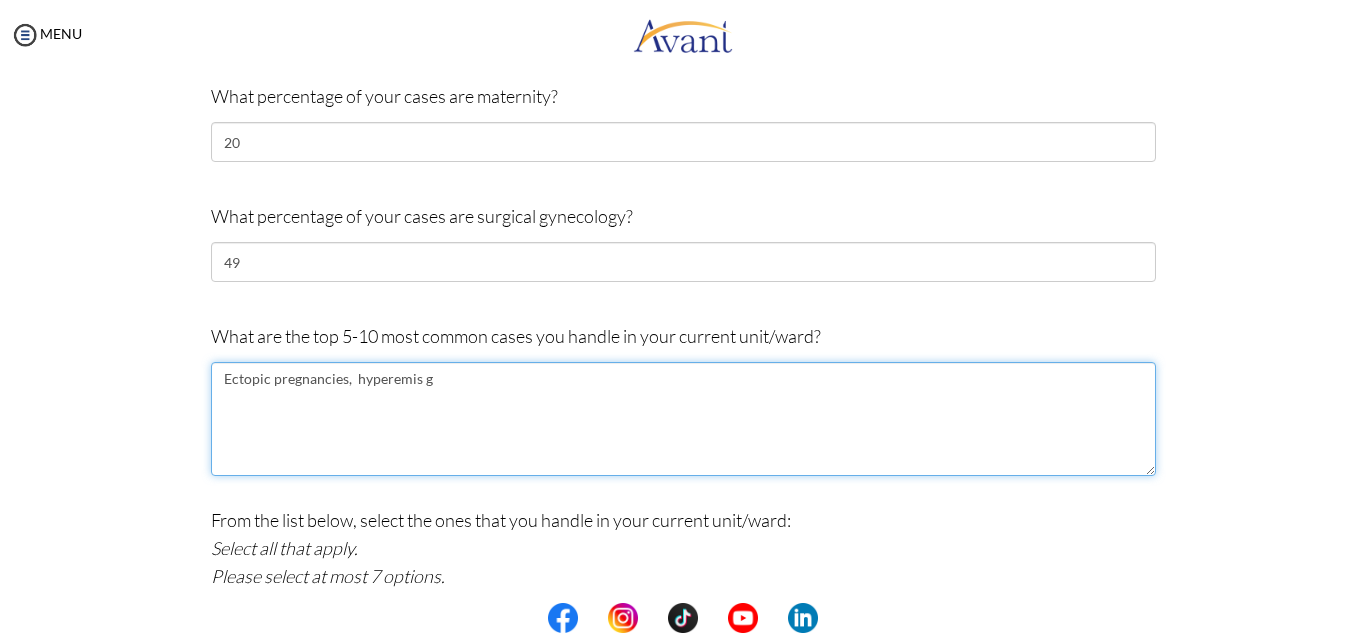 type on "Ectopic pregnancies,  hyperemis gr" 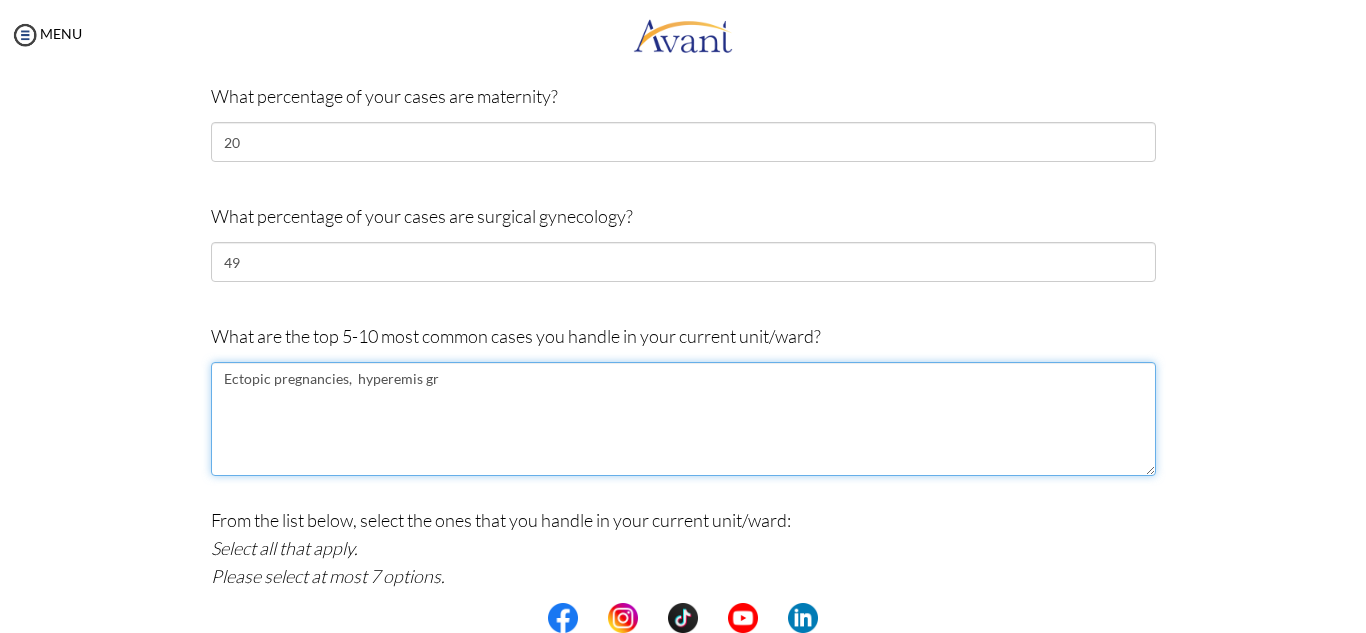 drag, startPoint x: 220, startPoint y: 385, endPoint x: 427, endPoint y: 371, distance: 207.47289 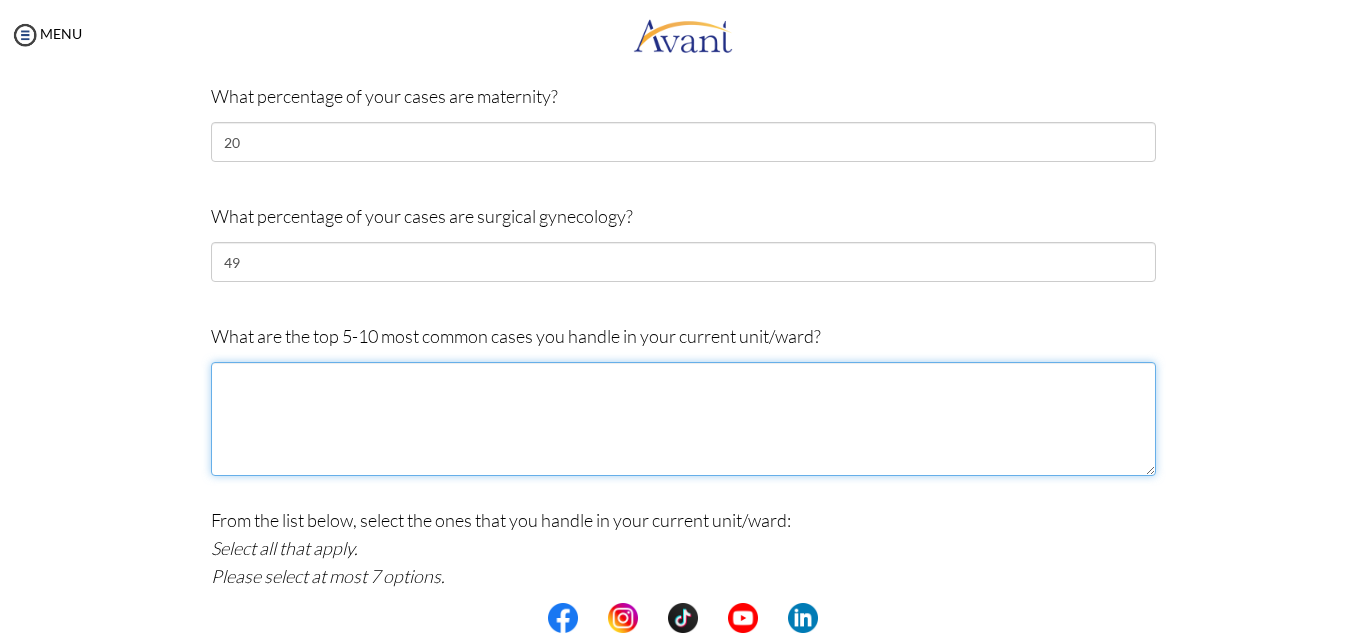 paste on "Ectopic pregnancy" 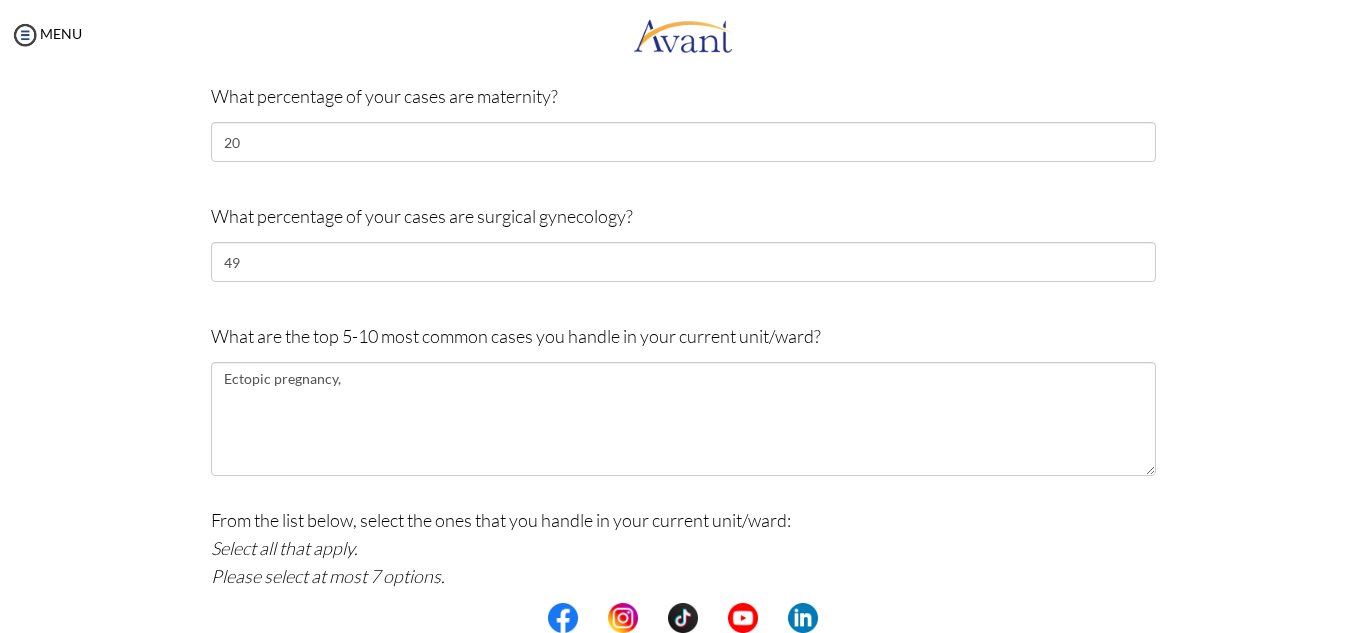 click on "Maternity/OB-Gyne
What type of cases do you handle in your current unit/ward? Select all that apply. Please select at most 4 options.
Antenatal cases
Labor and Delivery
Postnatal/Postpartum Mother Baby cases
Surgical gynecology cases
None
Do you assist with deliveries?
Yes
No
What percentage of your cases are maternity?
[PERCENTAGE]
What percentage of your cases are surgical gynecology?
[PERCENTAGE]
What are the top 5-10 most common cases you handle in your current unit/ward?
Ectopic pregnancy,
Select all that apply. Please select at most 7 options." at bounding box center [683, 266] 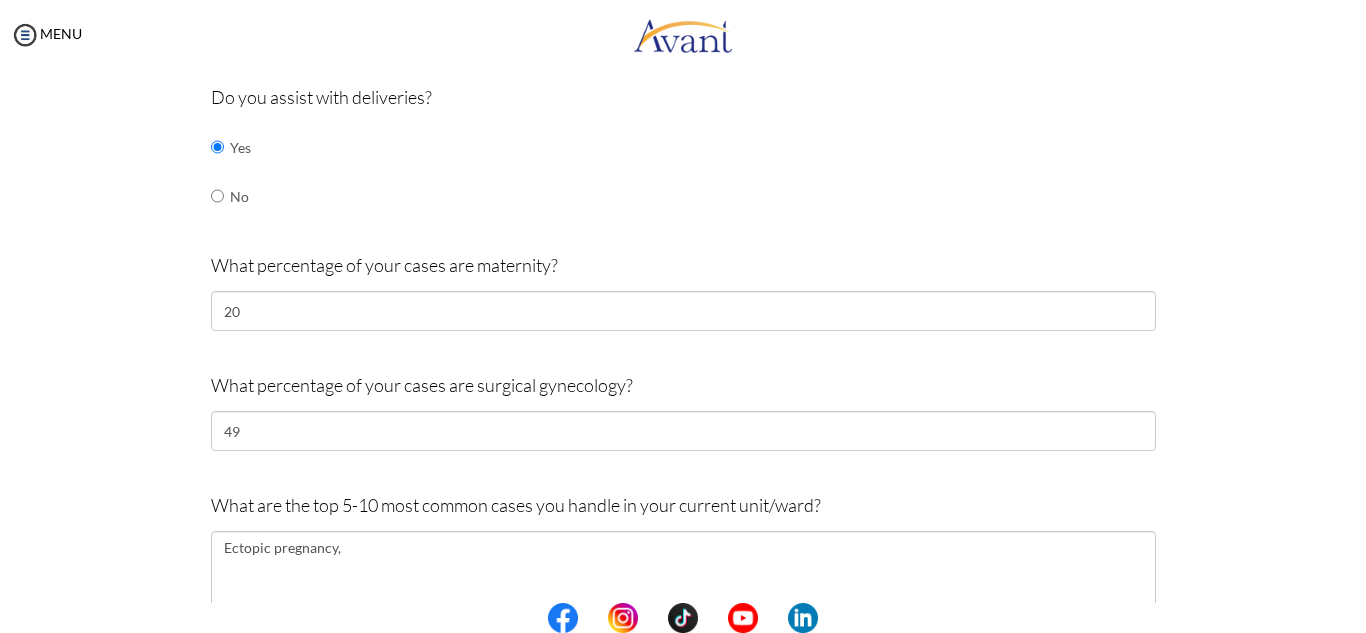 scroll, scrollTop: 709, scrollLeft: 0, axis: vertical 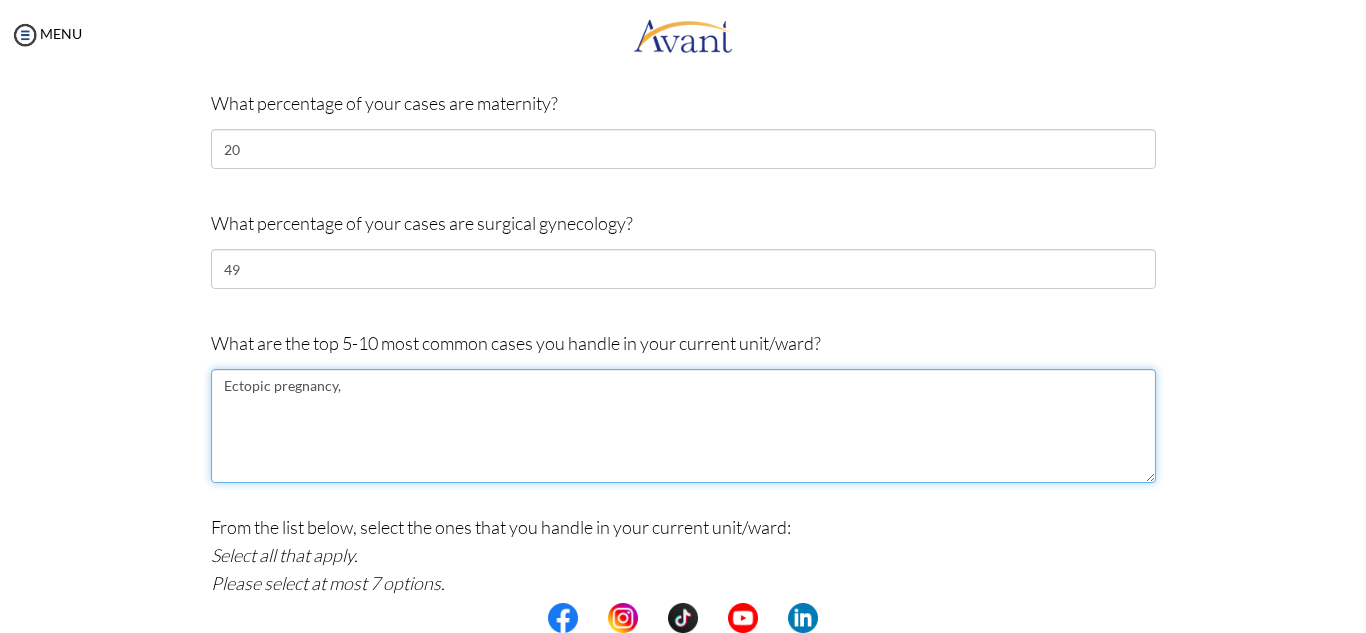click on "Ectopic pregnancy," at bounding box center [683, 426] 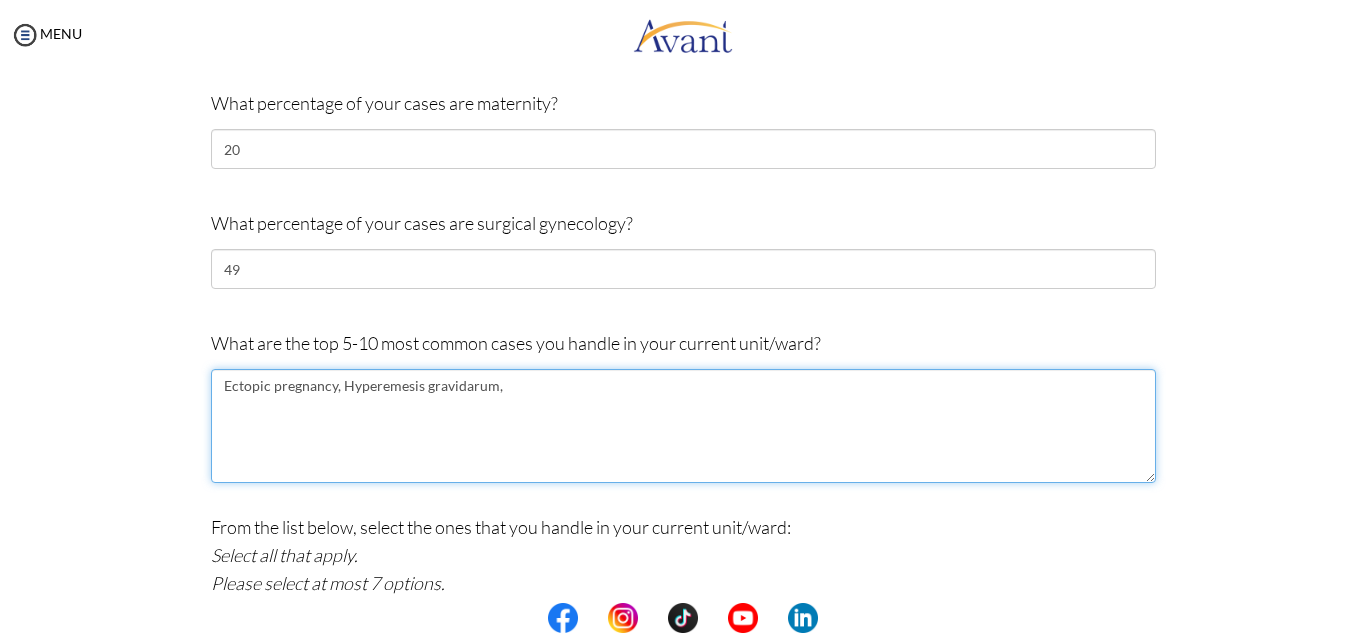 paste on "intrauterine fetal demise" 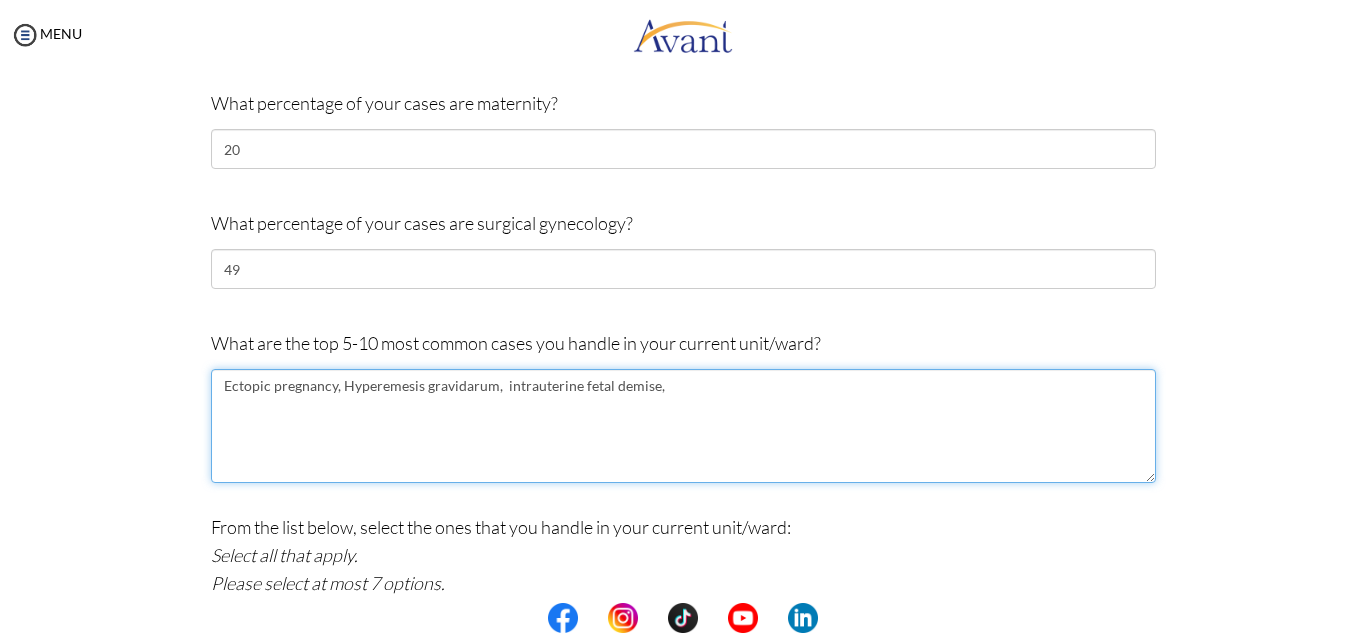 click on "Ectopic pregnancy, Hyperemesis gravidarum,  intrauterine fetal demise," at bounding box center (683, 426) 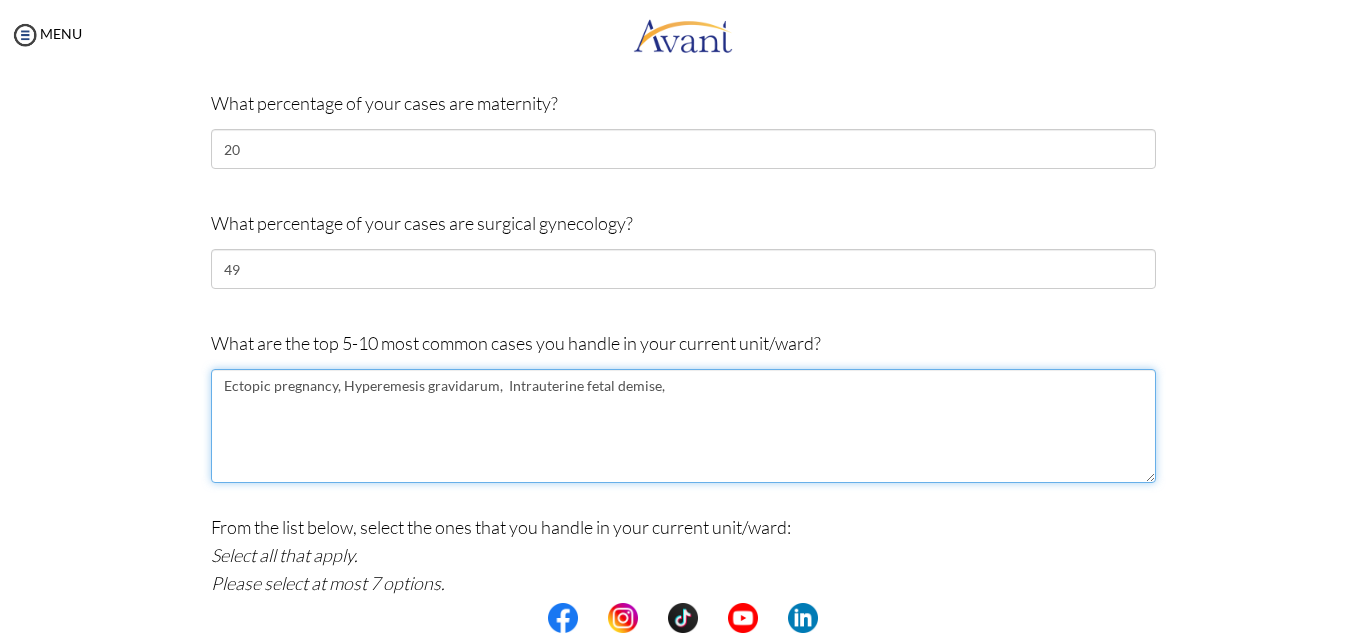 click on "Ectopic pregnancy, Hyperemesis gravidarum,  Intrauterine fetal demise," at bounding box center [683, 426] 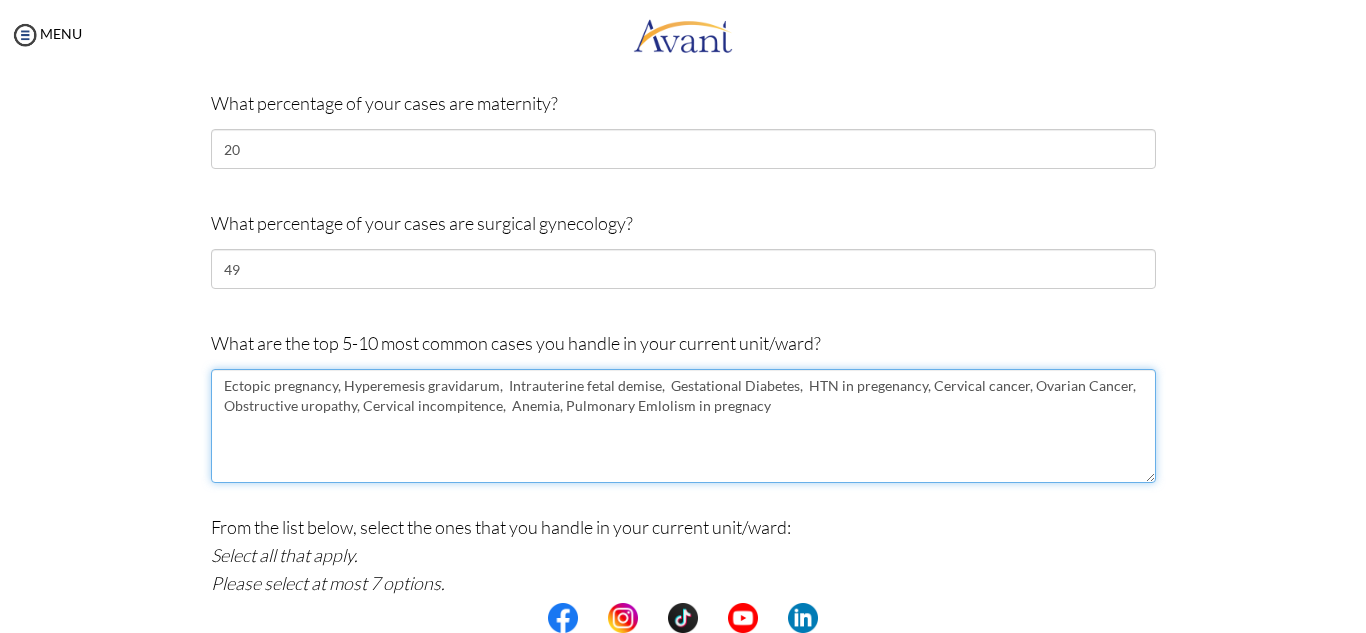 click on "Ectopic pregnancy, Hyperemesis gravidarum,  Intrauterine fetal demise,  Gestational Diabetes,  HTN in pregenancy, Cervical cancer, Ovarian Cancer,  Obstructive uropathy, Cervical incompitence,  Anemia, Pulmonary Emlolism in pregnacy" at bounding box center [683, 426] 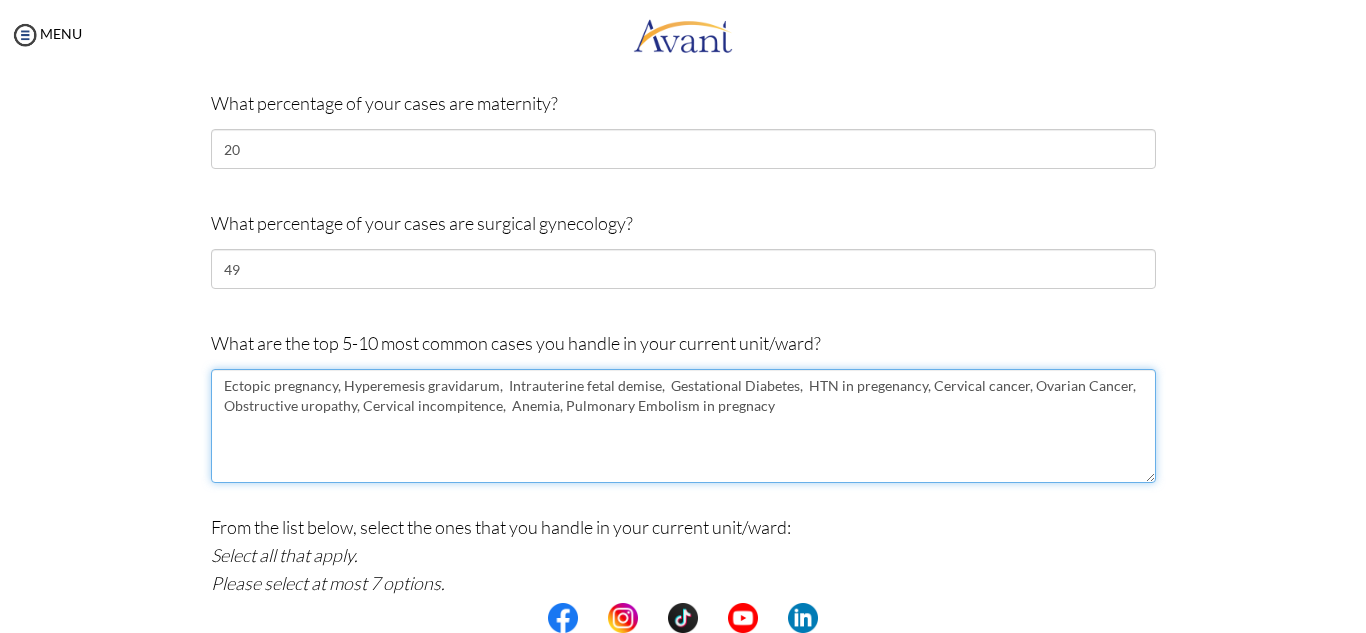 click on "Ectopic pregnancy, Hyperemesis gravidarum,  Intrauterine fetal demise,  Gestational Diabetes,  HTN in pregenancy, Cervical cancer, Ovarian Cancer,  Obstructive uropathy, Cervical incompitence,  Anemia, Pulmonary Embolism in pregnacy" at bounding box center (683, 426) 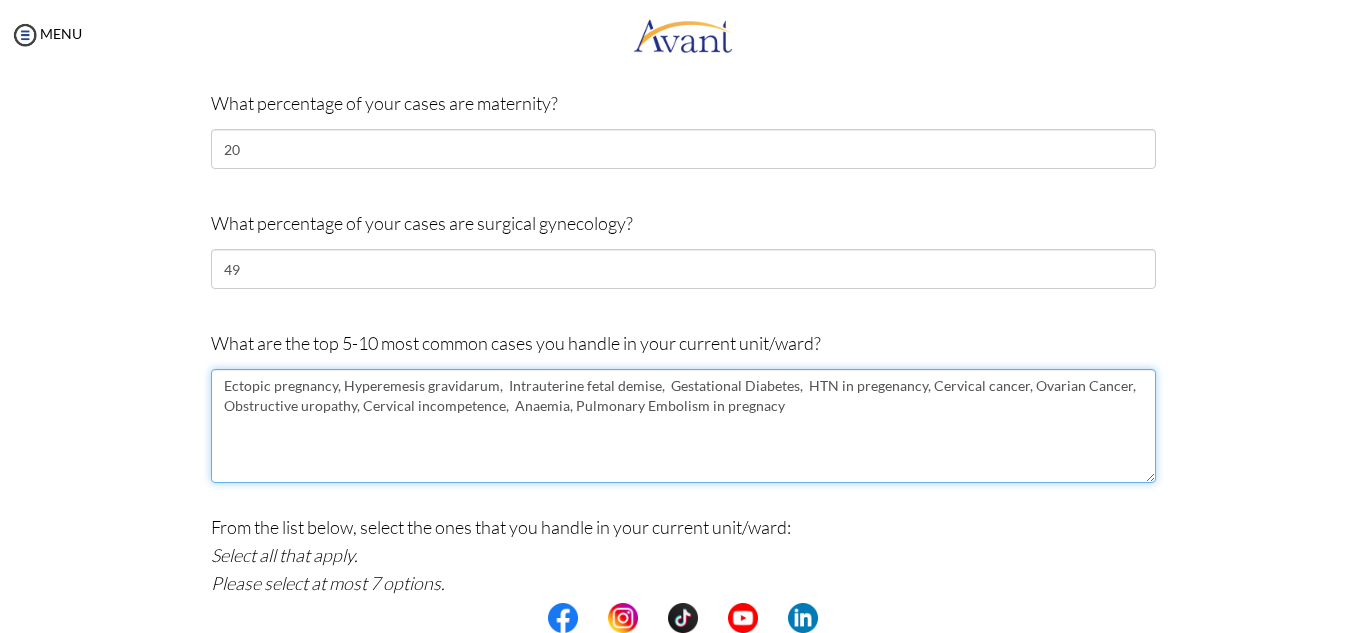 click on "Ectopic pregnancy, Hyperemesis gravidarum,  Intrauterine fetal demise,  Gestational Diabetes,  HTN in pregenancy, Cervical cancer, Ovarian Cancer,  Obstructive uropathy, Cervical incompetence,  Anaemia, Pulmonary Embolism in pregnacy" at bounding box center [683, 426] 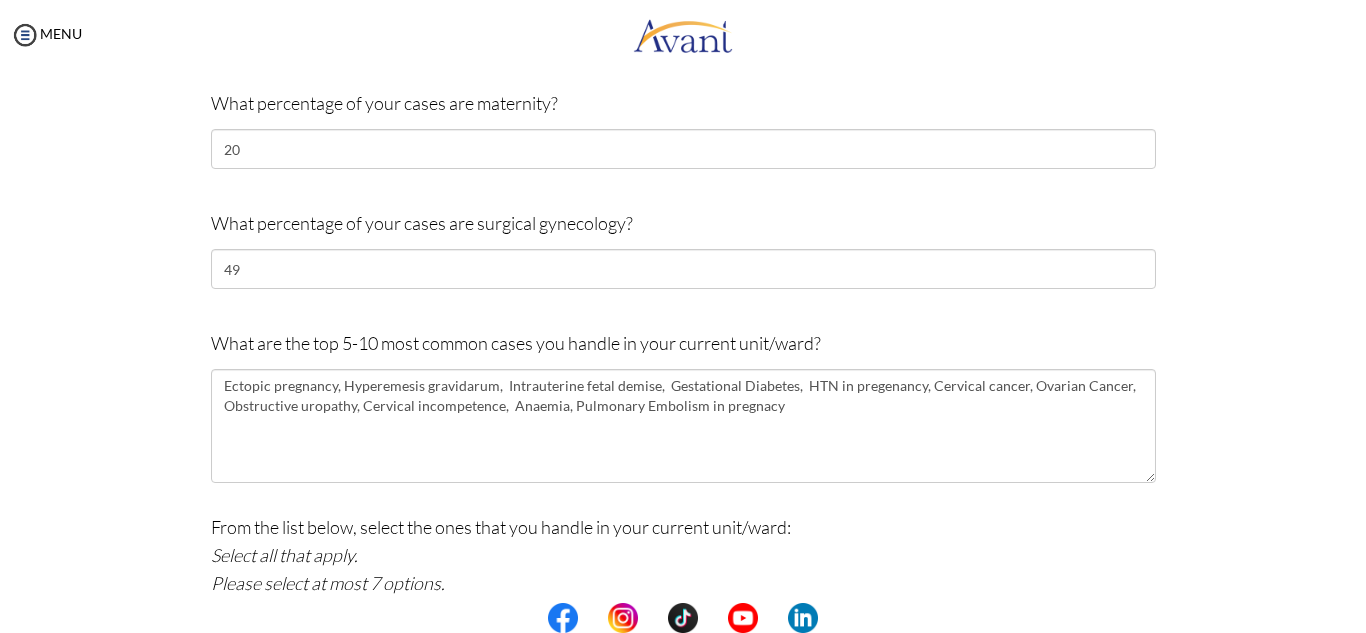 drag, startPoint x: 322, startPoint y: 399, endPoint x: 100, endPoint y: 353, distance: 226.71568 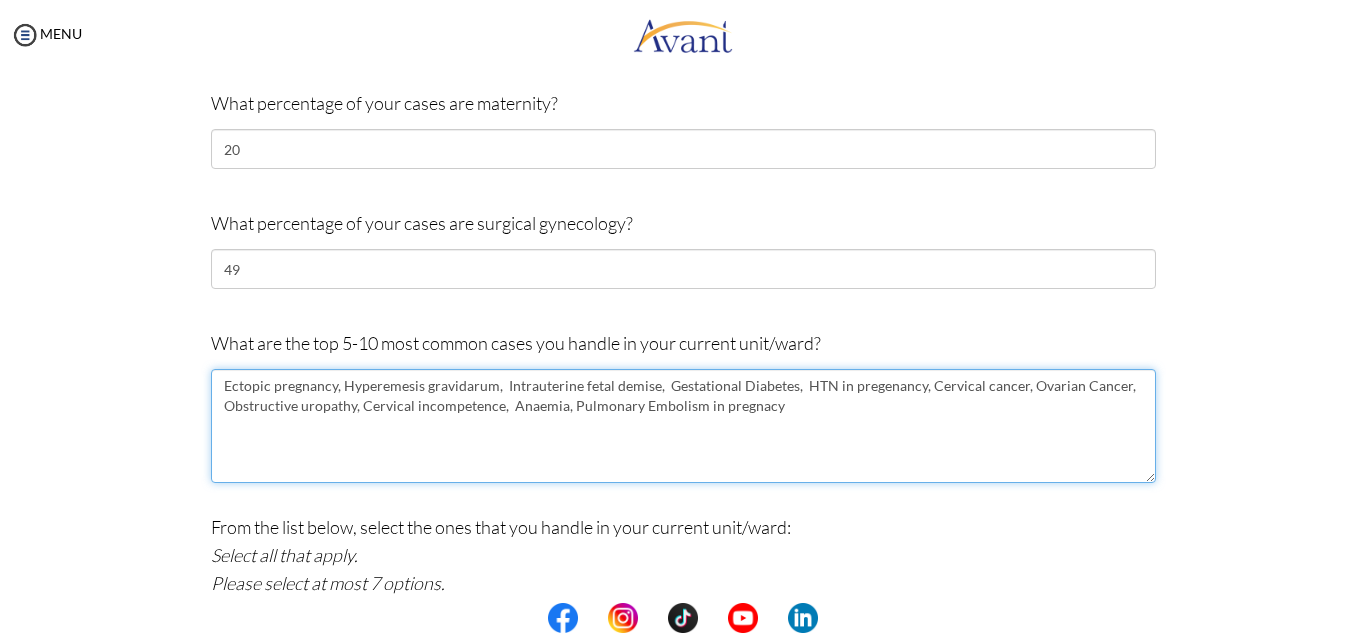 click on "Ectopic pregnancy, Hyperemesis gravidarum,  Intrauterine fetal demise,  Gestational Diabetes,  HTN in pregenancy, Cervical cancer, Ovarian Cancer,  Obstructive uropathy, Cervical incompetence,  Anaemia, Pulmonary Embolism in pregnacy" at bounding box center (683, 426) 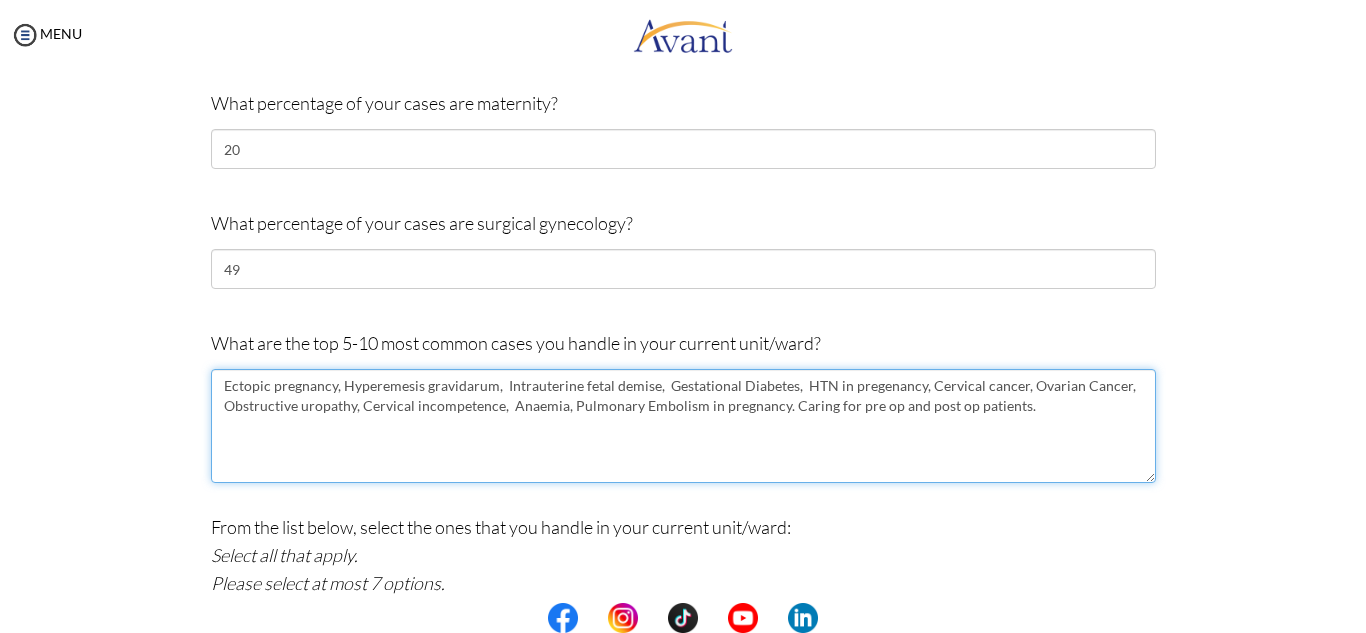 type on "Ectopic pregnancy, Hyperemesis gravidarum,  Intrauterine fetal demise,  Gestational Diabetes,  HTN in pregenancy, Cervical cancer, Ovarian Cancer,  Obstructive uropathy, Cervical incompetence,  Anaemia, Pulmonary Embolism in pregnancy. Caring for pre op and post op patients." 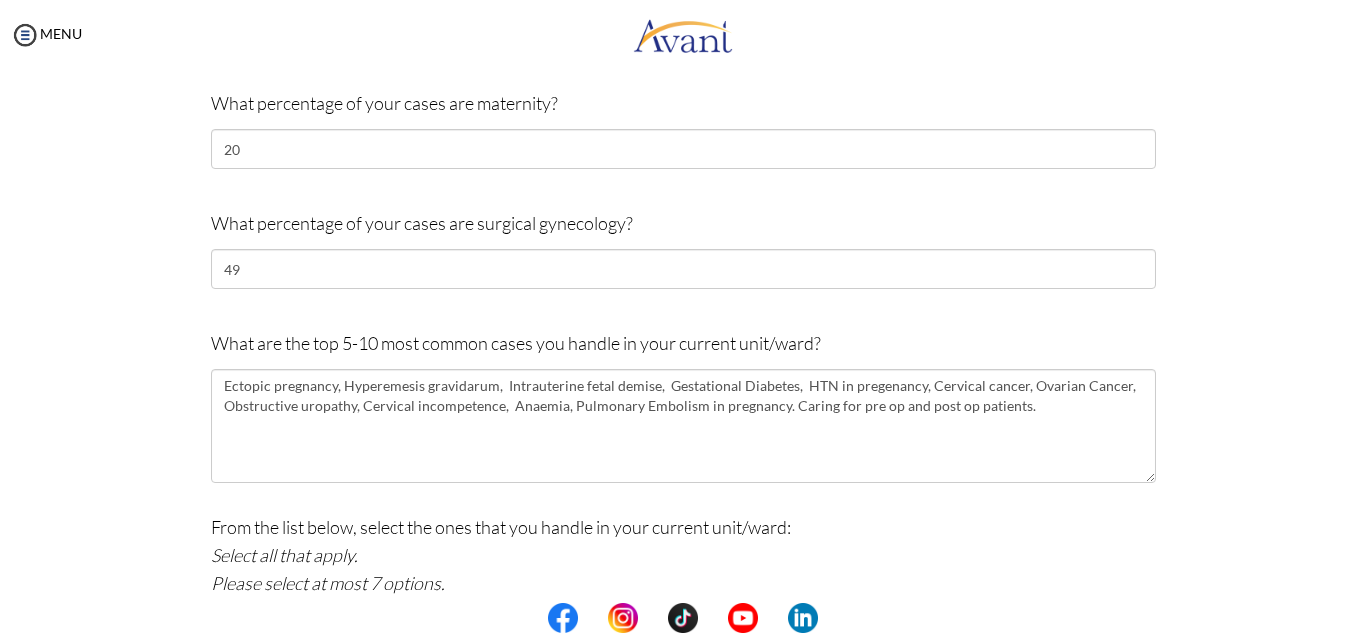 click on "Are you currently in school now?
Yes
No
Have you taken the NCLEX-RN exam before
Yes, and I passed!
Yes, and I did not pass.
No
I am scheduled to take the NCLEX at a future date.
Please share how many times you took the NCLEX and the dates you took each attempt.
I have taken the NCLEX  twice. The dates I took the NCLEX are [MONTH] [NUMBER] [YEAR] and [MONTH] [NUMBER] [YEAR].
When are you scheduled to take the NCLEX?
Have you taken an English proficiency exam? For example: IELTS, TOEFL, PTE, OET, etc.
Yes
1" at bounding box center [683, 263] 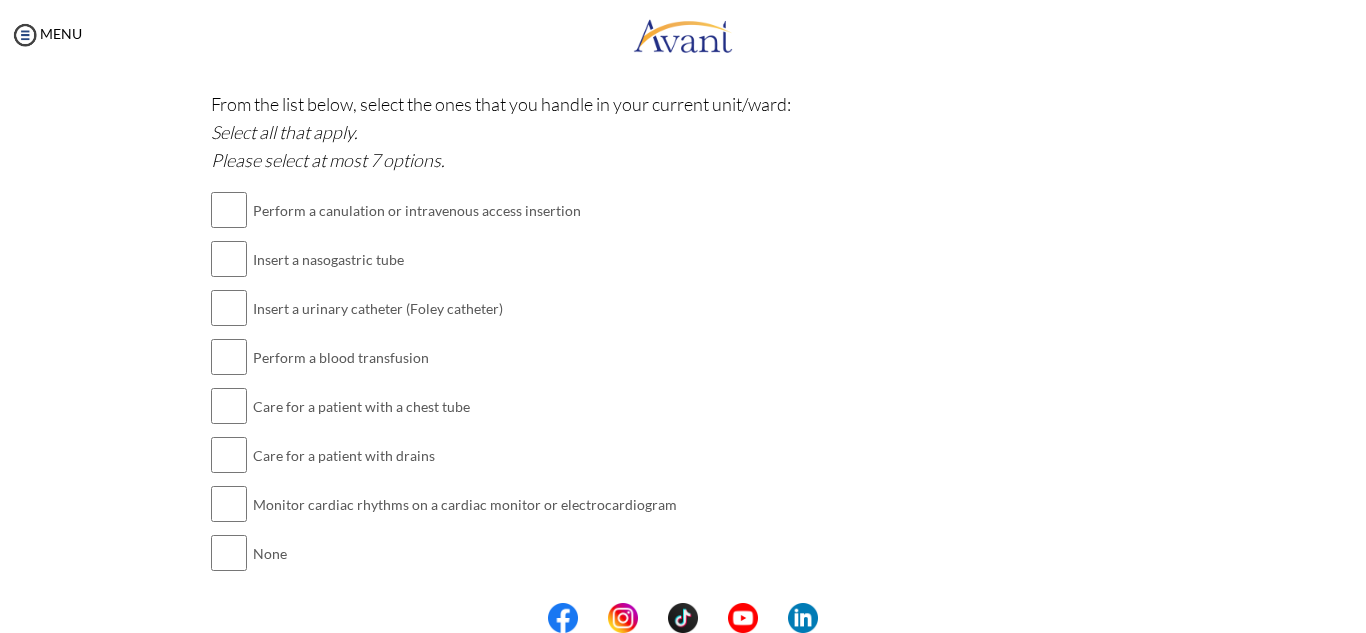 scroll, scrollTop: 1149, scrollLeft: 0, axis: vertical 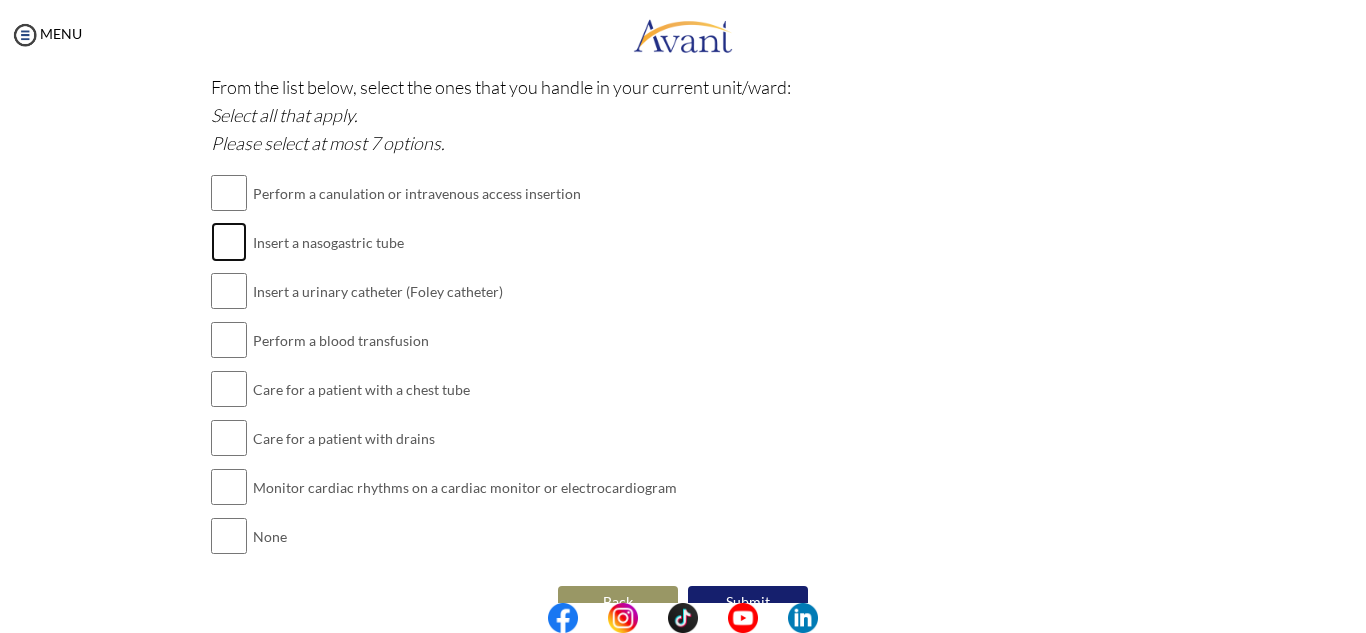 click at bounding box center (229, 242) 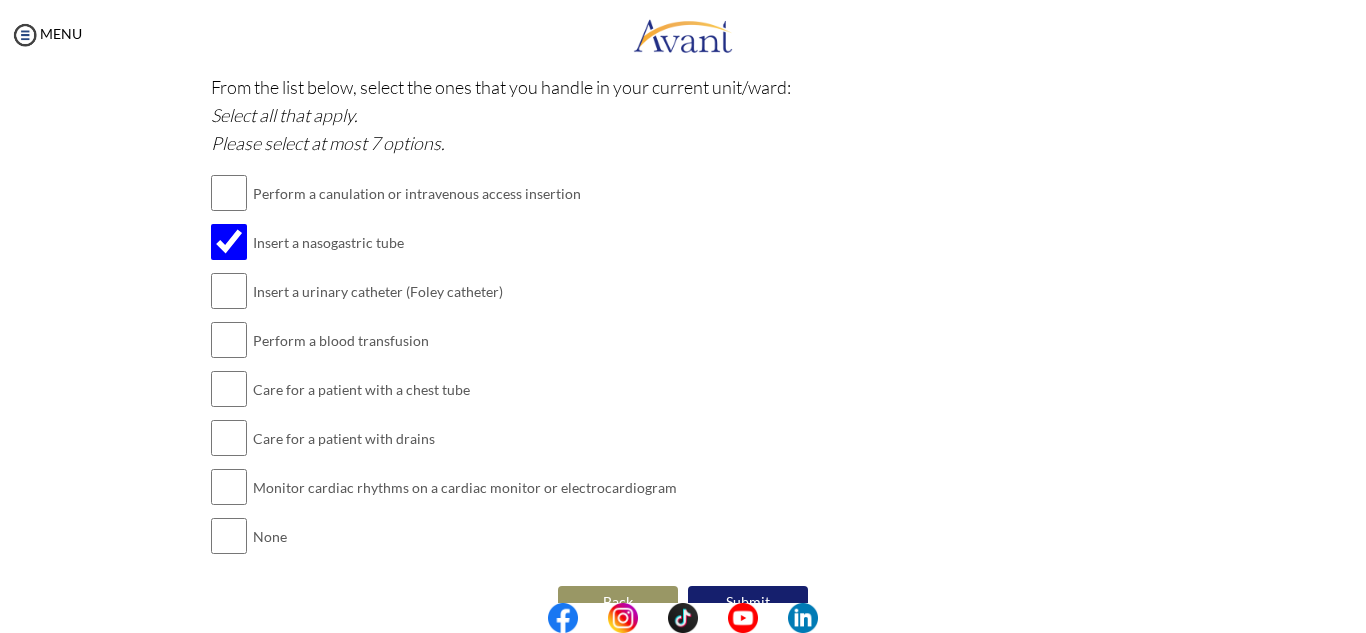 click at bounding box center [229, 291] 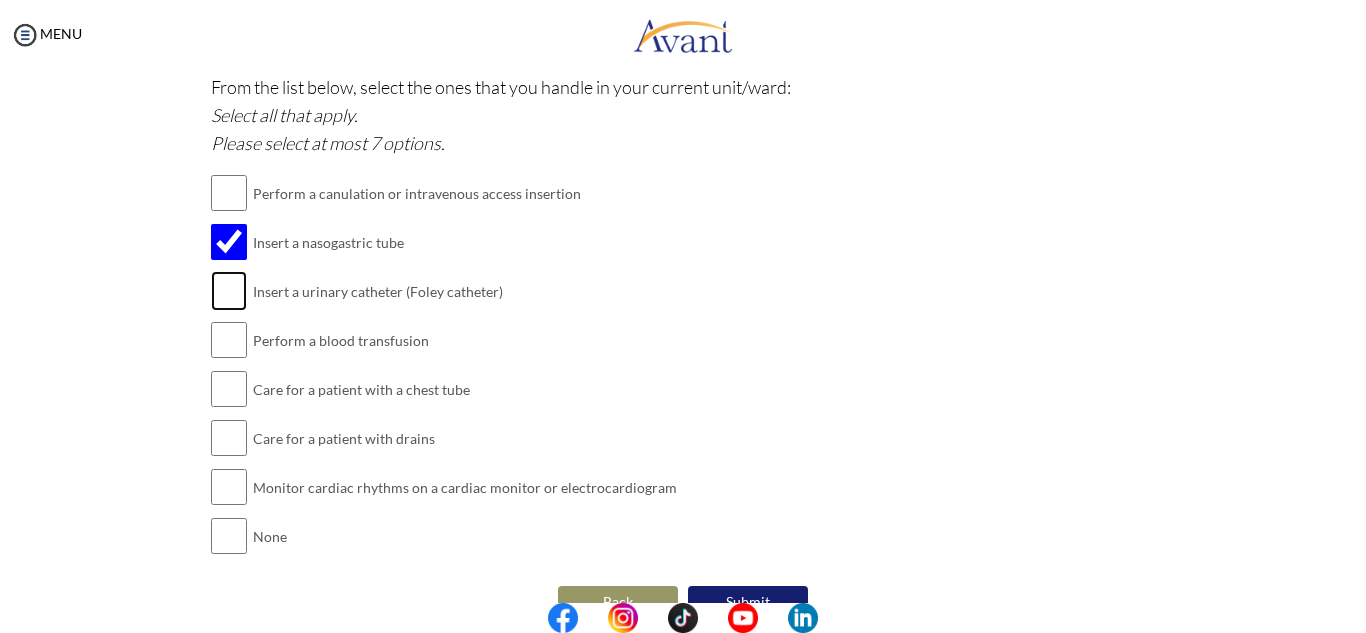 click at bounding box center (229, 291) 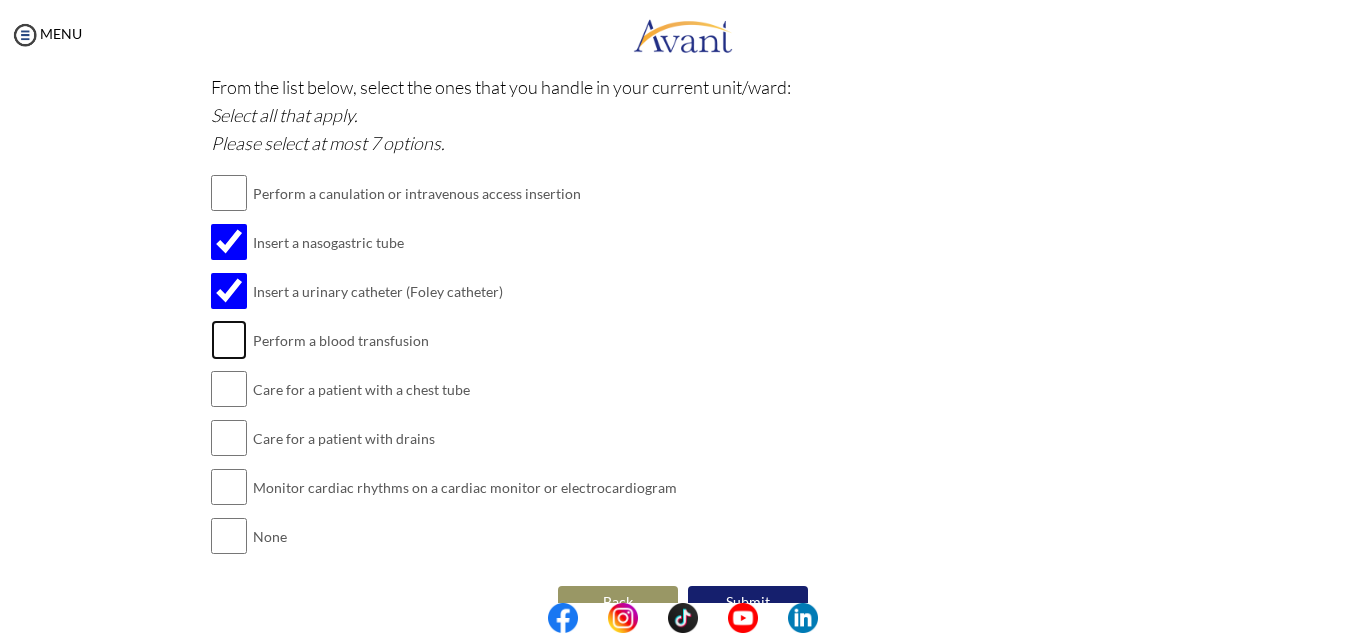click at bounding box center (229, 340) 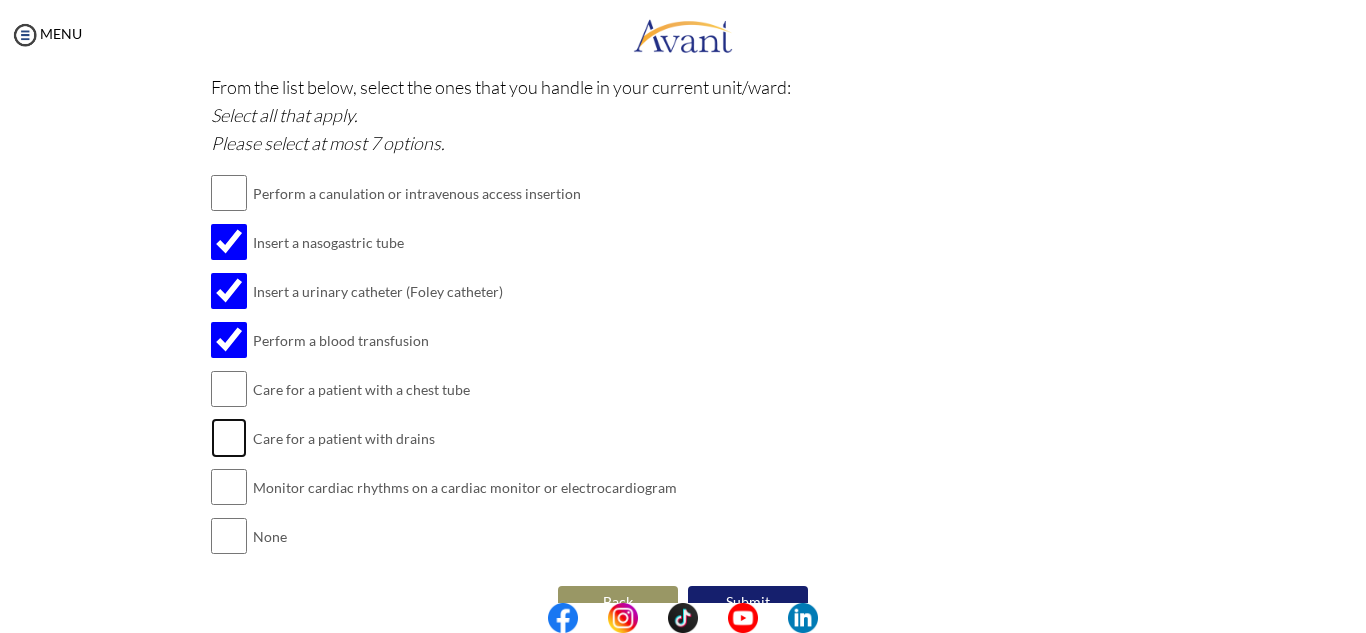click at bounding box center (229, 438) 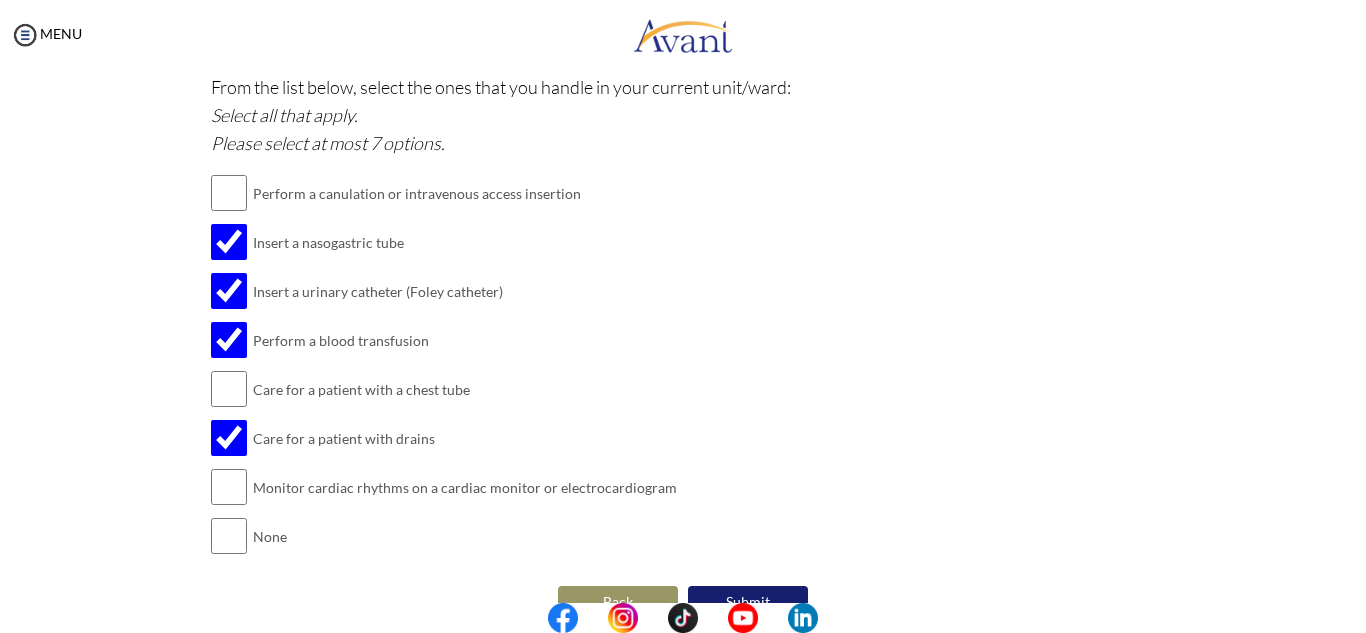 click on "From the list below, select the ones that you handle in your current unit/ward: Select all that apply. Please select at most 7 options." at bounding box center [683, 115] 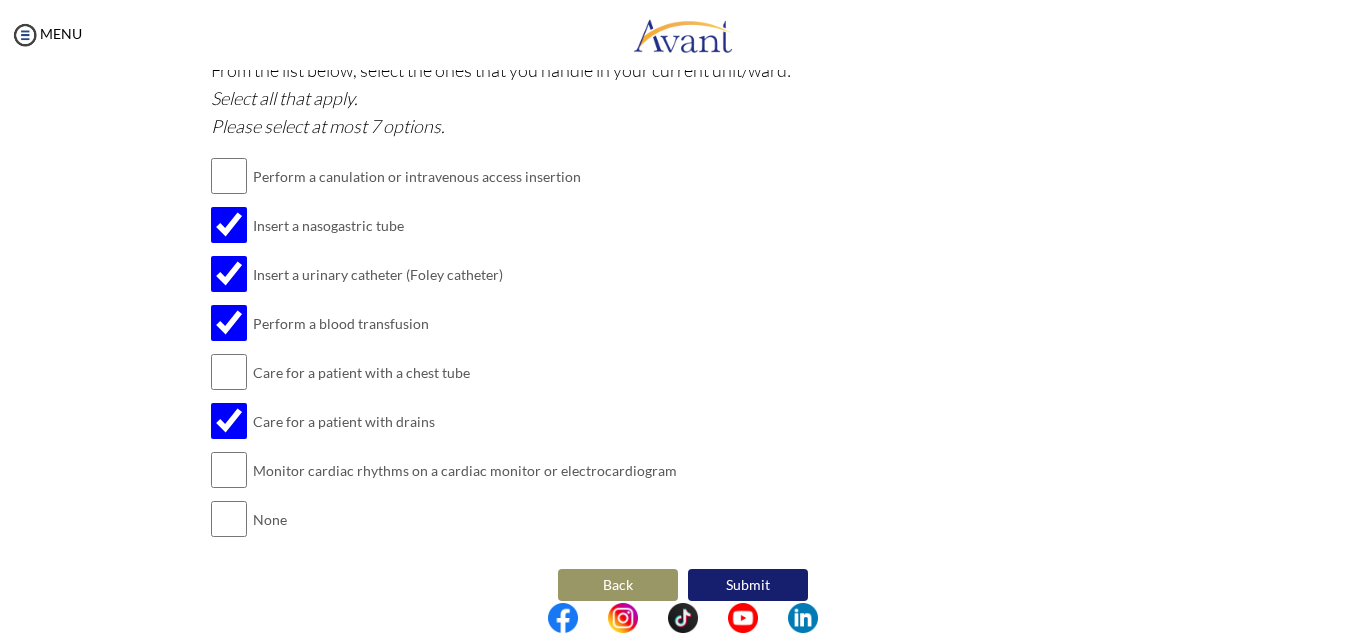 scroll, scrollTop: 1189, scrollLeft: 0, axis: vertical 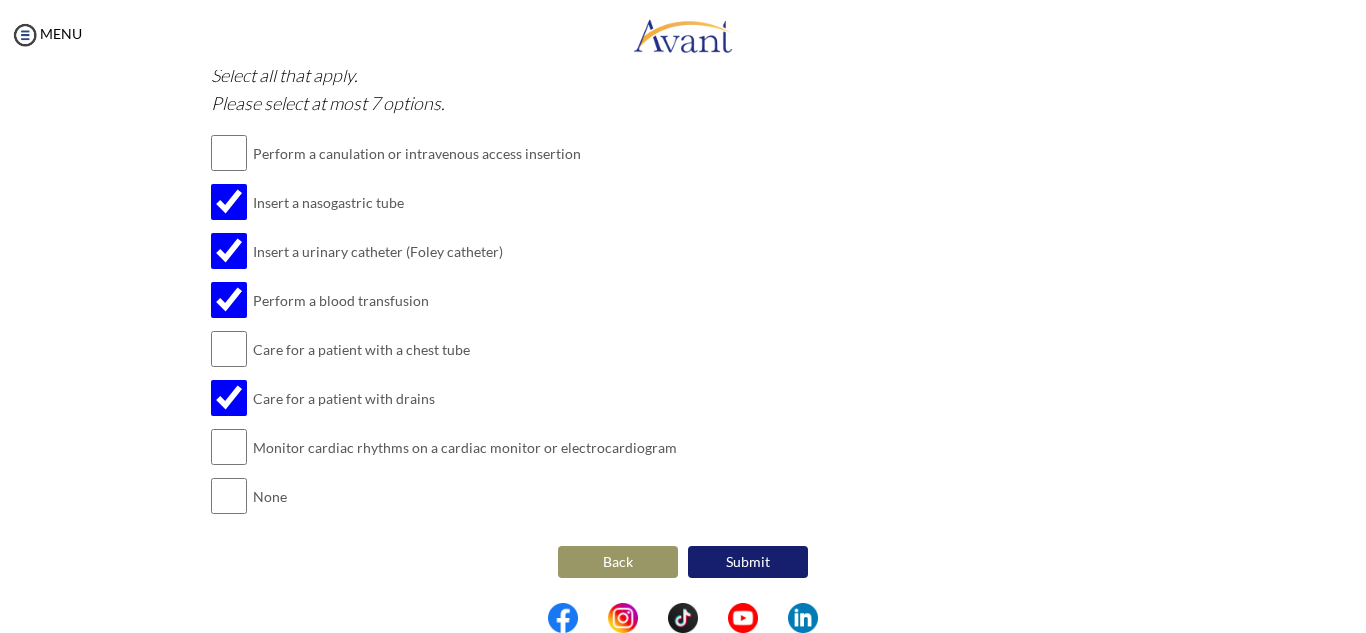 click on "From the list below, select the ones that you handle in your current unit/ward: Select all that apply. Please select at most 7 options.
Perform a canulation or intravenous access insertion
Insert a nasogastric tube
Insert a urinary catheter (Foley catheter)
Perform a blood transfusion
Care for a patient with a chest tube
Care for a patient with drains
Monitor cardiac rhythms on a cardiac monitor or electrocardiogram
None" at bounding box center (683, 287) 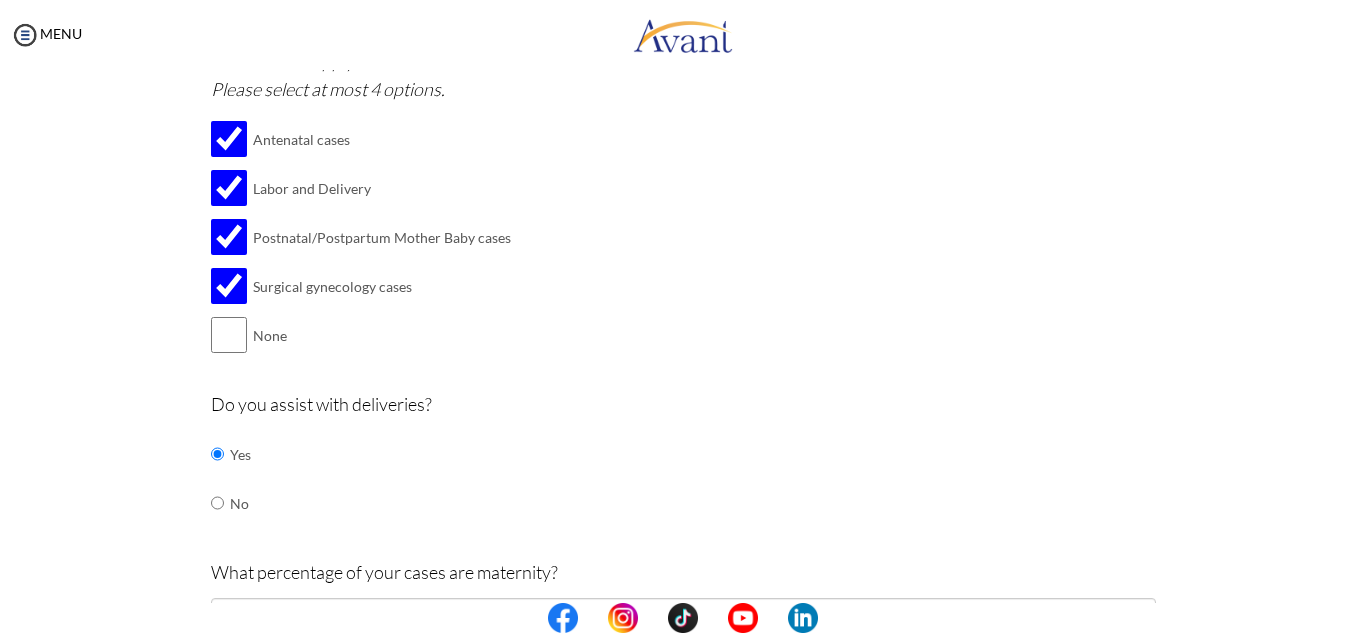 scroll, scrollTop: 280, scrollLeft: 0, axis: vertical 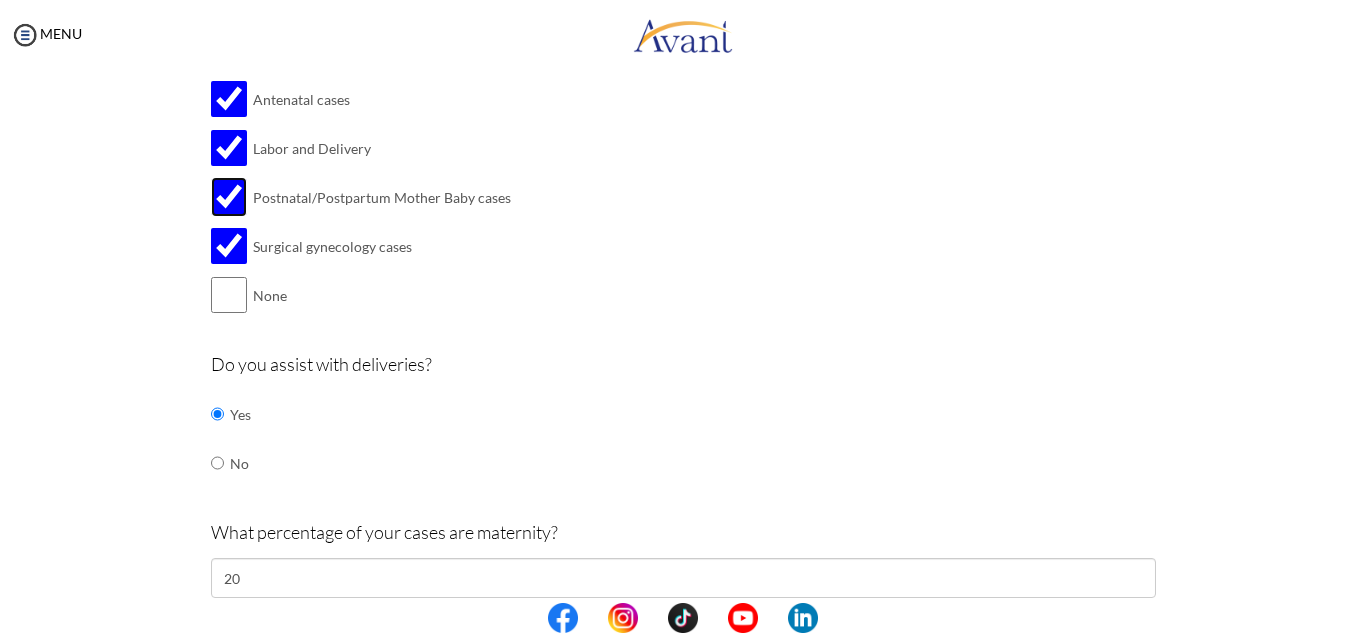 click at bounding box center (229, 197) 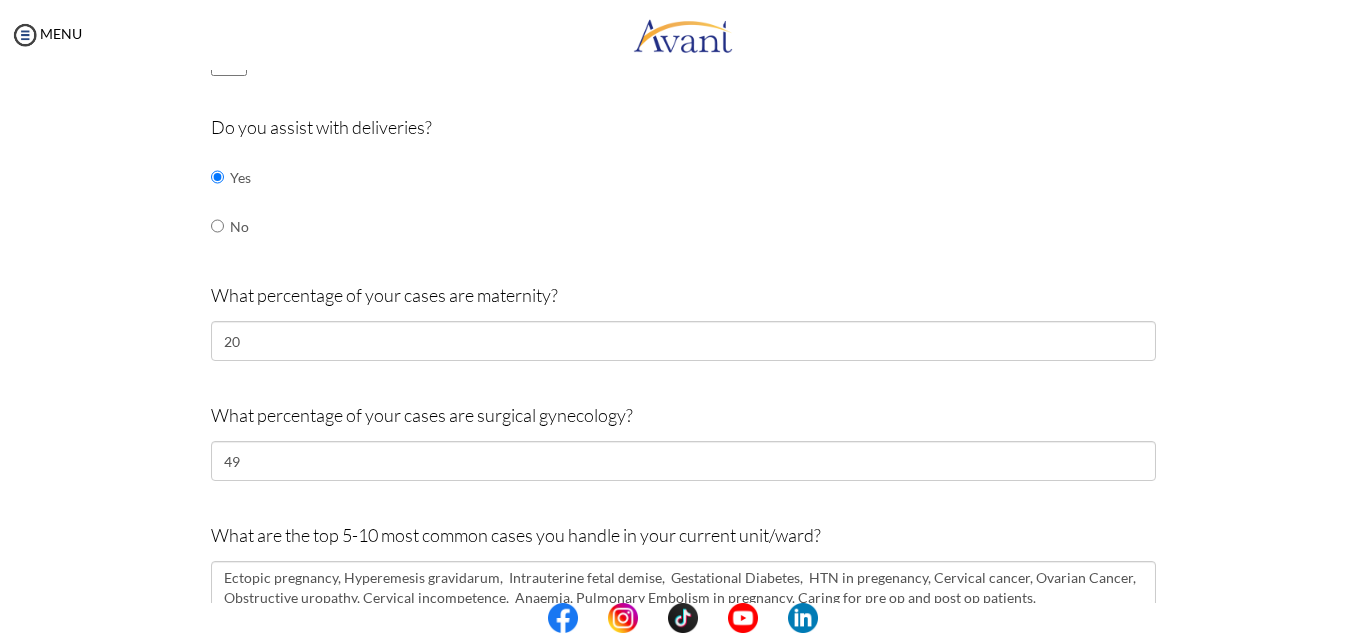 scroll, scrollTop: 520, scrollLeft: 0, axis: vertical 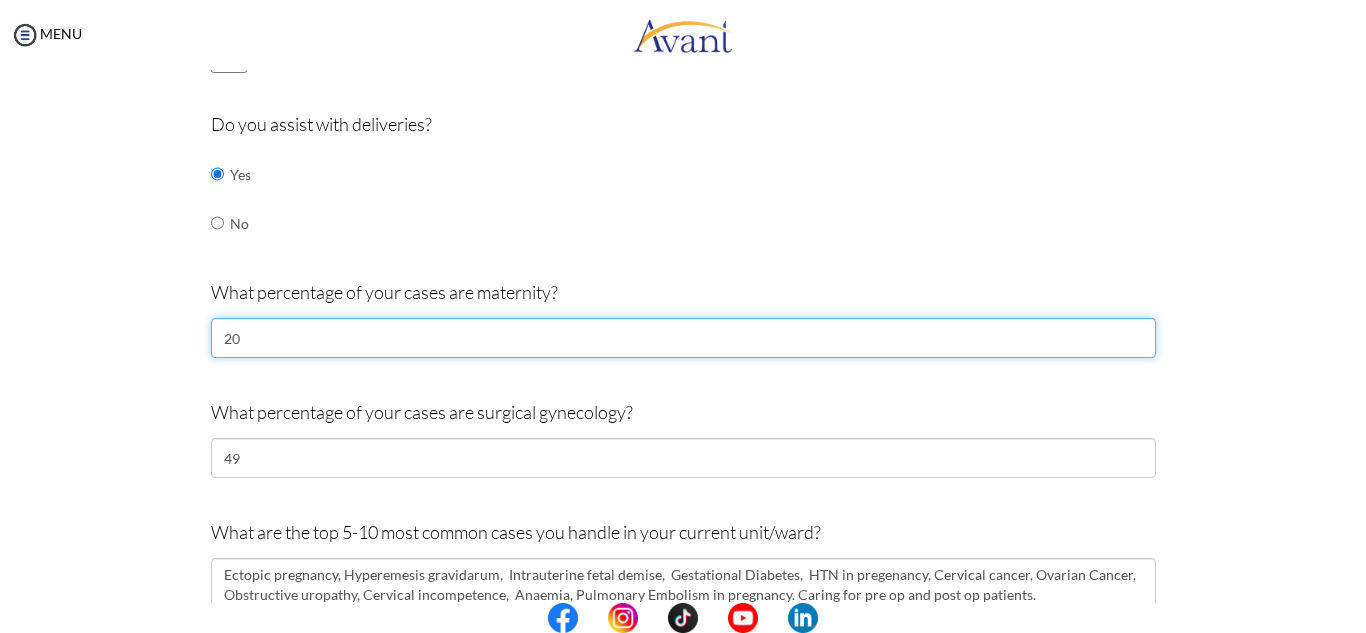 click on "20" at bounding box center [683, 338] 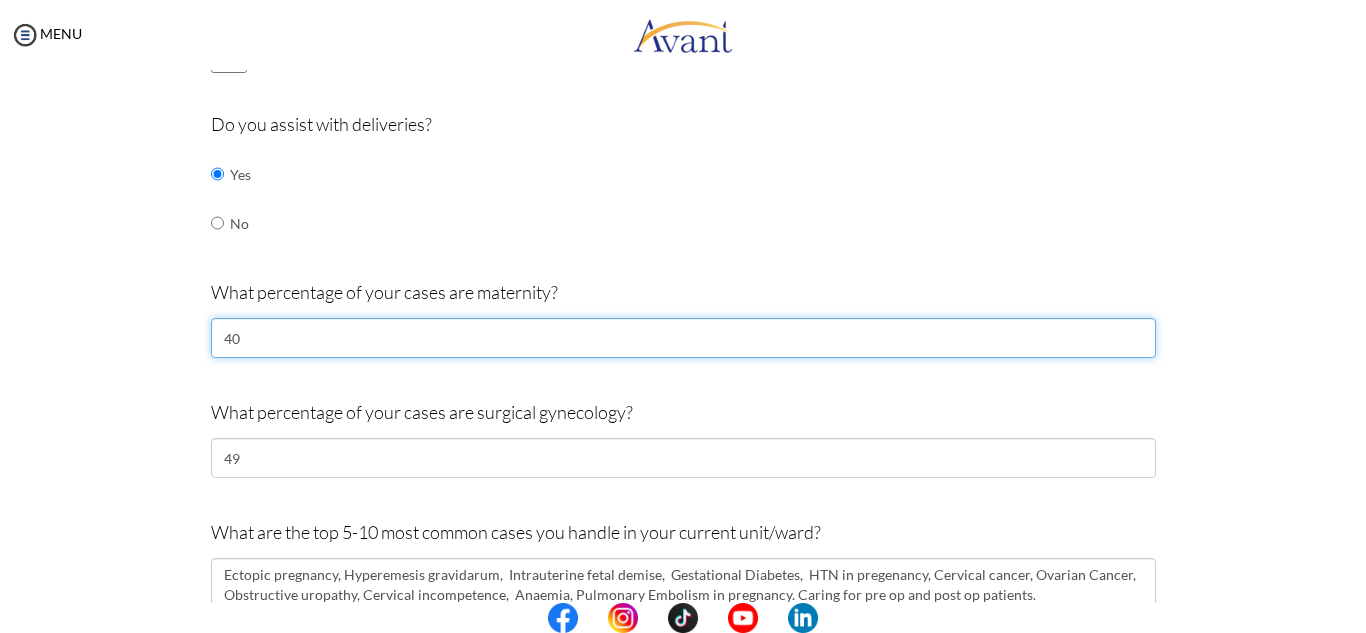 type on "40" 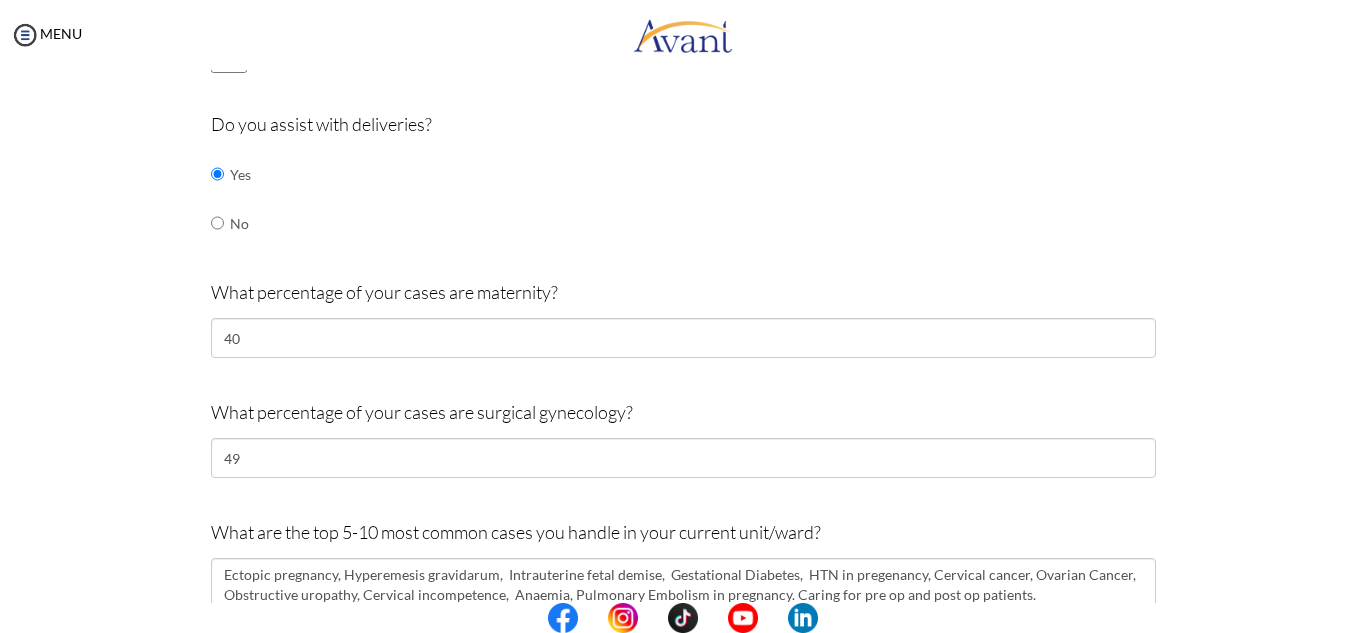 click on "Pre-Interview Survey
Are you currently in school now?
Yes
No
Have you taken the NCLEX-RN exam before
Yes, and I passed!
Yes, and I did not pass.
No
I am scheduled to take the NCLEX at a future date.
Please share how many times you took the NCLEX and the dates you took each attempt.
I have taken the NCLEX  twice. The dates I took the NCLEX are July [MONTH] [YEAR] and March [MONTH] [YEAR].
When are you scheduled to take the NCLEX?
Have you taken an English proficiency exam? For example: IELTS, TOEFL, PTE, OET, etc.
1" at bounding box center [683, 471] 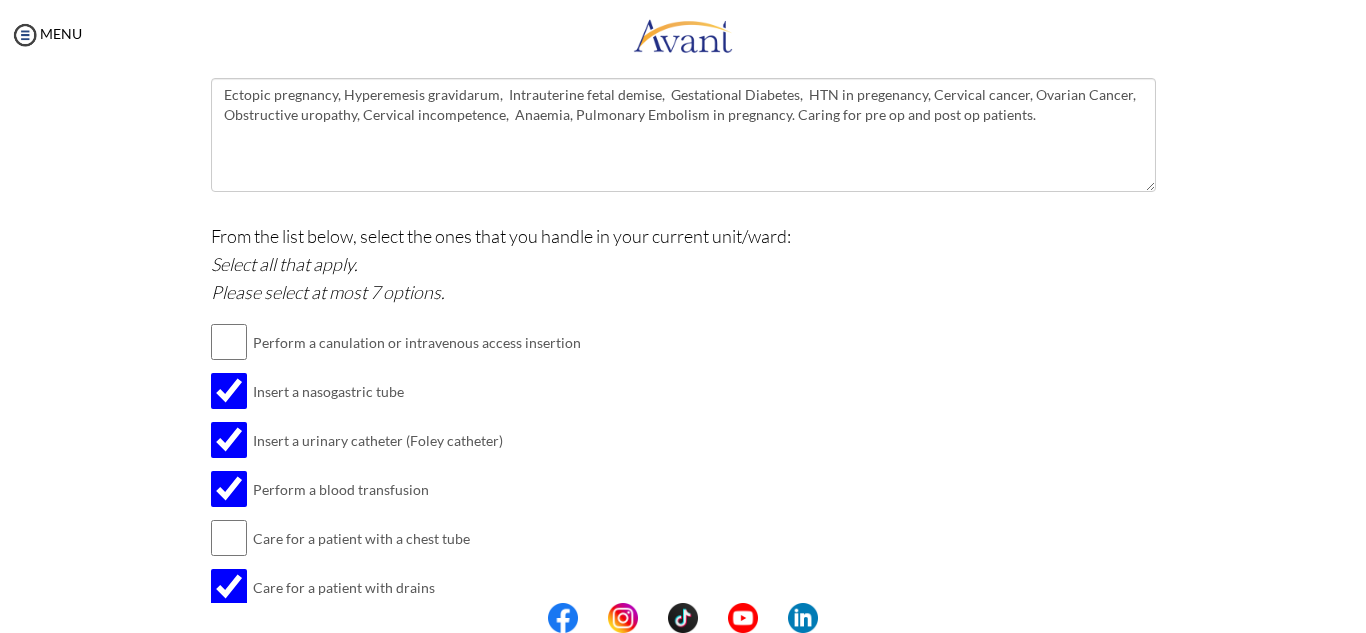 scroll, scrollTop: 1189, scrollLeft: 0, axis: vertical 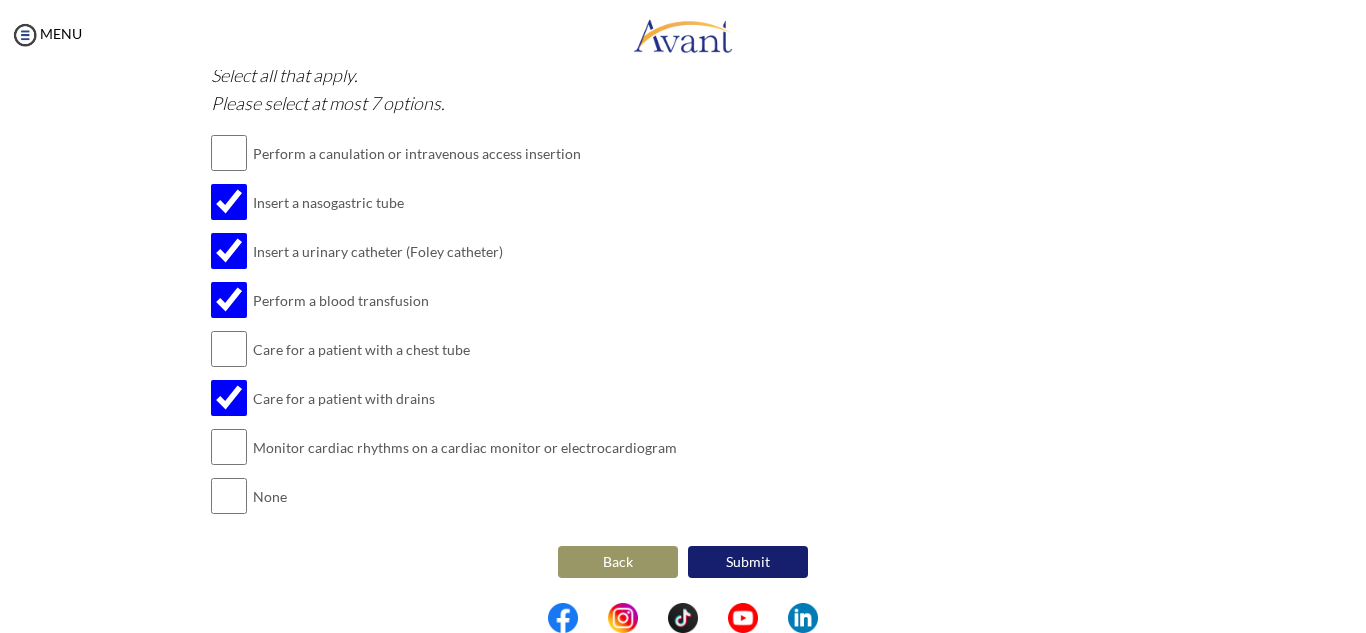 click on "Submit" at bounding box center [748, 562] 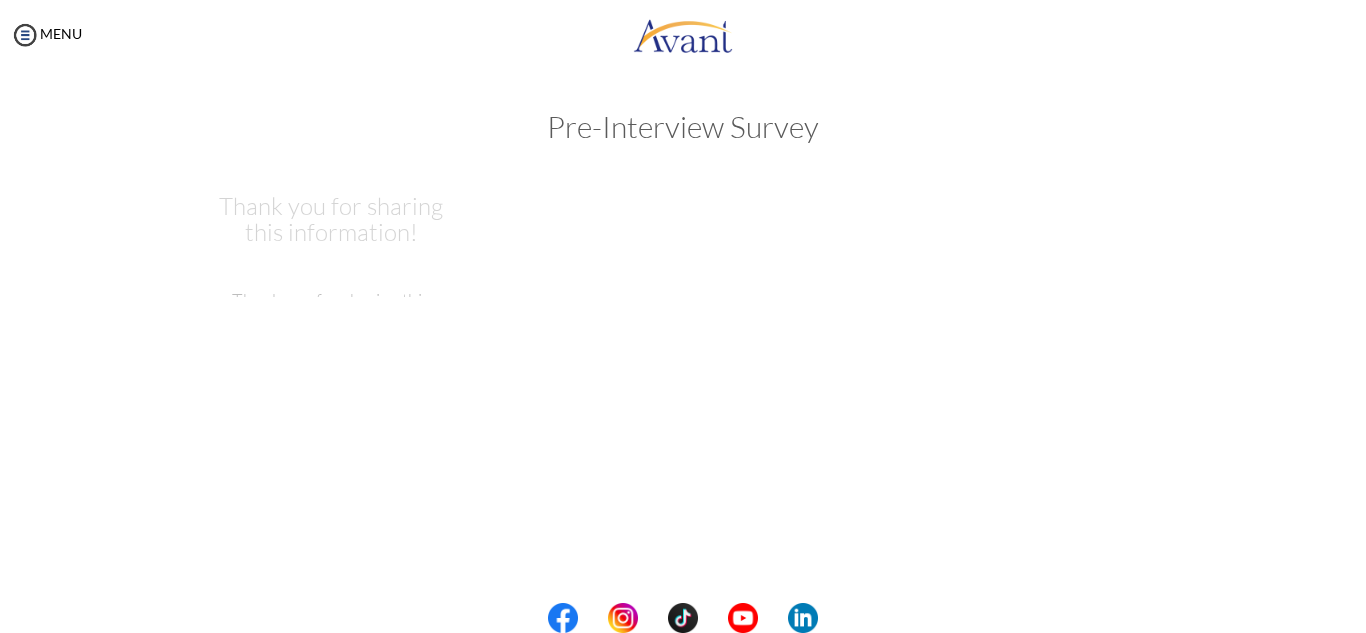 scroll, scrollTop: 0, scrollLeft: 0, axis: both 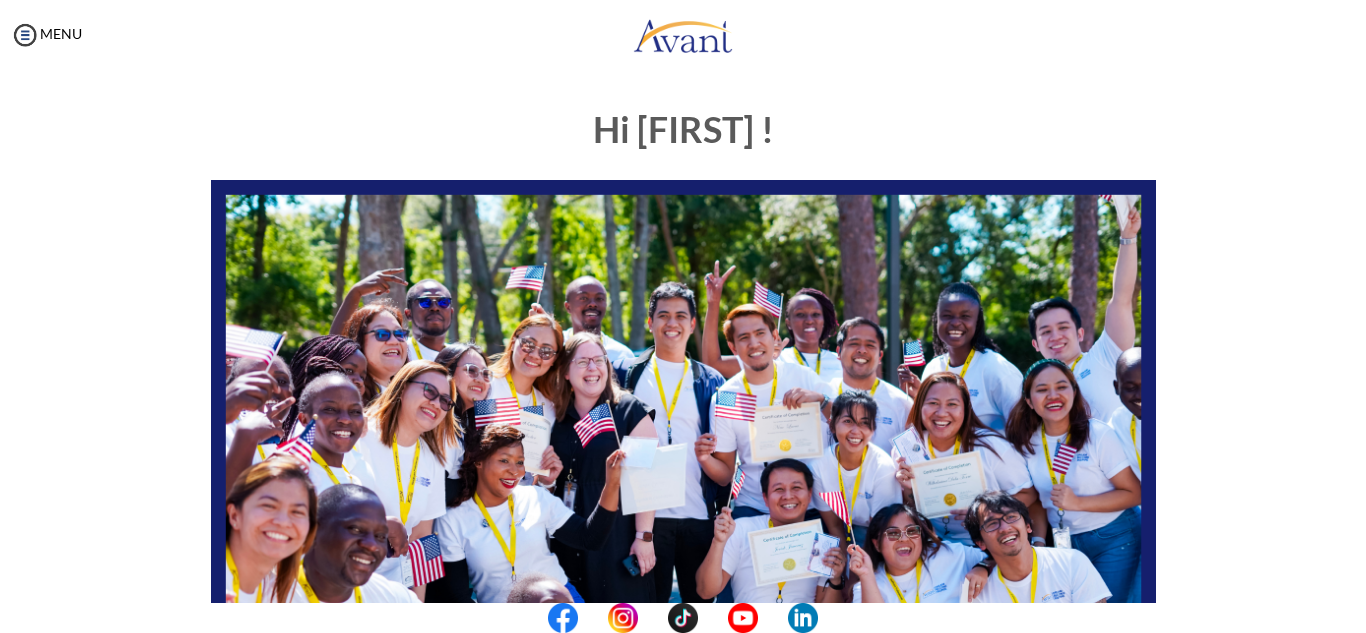 click on "Hi [FIRST] !
START HERE: Avant Video Library
My Process
My Resources
About Avant
Refer a Friend
Pre-Interview for test purposes only" at bounding box center [683, 575] 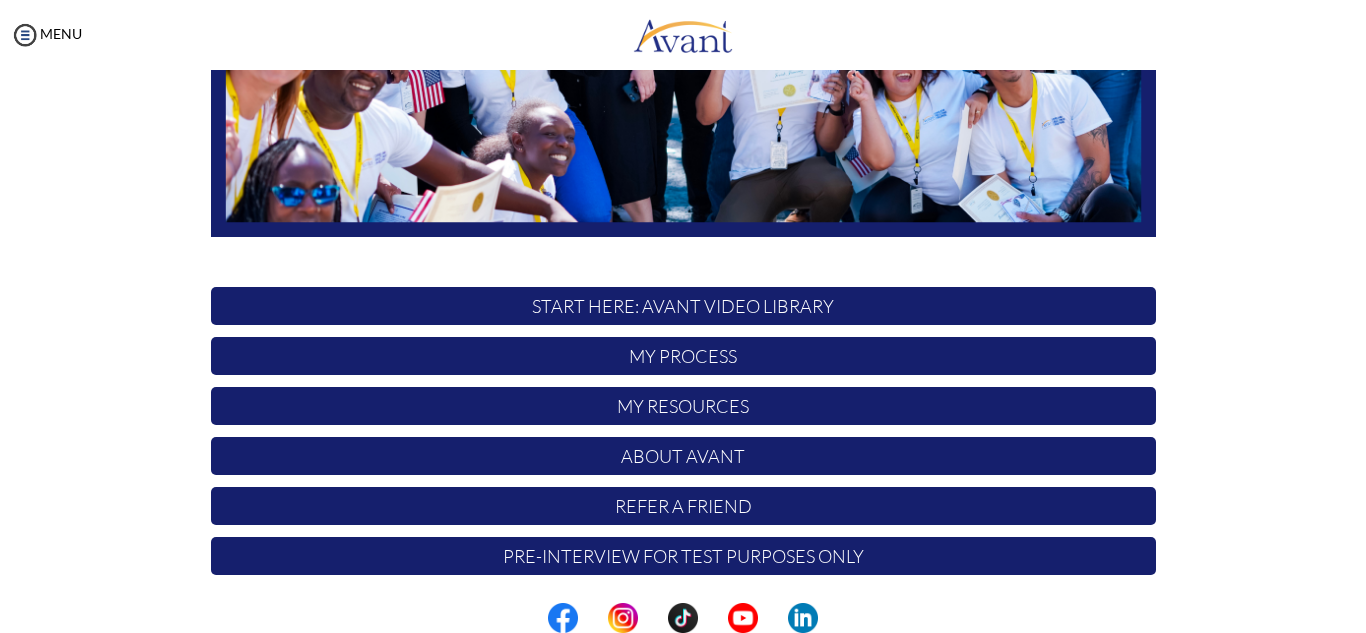 scroll, scrollTop: 478, scrollLeft: 0, axis: vertical 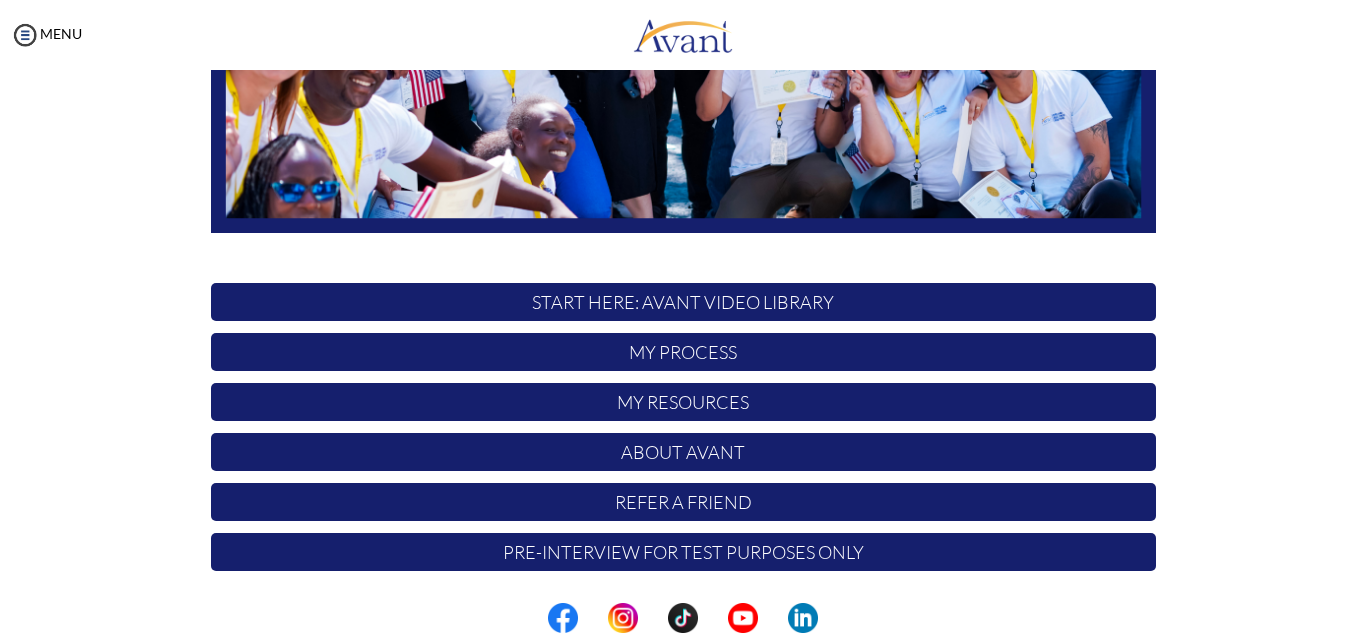 click on "My Process" at bounding box center [683, 352] 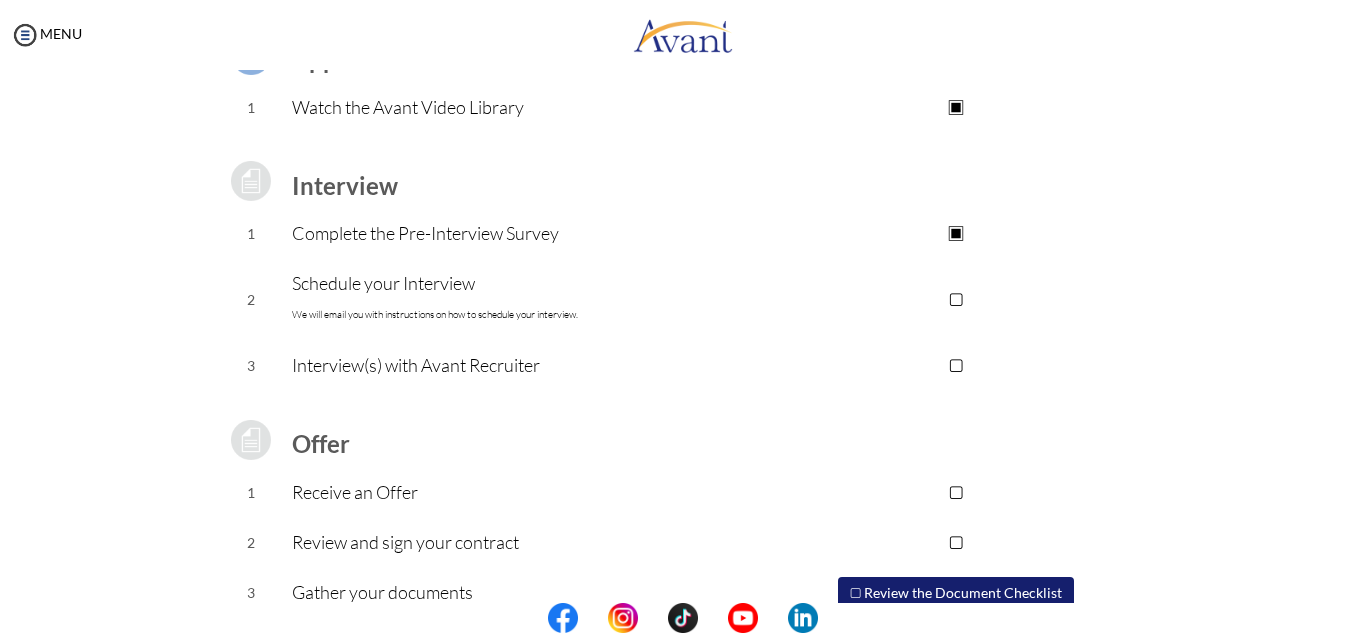 scroll, scrollTop: 212, scrollLeft: 0, axis: vertical 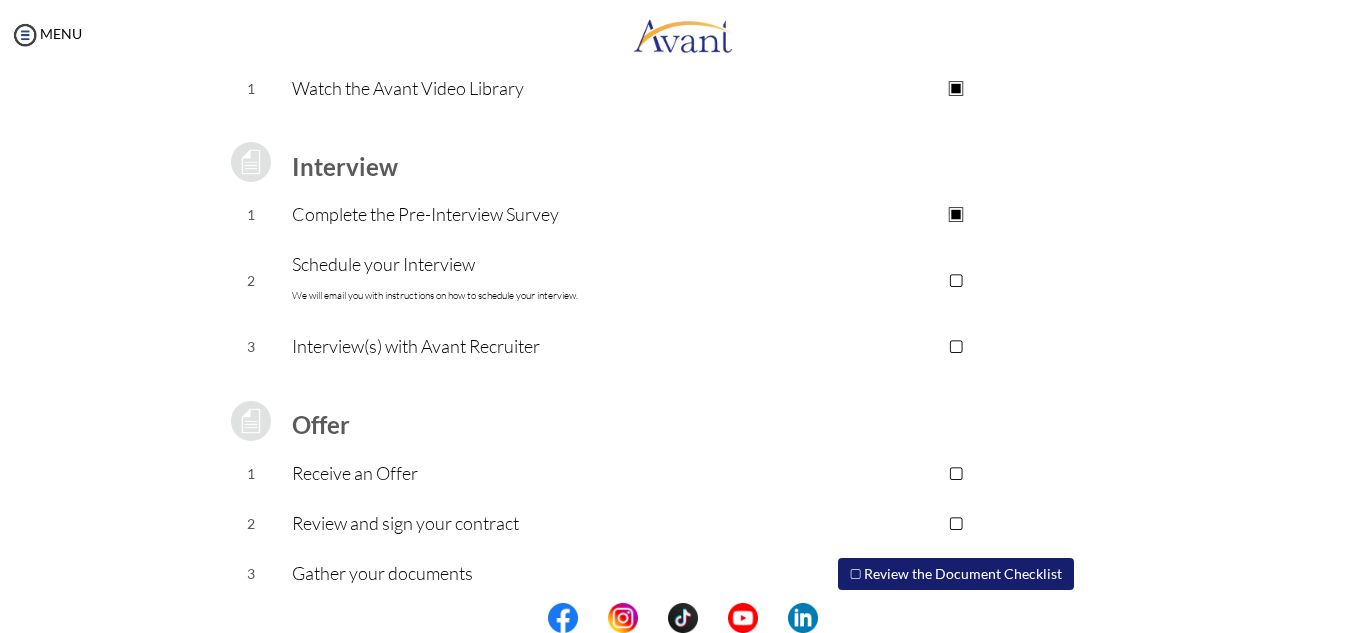 click on "▢" at bounding box center [955, 280] 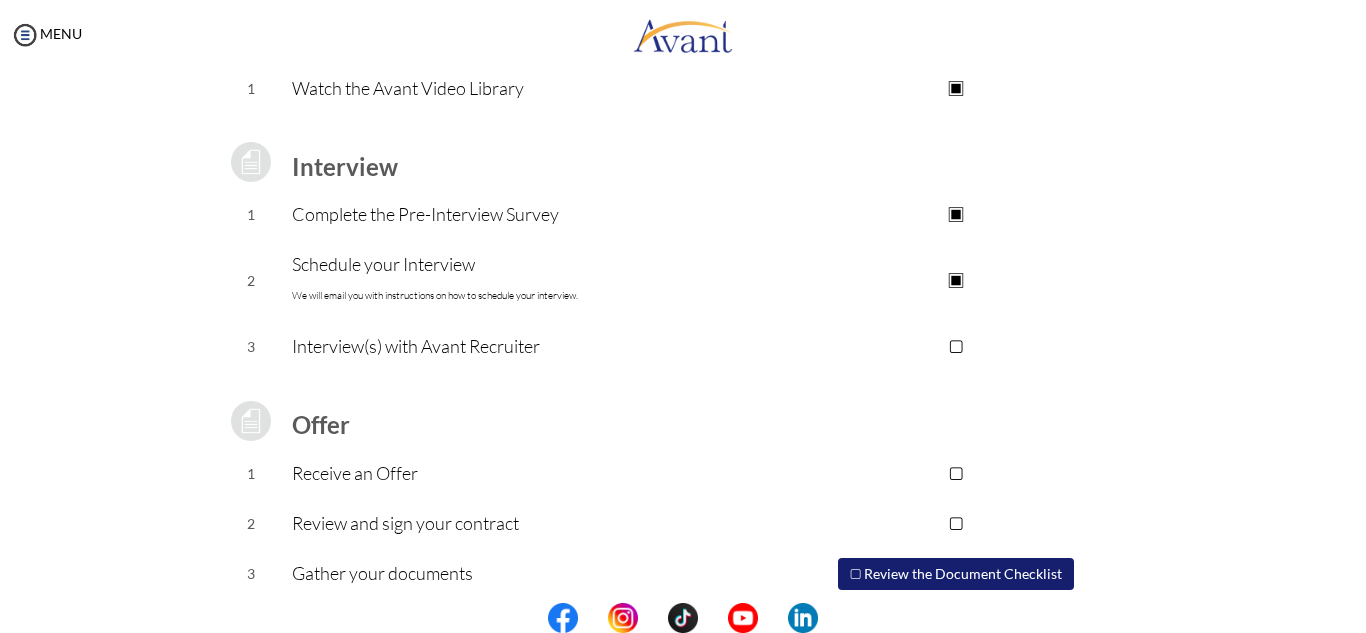 drag, startPoint x: 1349, startPoint y: 293, endPoint x: 1352, endPoint y: 347, distance: 54.08327 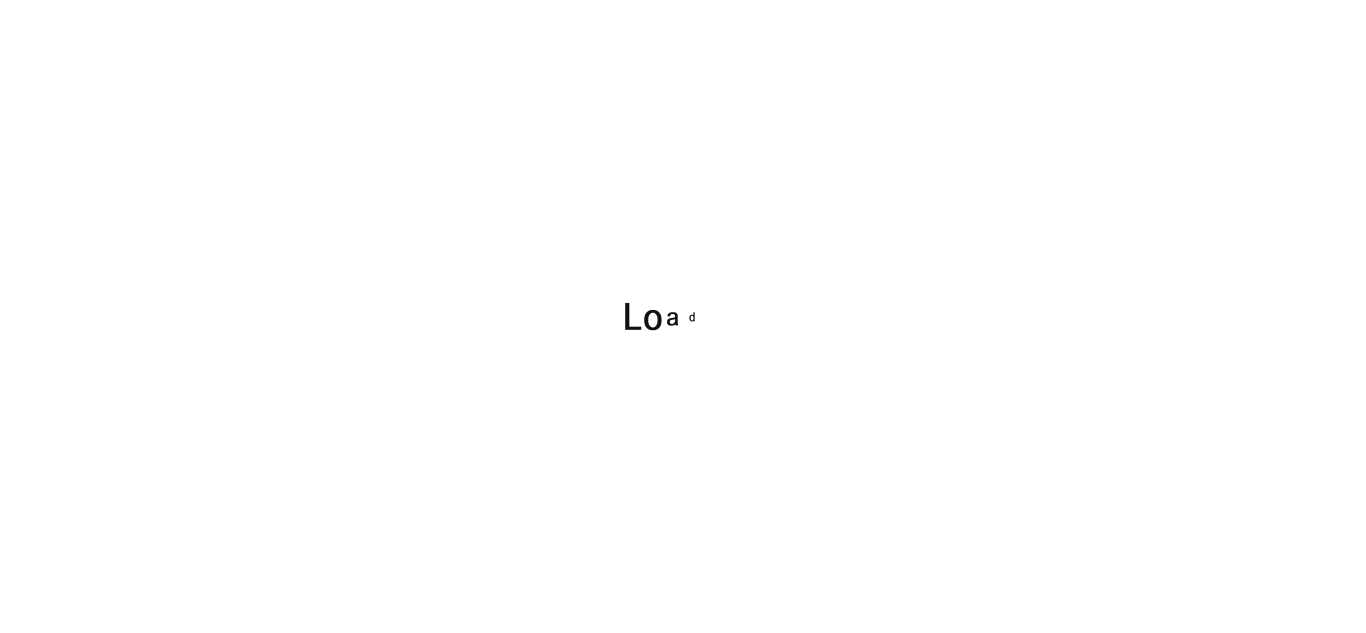 scroll, scrollTop: 0, scrollLeft: 0, axis: both 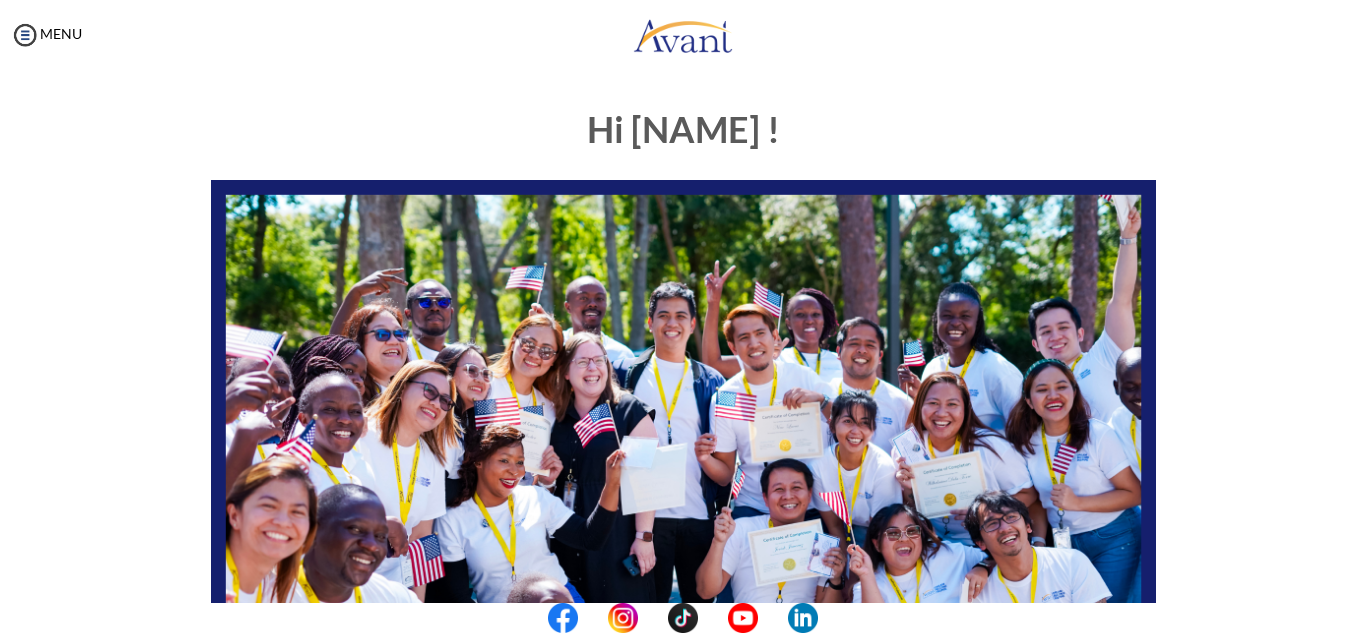 click on "Hi [FIRST] !
START HERE: Avant Video Library
My Process
My Resources
About Avant
Refer a Friend
Pre-Interview for test purposes only" at bounding box center [683, 625] 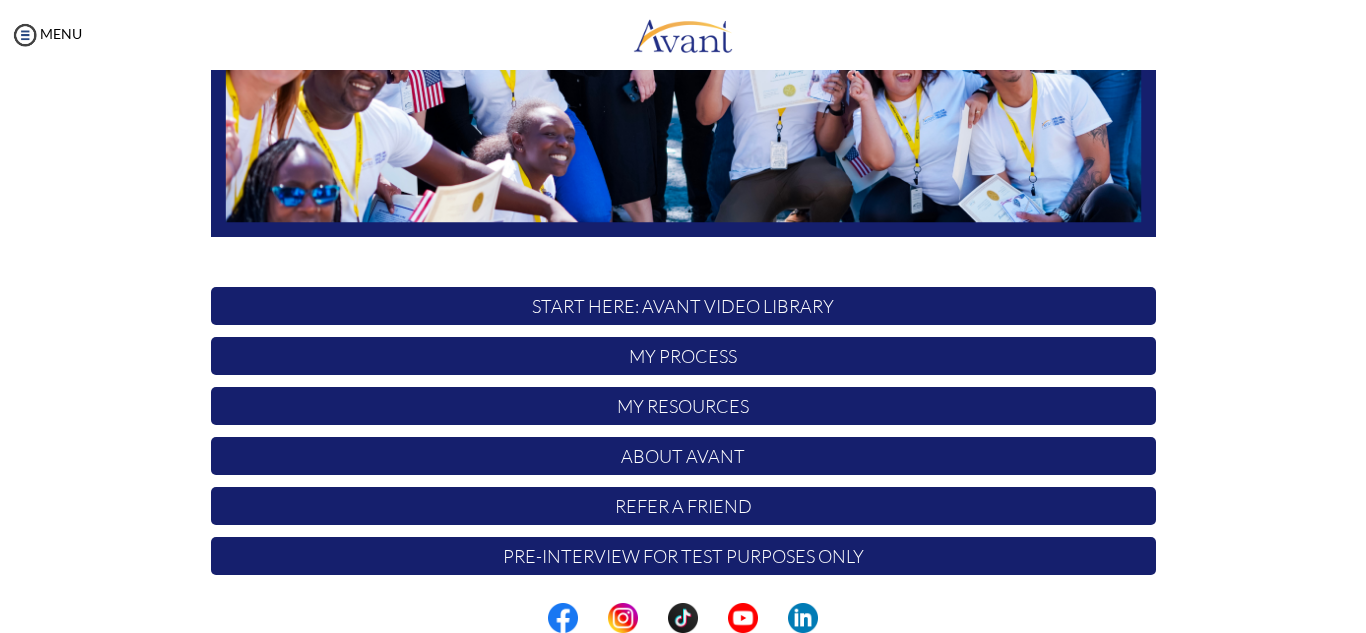 scroll, scrollTop: 478, scrollLeft: 0, axis: vertical 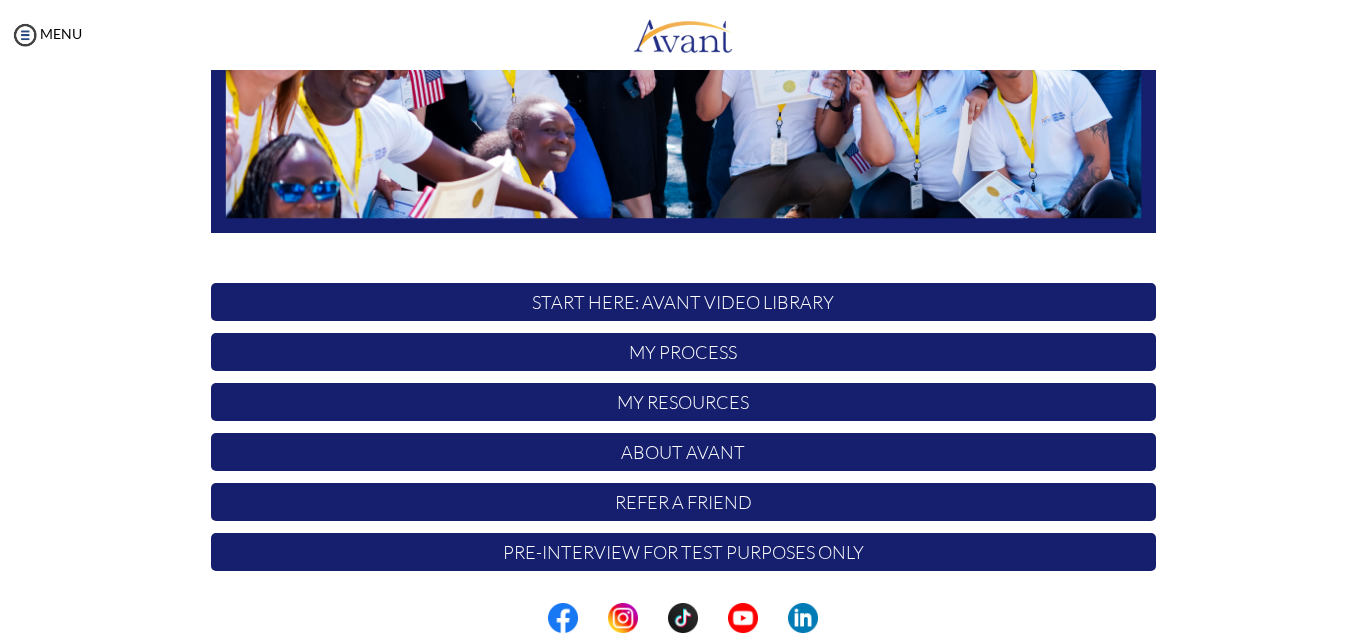 click on "START HERE: Avant Video Library" at bounding box center [683, 302] 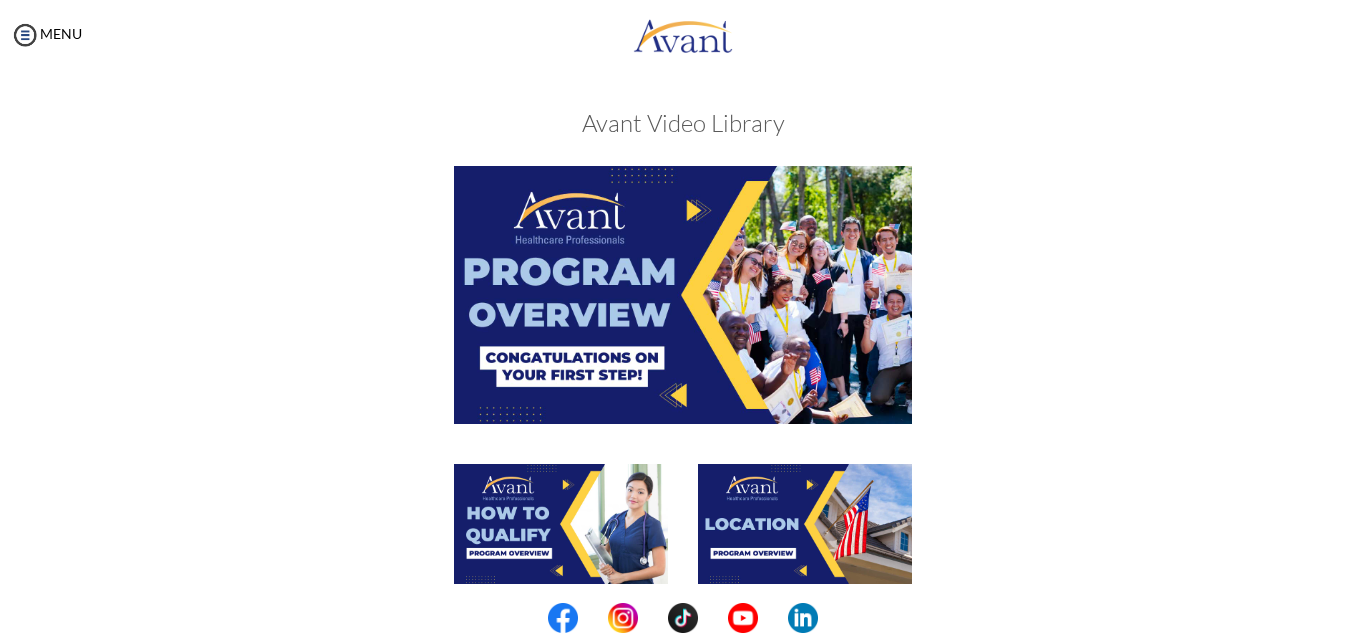 click at bounding box center [683, 294] 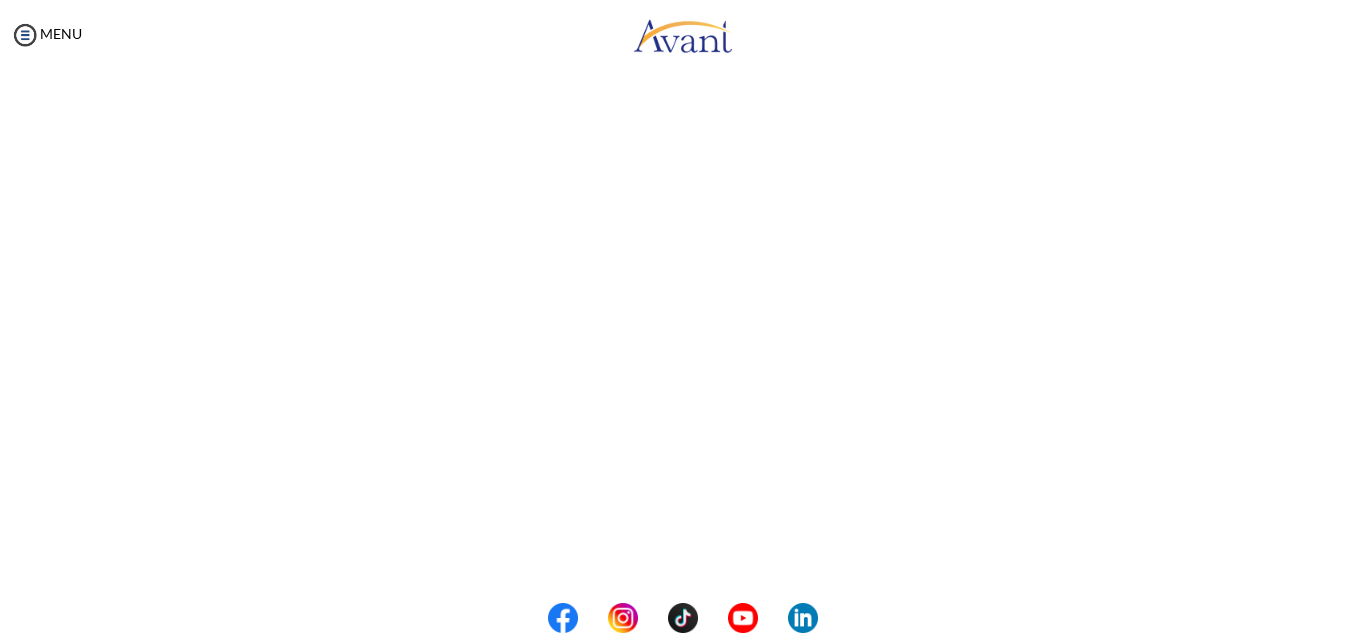 scroll, scrollTop: 153, scrollLeft: 0, axis: vertical 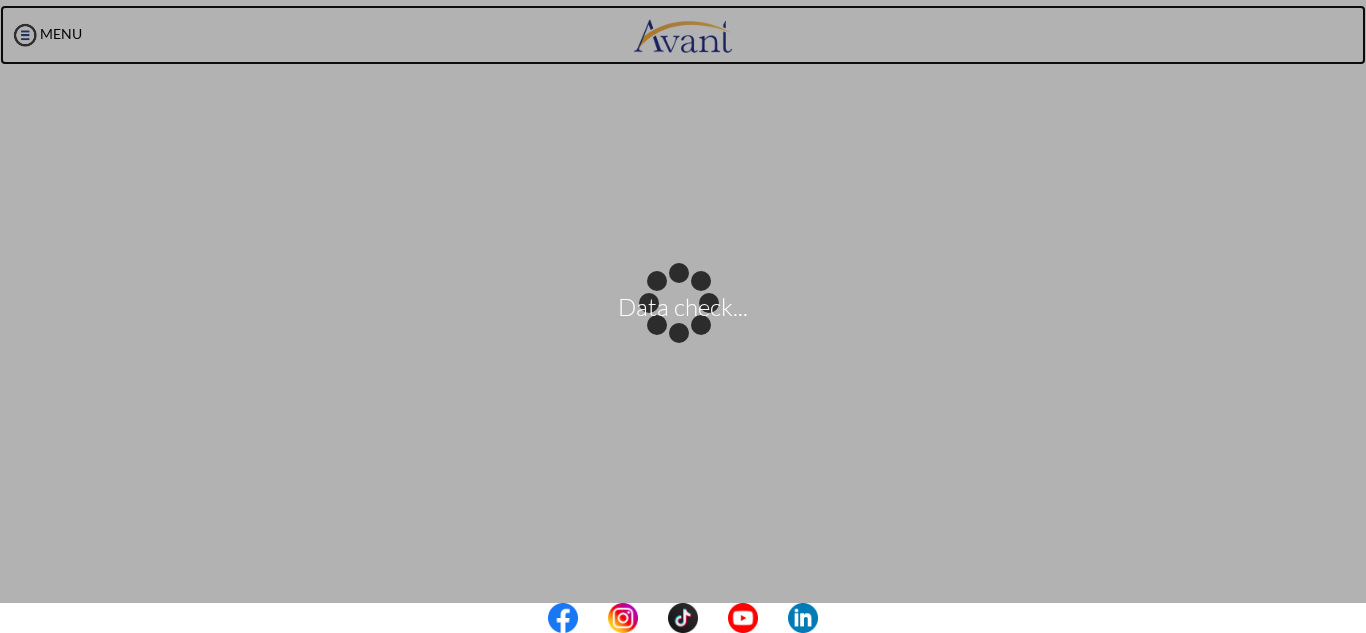 click on "Data check...
Maintenance break. Please come back in 2 hours.
MENU
My Status
What is the next step?
We would like you to watch the introductory video Begin with Avant
We would like you to watch the program video Watch Program Video
We would like you to complete English exam Take Language Test
We would like you to complete clinical assessment Take Clinical Test
We would like you to complete qualification survey Take Qualification Survey
We would like you to watch expectations video Watch Expectations Video
You will be contacted by recruiter to schedule a call.
Your application is being reviewed. Please check your email regularly.
Process Overview
Check off each step as you go to track your progress!" at bounding box center (683, 316) 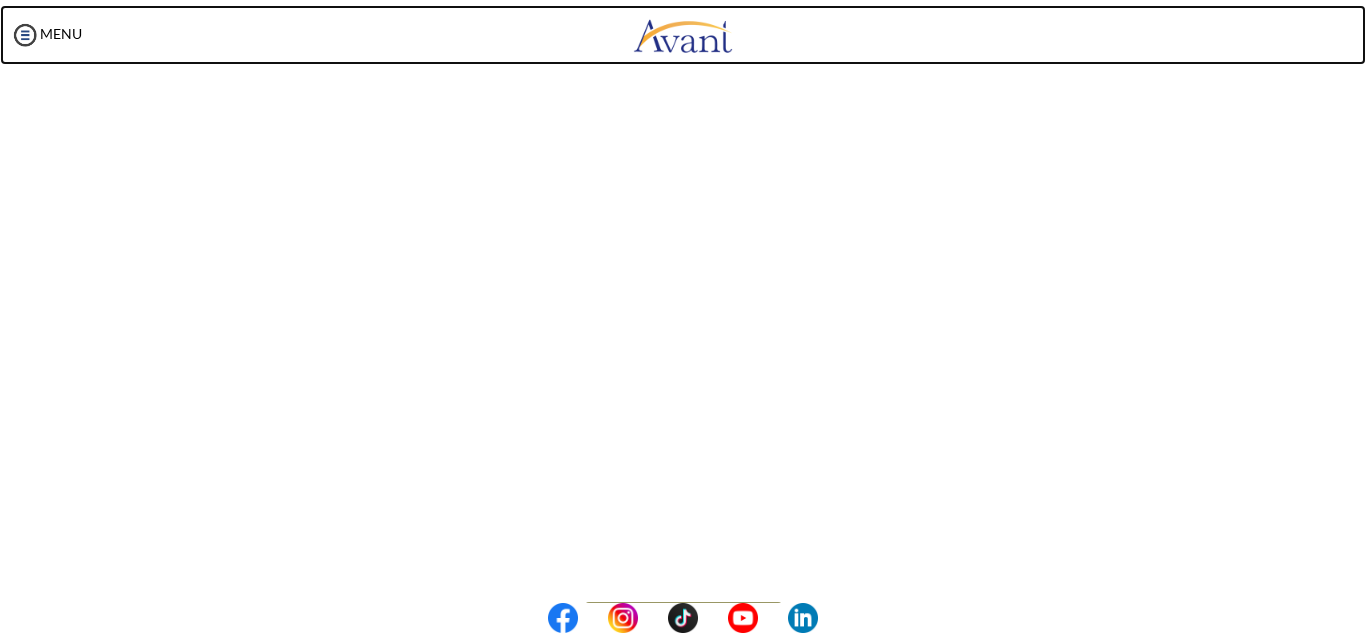 scroll, scrollTop: 288, scrollLeft: 0, axis: vertical 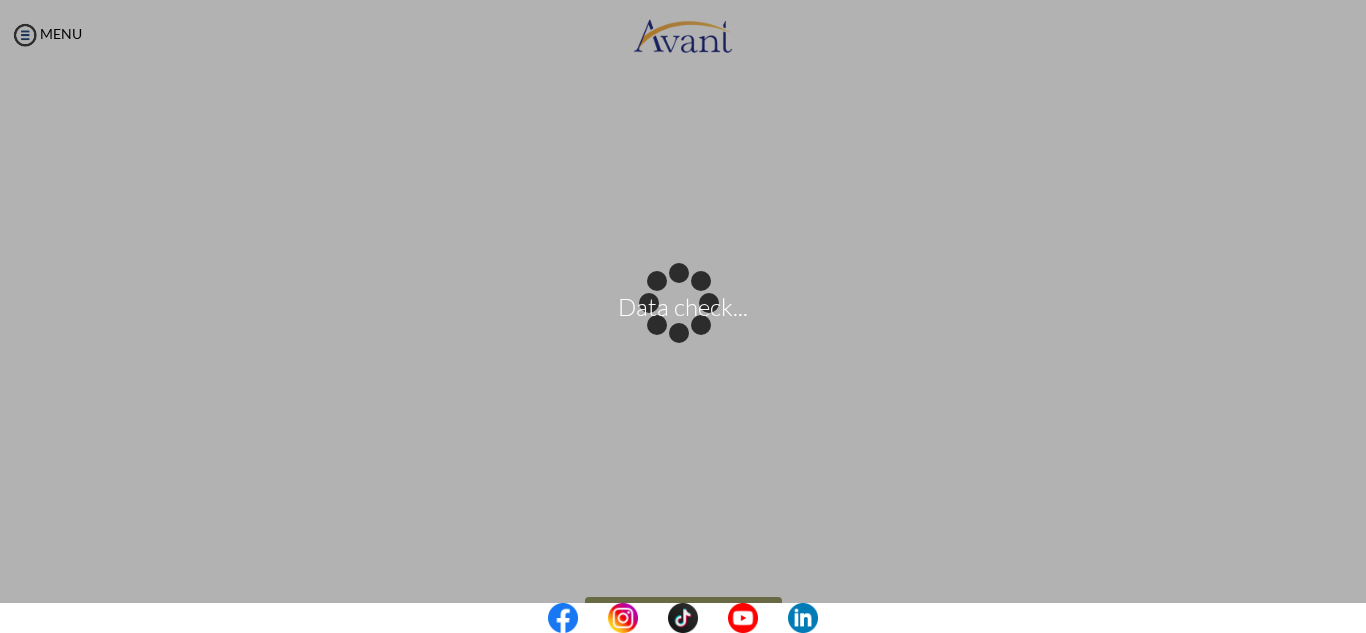 click on "Data check...
Maintenance break. Please come back in 2 hours.
MENU
My Status
What is the next step?
We would like you to watch the introductory video Begin with Avant
We would like you to watch the program video Watch Program Video
We would like you to complete English exam Take Language Test
We would like you to complete clinical assessment Take Clinical Test
We would like you to complete qualification survey Take Qualification Survey
We would like you to watch expectations video Watch Expectations Video
You will be contacted by recruiter to schedule a call.
Your application is being reviewed. Please check your email regularly.
Process Overview
Check off each step as you go to track your progress!" at bounding box center (683, 316) 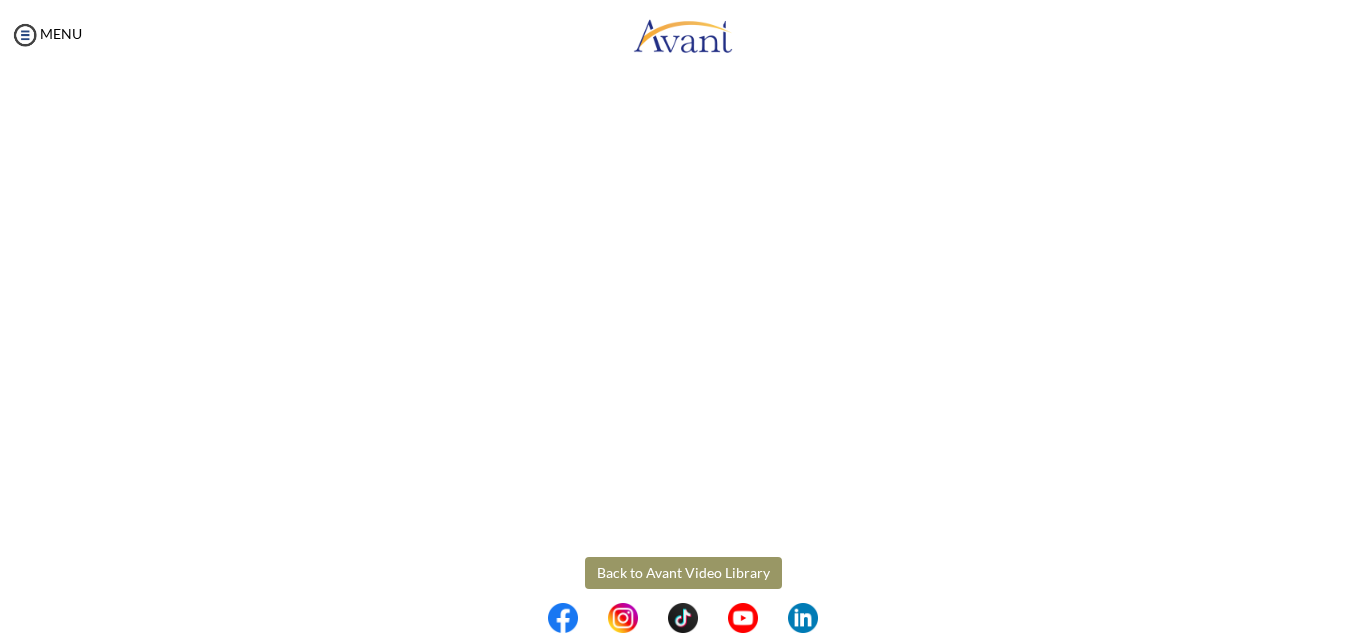 scroll, scrollTop: 351, scrollLeft: 0, axis: vertical 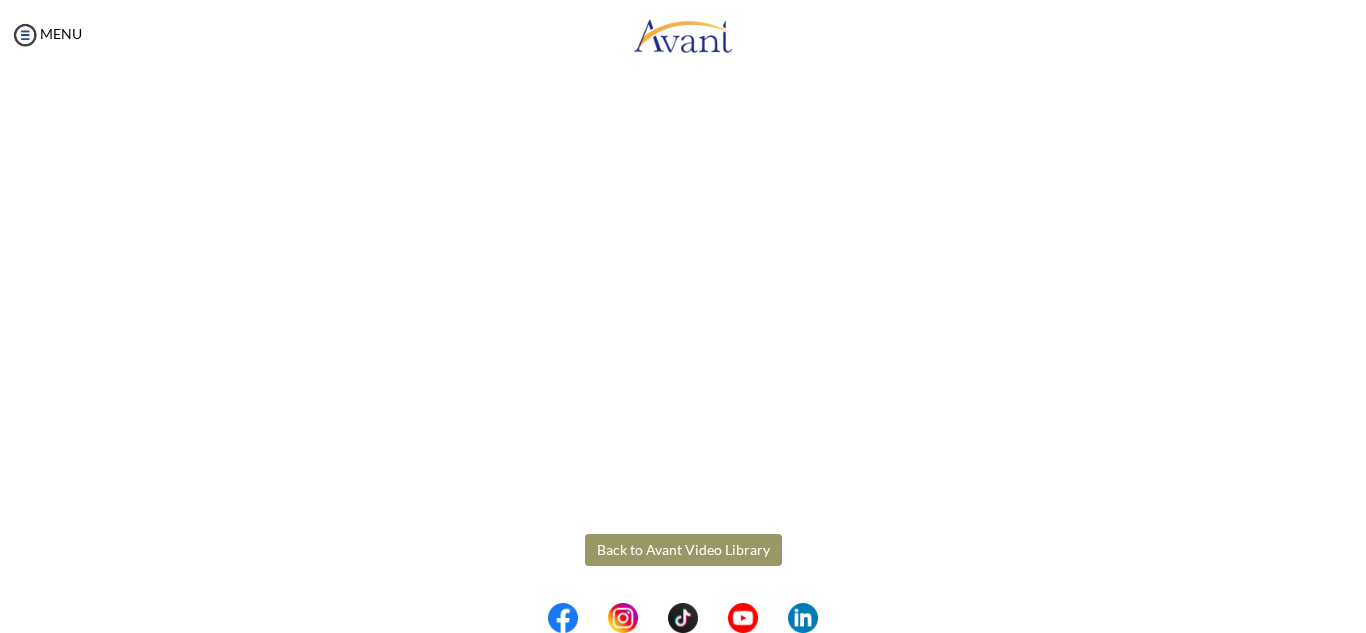 click on "Back to Avant Video Library" at bounding box center [683, 550] 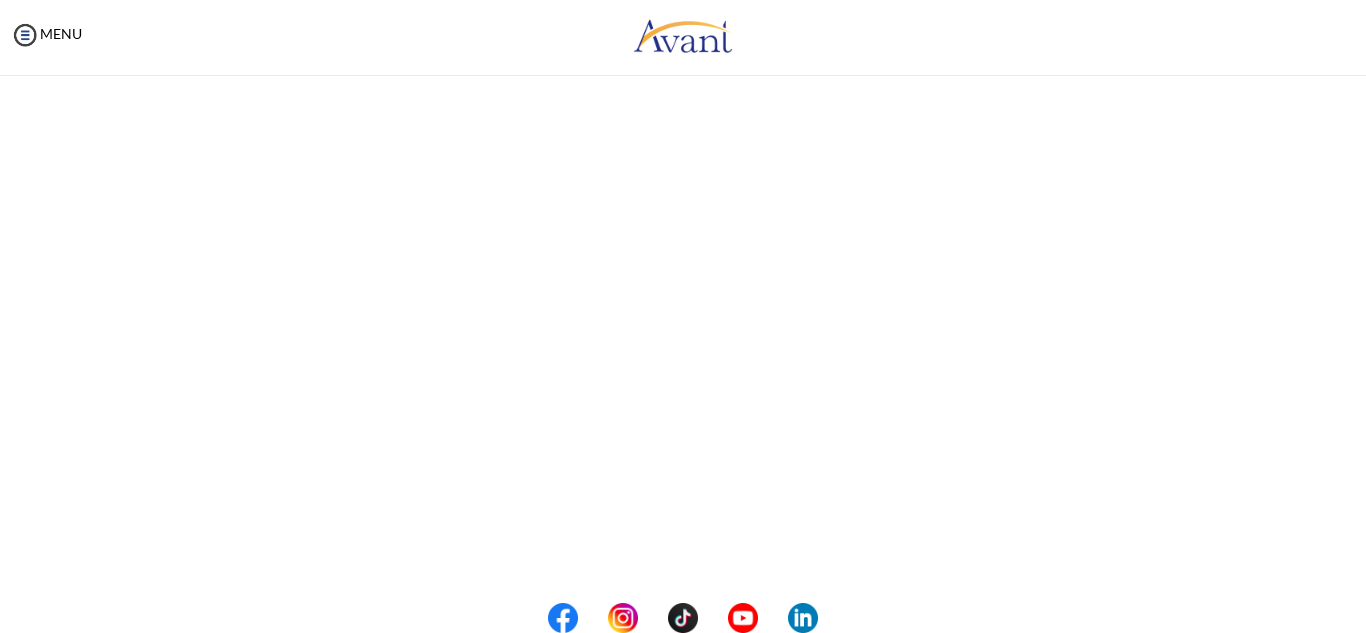 scroll, scrollTop: 351, scrollLeft: 0, axis: vertical 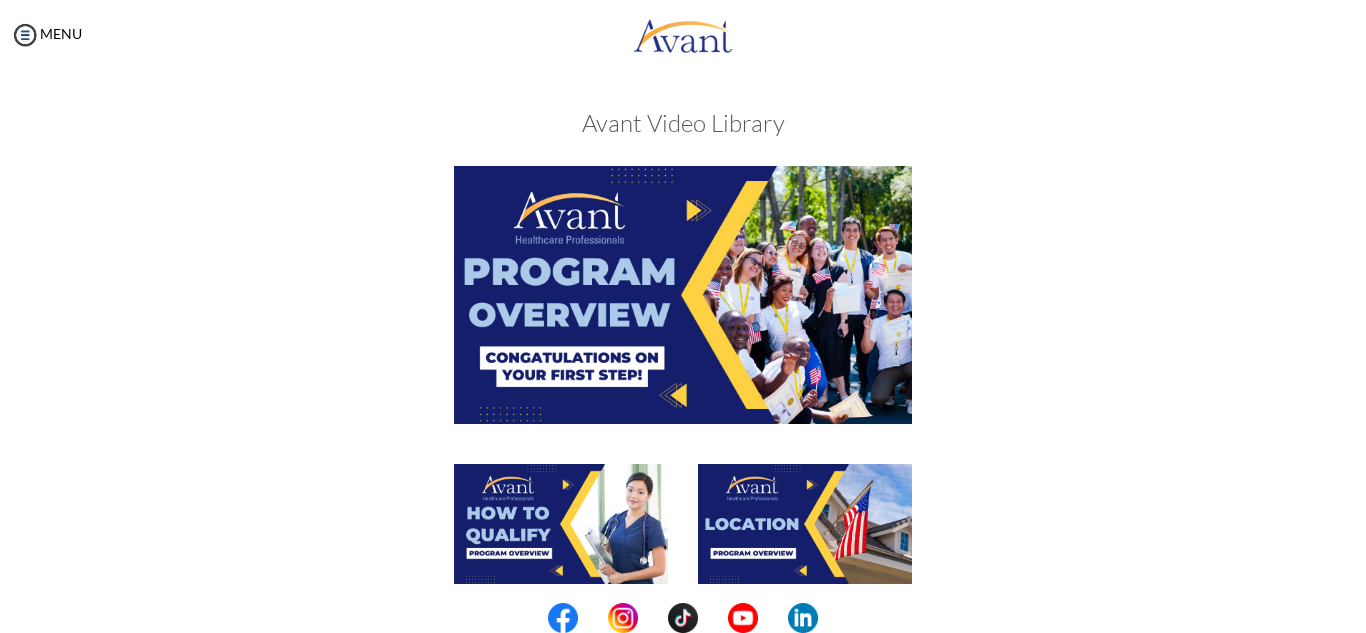 click at bounding box center (683, 314) 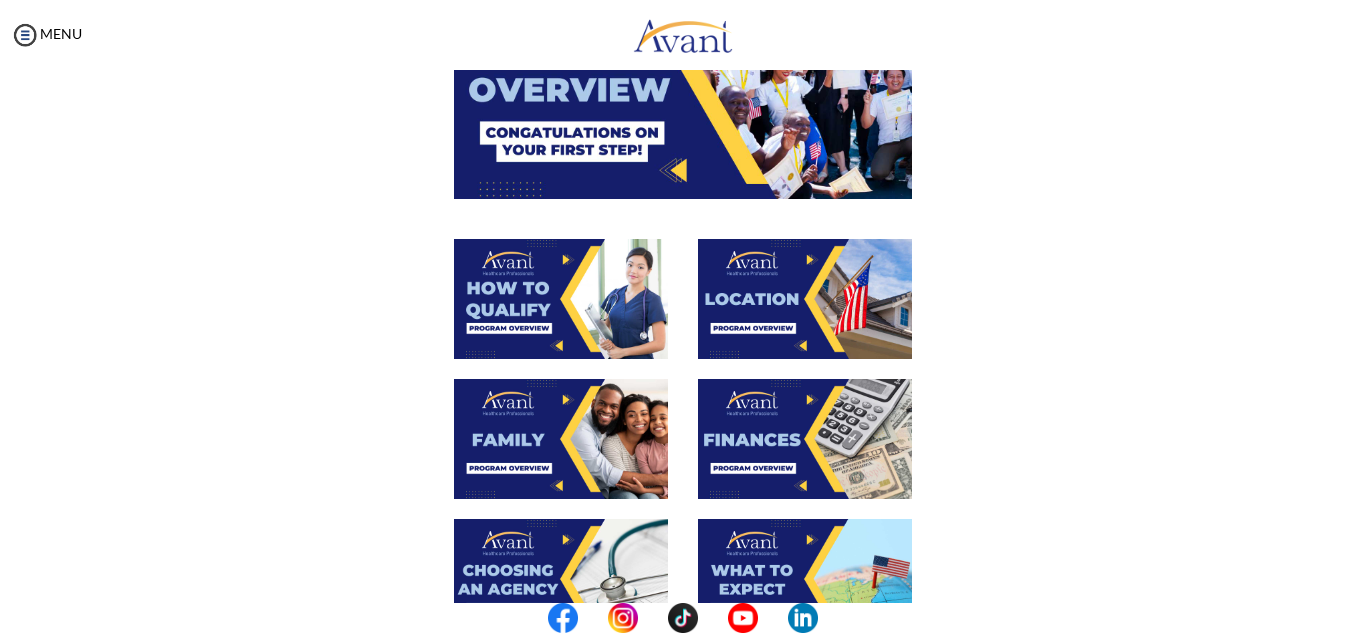 scroll, scrollTop: 240, scrollLeft: 0, axis: vertical 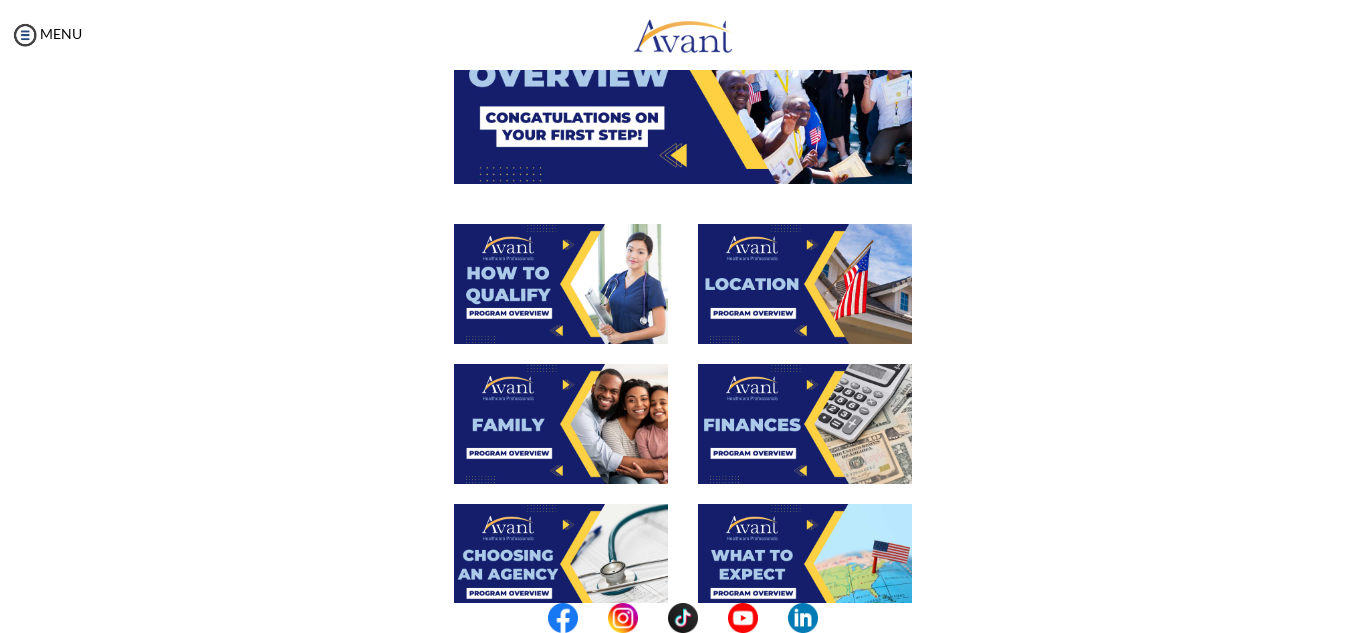 click at bounding box center (561, 284) 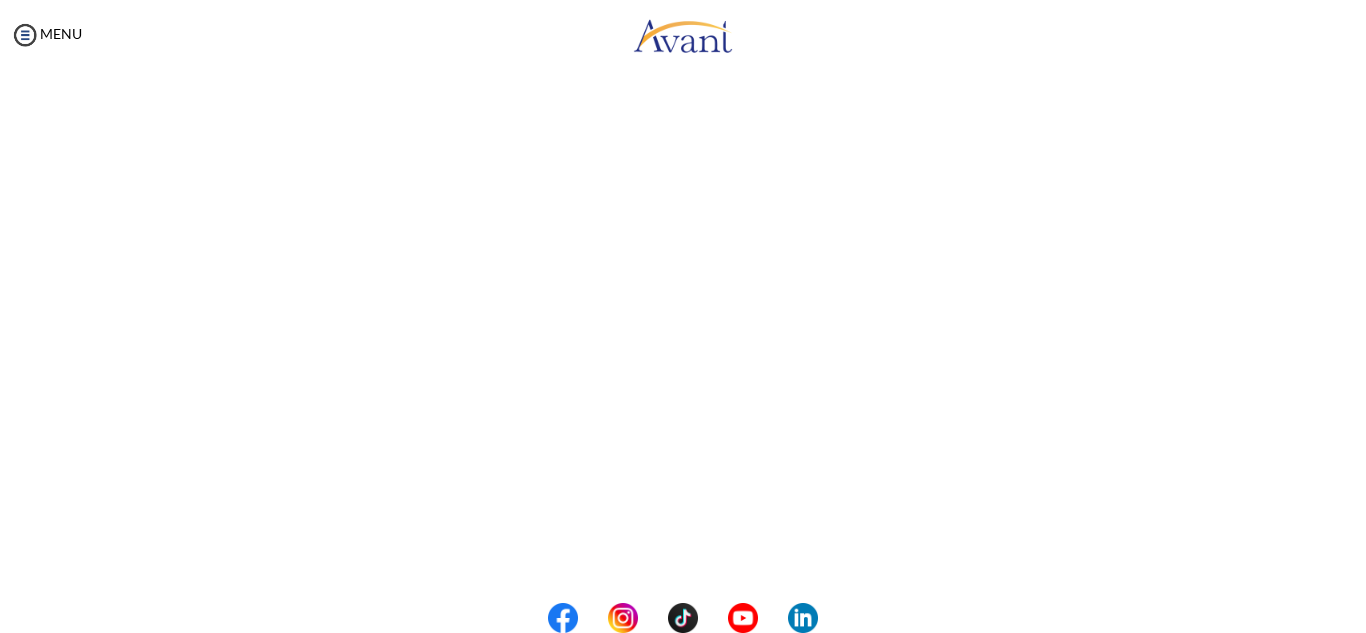 scroll, scrollTop: 194, scrollLeft: 0, axis: vertical 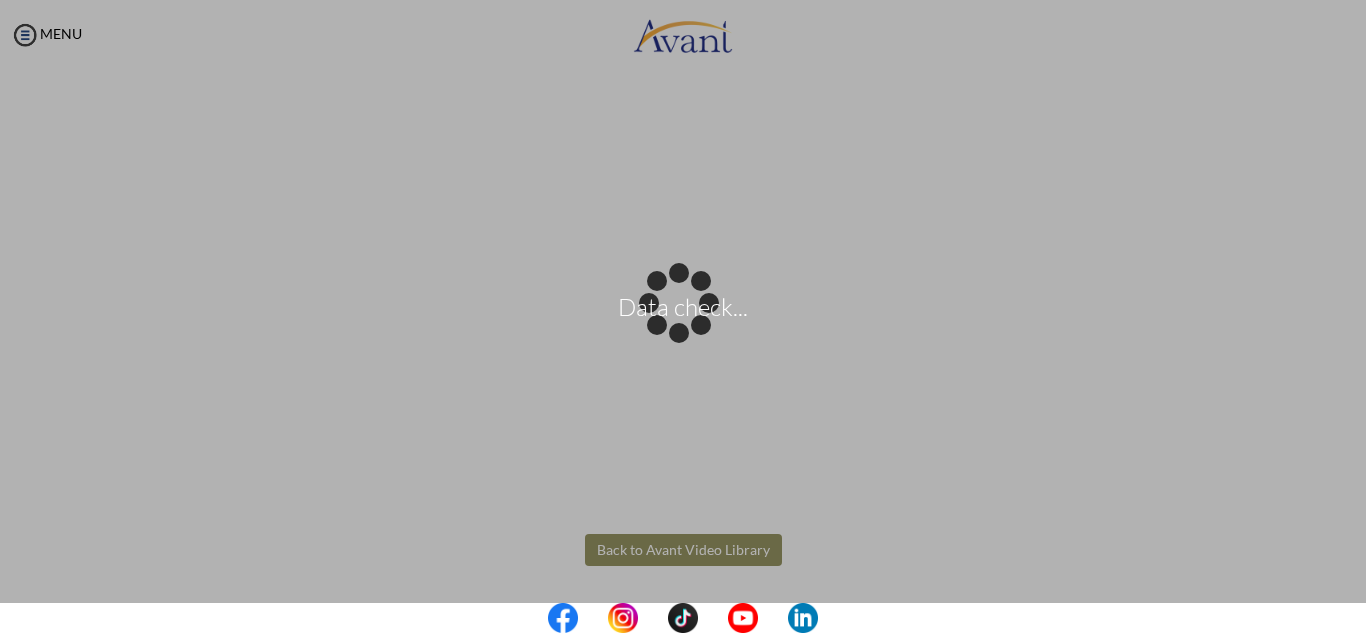 click on "Data check...
Maintenance break. Please come back in 2 hours.
MENU
My Status
What is the next step?
We would like you to watch the introductory video Begin with Avant
We would like you to watch the program video Watch Program Video
We would like you to complete English exam Take Language Test
We would like you to complete clinical assessment Take Clinical Test
We would like you to complete qualification survey Take Qualification Survey
We would like you to watch expectations video Watch Expectations Video
You will be contacted by recruiter to schedule a call.
Your application is being reviewed. Please check your email regularly.
Process Overview
Check off each step as you go to track your progress!" at bounding box center (683, 316) 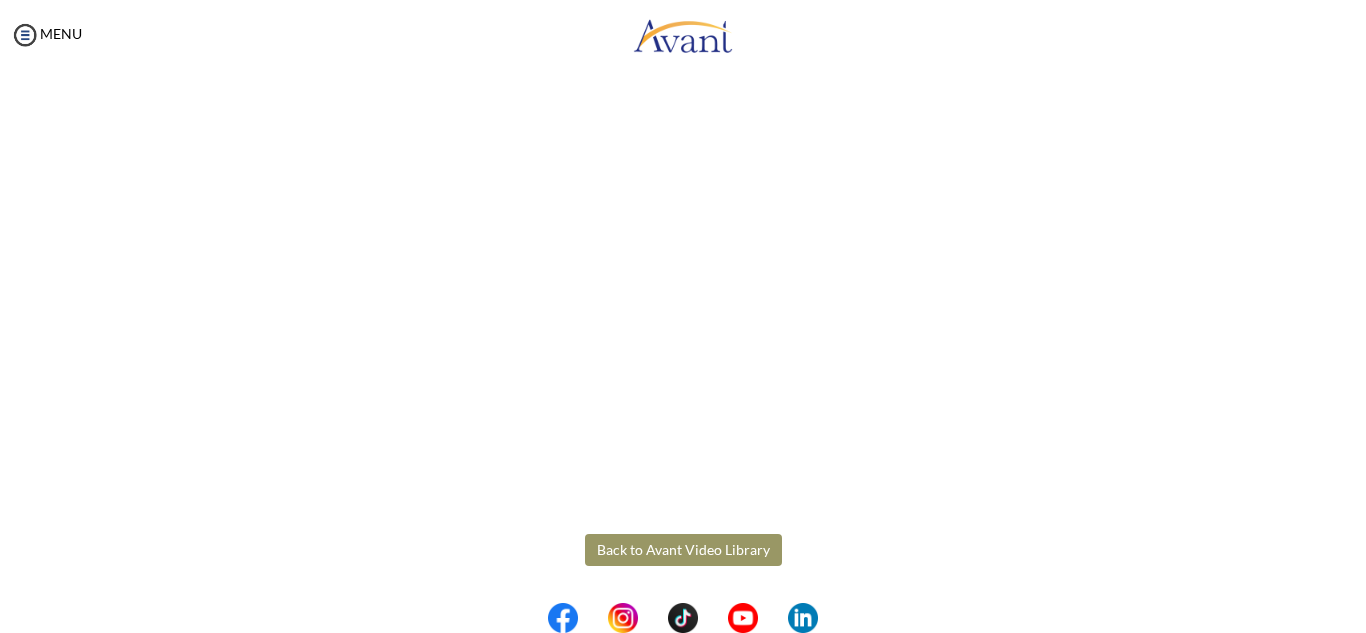 click on "Back to Avant Video Library" at bounding box center [683, 550] 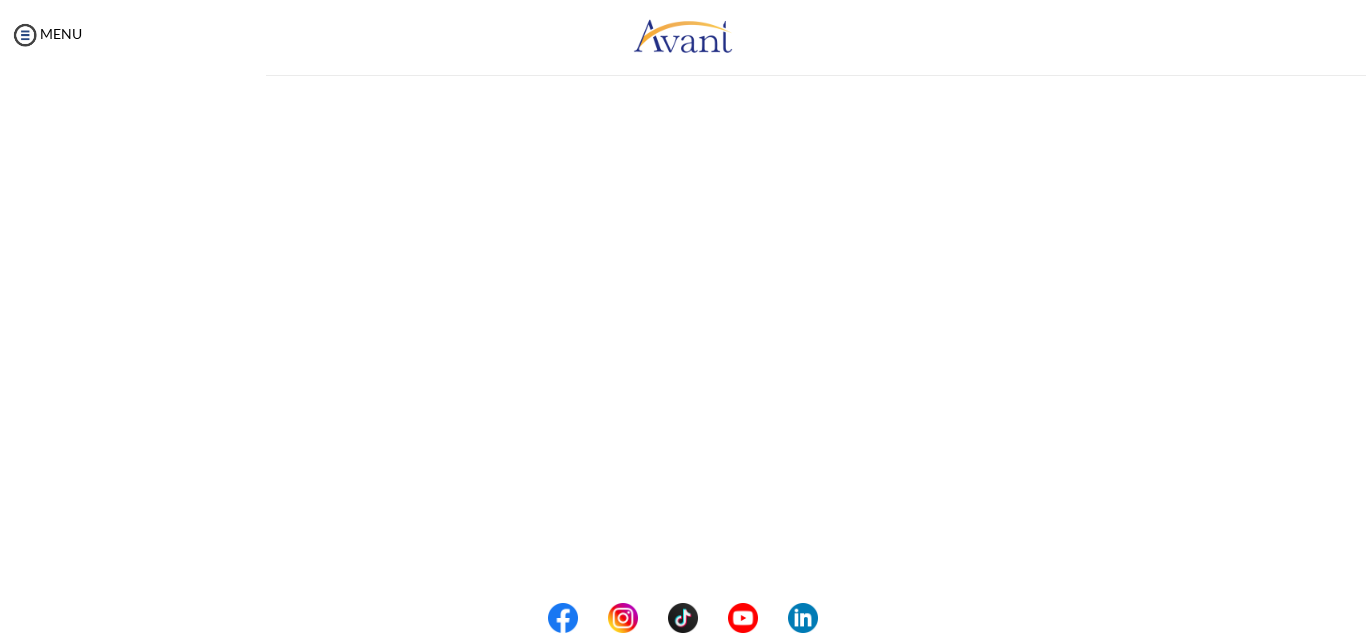 scroll, scrollTop: 0, scrollLeft: 0, axis: both 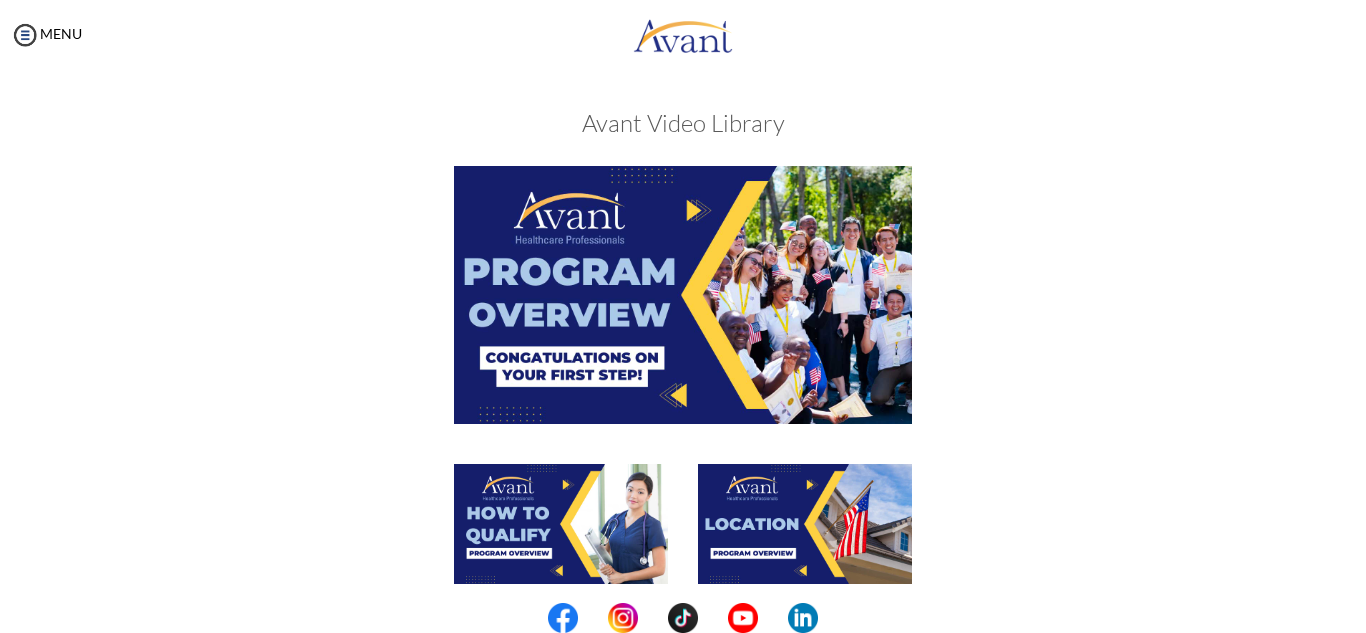 click at bounding box center [805, 524] 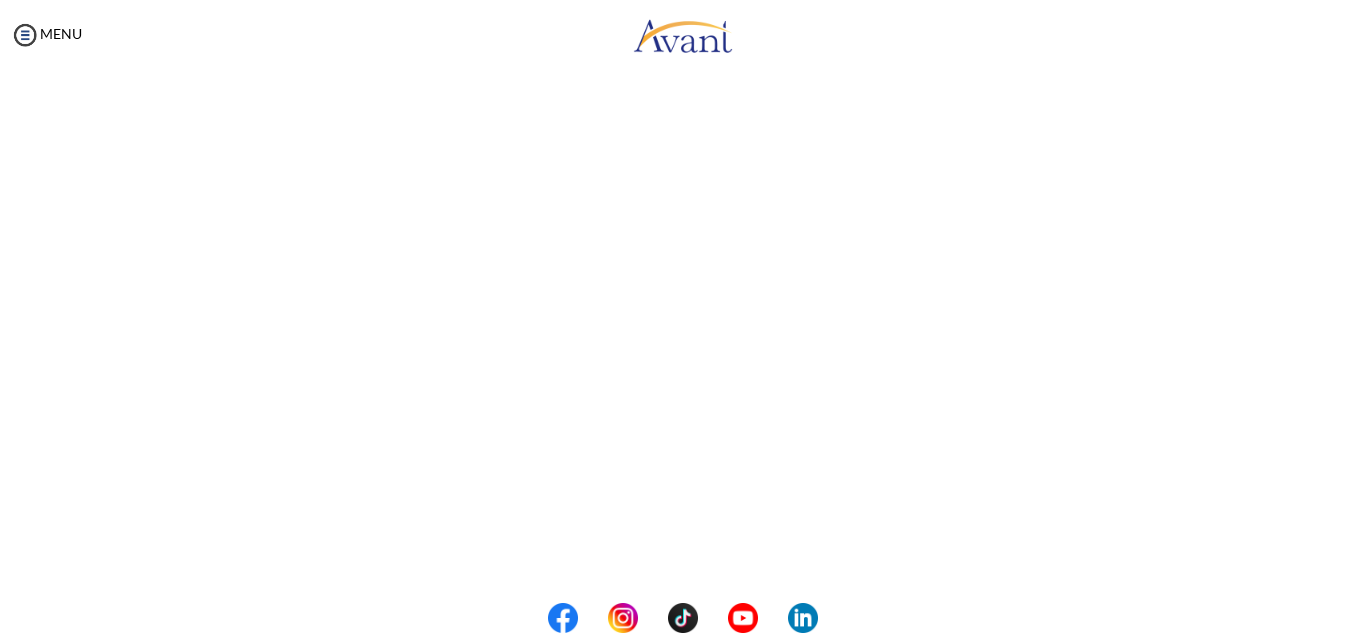 scroll, scrollTop: 190, scrollLeft: 0, axis: vertical 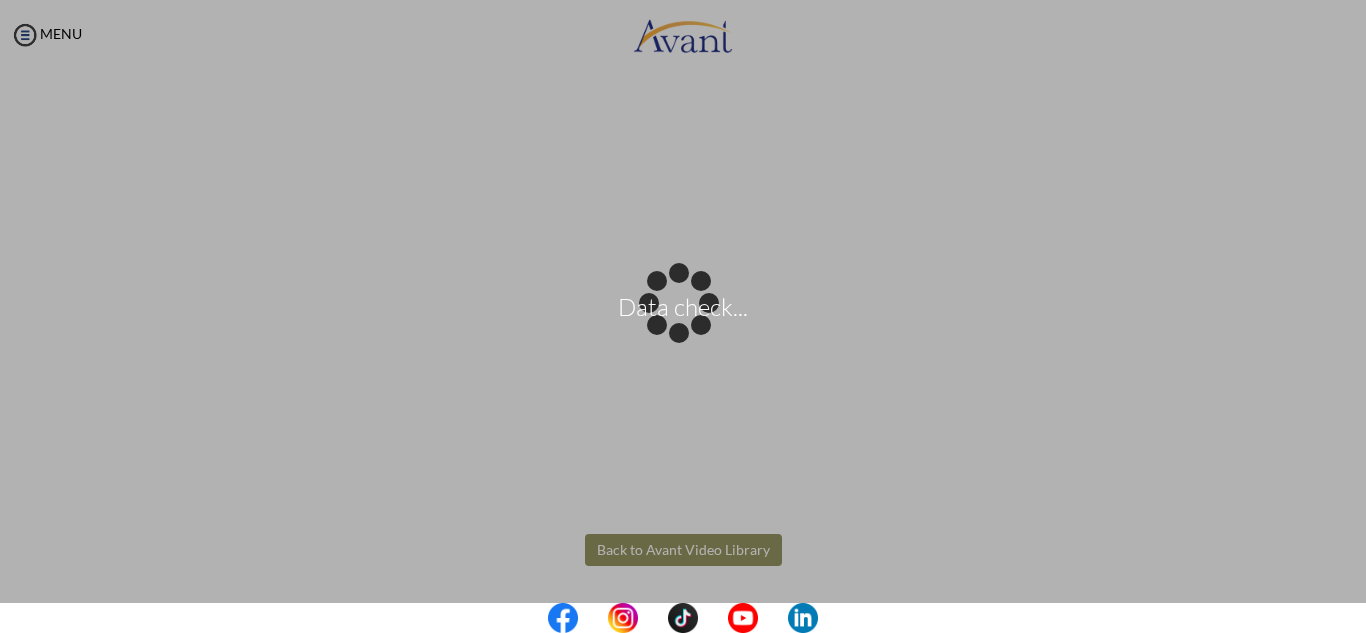 click on "Data check...
Maintenance break. Please come back in 2 hours.
MENU
My Status
What is the next step?
We would like you to watch the introductory video Begin with Avant
We would like you to watch the program video Watch Program Video
We would like you to complete English exam Take Language Test
We would like you to complete clinical assessment Take Clinical Test
We would like you to complete qualification survey Take Qualification Survey
We would like you to watch expectations video Watch Expectations Video
You will be contacted by recruiter to schedule a call.
Your application is being reviewed. Please check your email regularly.
Process Overview
Check off each step as you go to track your progress!" at bounding box center [683, 316] 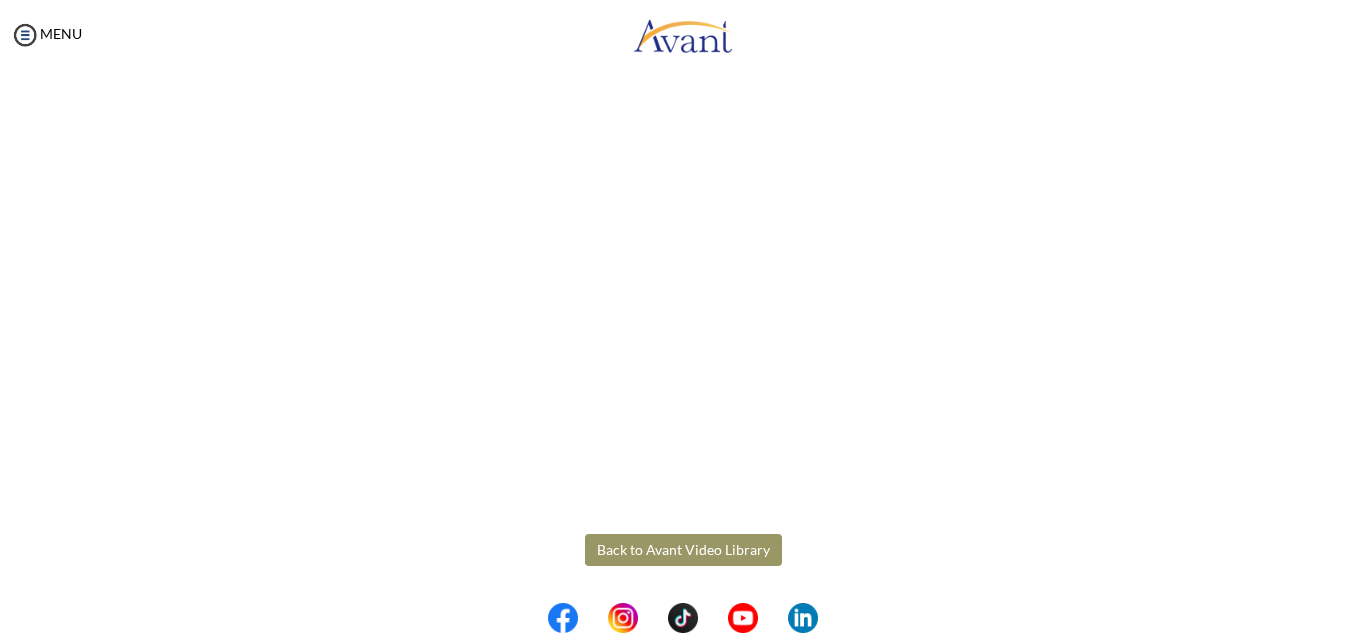 click on "Back to Avant Video Library" at bounding box center (683, 550) 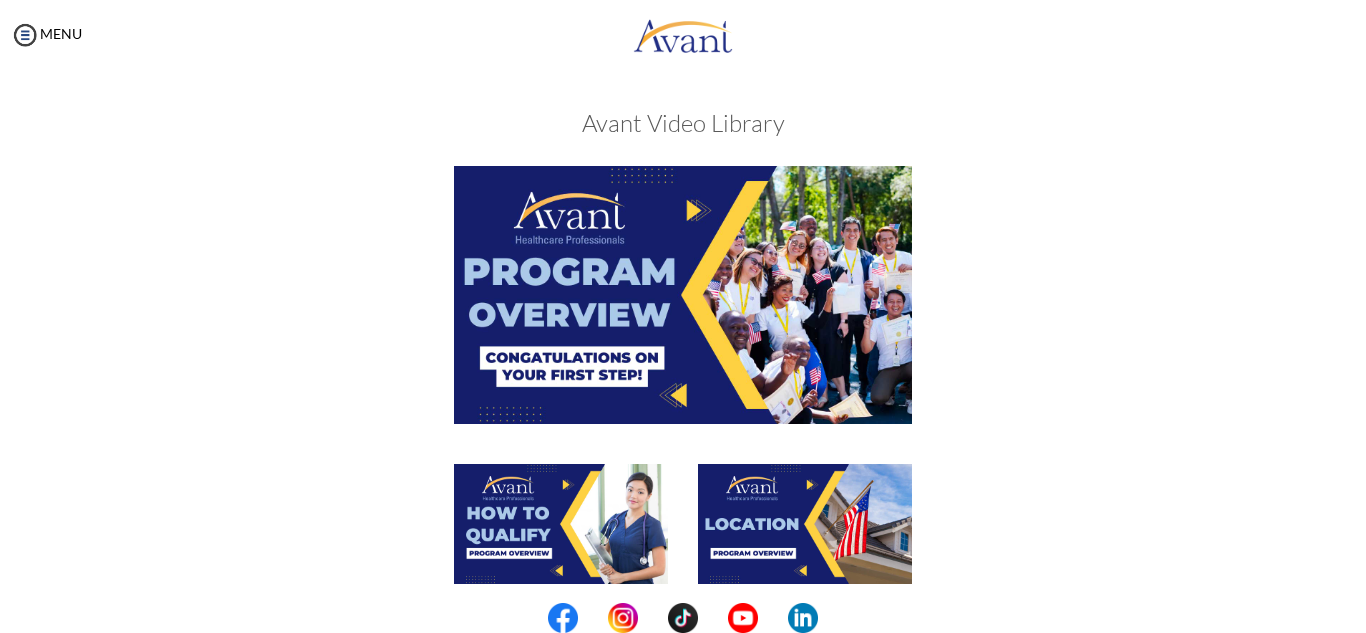 click at bounding box center [683, 314] 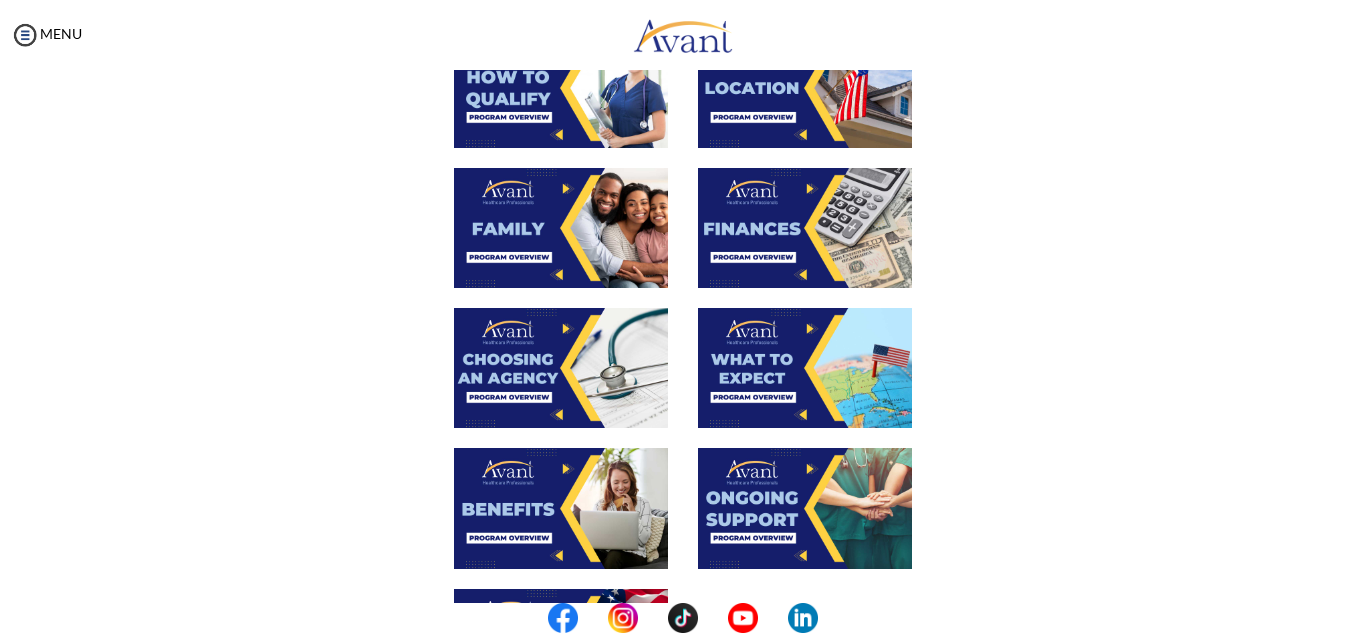 scroll, scrollTop: 440, scrollLeft: 0, axis: vertical 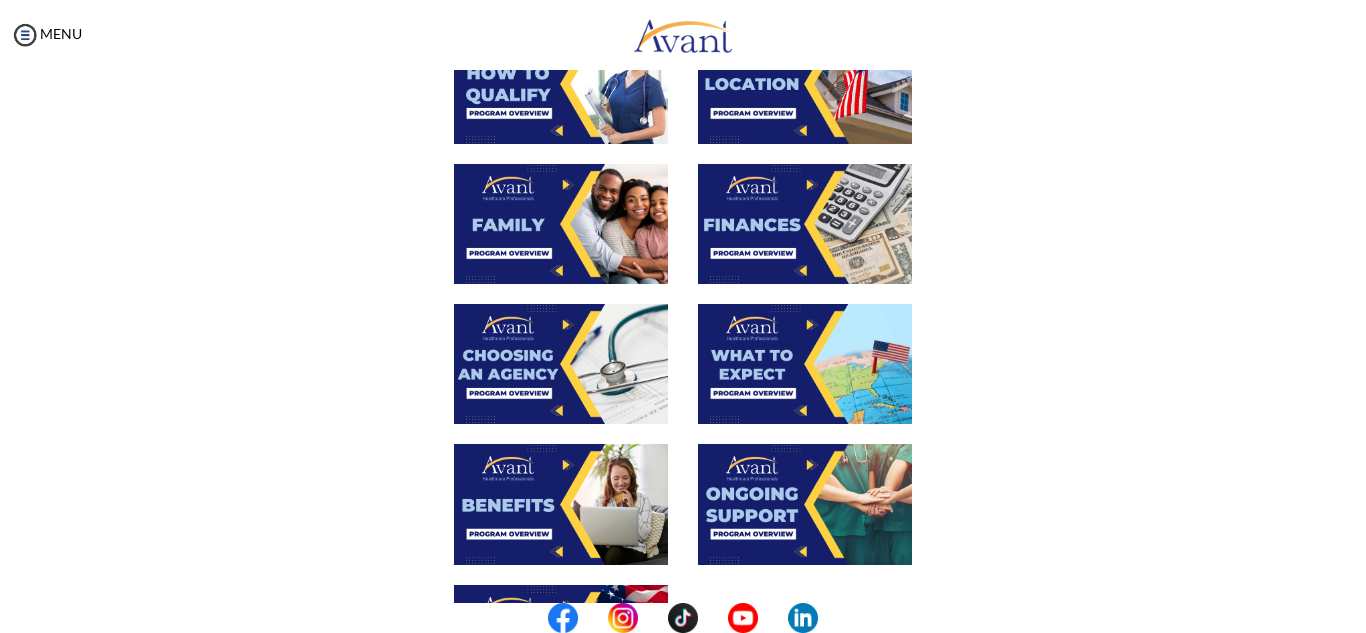 click at bounding box center [561, 224] 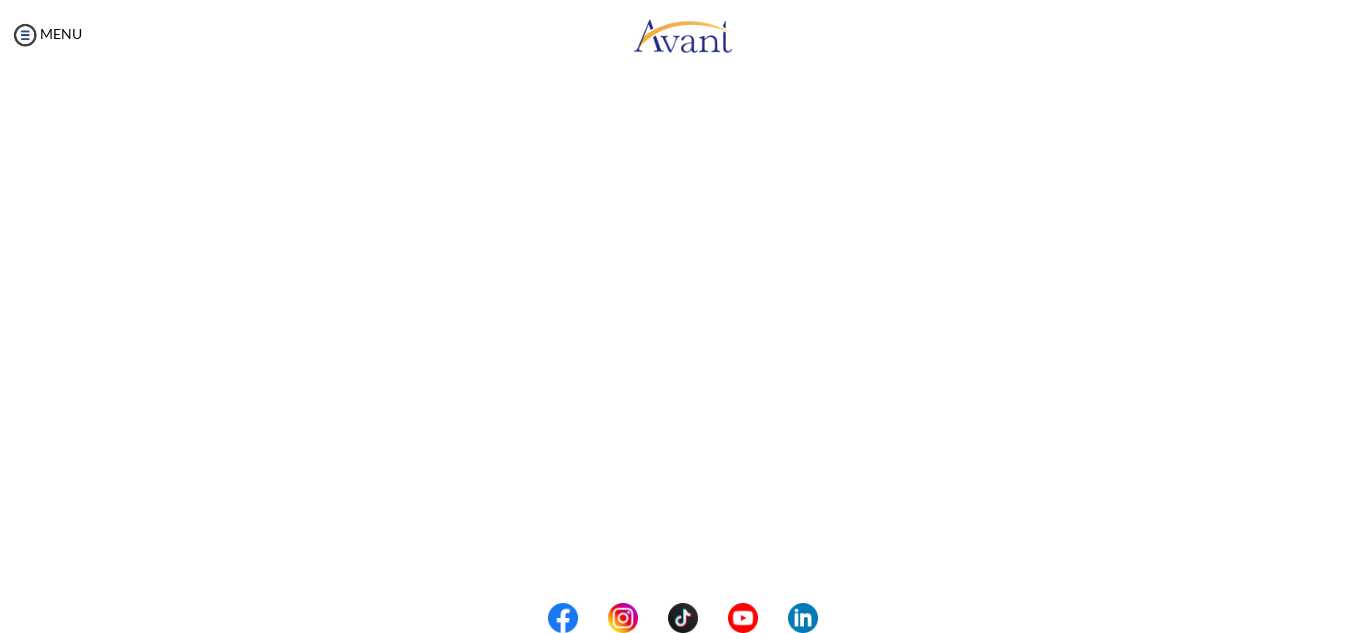 scroll, scrollTop: 223, scrollLeft: 0, axis: vertical 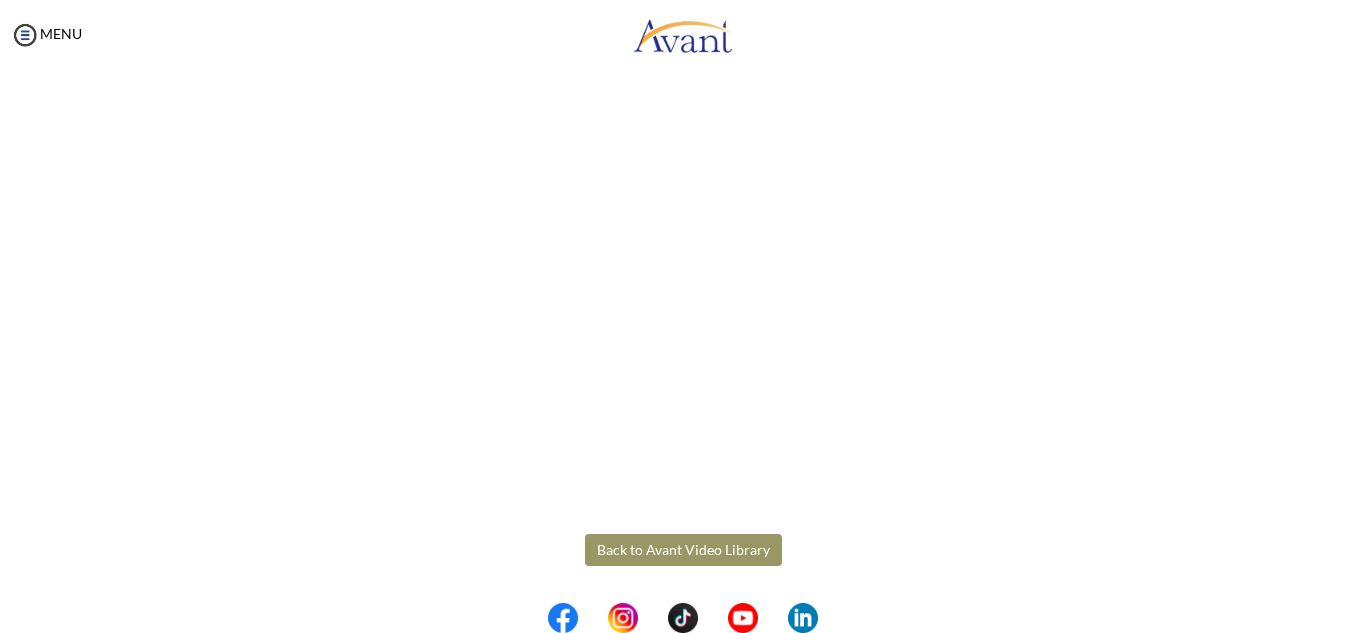 click on "Maintenance break. Please come back in 2 hours.
MENU
My Status
What is the next step?
We would like you to watch the introductory video Begin with Avant
We would like you to watch the program video Watch Program Video
We would like you to complete English exam Take Language Test
We would like you to complete clinical assessment Take Clinical Test
We would like you to complete qualification survey Take Qualification Survey
We would like you to watch expectations video Watch Expectations Video
You will be contacted by recruiter to schedule a call.
Your application is being reviewed. Please check your email regularly.
Process Overview
Check off each step as you go to track your progress!
1" at bounding box center (683, 316) 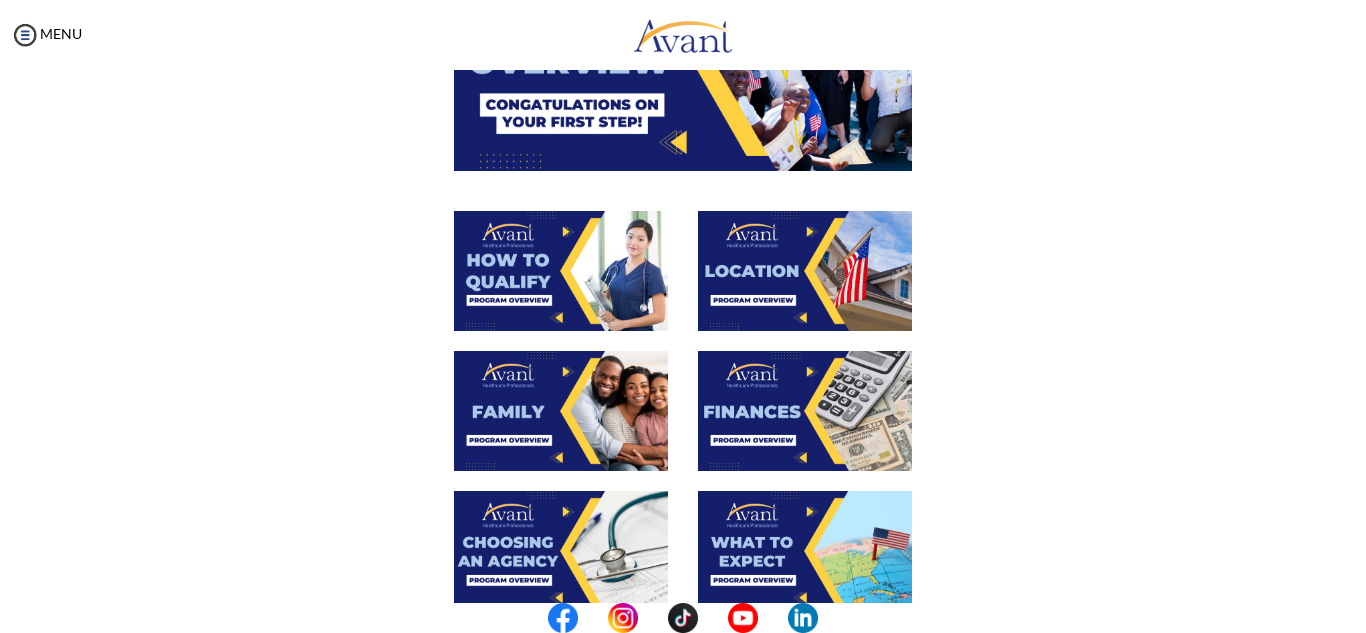 scroll, scrollTop: 274, scrollLeft: 0, axis: vertical 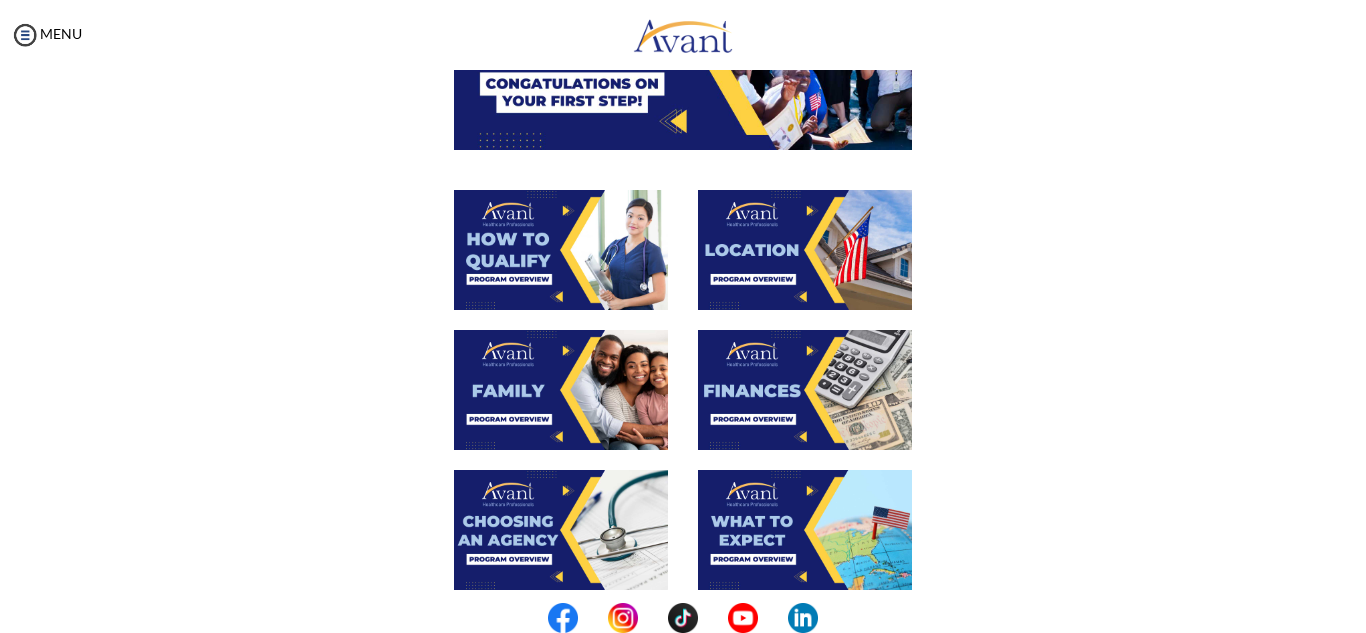 click at bounding box center (805, 390) 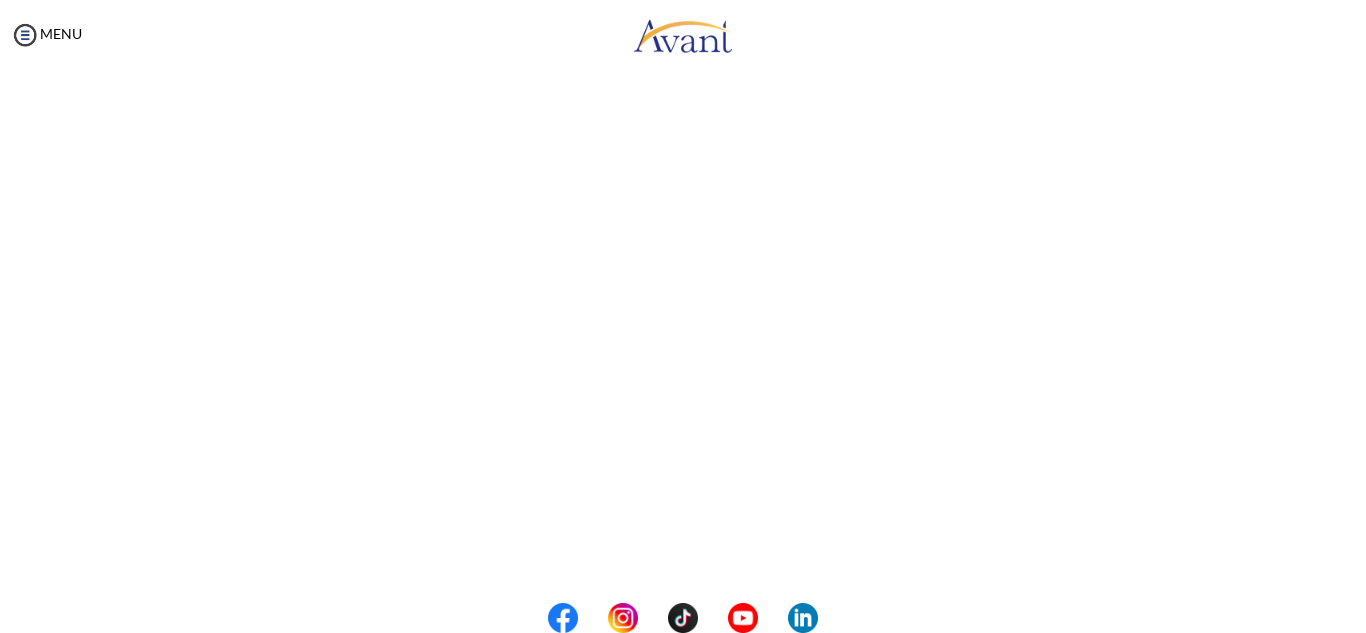 scroll, scrollTop: 208, scrollLeft: 0, axis: vertical 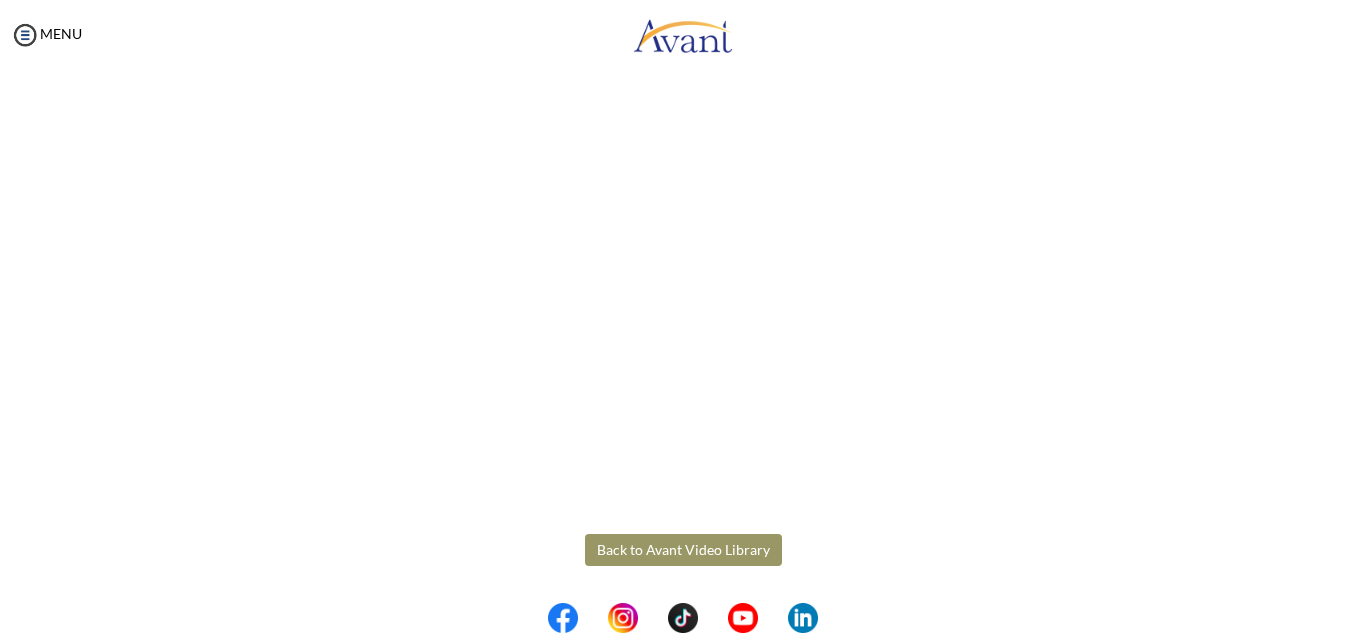 click on "Maintenance break. Please come back in 2 hours.
MENU
My Status
What is the next step?
We would like you to watch the introductory video Begin with Avant
We would like you to watch the program video Watch Program Video
We would like you to complete English exam Take Language Test
We would like you to complete clinical assessment Take Clinical Test
We would like you to complete qualification survey Take Qualification Survey
We would like you to watch expectations video Watch Expectations Video
You will be contacted by recruiter to schedule a call.
Your application is being reviewed. Please check your email regularly.
Process Overview
Check off each step as you go to track your progress!
1" at bounding box center (683, 316) 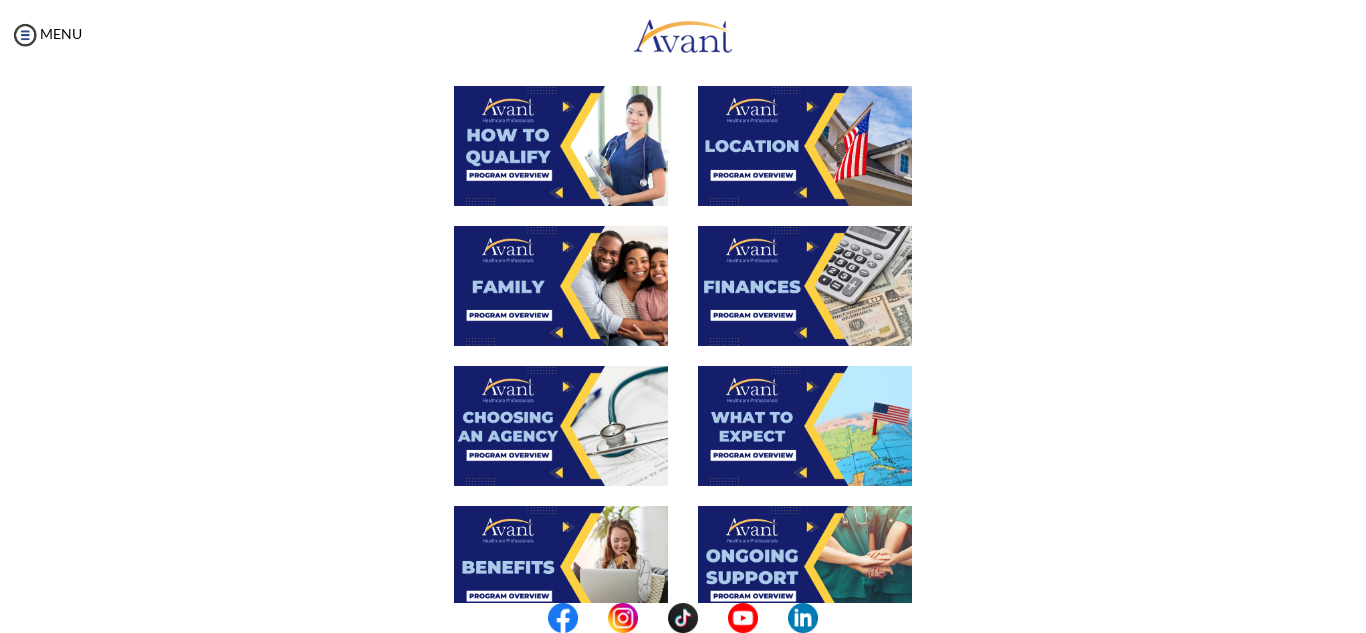 scroll, scrollTop: 461, scrollLeft: 0, axis: vertical 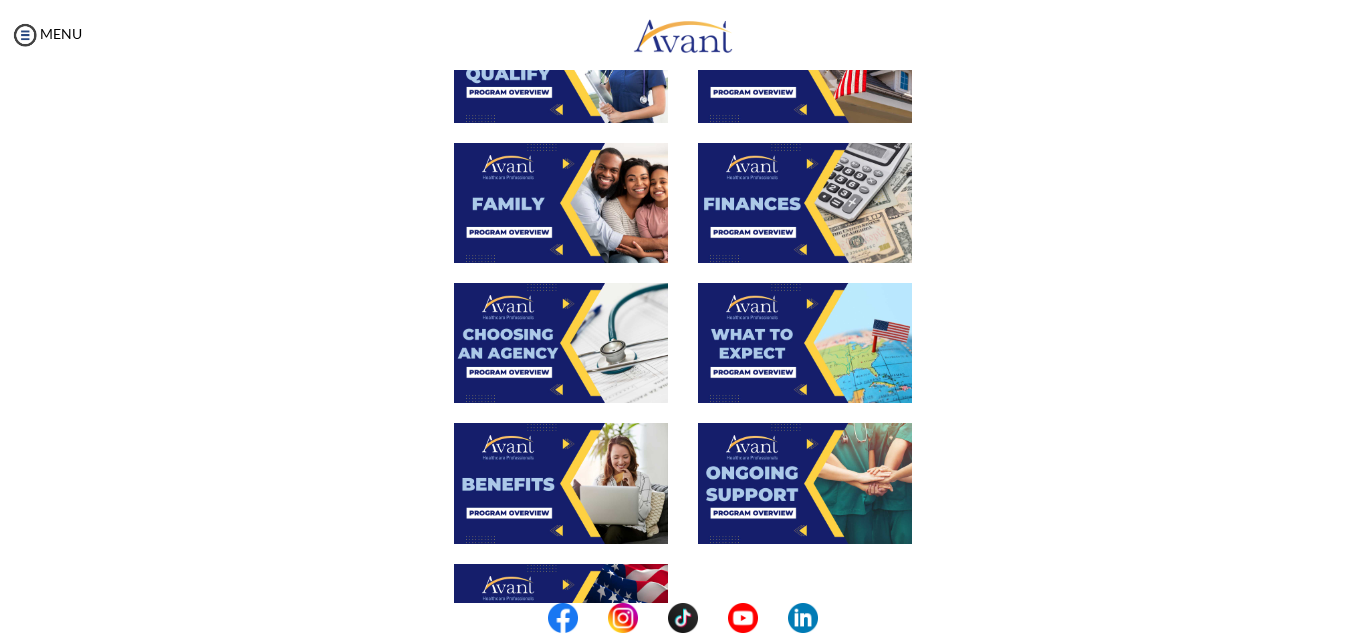 click at bounding box center (561, 343) 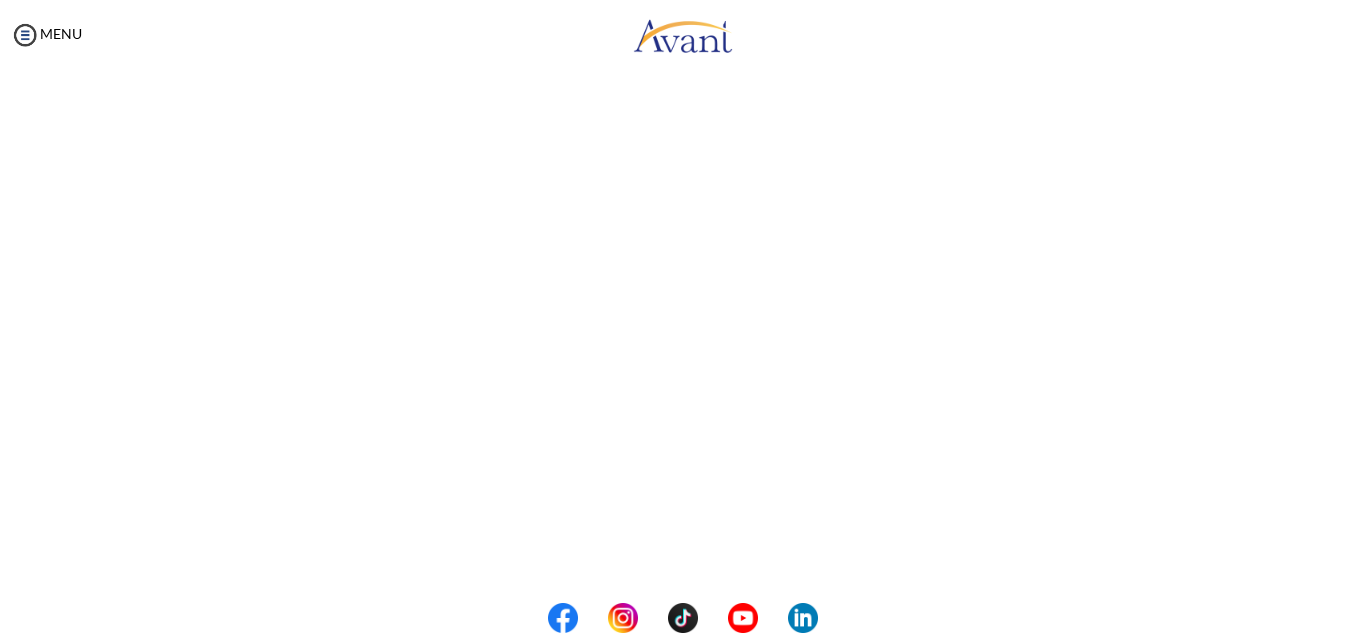scroll, scrollTop: 261, scrollLeft: 0, axis: vertical 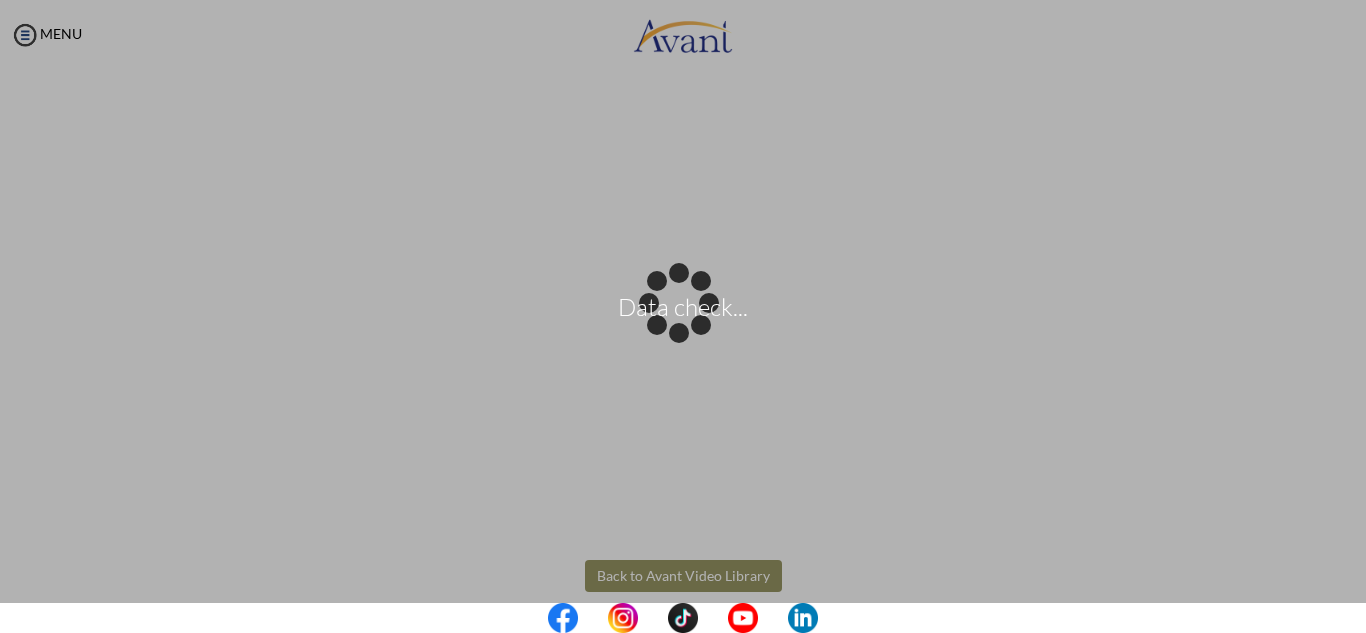 click on "Data check...
Maintenance break. Please come back in 2 hours.
MENU
My Status
What is the next step?
We would like you to watch the introductory video Begin with Avant
We would like you to watch the program video Watch Program Video
We would like you to complete English exam Take Language Test
We would like you to complete clinical assessment Take Clinical Test
We would like you to complete qualification survey Take Qualification Survey
We would like you to watch expectations video Watch Expectations Video
You will be contacted by recruiter to schedule a call.
Your application is being reviewed. Please check your email regularly.
Process Overview
Check off each step as you go to track your progress!" at bounding box center (683, 316) 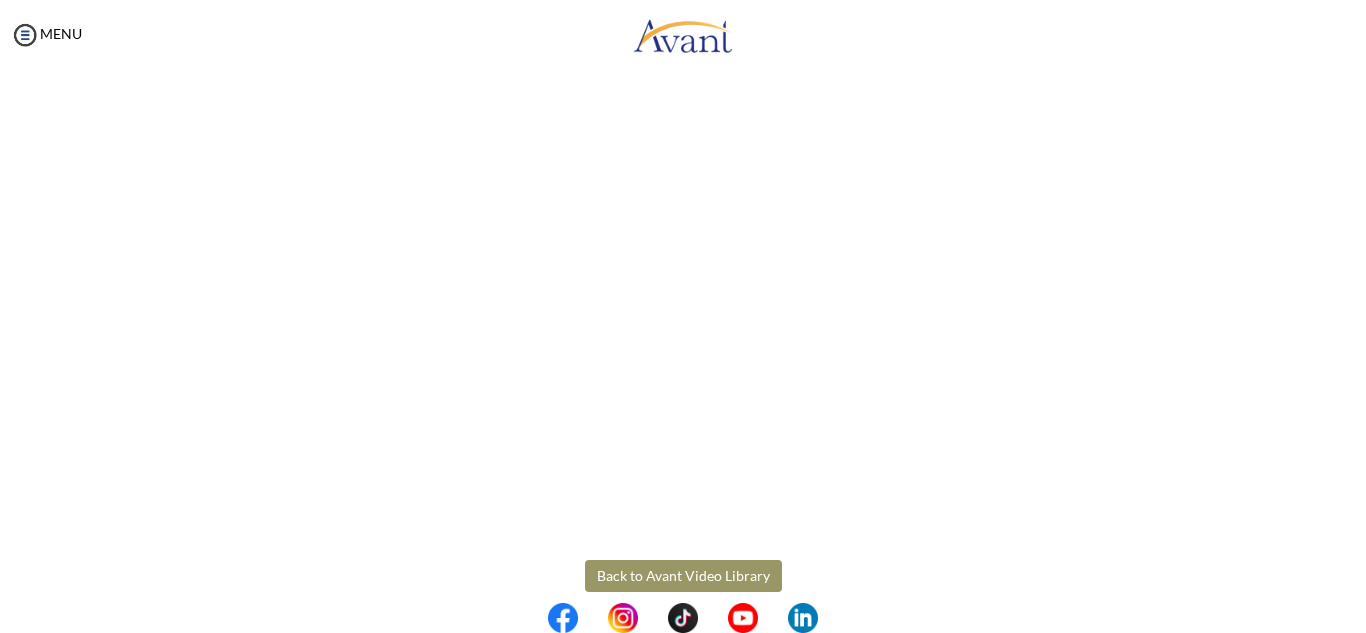 click on "Back to Avant Video Library" at bounding box center [683, 576] 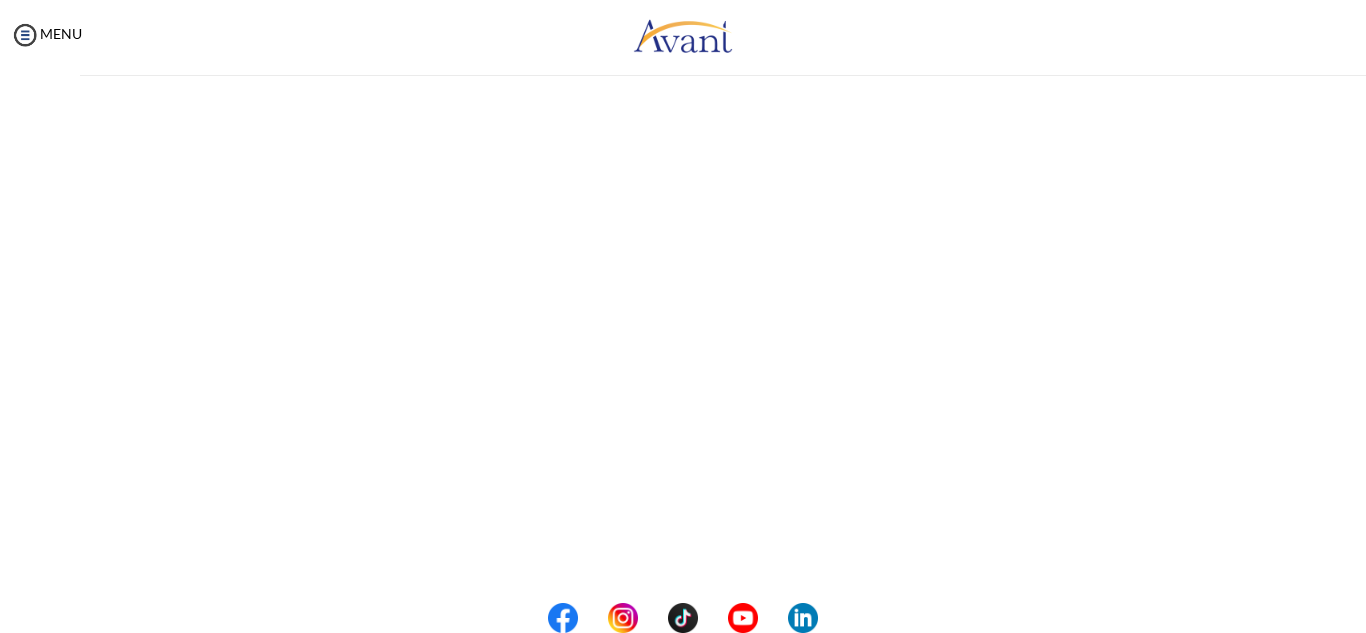 scroll, scrollTop: 0, scrollLeft: 0, axis: both 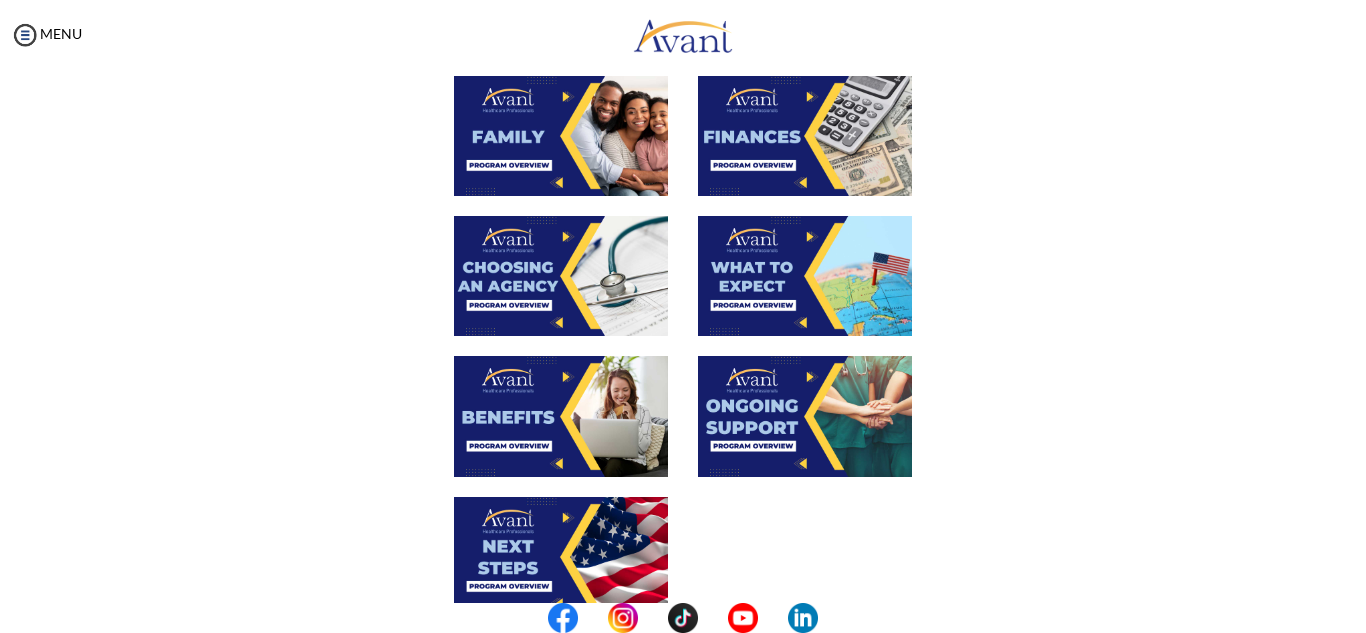 click at bounding box center (805, 276) 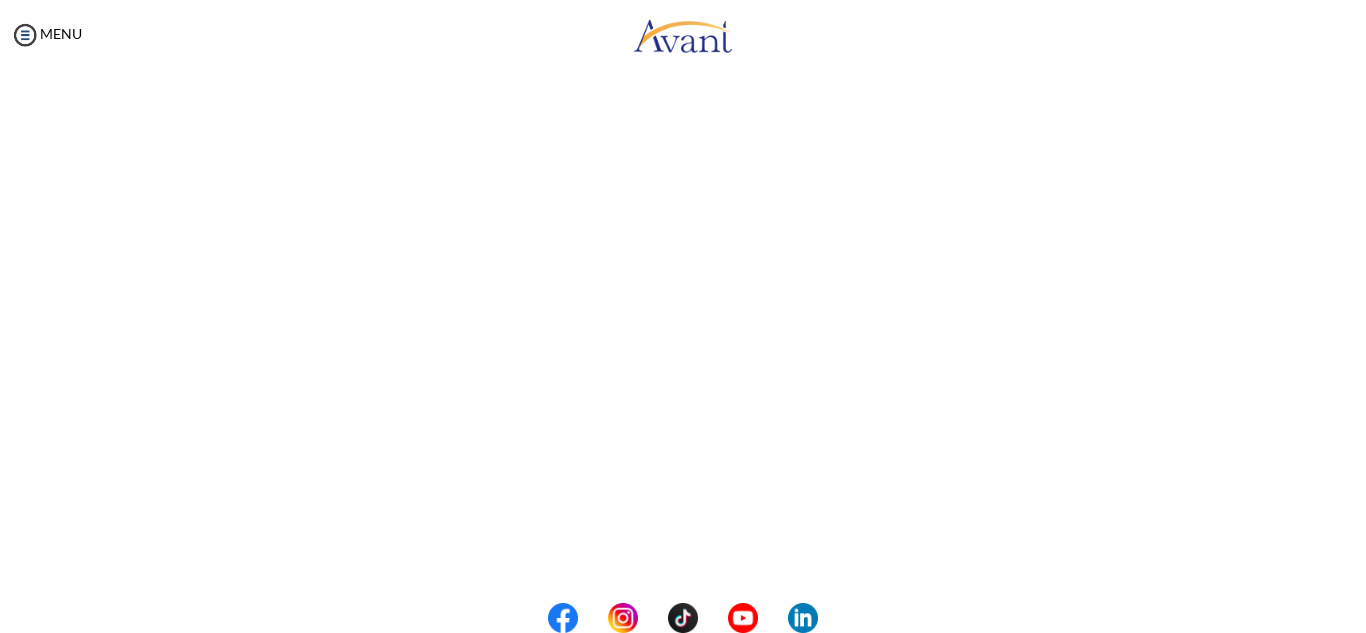 scroll, scrollTop: 317, scrollLeft: 0, axis: vertical 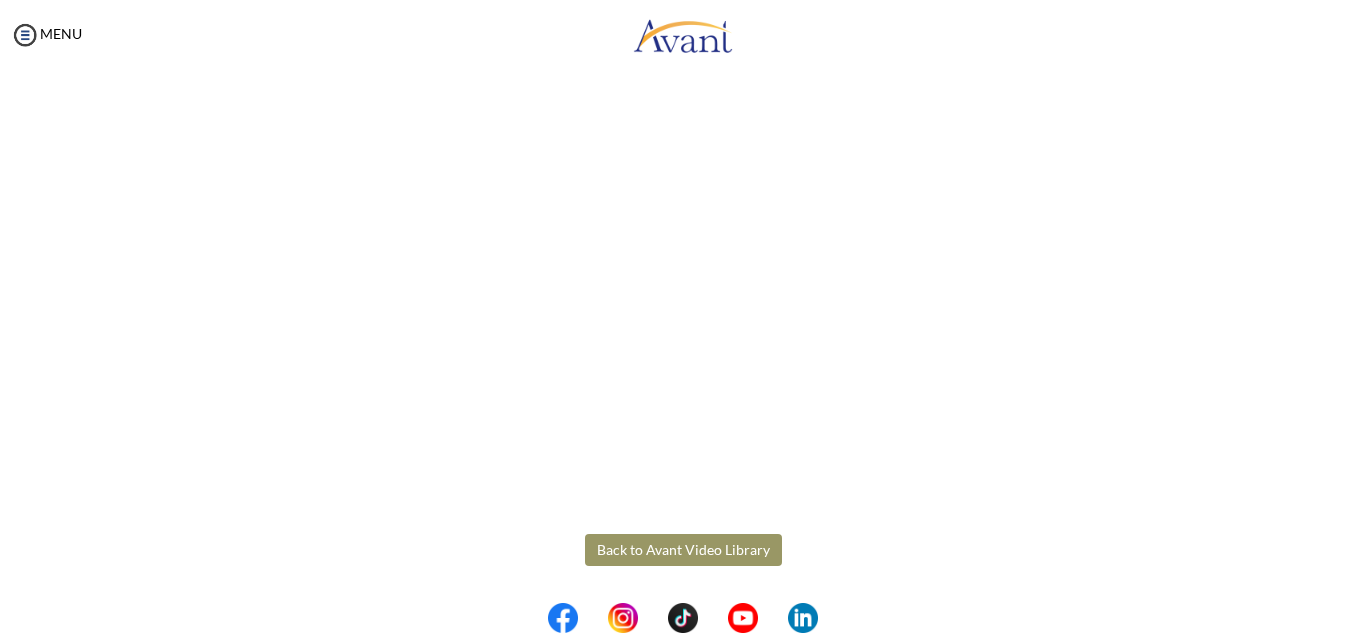 click on "Maintenance break. Please come back in 2 hours.
MENU
My Status
What is the next step?
We would like you to watch the introductory video Begin with Avant
We would like you to watch the program video Watch Program Video
We would like you to complete English exam Take Language Test
We would like you to complete clinical assessment Take Clinical Test
We would like you to complete qualification survey Take Qualification Survey
We would like you to watch expectations video Watch Expectations Video
You will be contacted by recruiter to schedule a call.
Your application is being reviewed. Please check your email regularly.
Process Overview
Check off each step as you go to track your progress!
1" at bounding box center [683, 316] 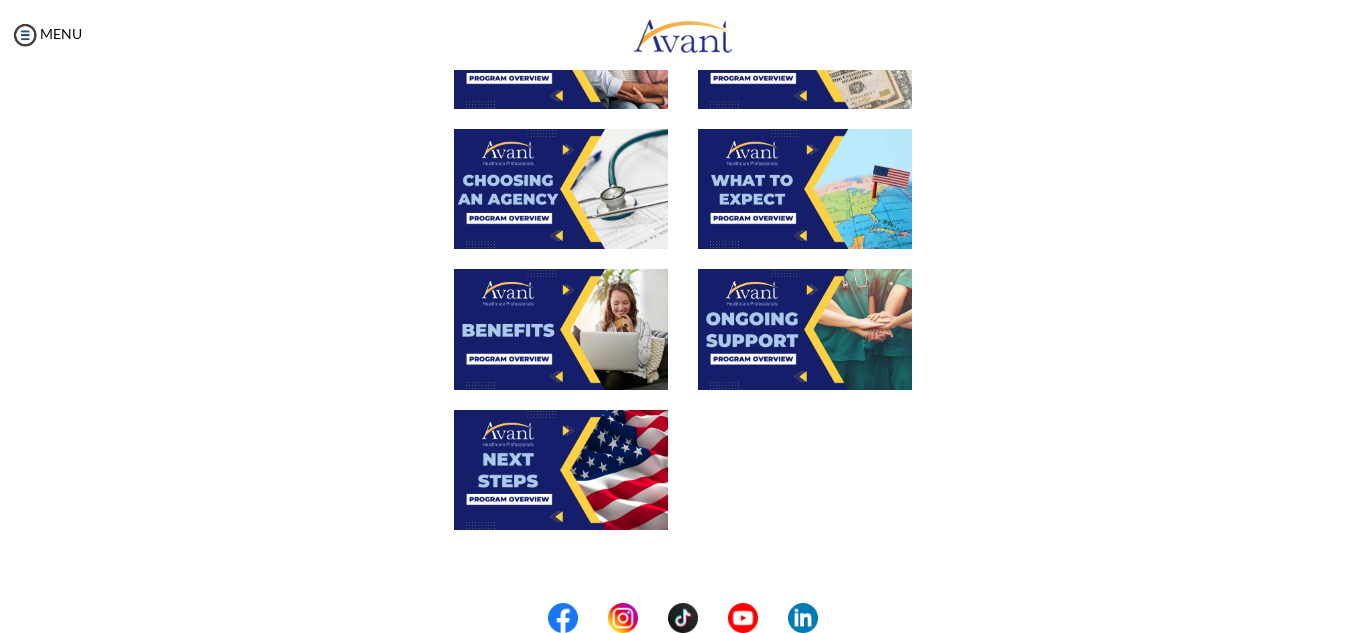 scroll, scrollTop: 613, scrollLeft: 0, axis: vertical 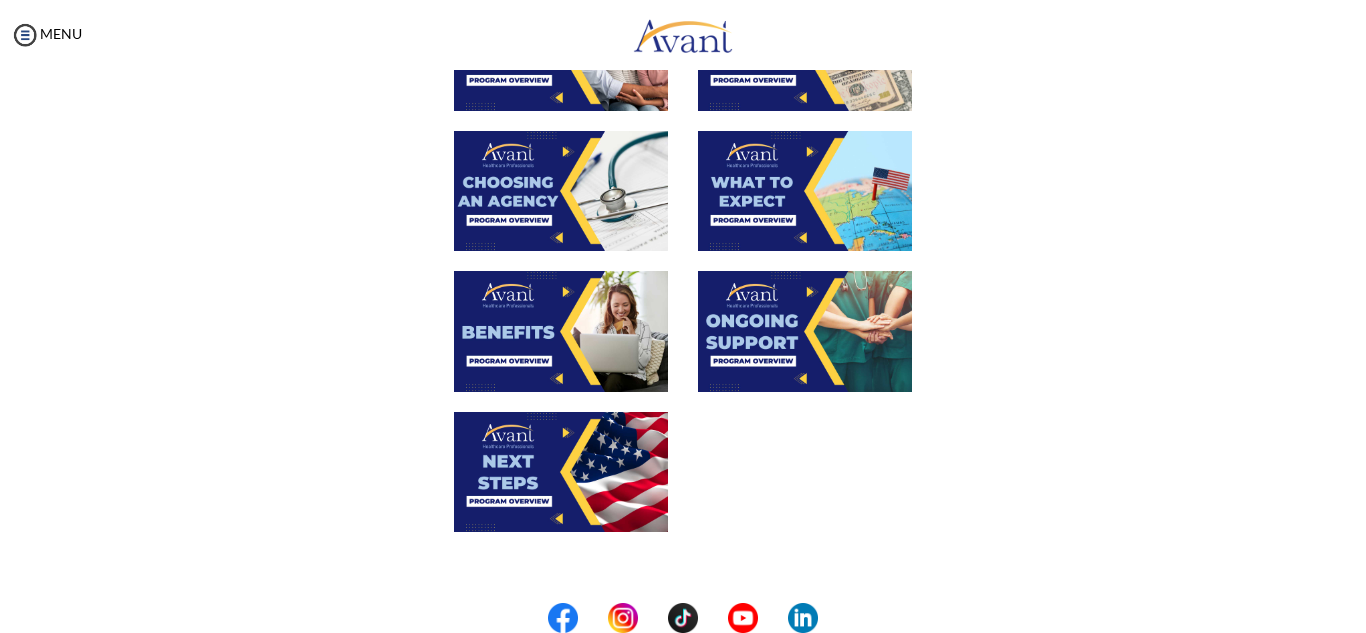 click at bounding box center (561, 331) 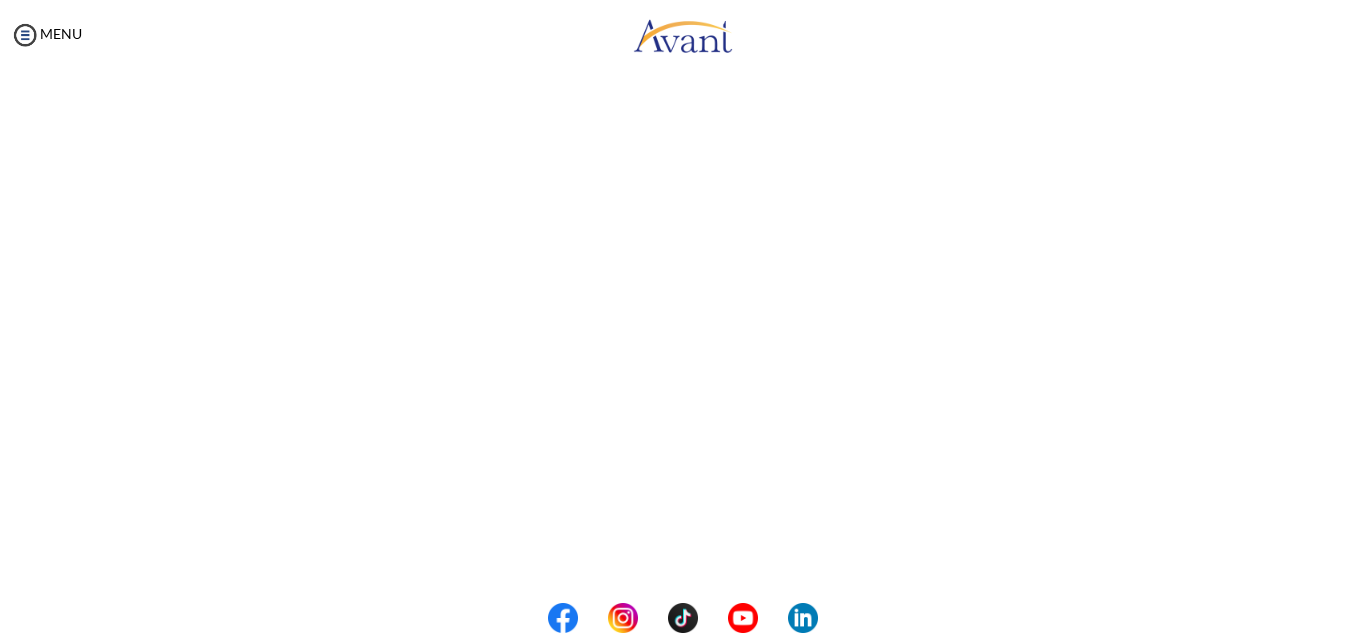 scroll, scrollTop: 436, scrollLeft: 0, axis: vertical 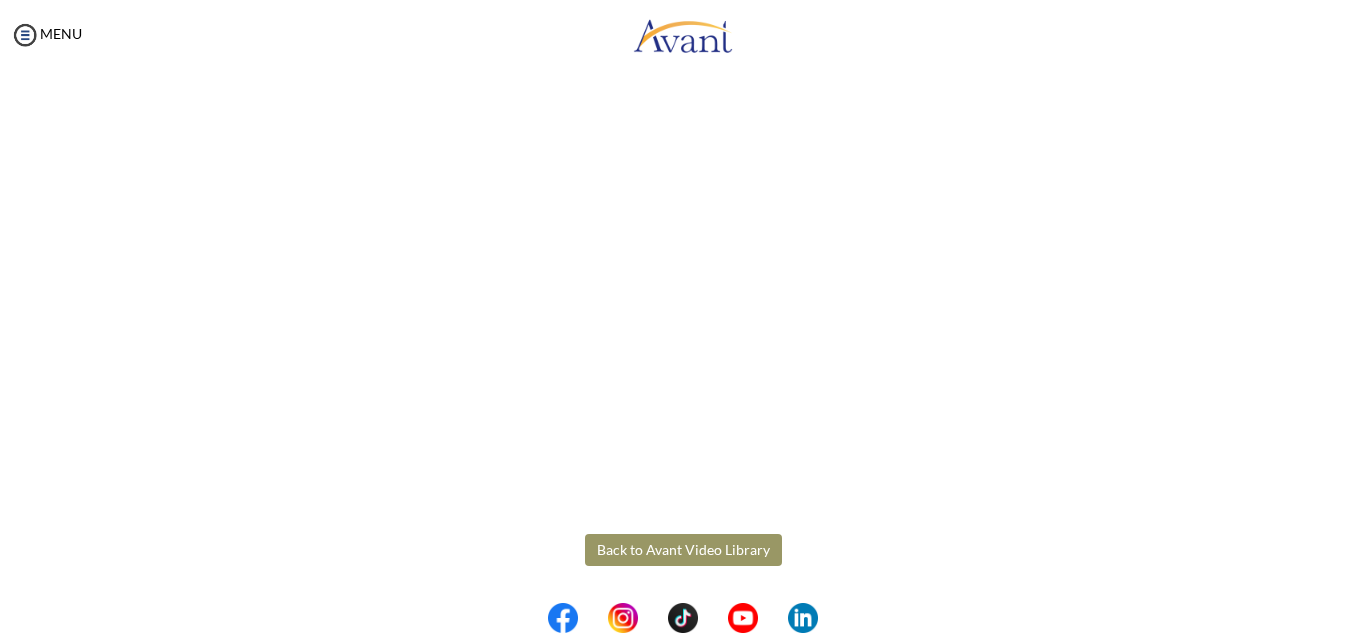 click on "Maintenance break. Please come back in 2 hours.
MENU
My Status
What is the next step?
We would like you to watch the introductory video Begin with Avant
We would like you to watch the program video Watch Program Video
We would like you to complete English exam Take Language Test
We would like you to complete clinical assessment Take Clinical Test
We would like you to complete qualification survey Take Qualification Survey
We would like you to watch expectations video Watch Expectations Video
You will be contacted by recruiter to schedule a call.
Your application is being reviewed. Please check your email regularly.
Process Overview
Check off each step as you go to track your progress!
1" at bounding box center [683, 316] 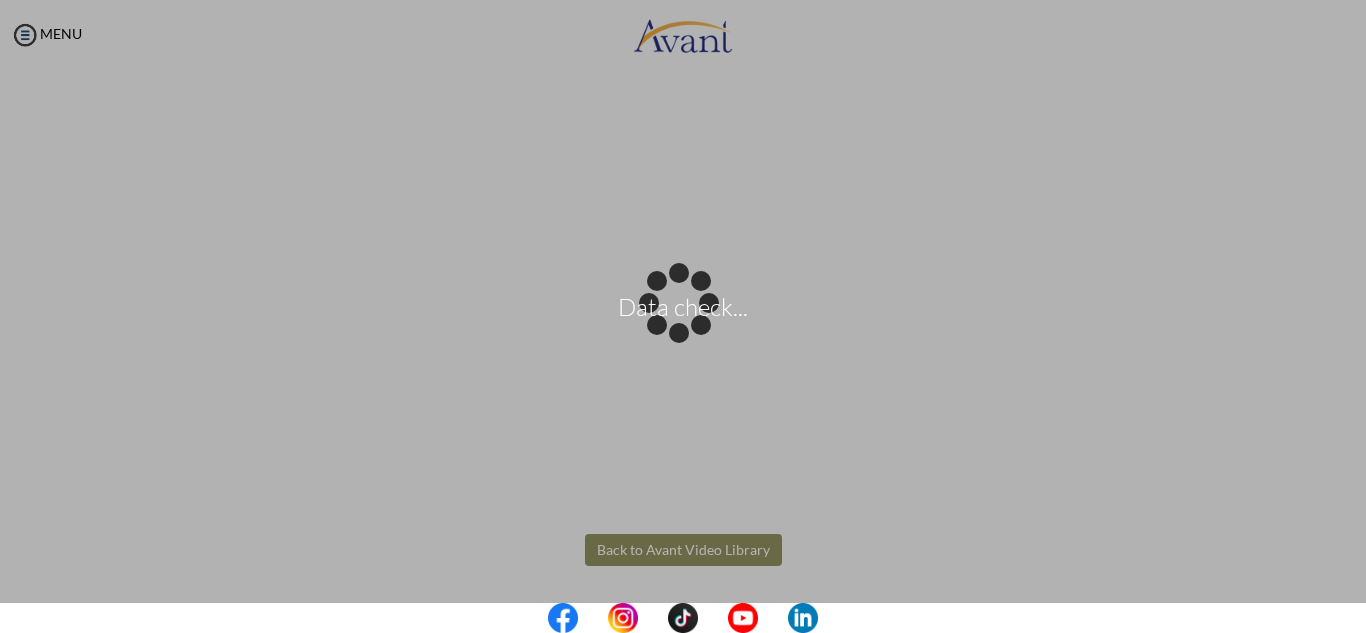 click on "Data check..." at bounding box center [683, 317] 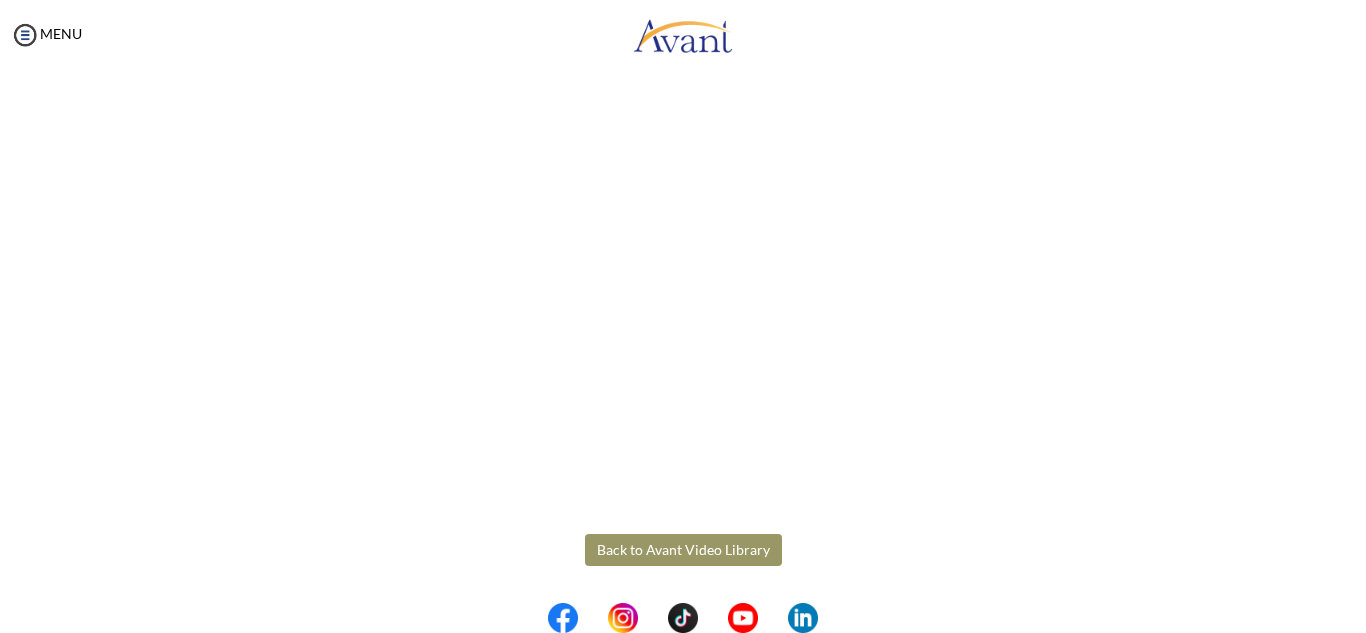 click on "Back to Avant Video Library" at bounding box center [683, 550] 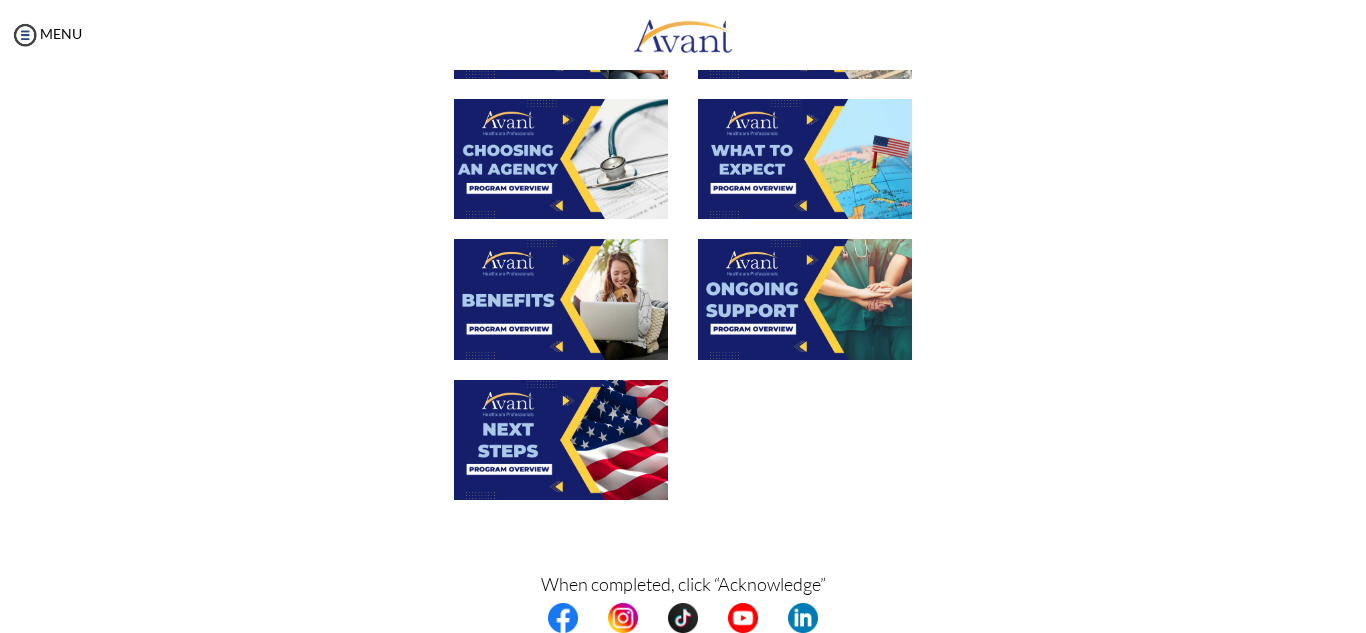 scroll, scrollTop: 634, scrollLeft: 0, axis: vertical 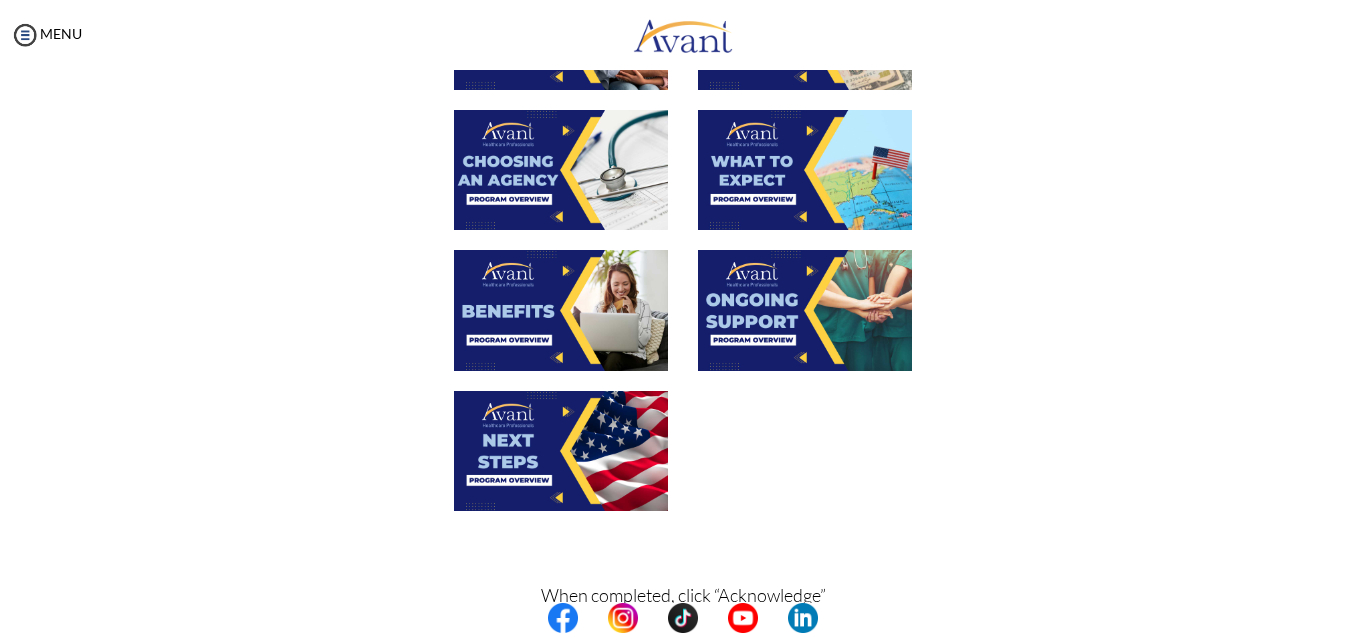 click at bounding box center [805, 310] 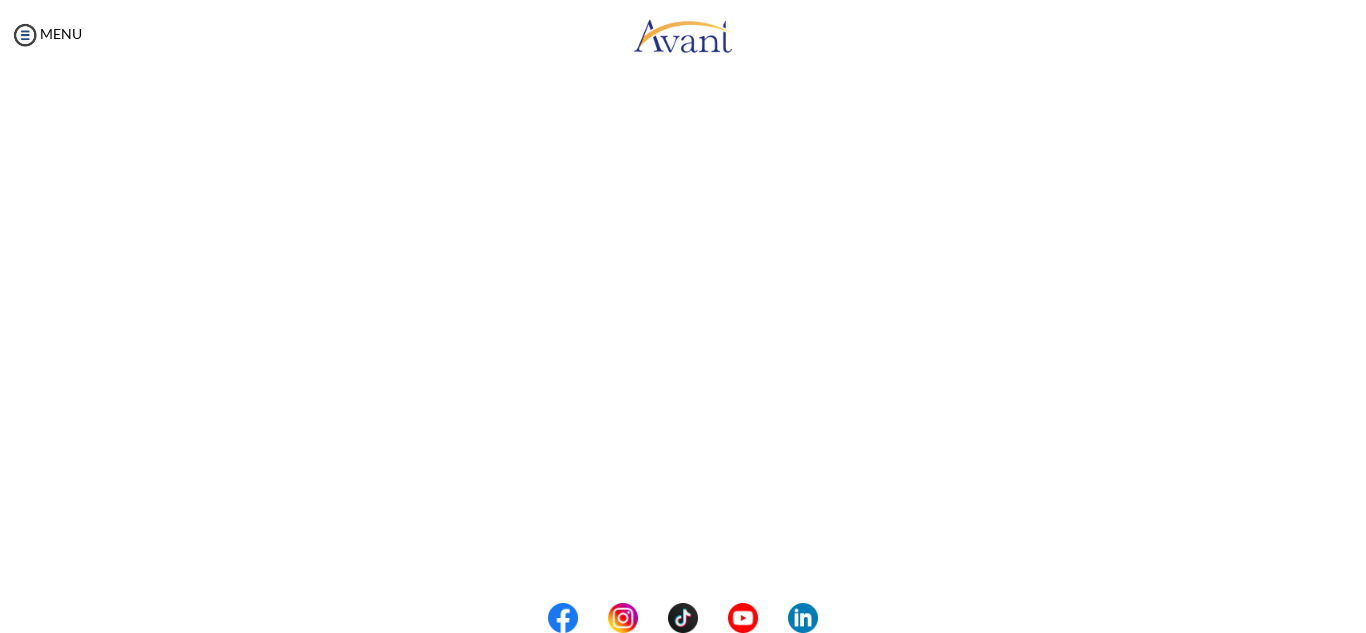 scroll, scrollTop: 229, scrollLeft: 0, axis: vertical 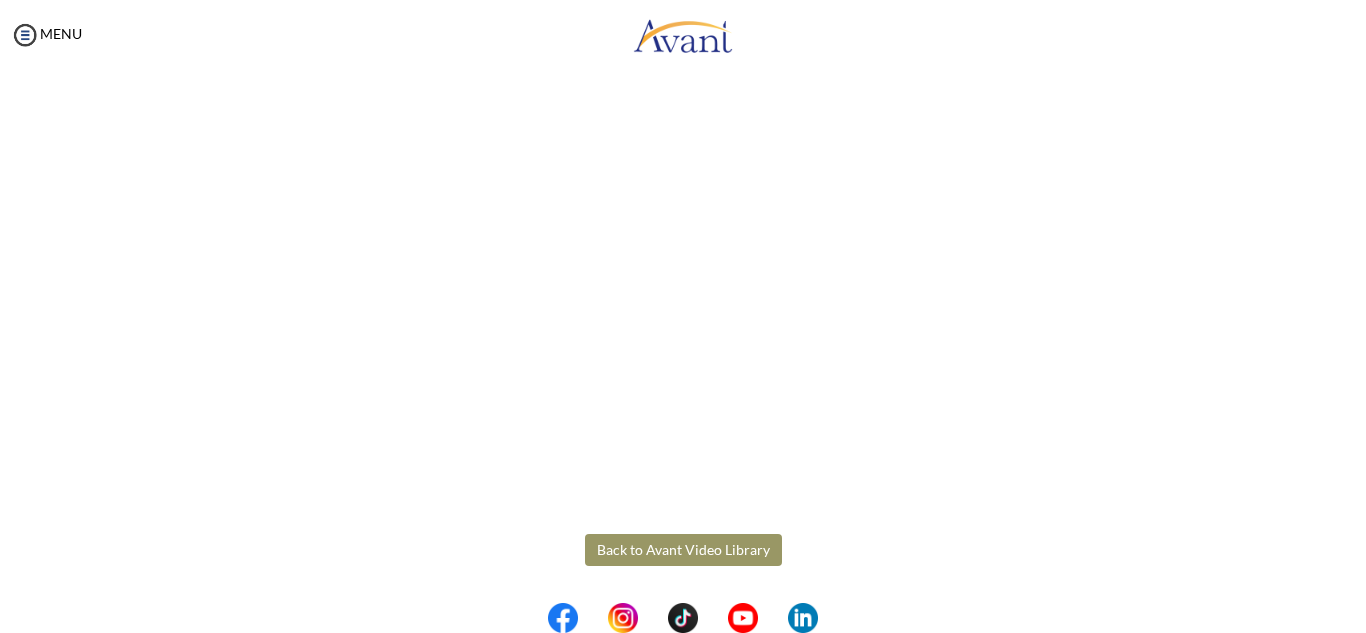 click on "Maintenance break. Please come back in 2 hours.
MENU
My Status
What is the next step?
We would like you to watch the introductory video Begin with Avant
We would like you to watch the program video Watch Program Video
We would like you to complete English exam Take Language Test
We would like you to complete clinical assessment Take Clinical Test
We would like you to complete qualification survey Take Qualification Survey
We would like you to watch expectations video Watch Expectations Video
You will be contacted by recruiter to schedule a call.
Your application is being reviewed. Please check your email regularly.
Process Overview
Check off each step as you go to track your progress!
1" at bounding box center (683, 316) 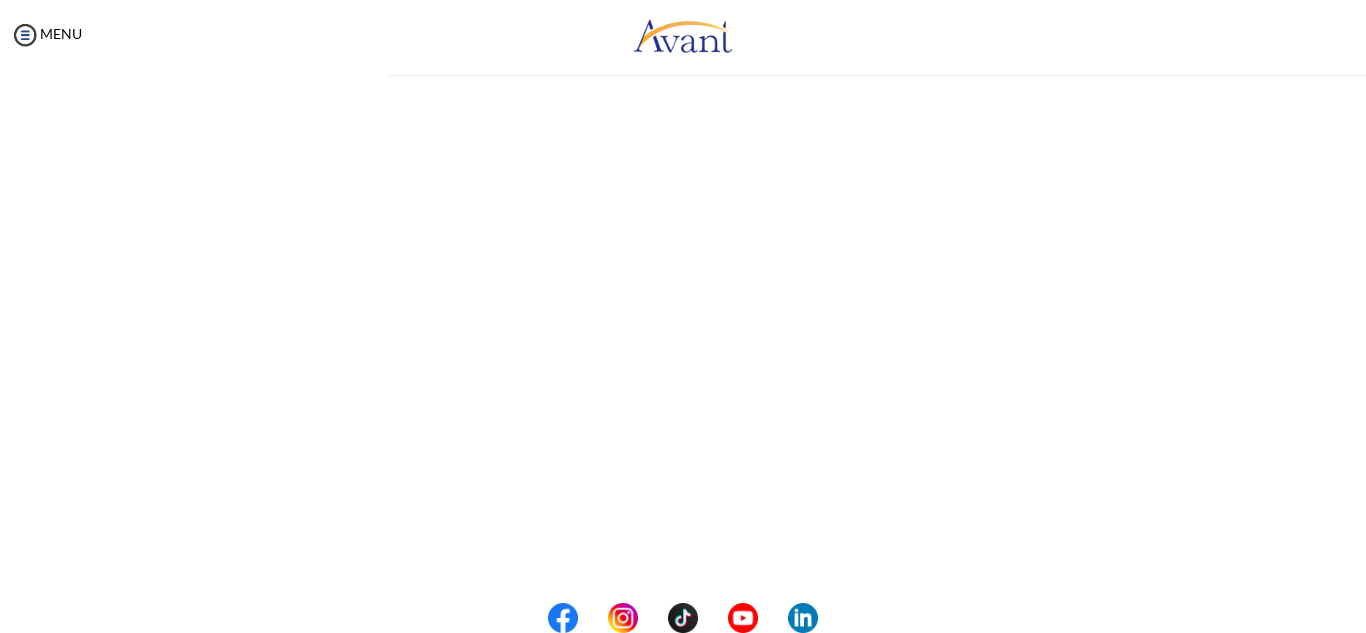 scroll, scrollTop: 0, scrollLeft: 0, axis: both 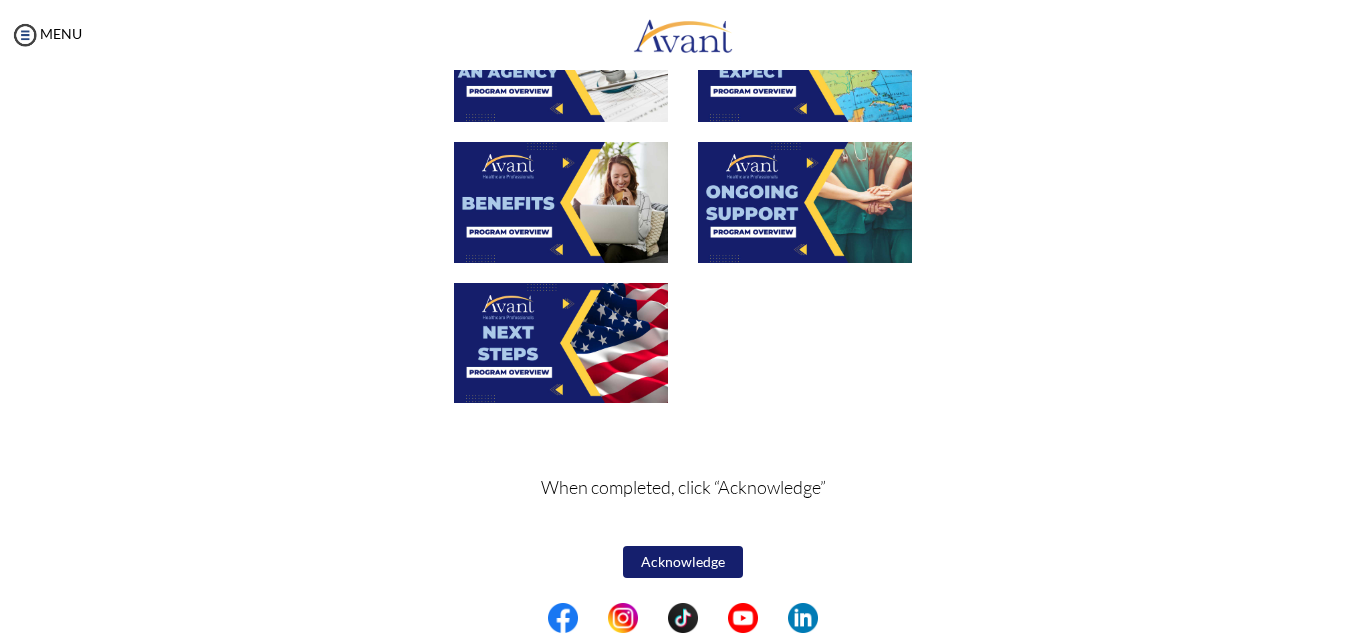 click at bounding box center [561, 343] 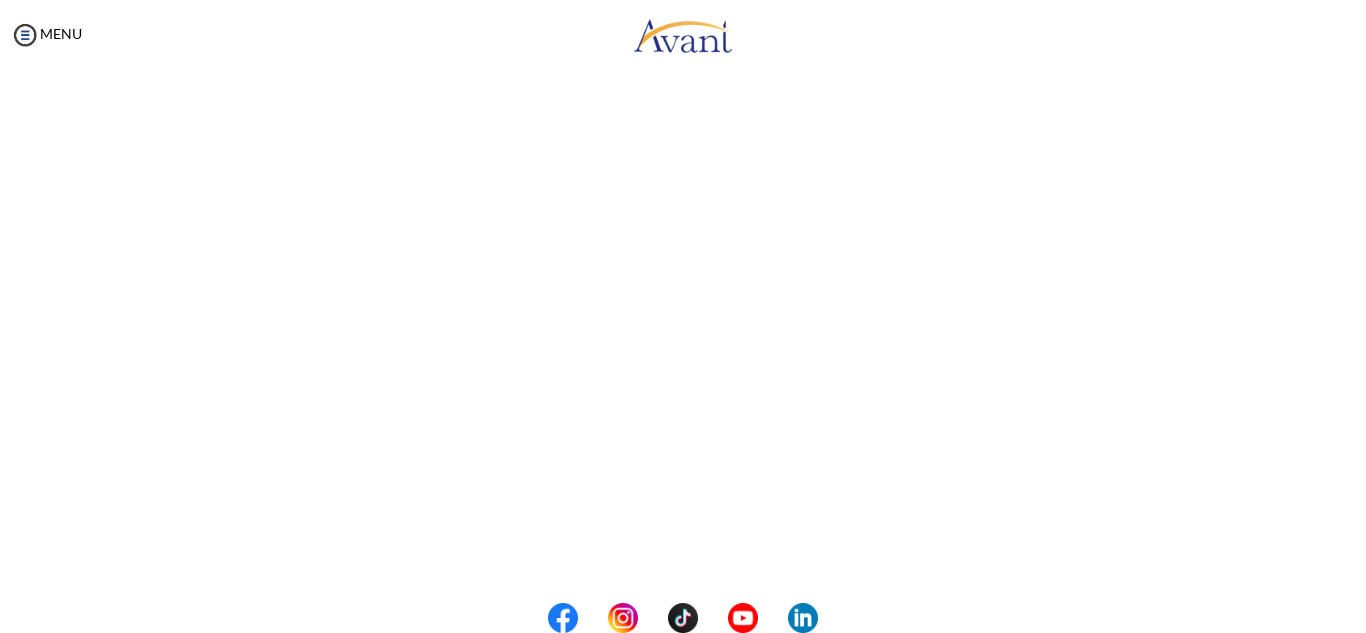 scroll, scrollTop: 293, scrollLeft: 0, axis: vertical 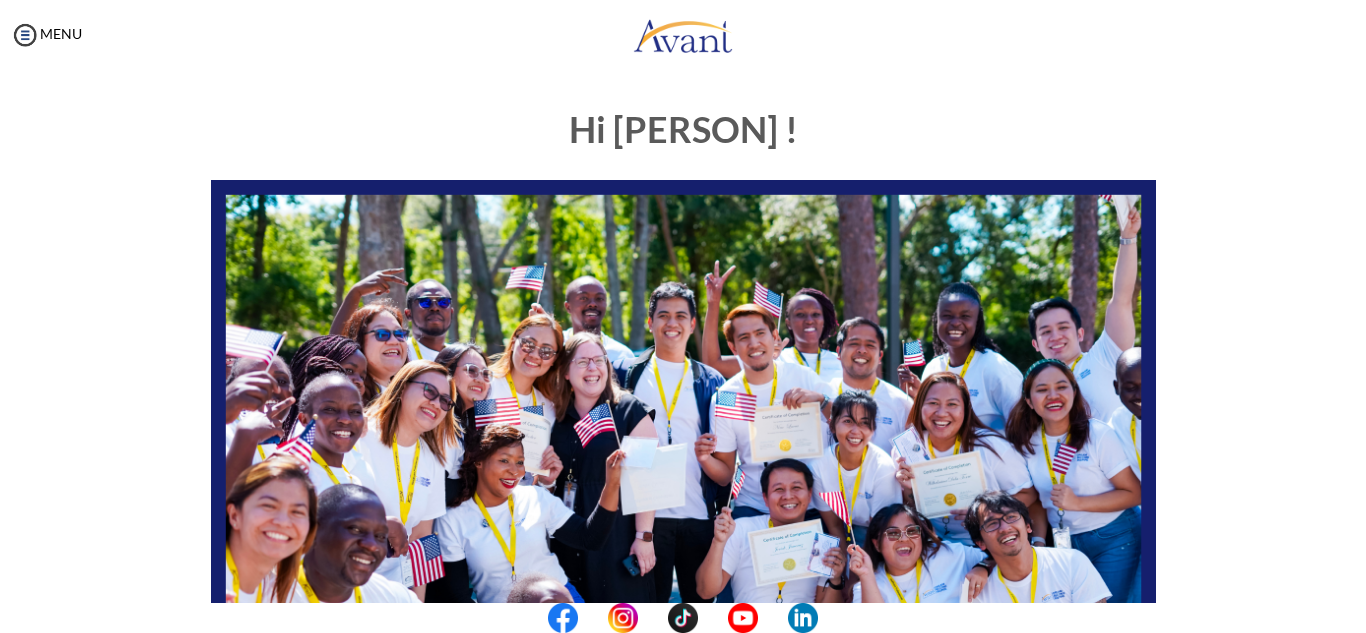 click on "Hi [FIRST] !
START HERE: Avant Video Library
My Process
My Resources
About Avant
Refer a Friend
Pre-Interview for test purposes only" at bounding box center [683, 625] 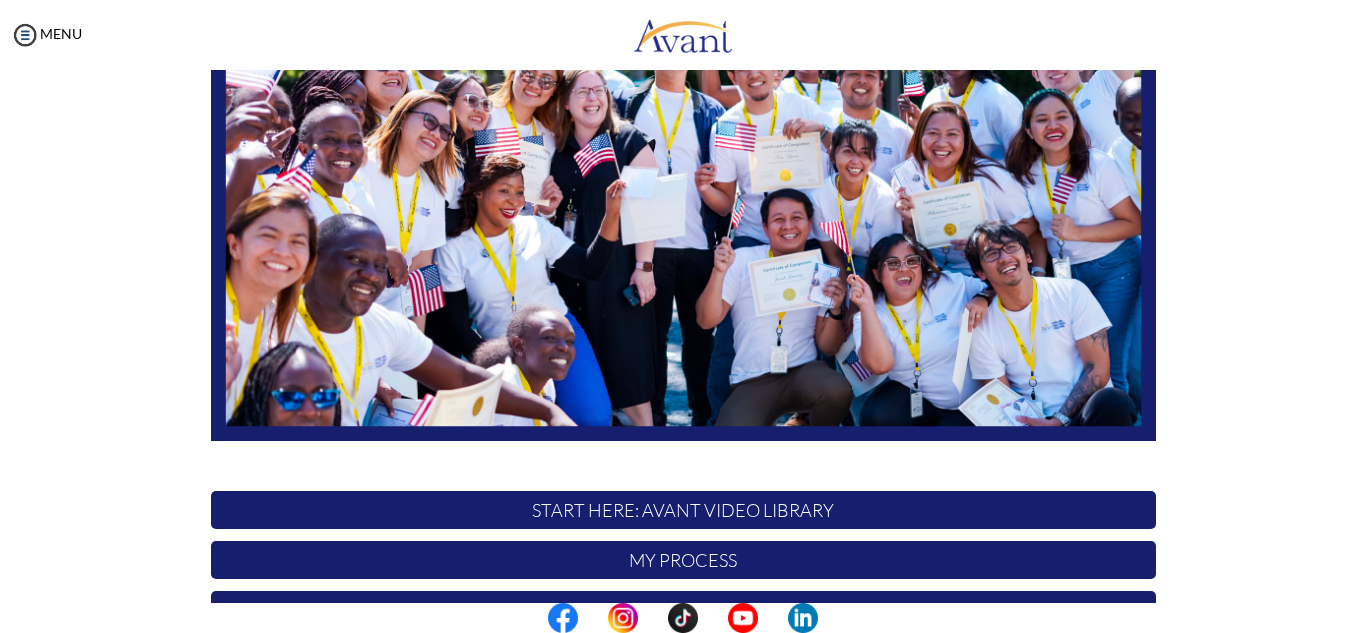 scroll, scrollTop: 478, scrollLeft: 0, axis: vertical 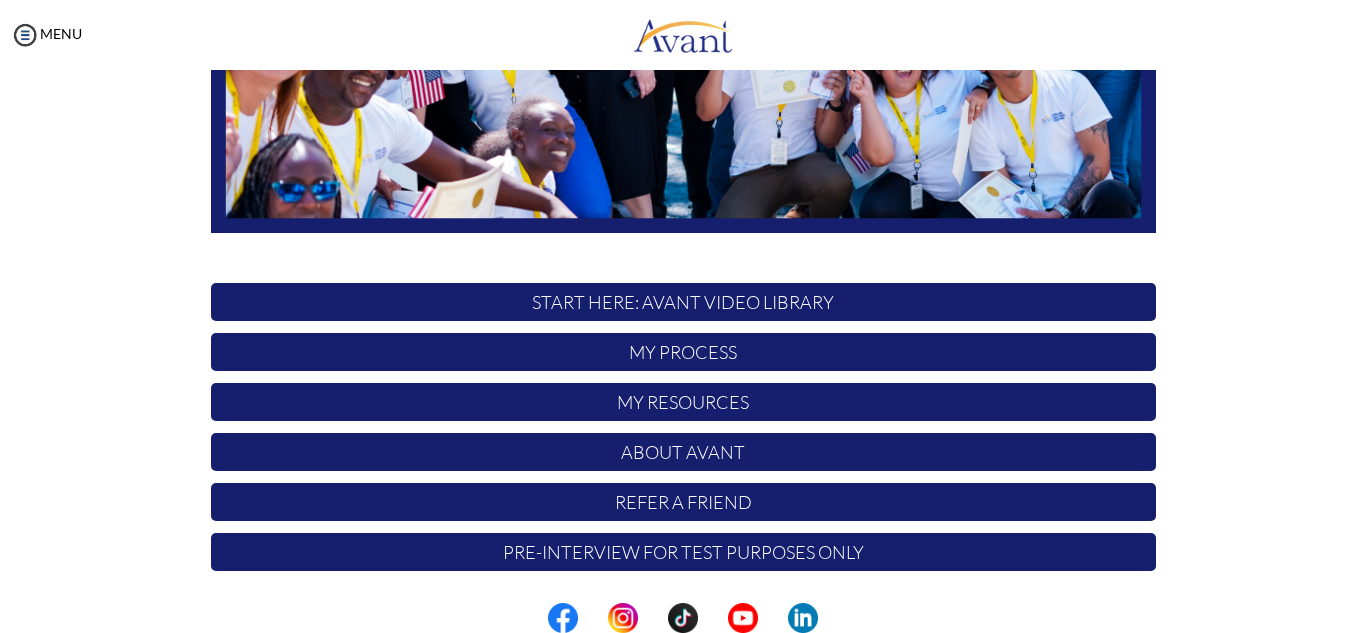 click on "My Resources" at bounding box center (683, 402) 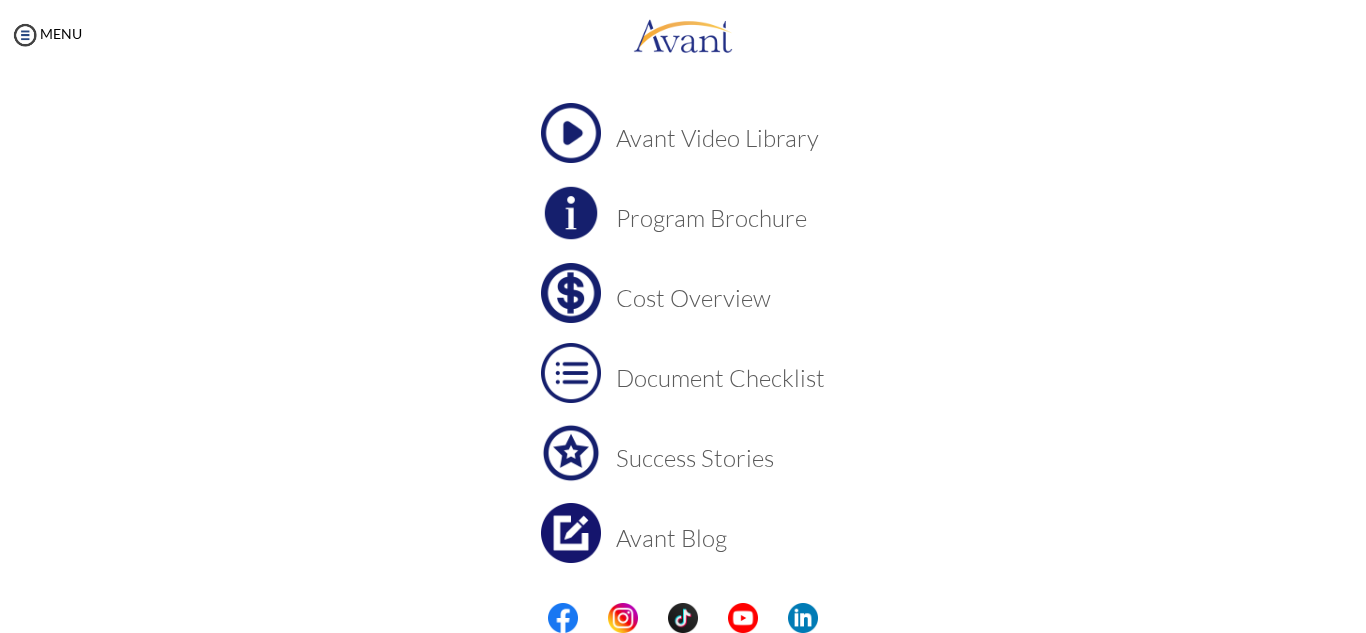 scroll, scrollTop: 0, scrollLeft: 0, axis: both 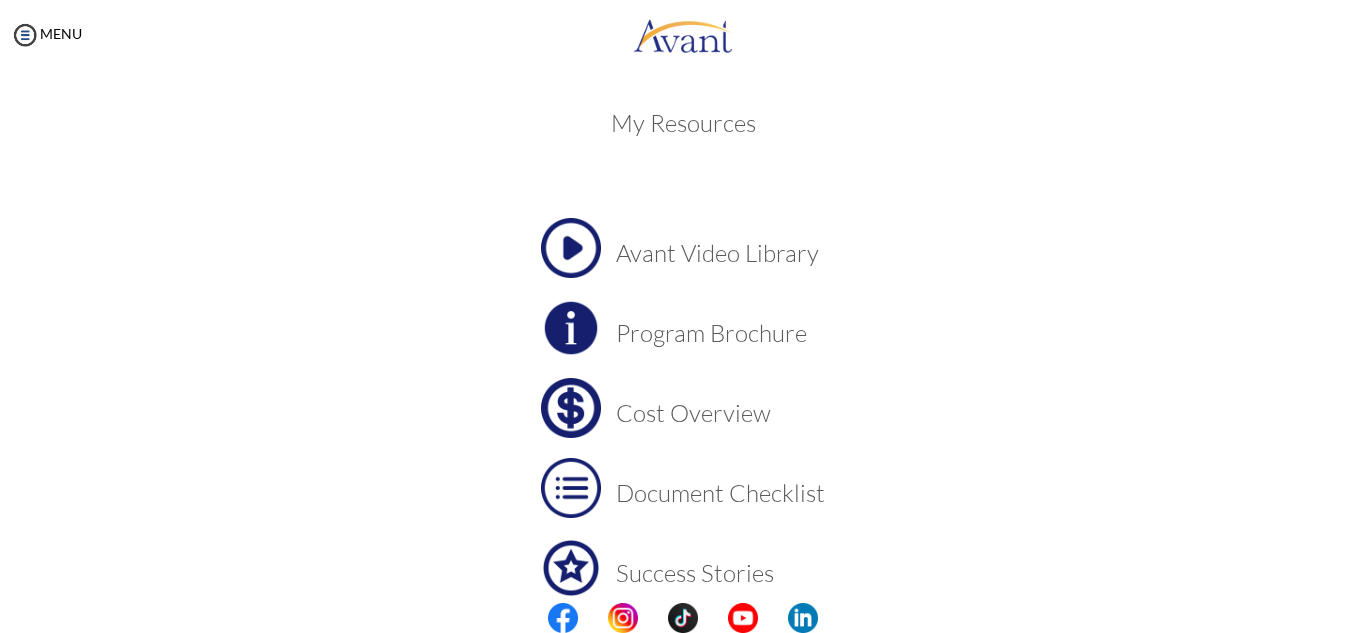 click on "Program Brochure" at bounding box center [720, 333] 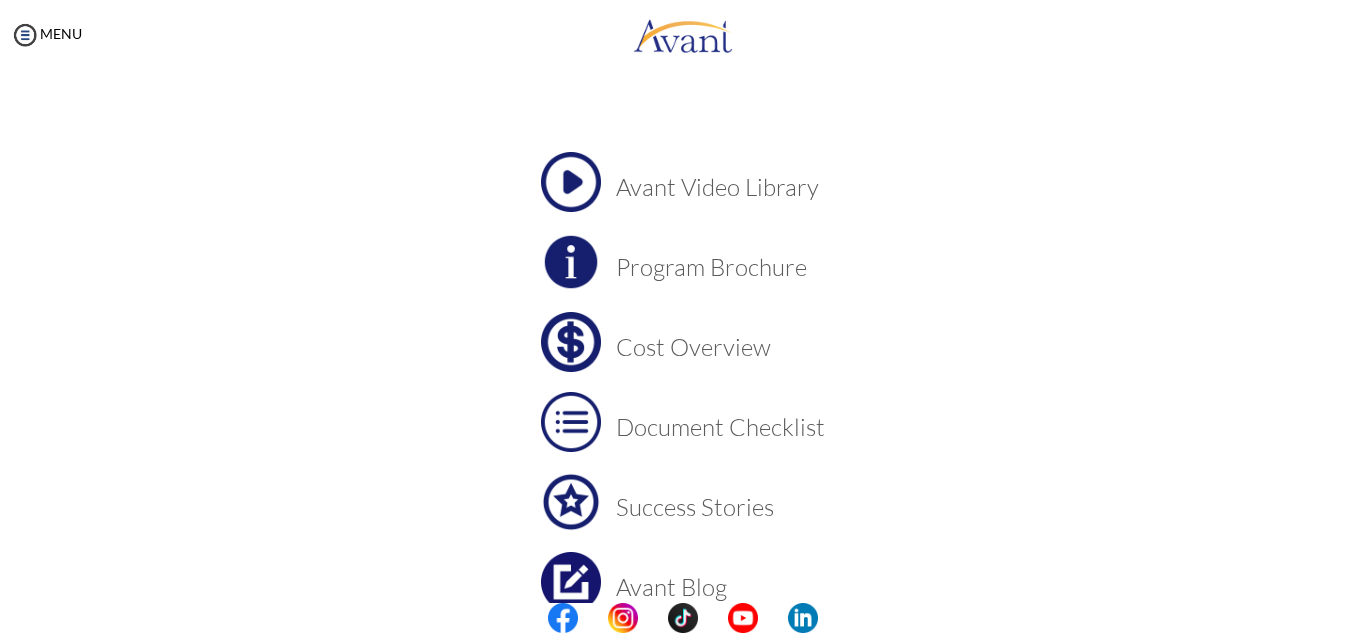 scroll, scrollTop: 62, scrollLeft: 0, axis: vertical 